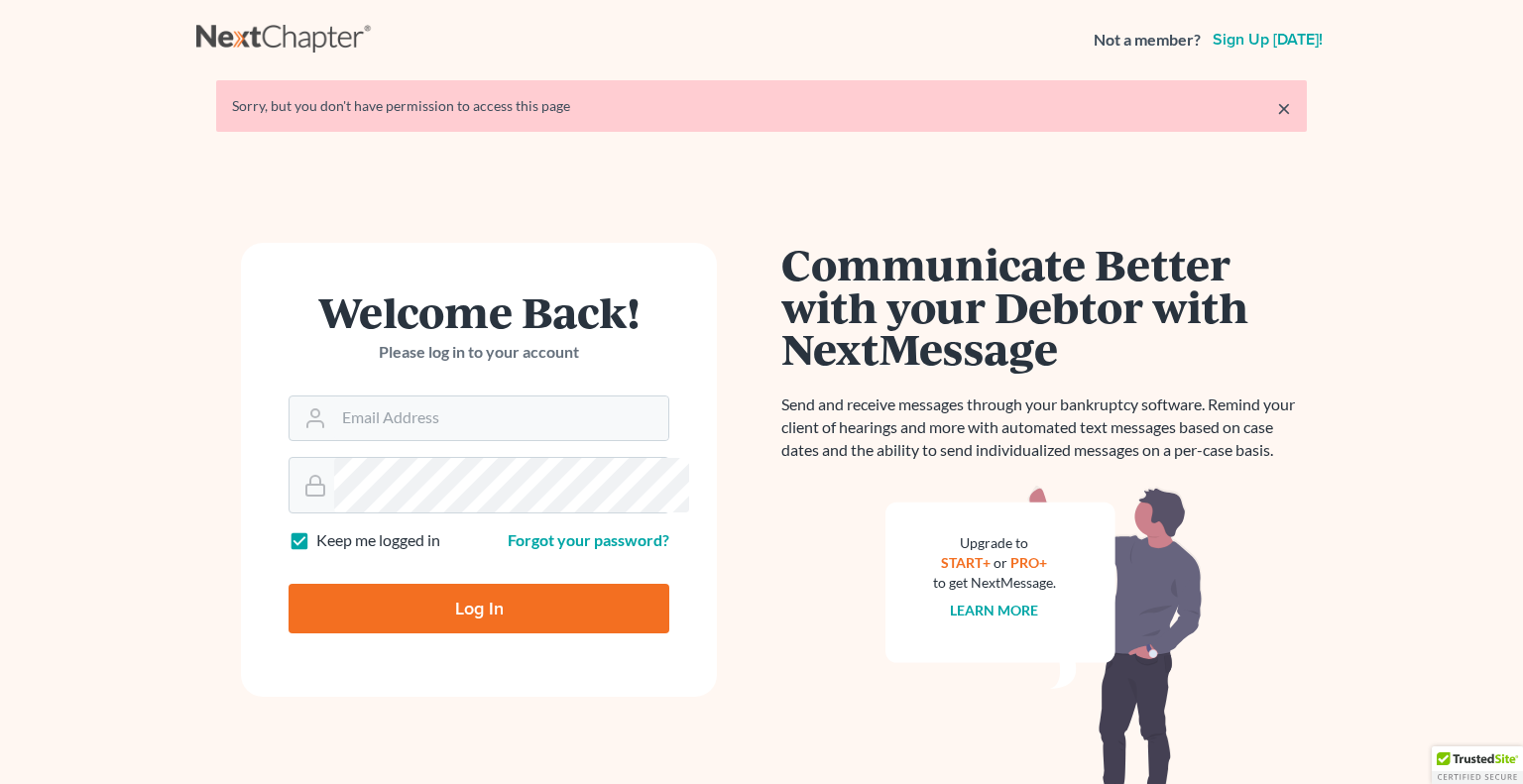 scroll, scrollTop: 0, scrollLeft: 0, axis: both 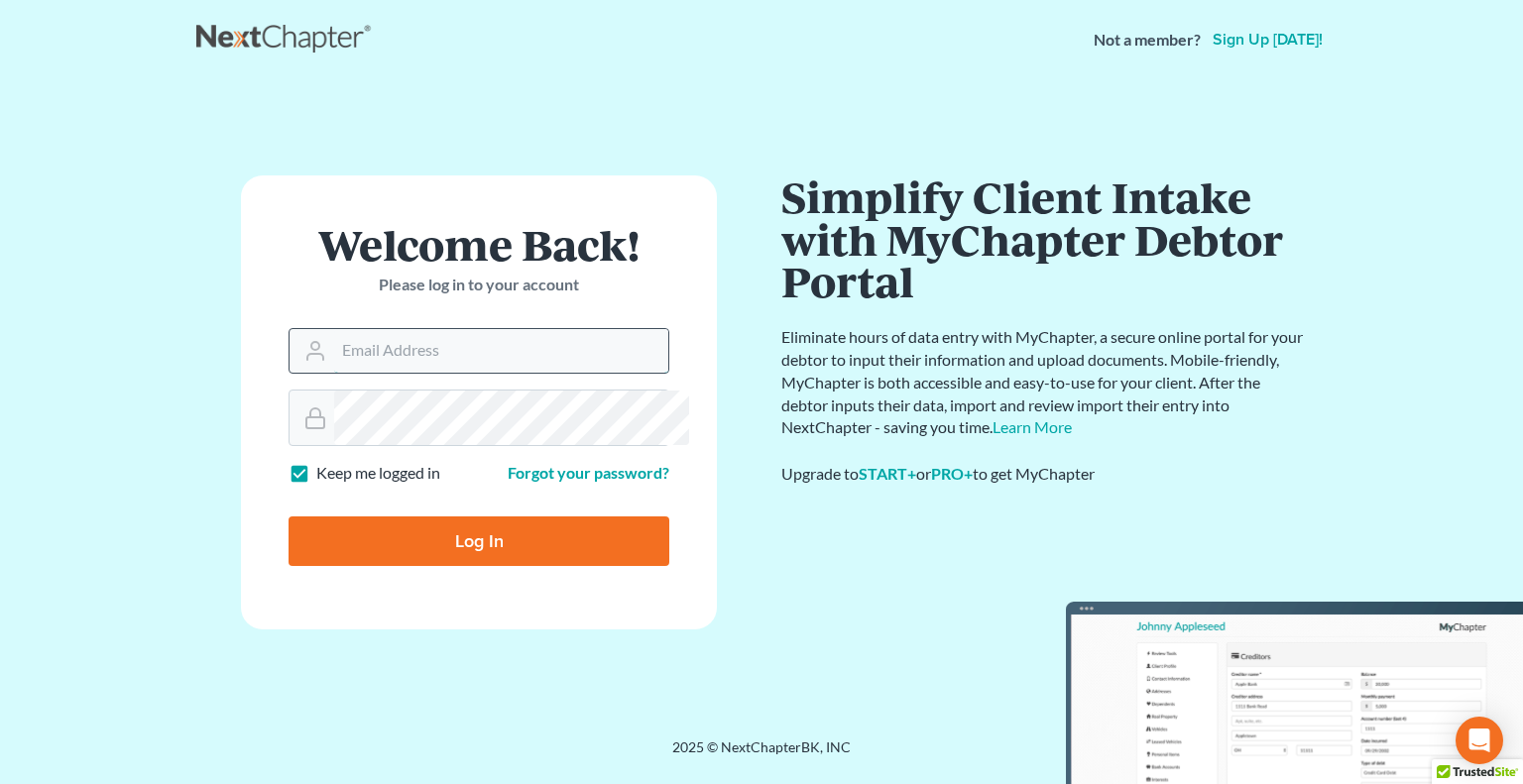 click on "Email Address" at bounding box center (501, 351) 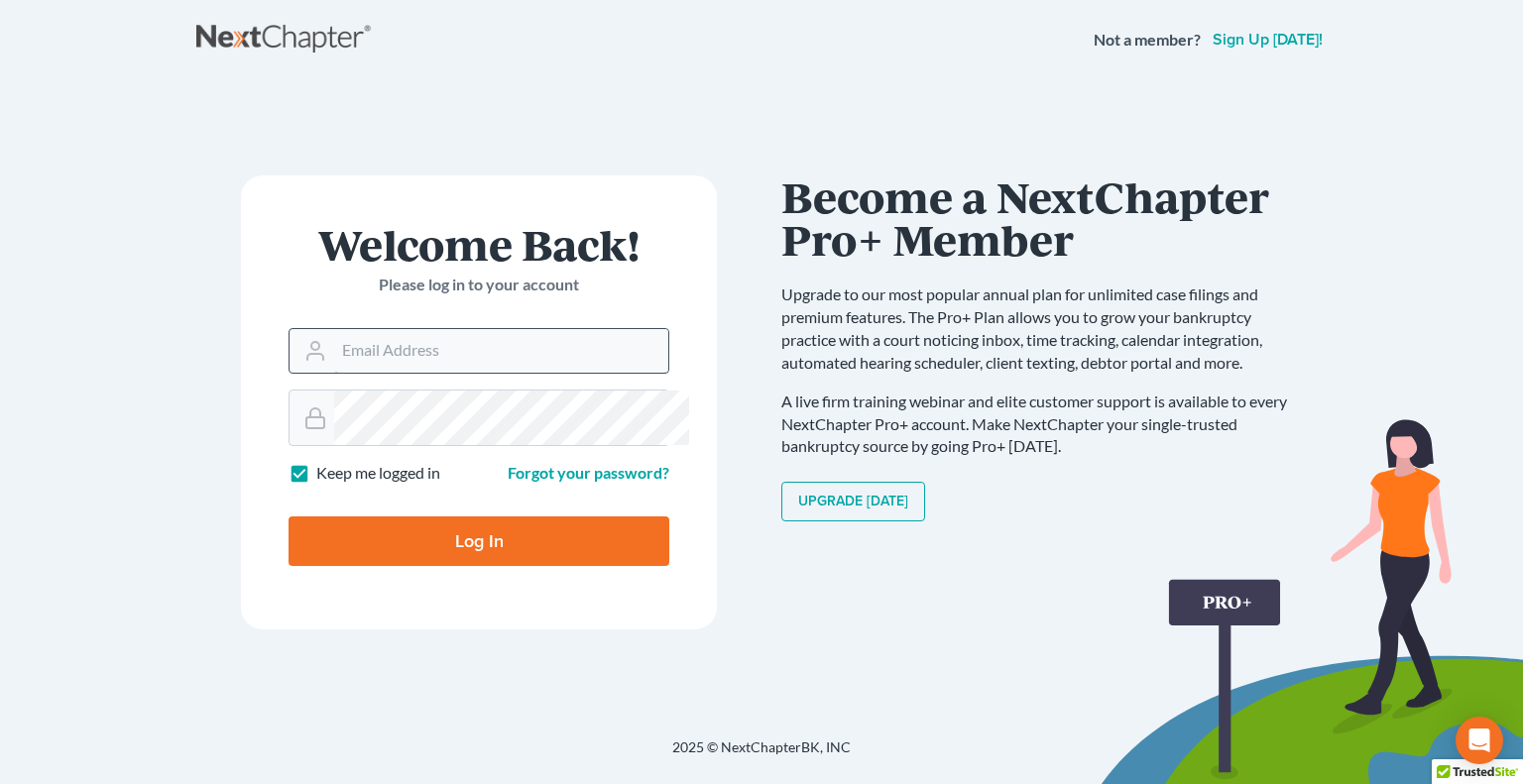 type on "[EMAIL_ADDRESS][DOMAIN_NAME]" 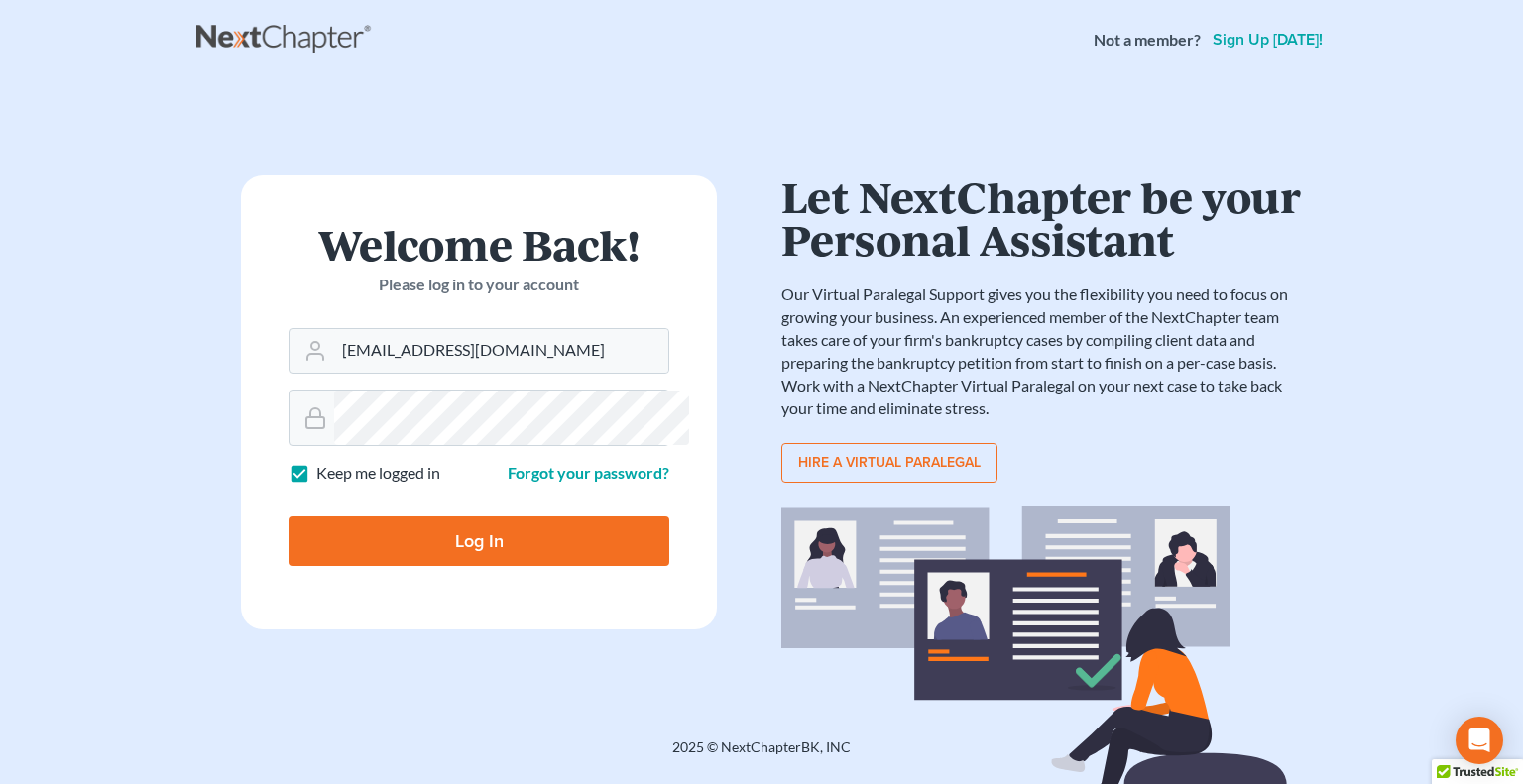 click on "Log In" at bounding box center (479, 541) 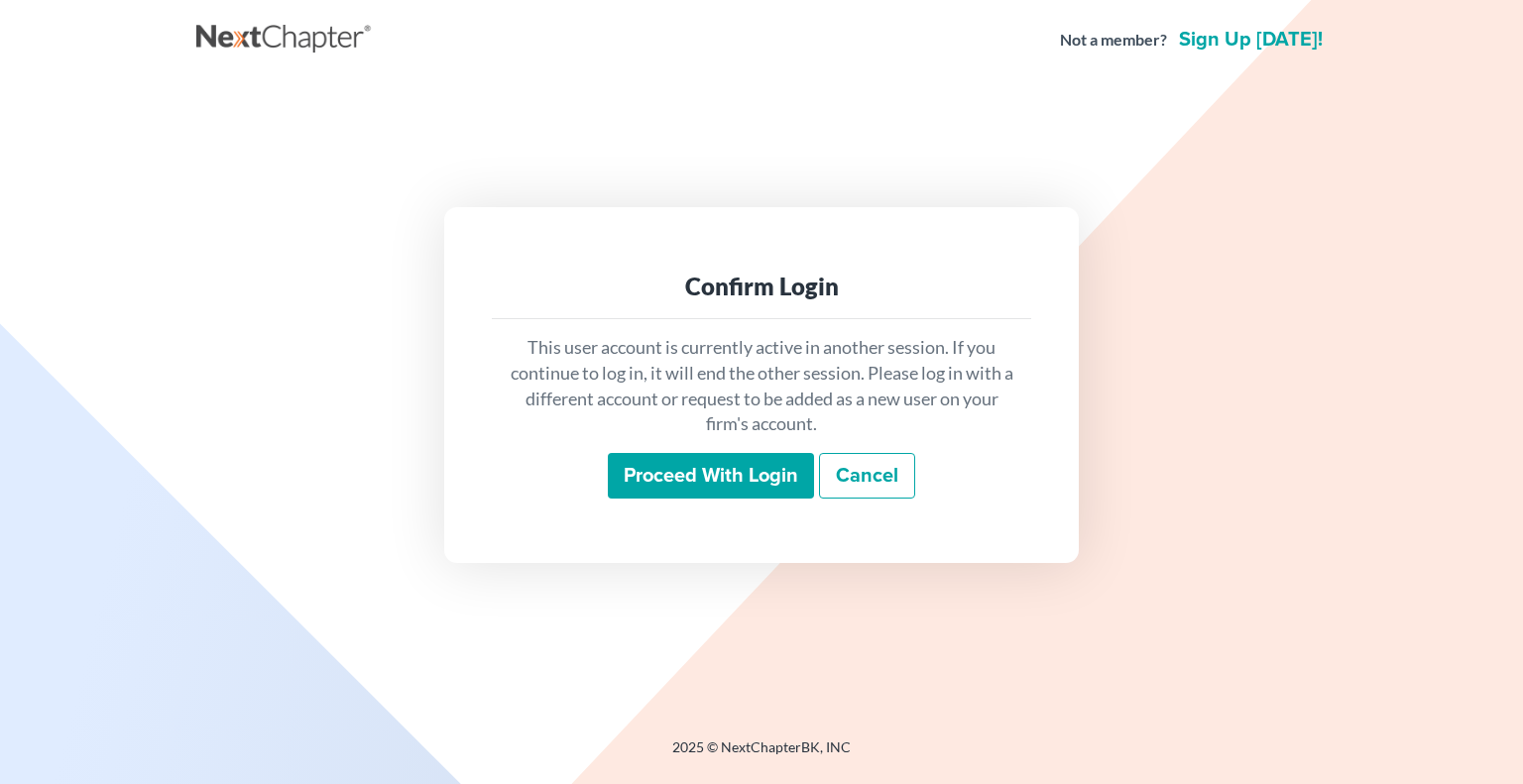 scroll, scrollTop: 0, scrollLeft: 0, axis: both 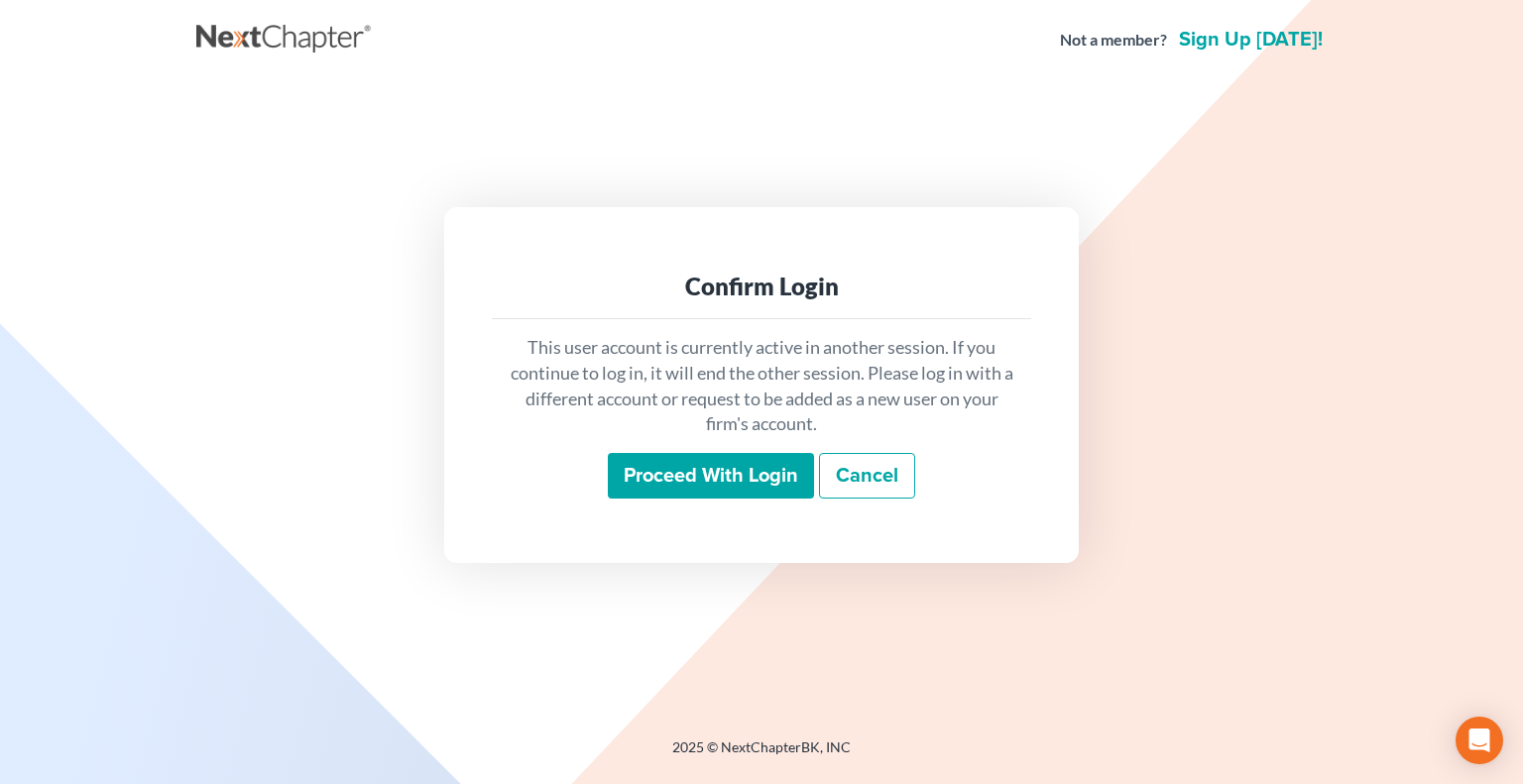click on "Proceed with login" at bounding box center (711, 476) 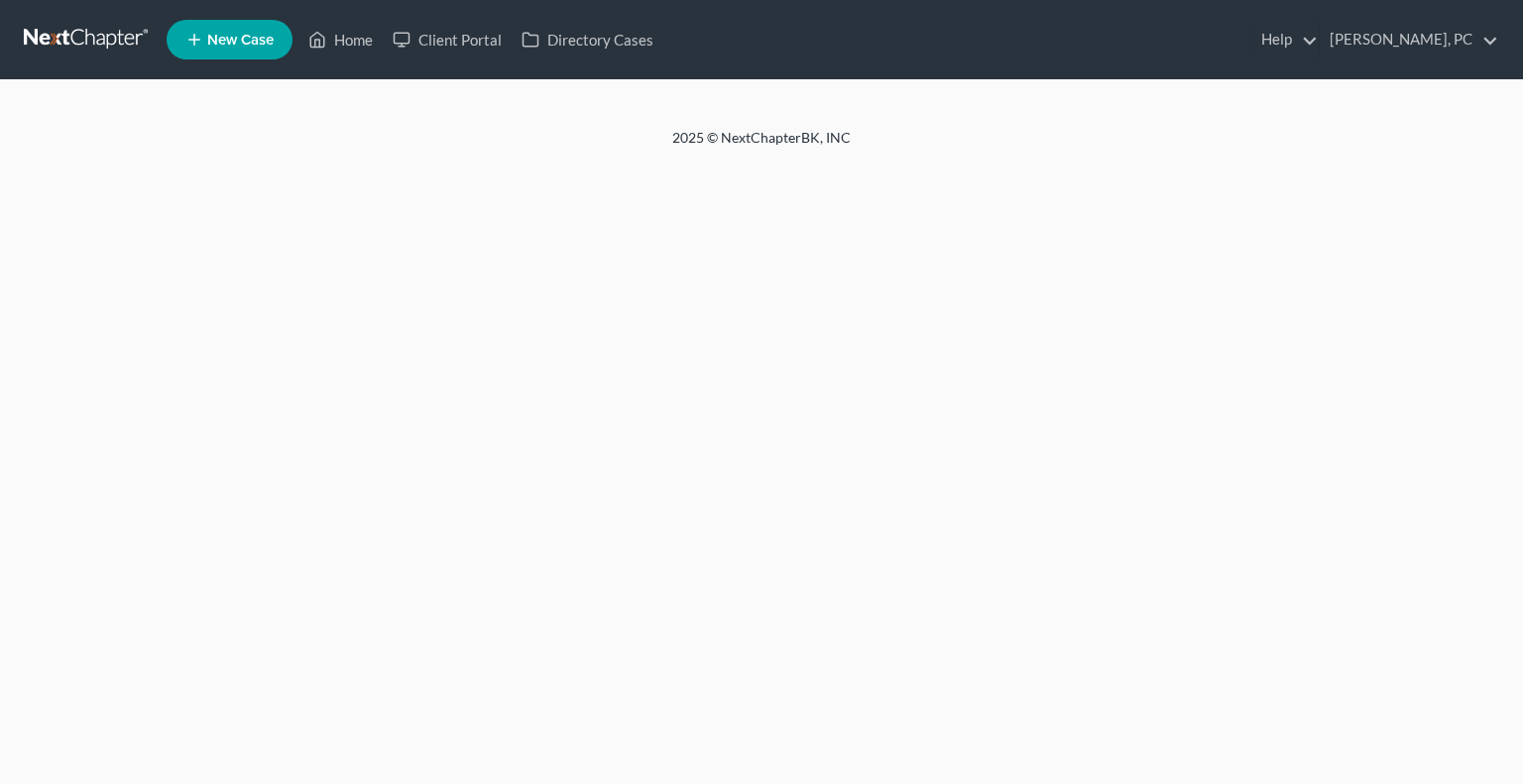 scroll, scrollTop: 0, scrollLeft: 0, axis: both 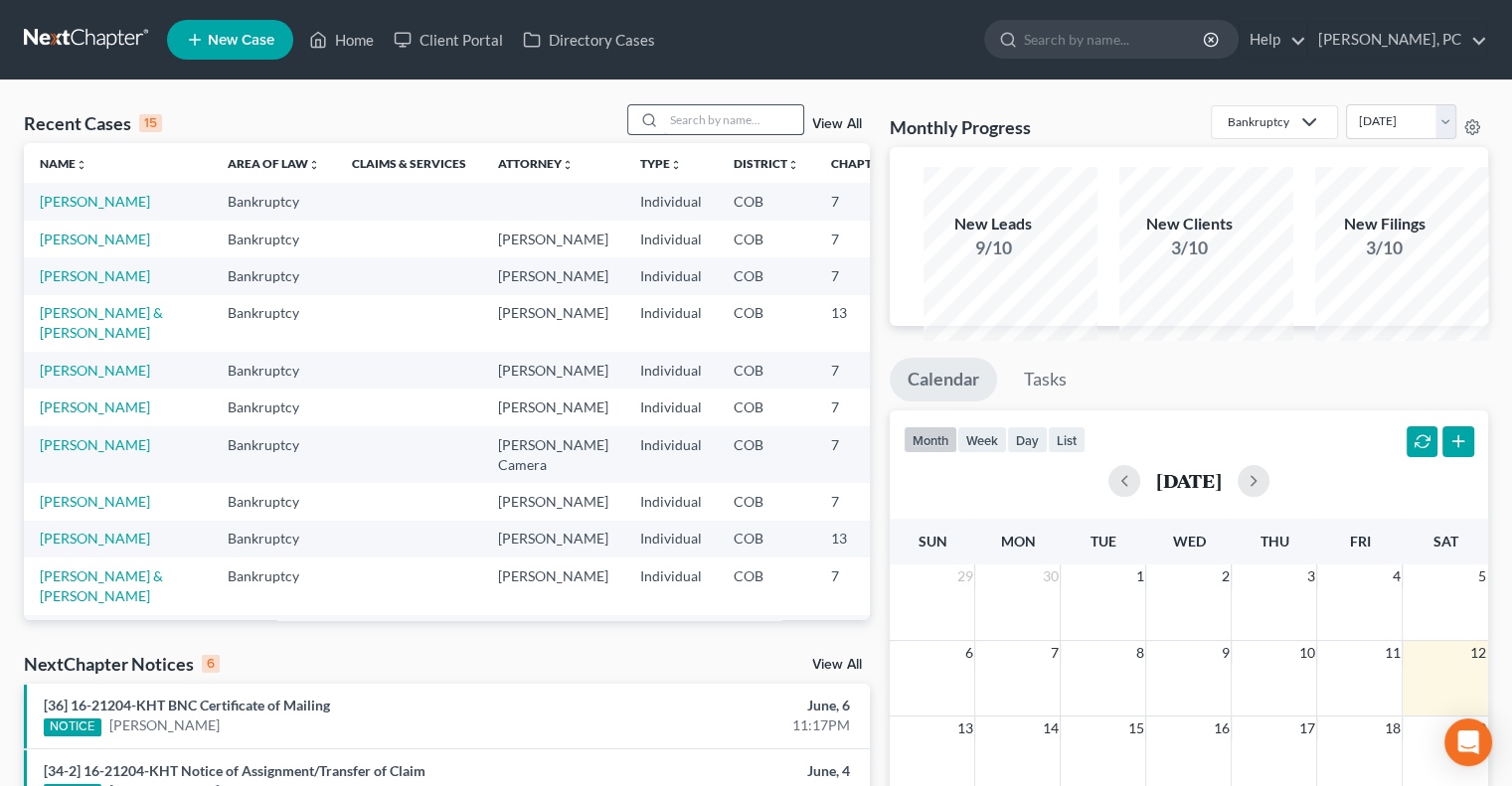 click at bounding box center [734, 119] 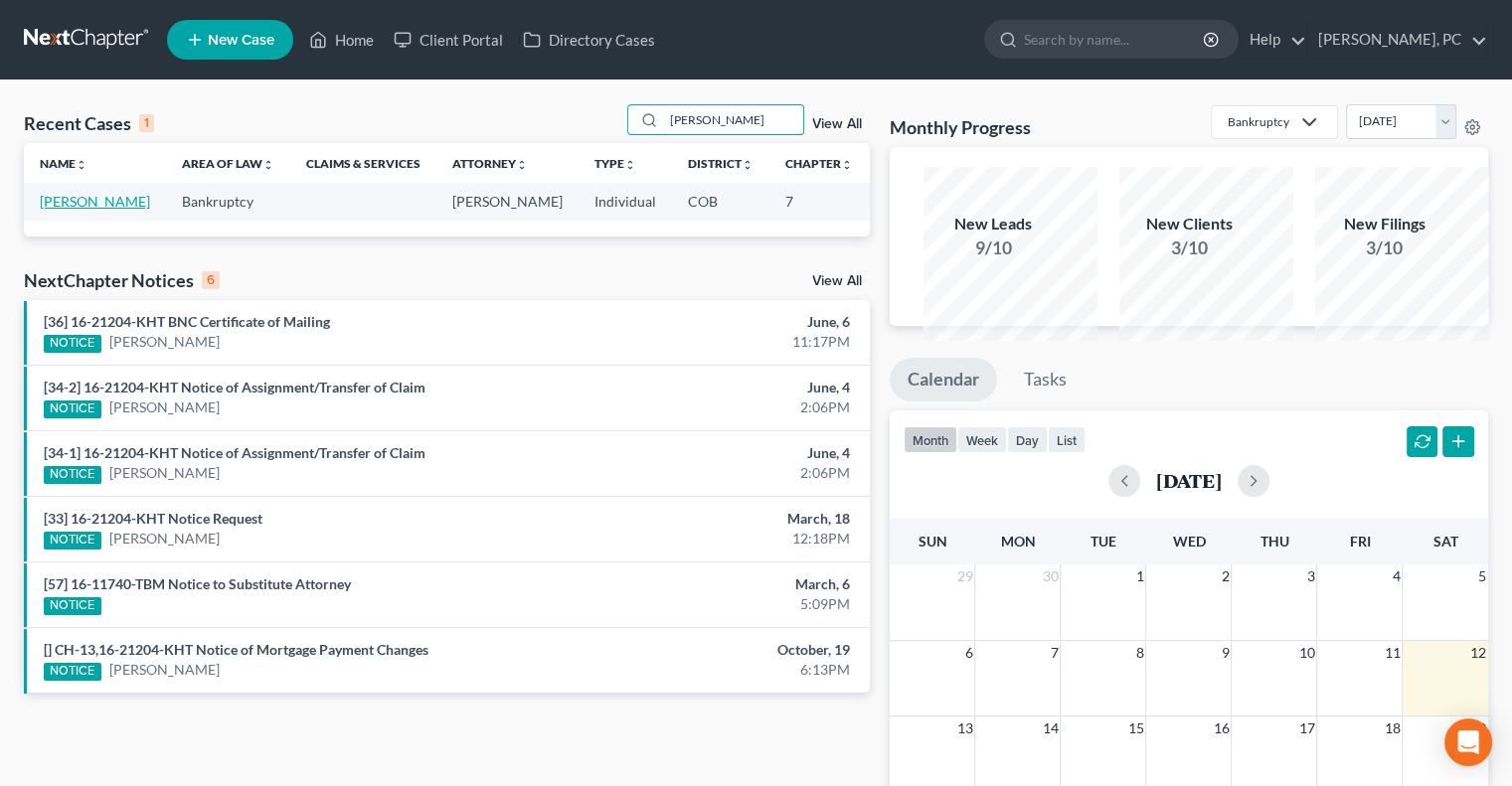 type on "[PERSON_NAME]" 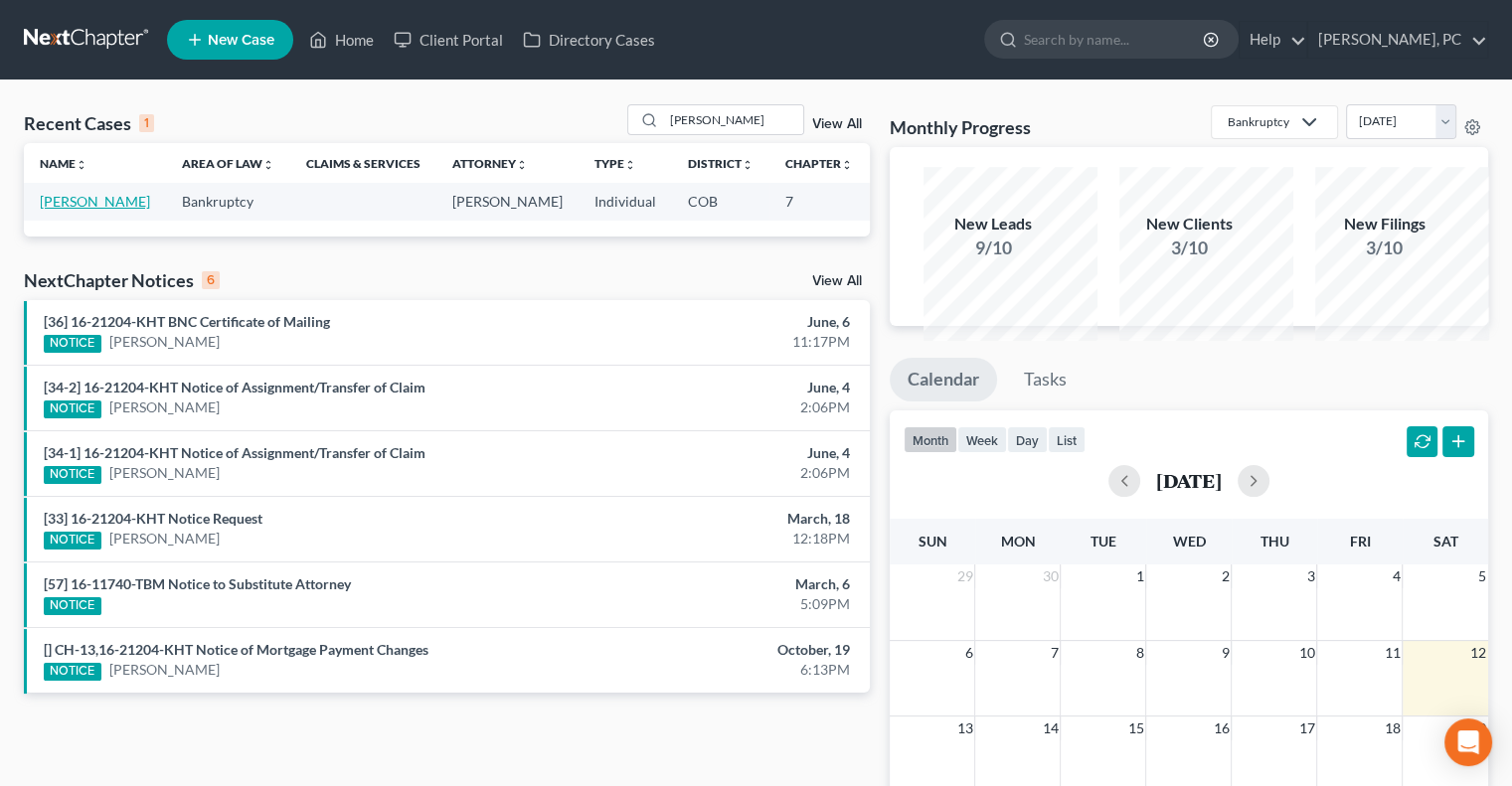 click on "[PERSON_NAME]" at bounding box center (94, 201) 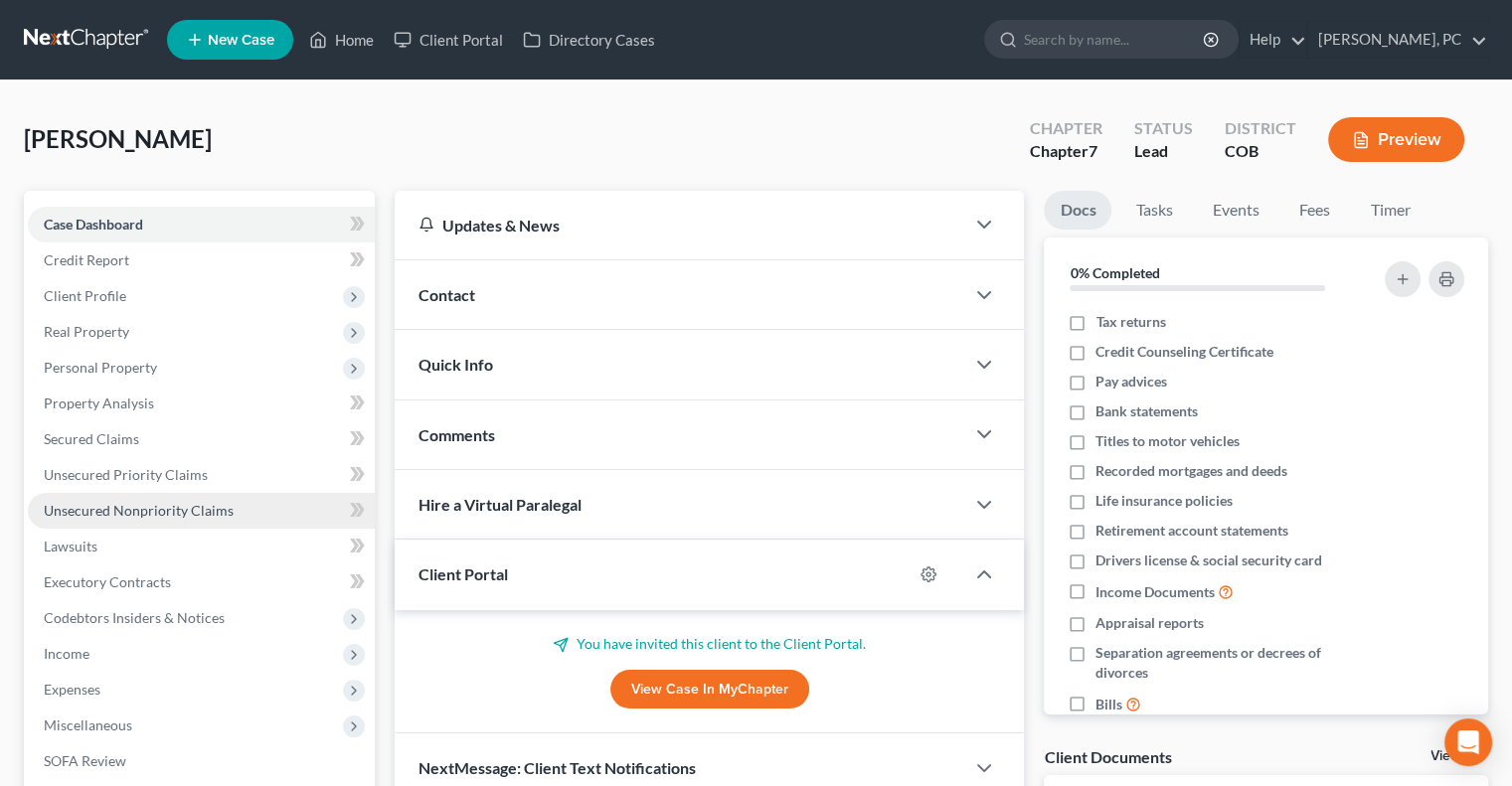 click on "Unsecured Nonpriority Claims" at bounding box center (201, 511) 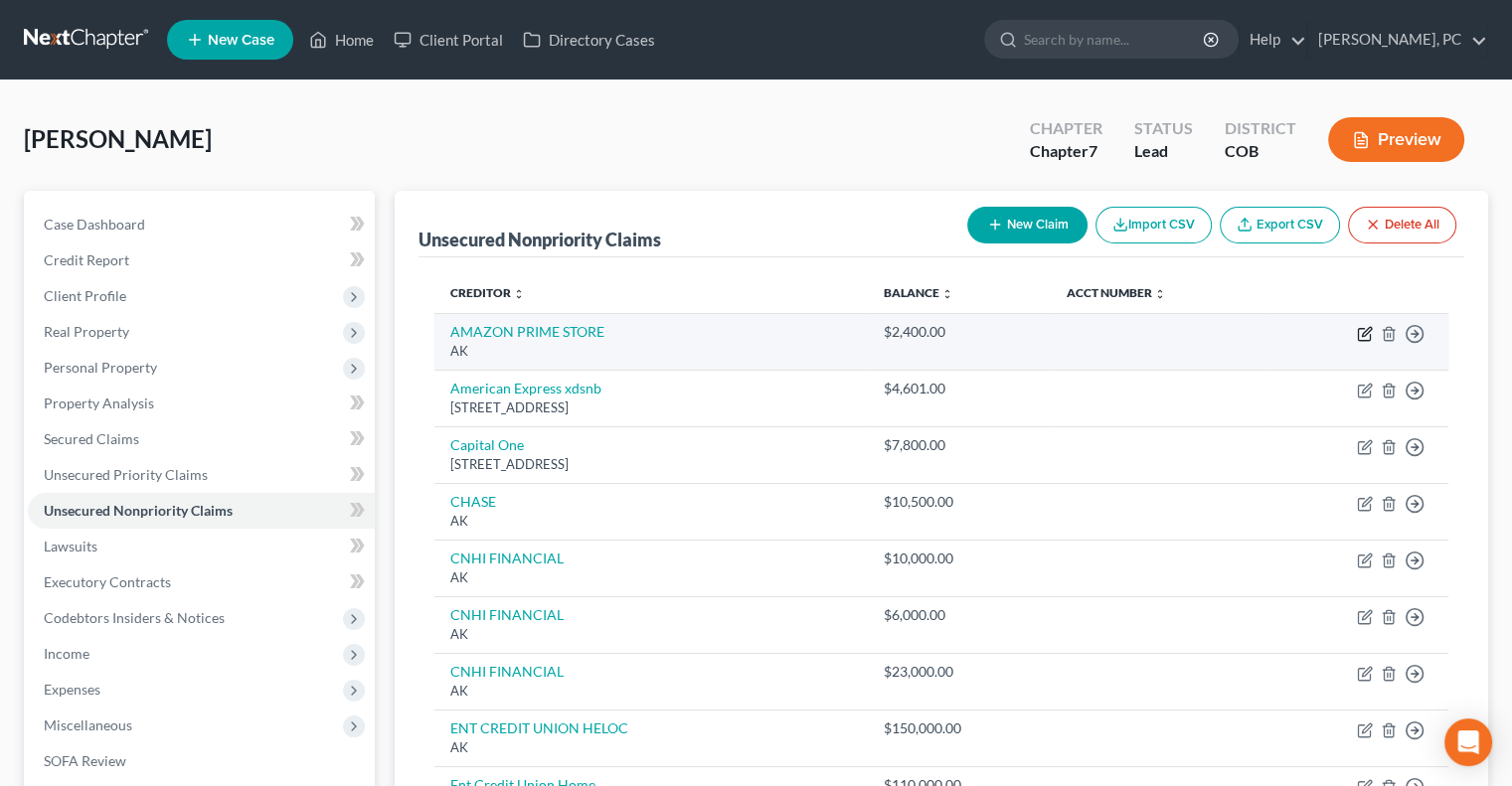 click 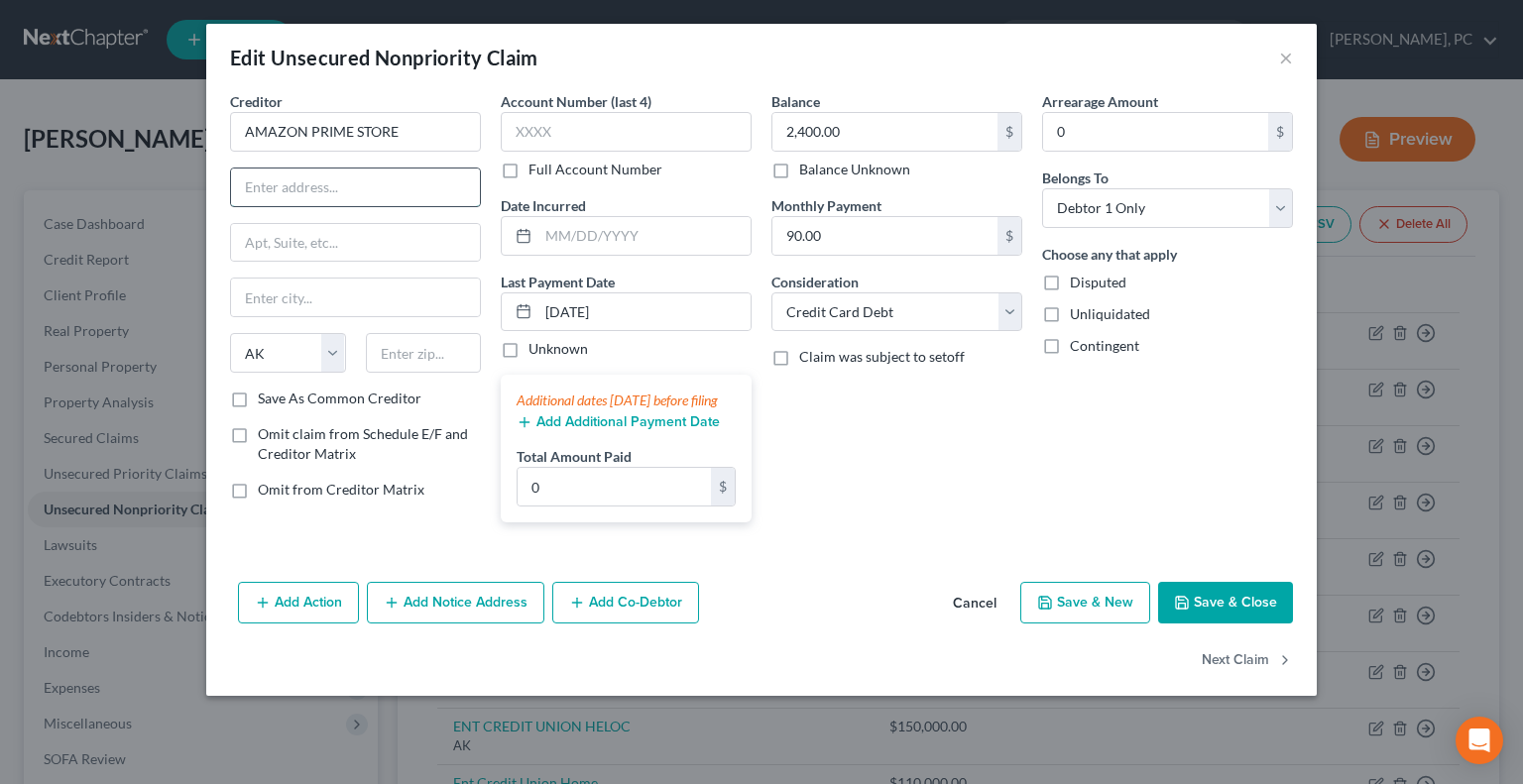 click at bounding box center (355, 187) 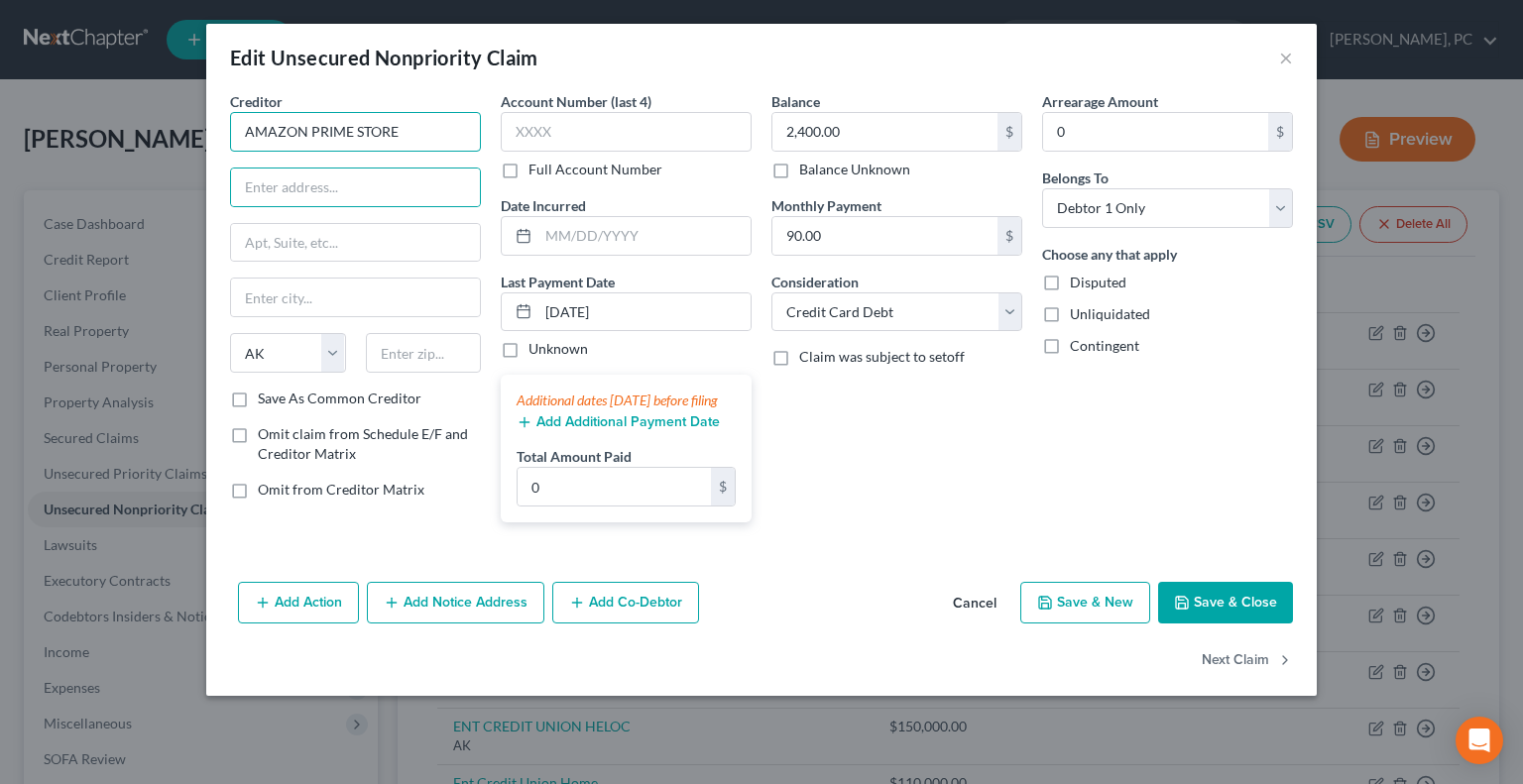 click on "AMAZON PRIME STORE" at bounding box center [355, 132] 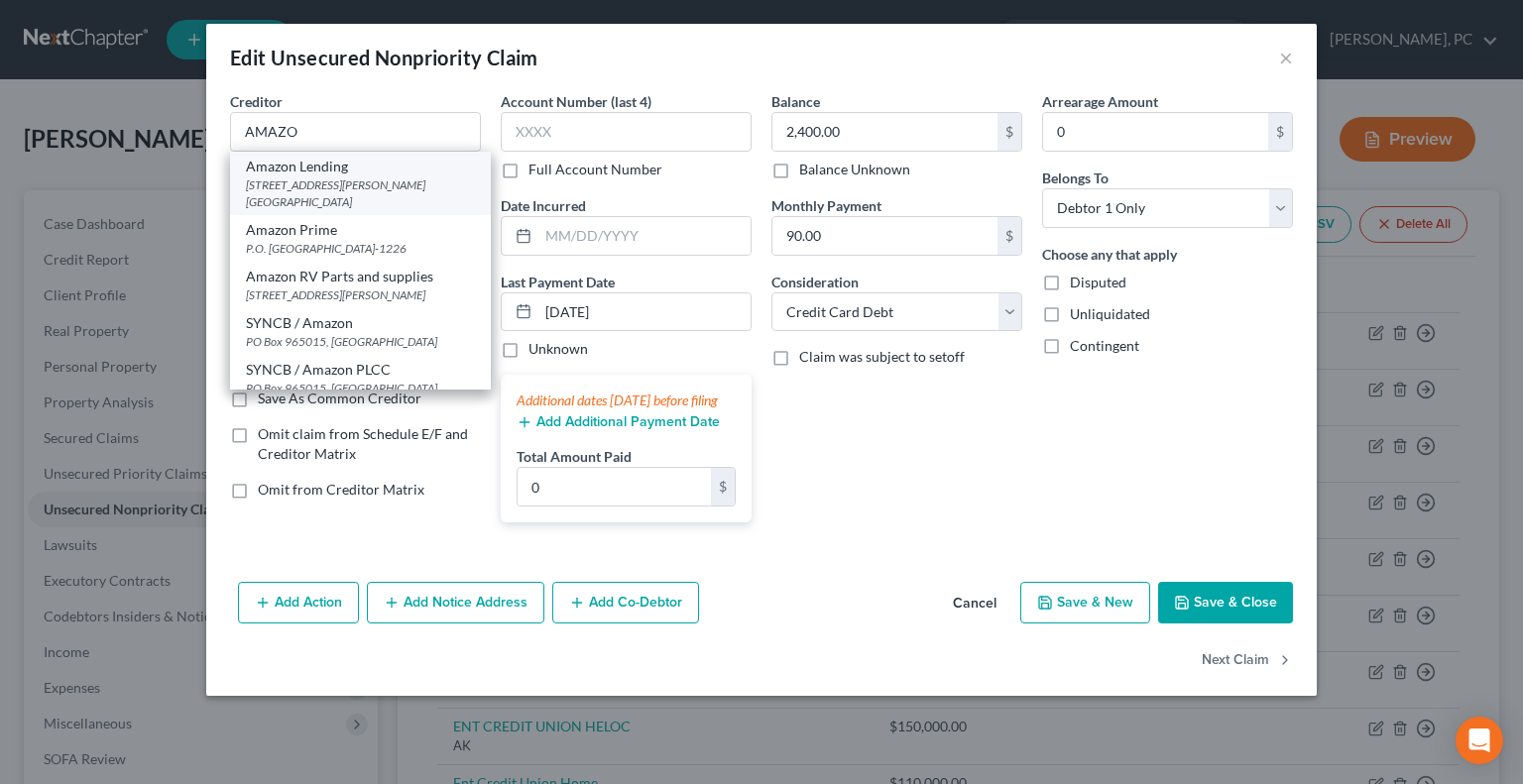 click on "Amazon Lending" at bounding box center [360, 167] 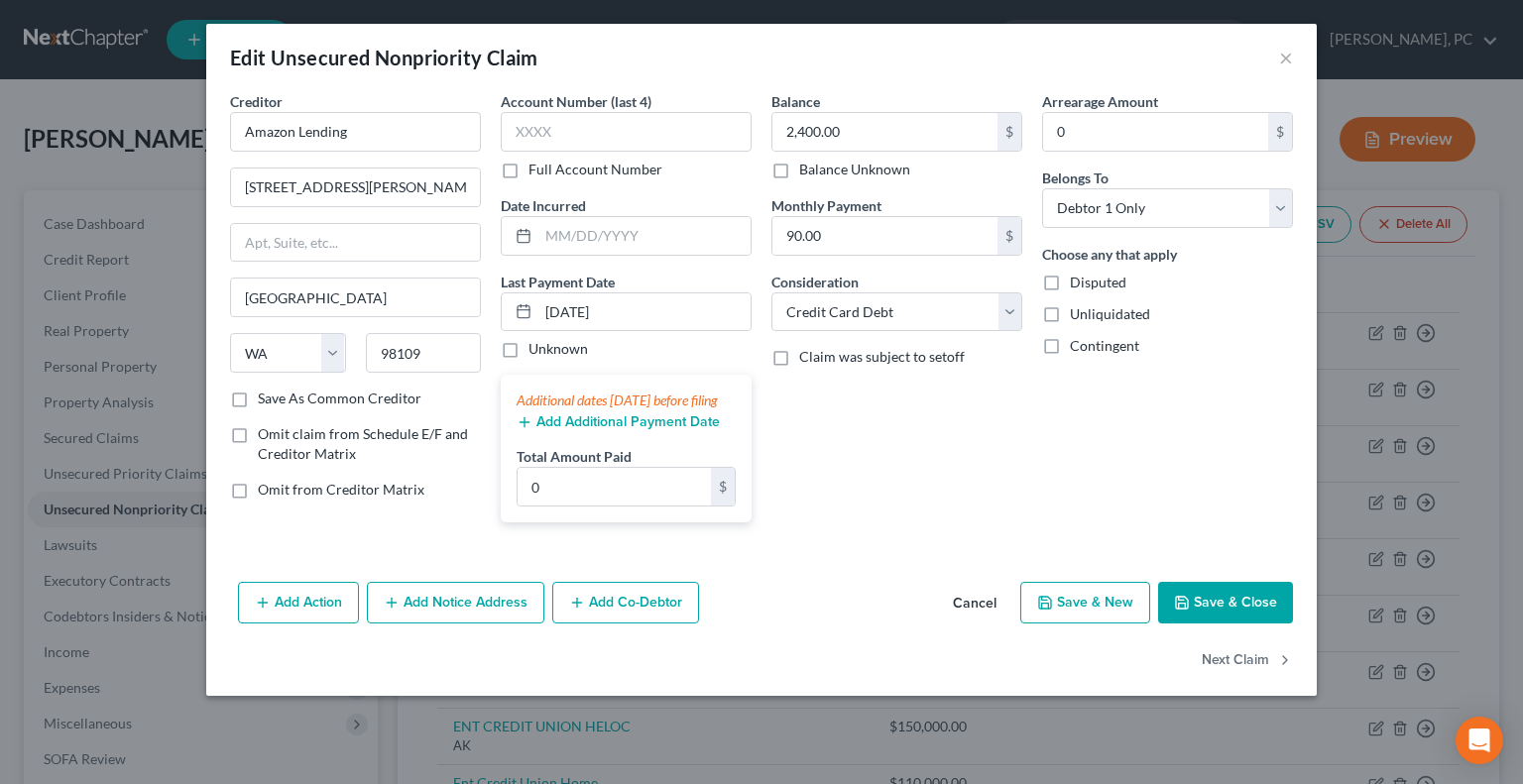 click on "Add Notice Address" at bounding box center [455, 603] 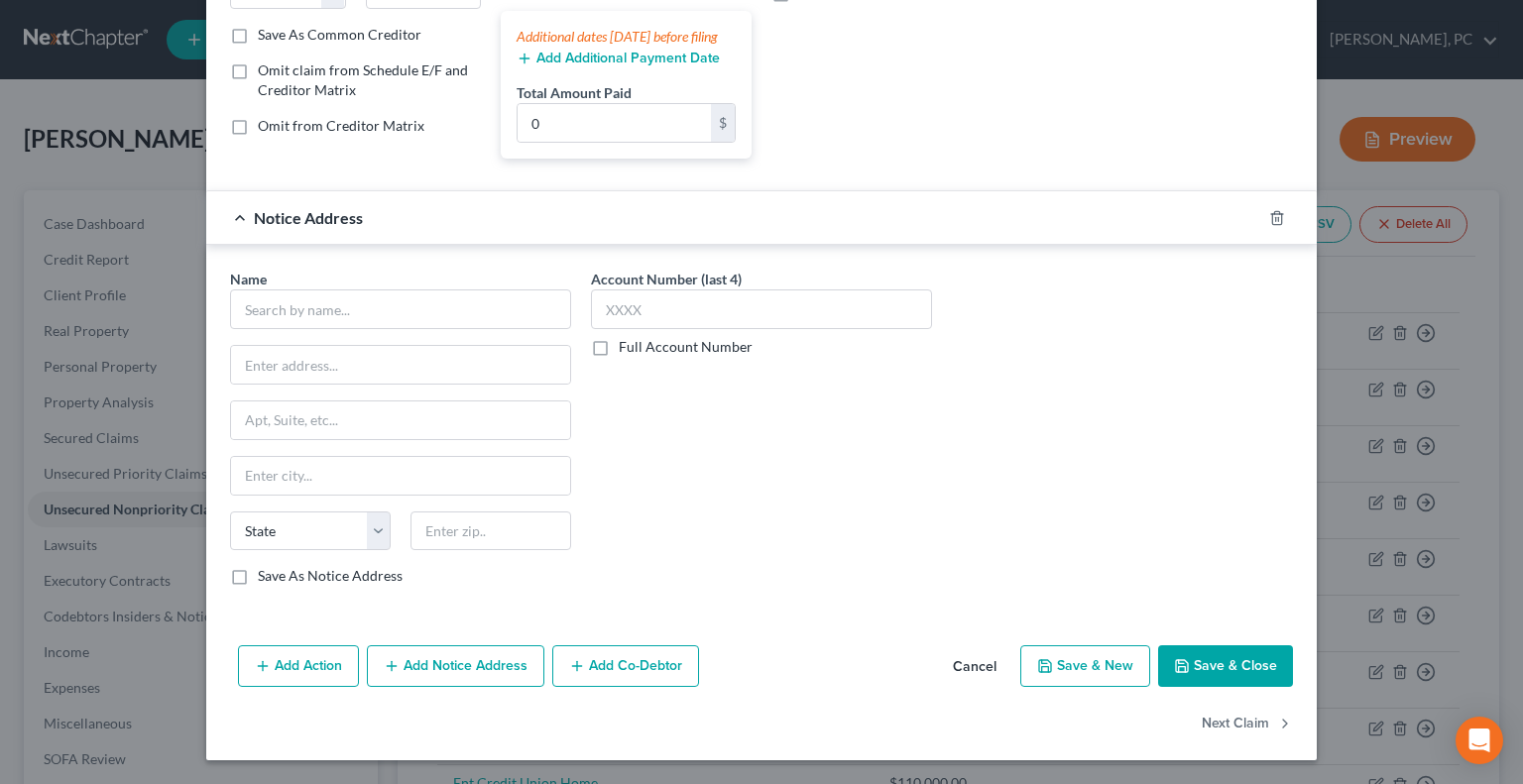 scroll, scrollTop: 436, scrollLeft: 0, axis: vertical 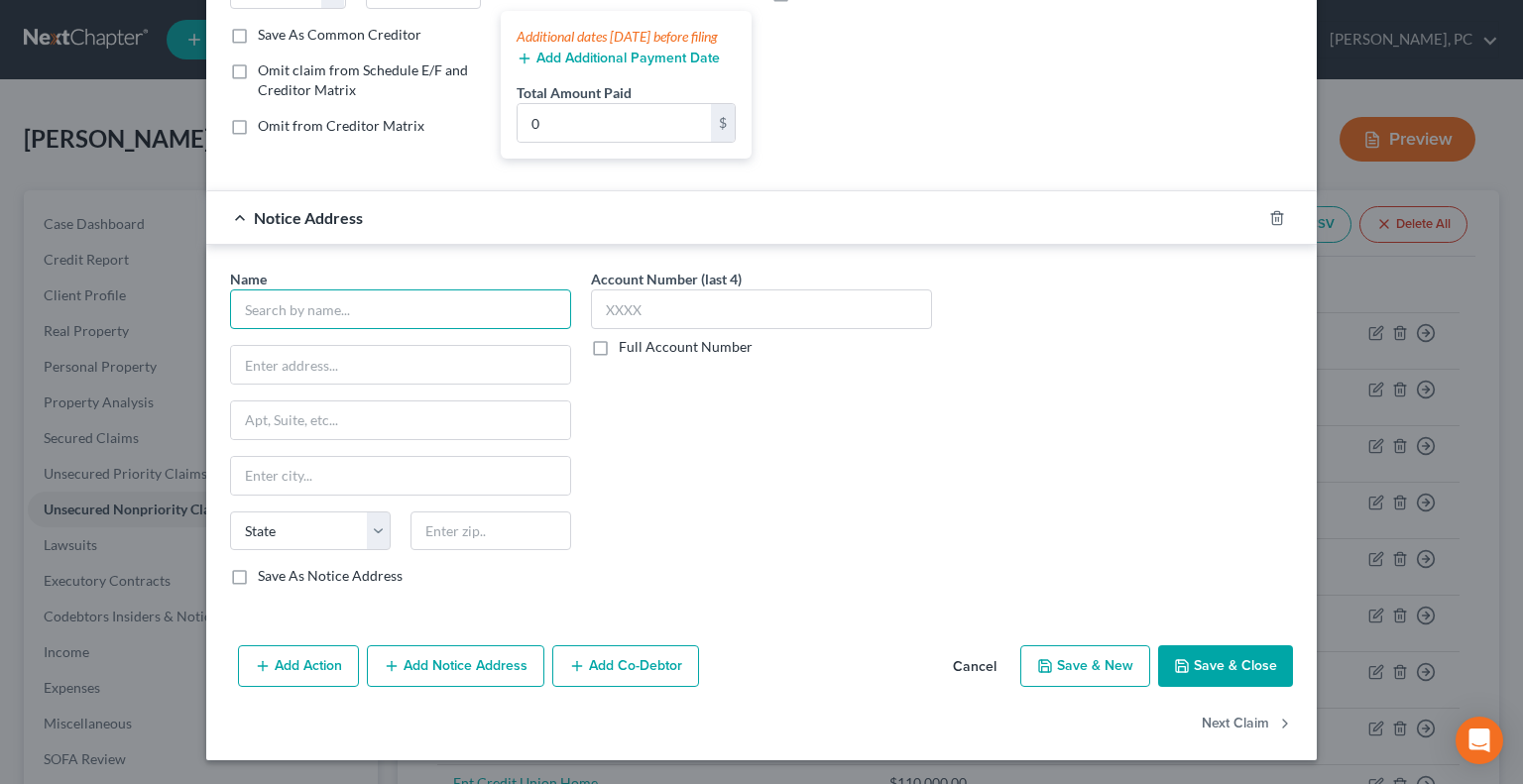 click at bounding box center [401, 309] 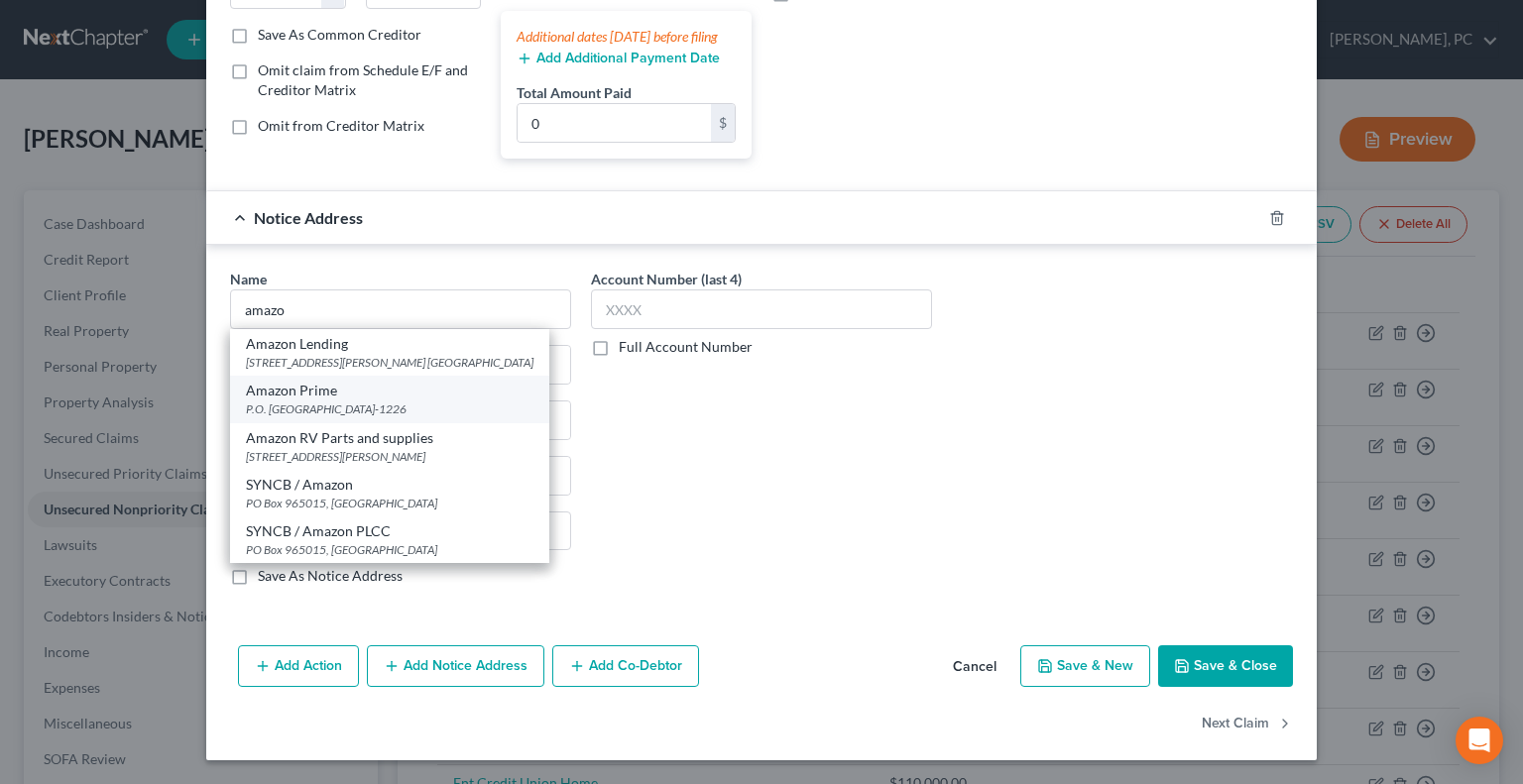 click on "P.O. [GEOGRAPHIC_DATA]-1226" at bounding box center [390, 408] 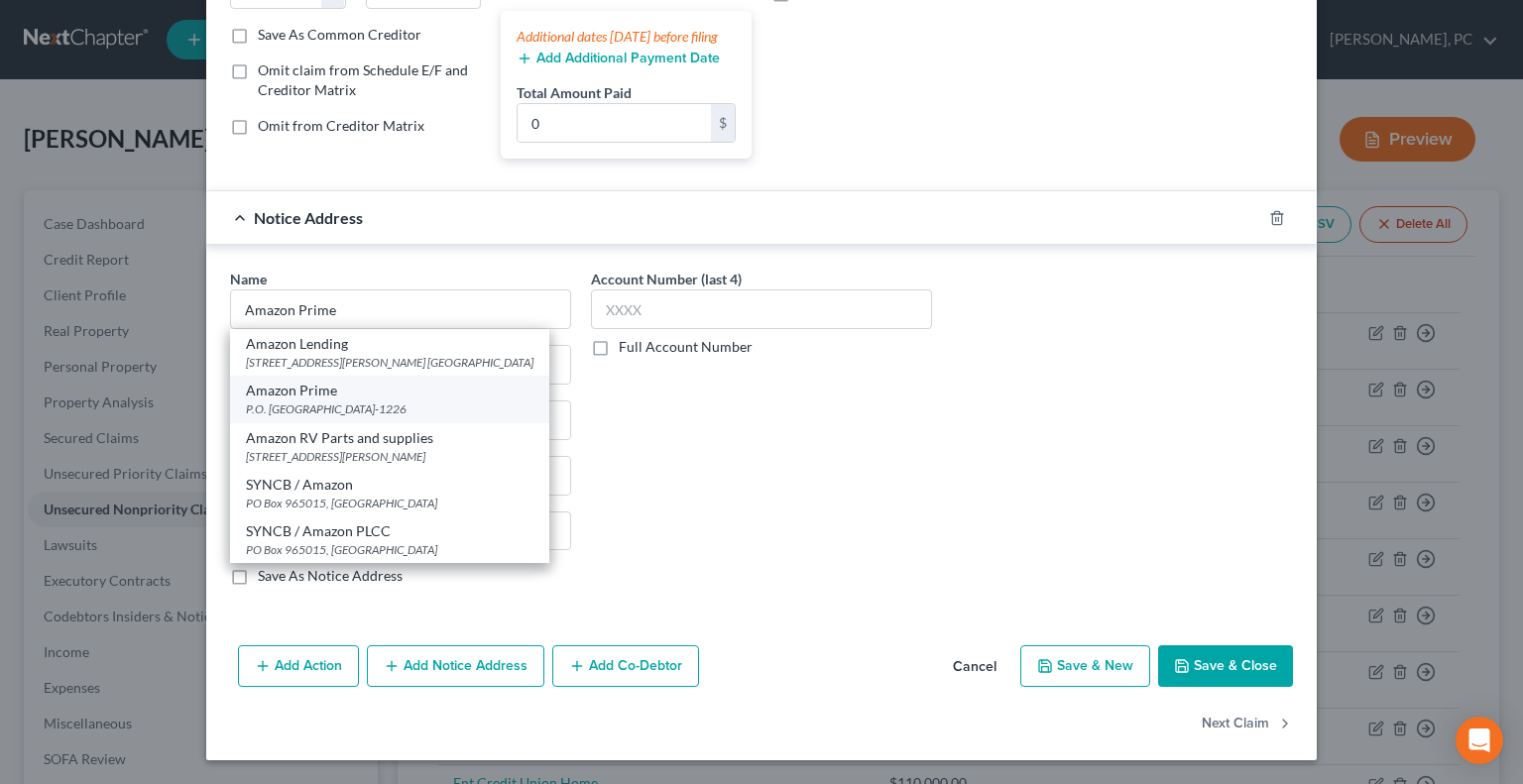 select on "50" 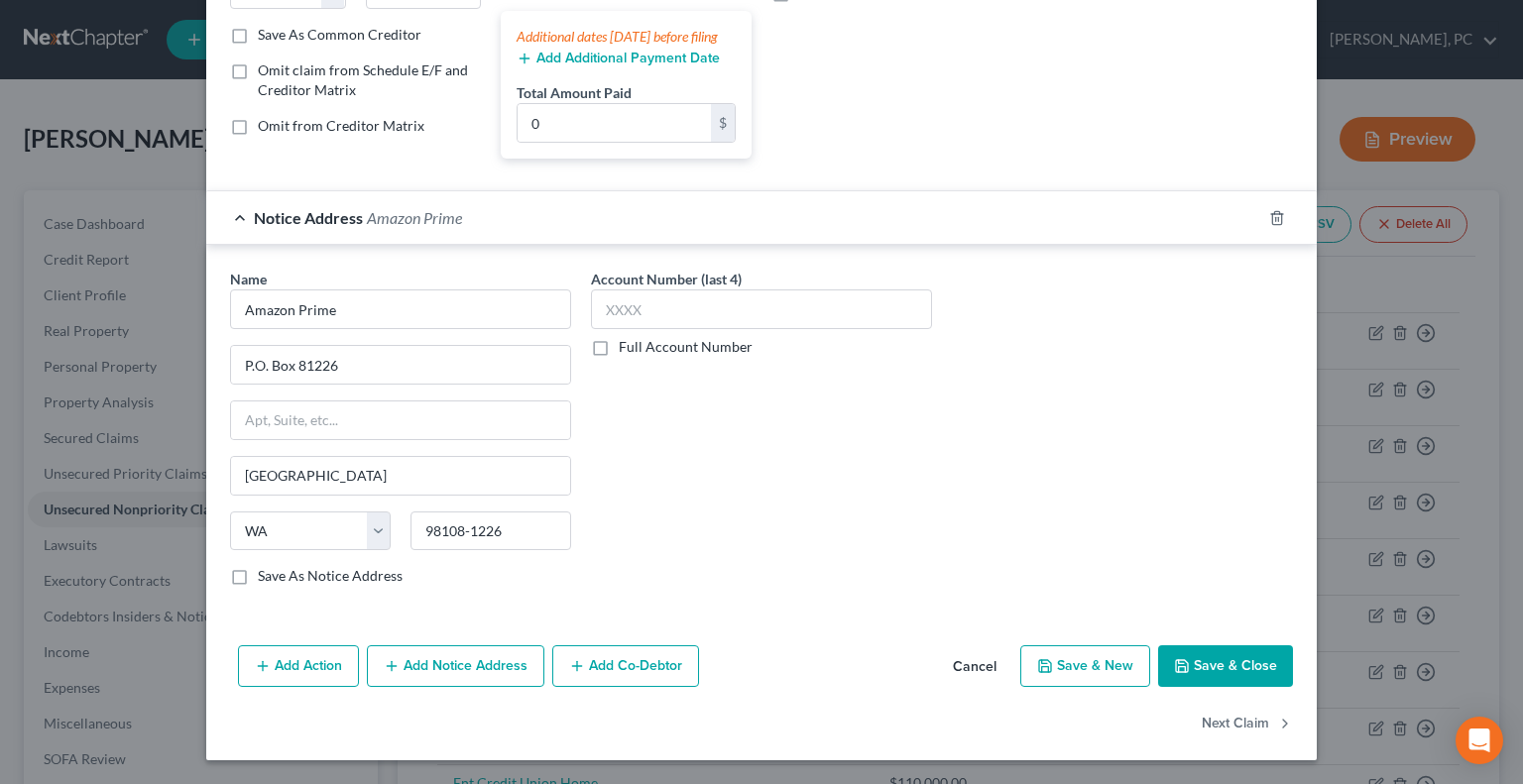 scroll, scrollTop: 662, scrollLeft: 0, axis: vertical 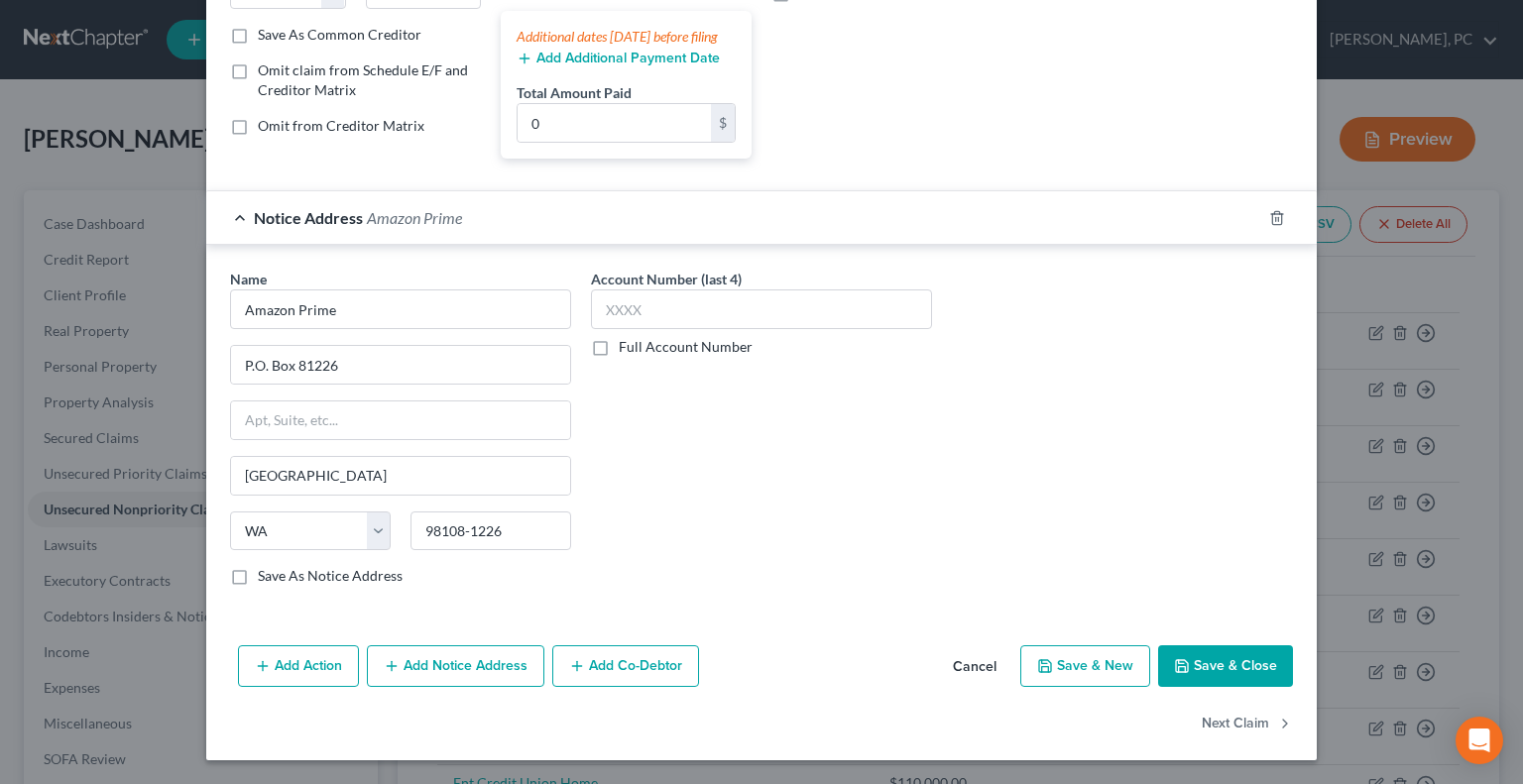 click on "Add Notice Address" at bounding box center (455, 666) 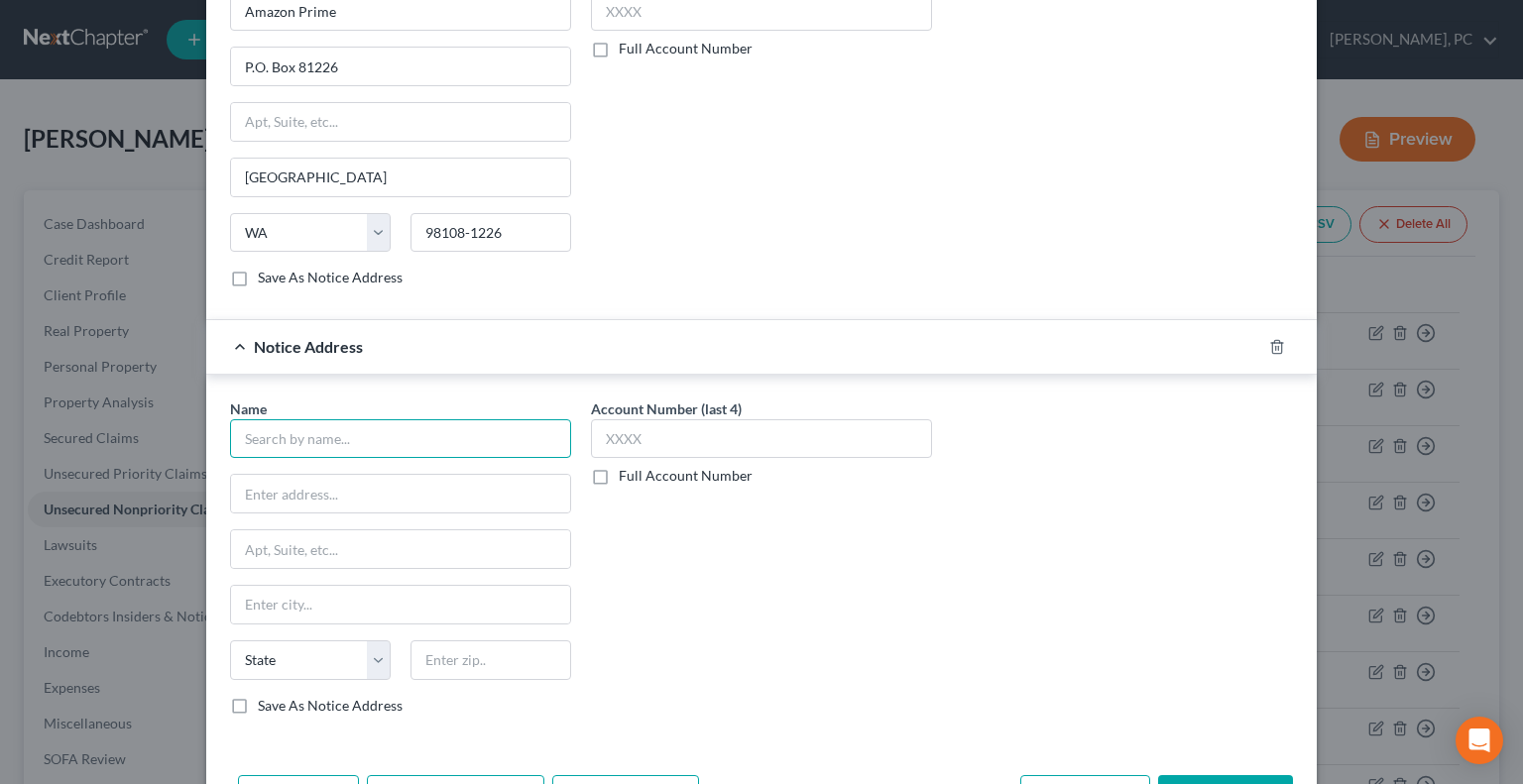 click at bounding box center (401, 439) 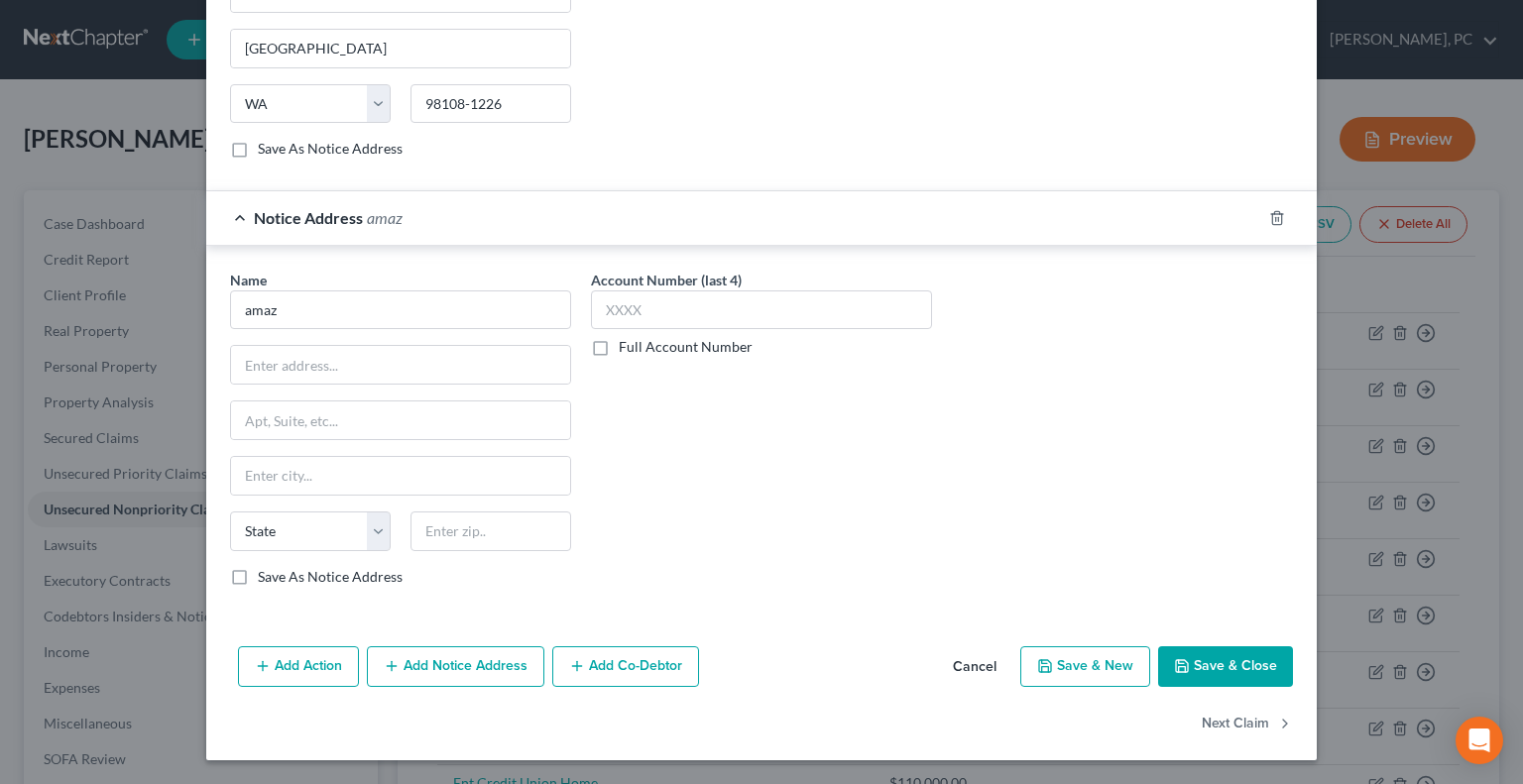 scroll, scrollTop: 860, scrollLeft: 0, axis: vertical 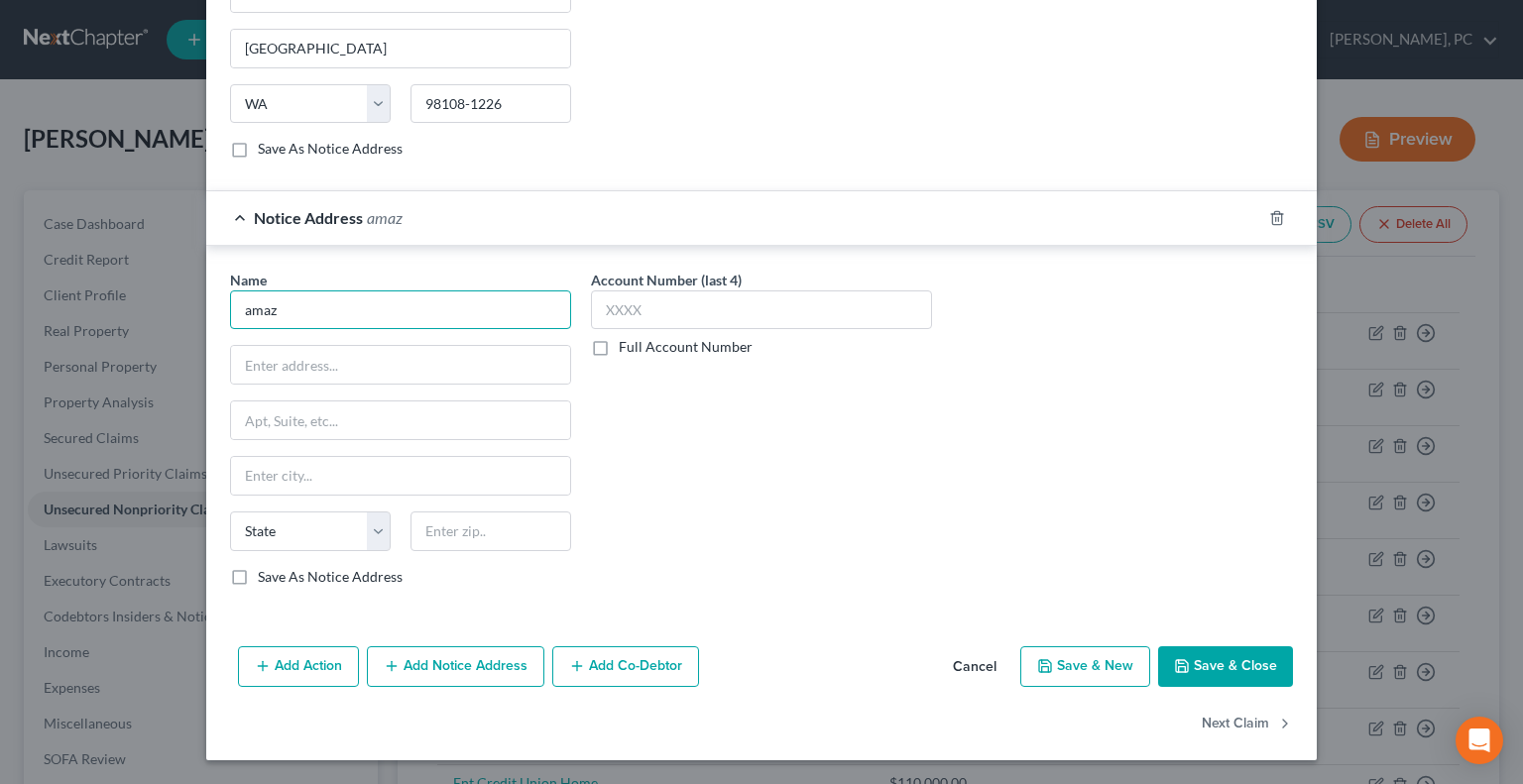 click on "amaz" at bounding box center [401, -118] 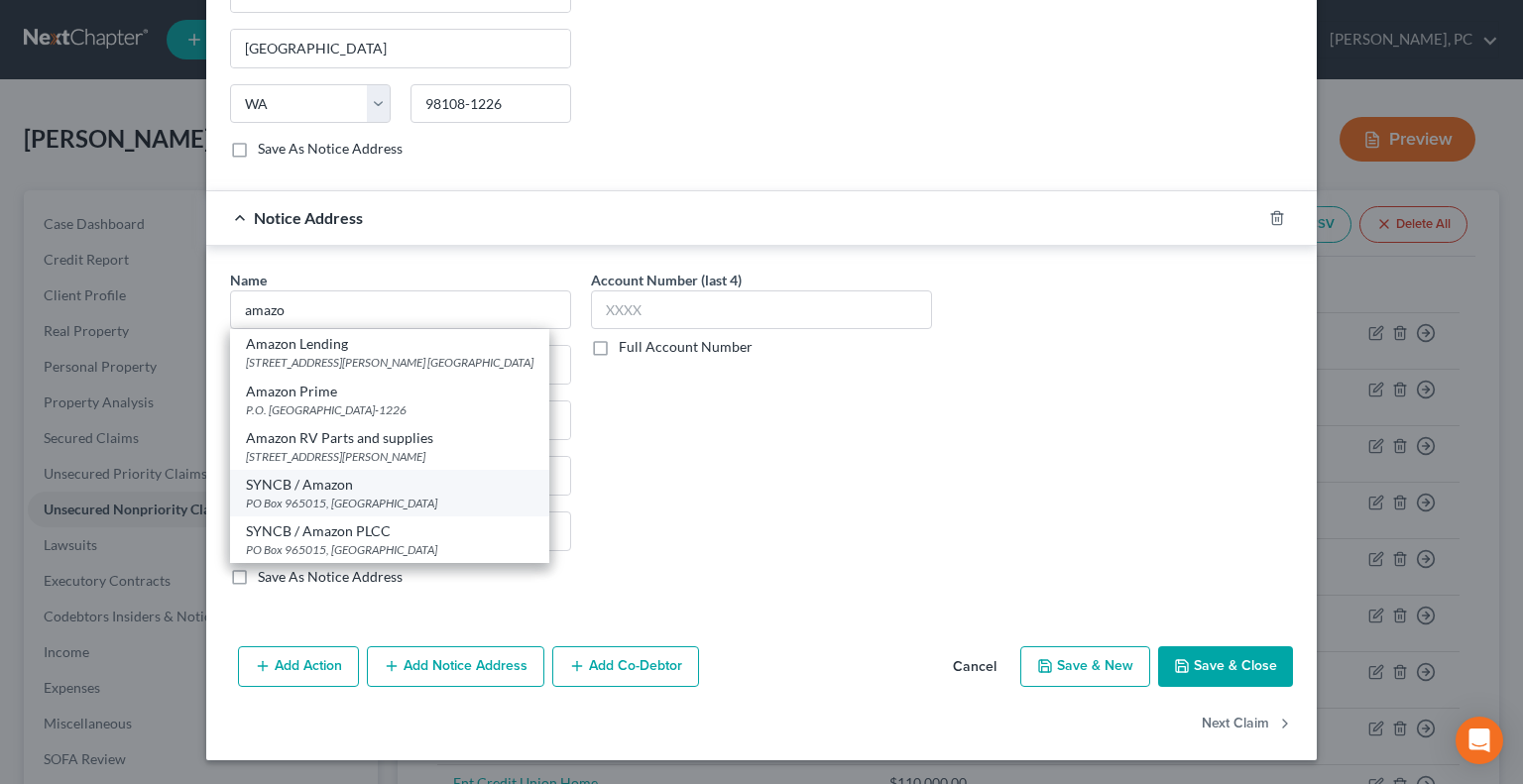 click on "SYNCB / Amazon" at bounding box center [390, 485] 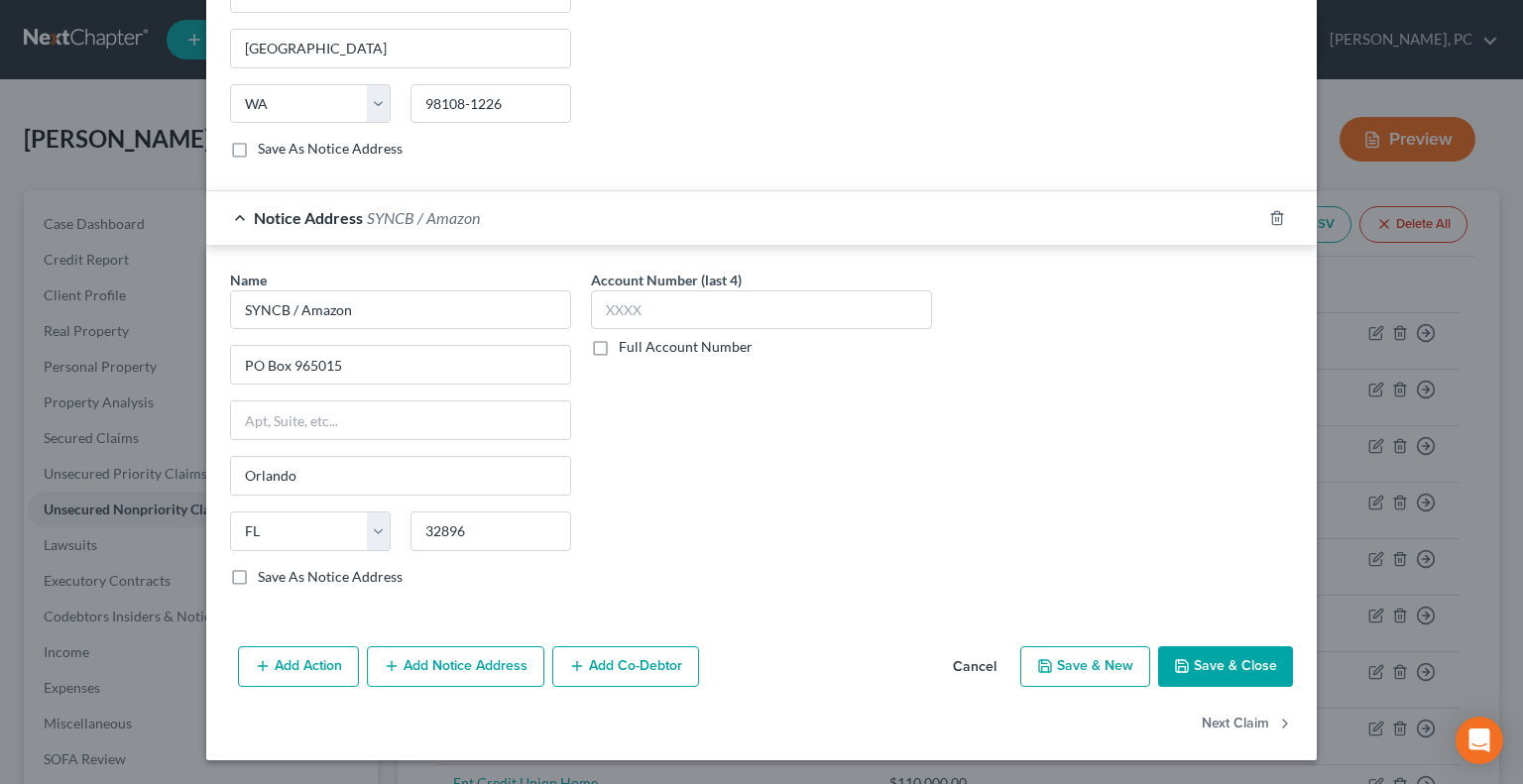 scroll, scrollTop: 1190, scrollLeft: 0, axis: vertical 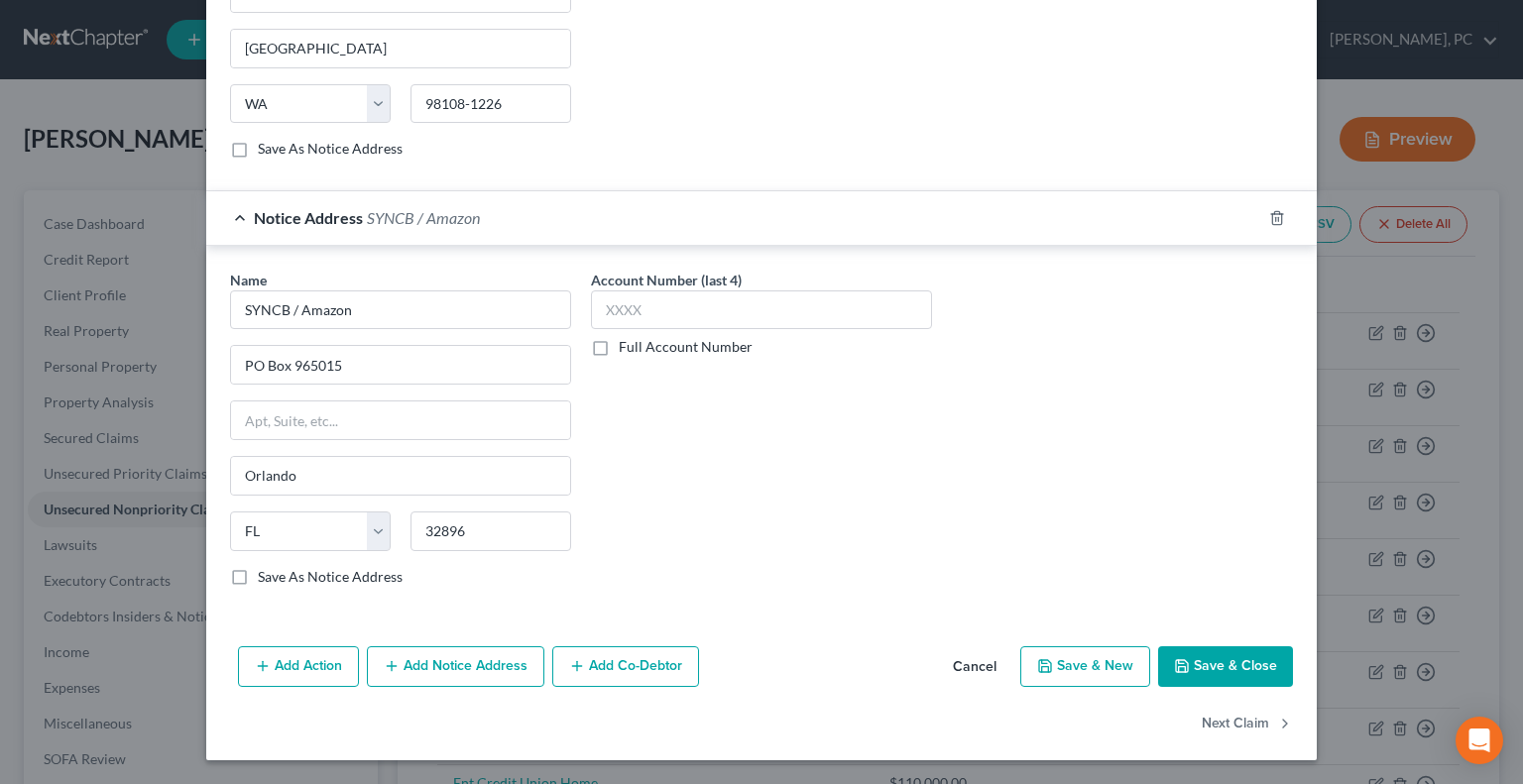 click on "Save & Close" at bounding box center (1226, 667) 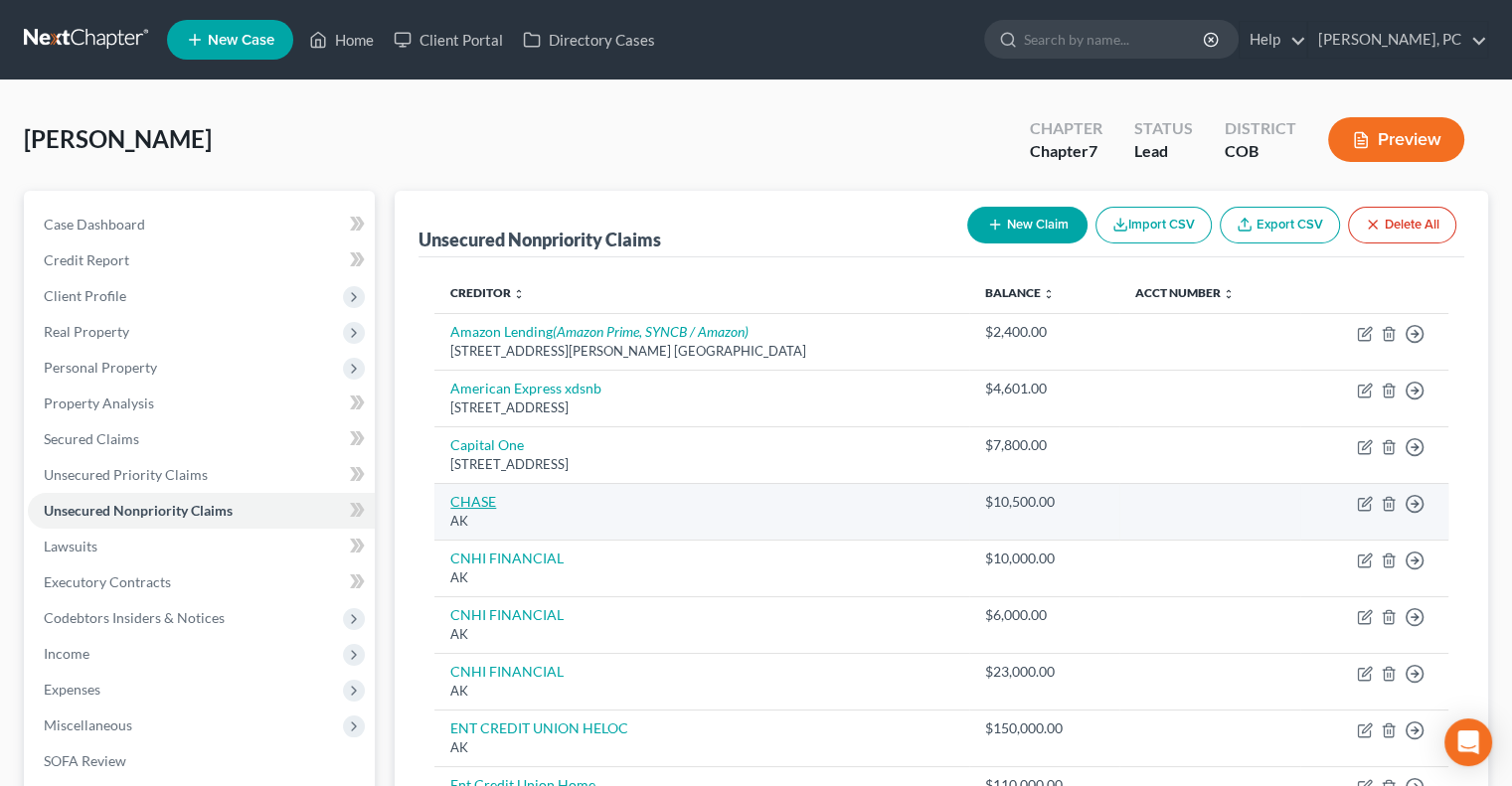 click on "CHASE" at bounding box center (473, 501) 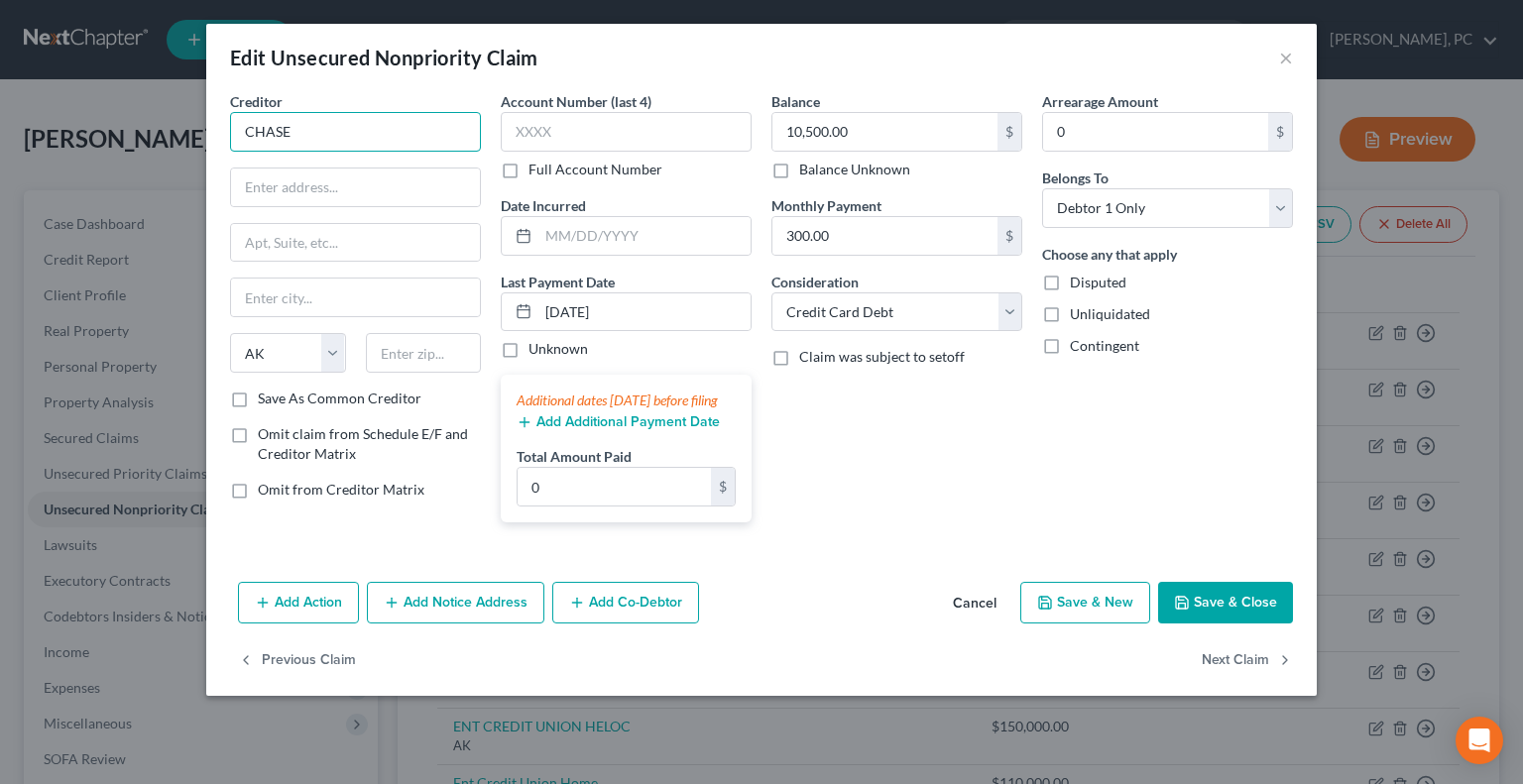 click on "CHASE" at bounding box center [355, 132] 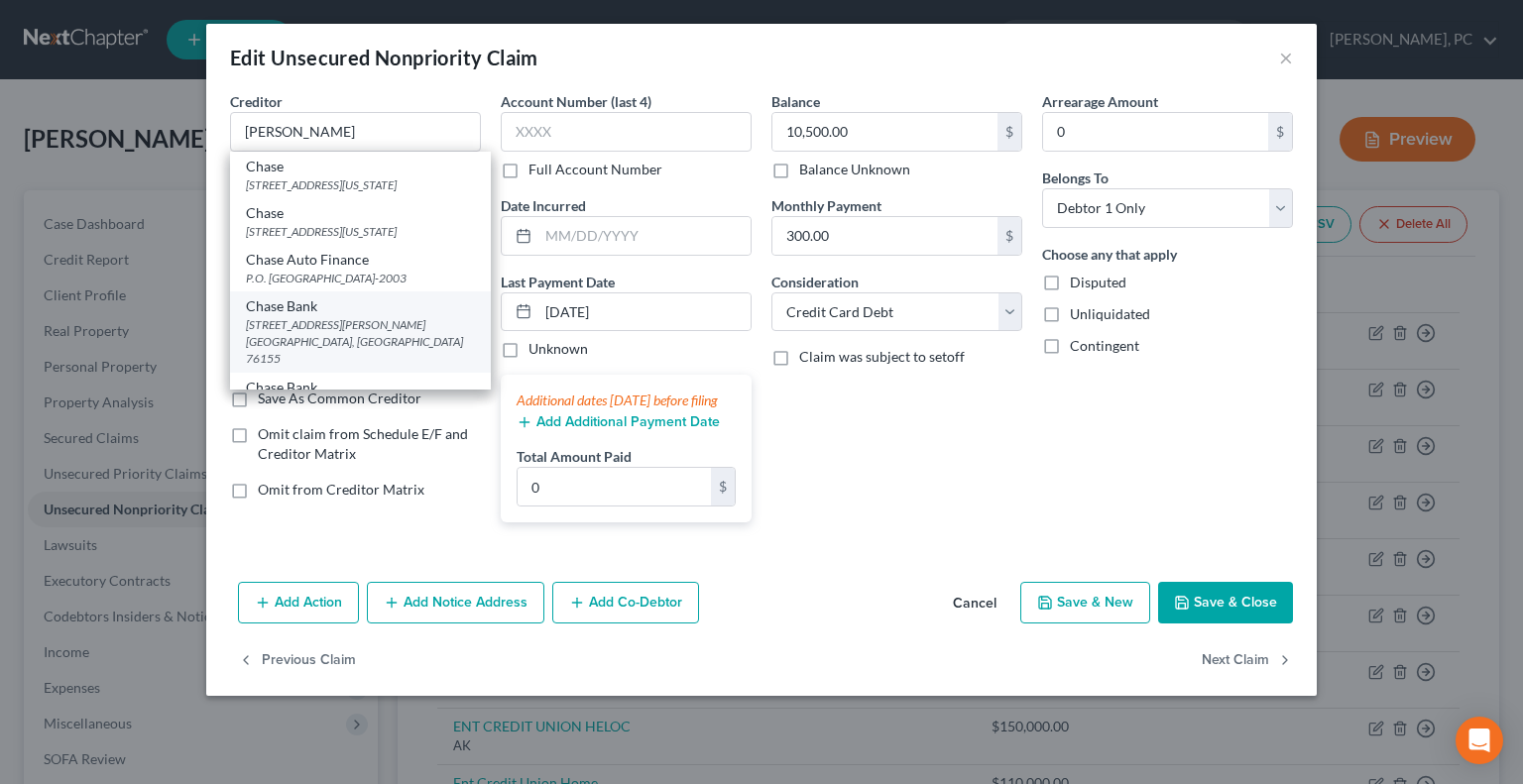 click on "Chase Bank" at bounding box center (360, 306) 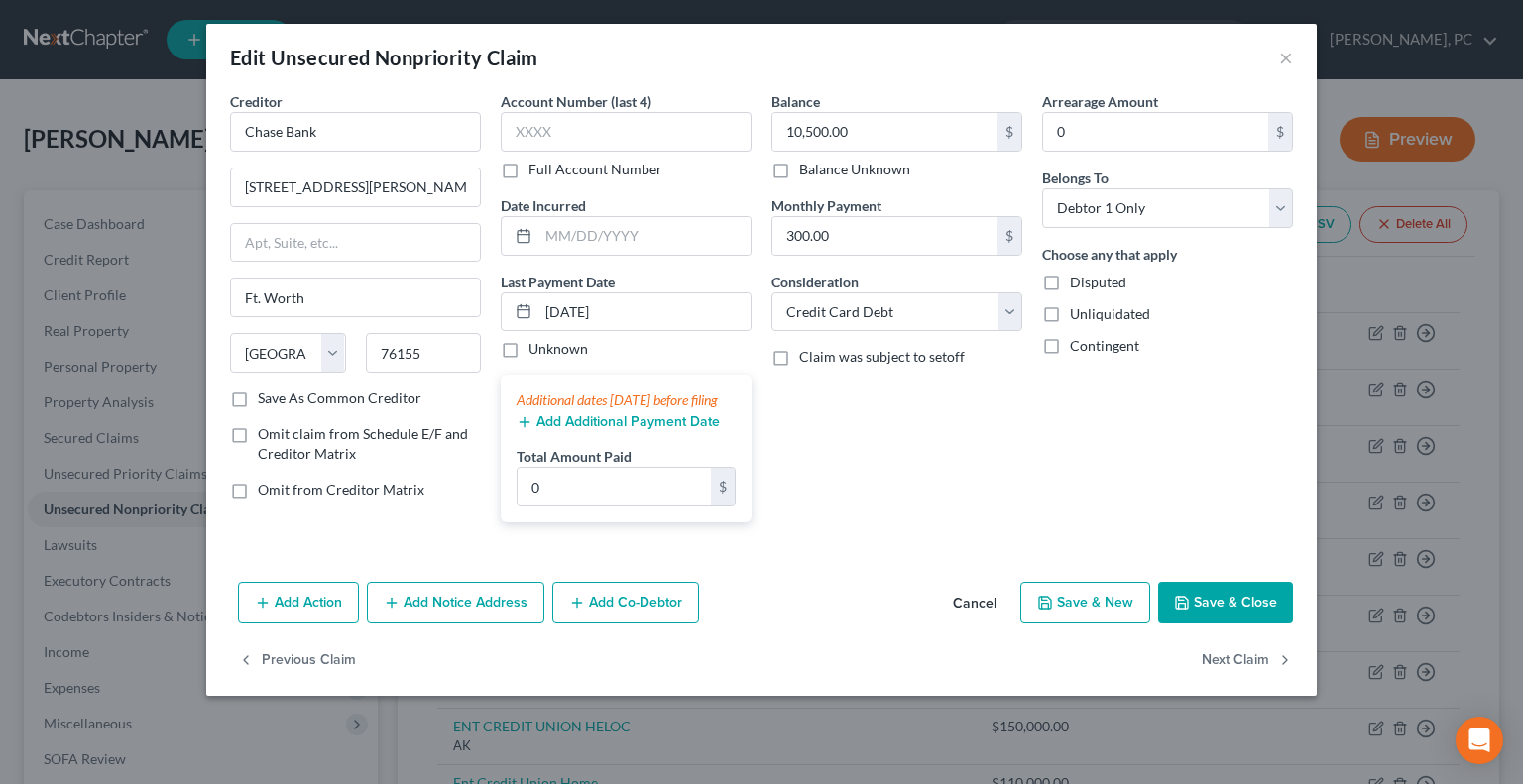 click on "Save & Close" at bounding box center [1226, 603] 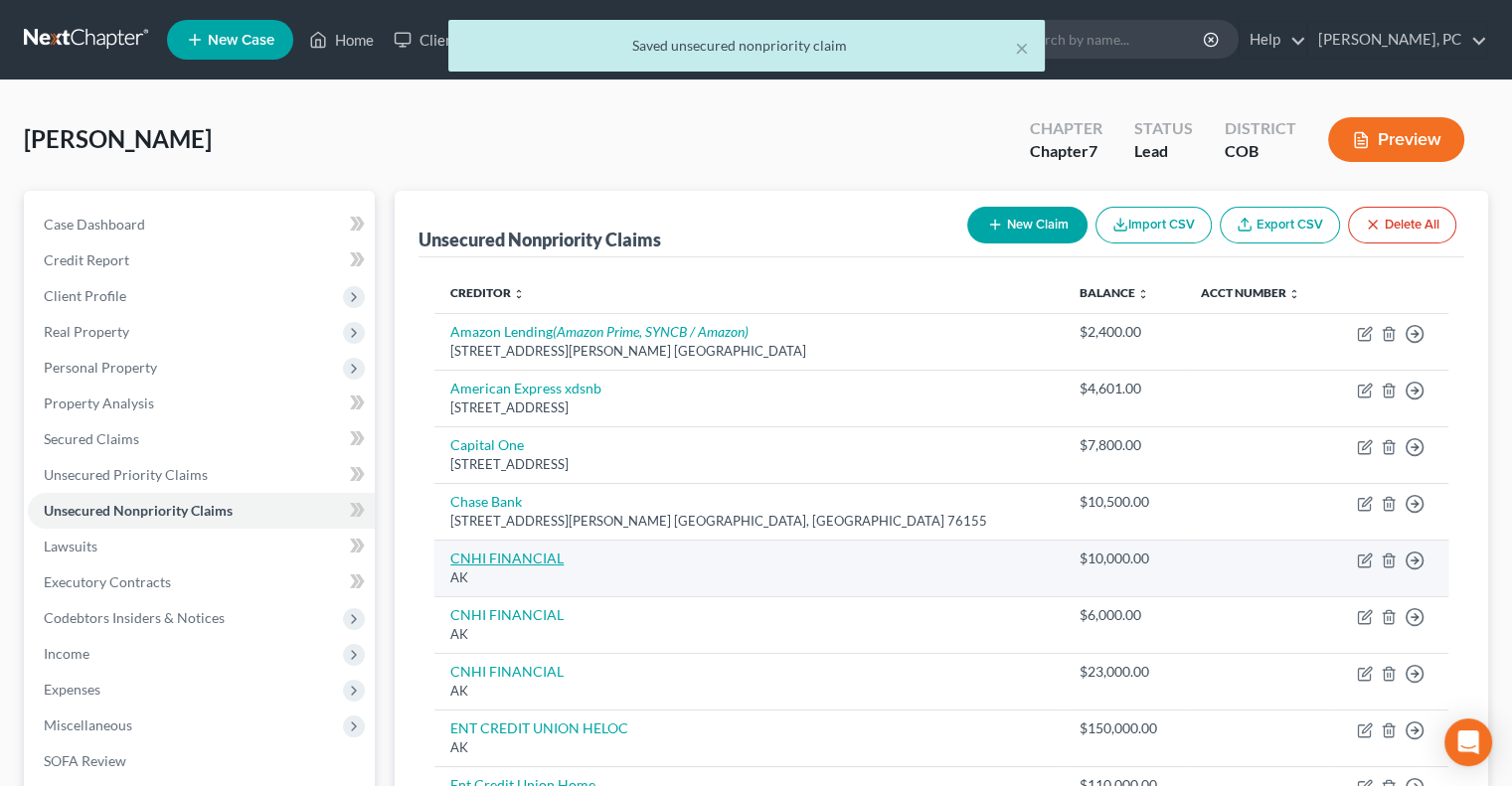 click on "CNHI FINANCIAL" at bounding box center [507, 557] 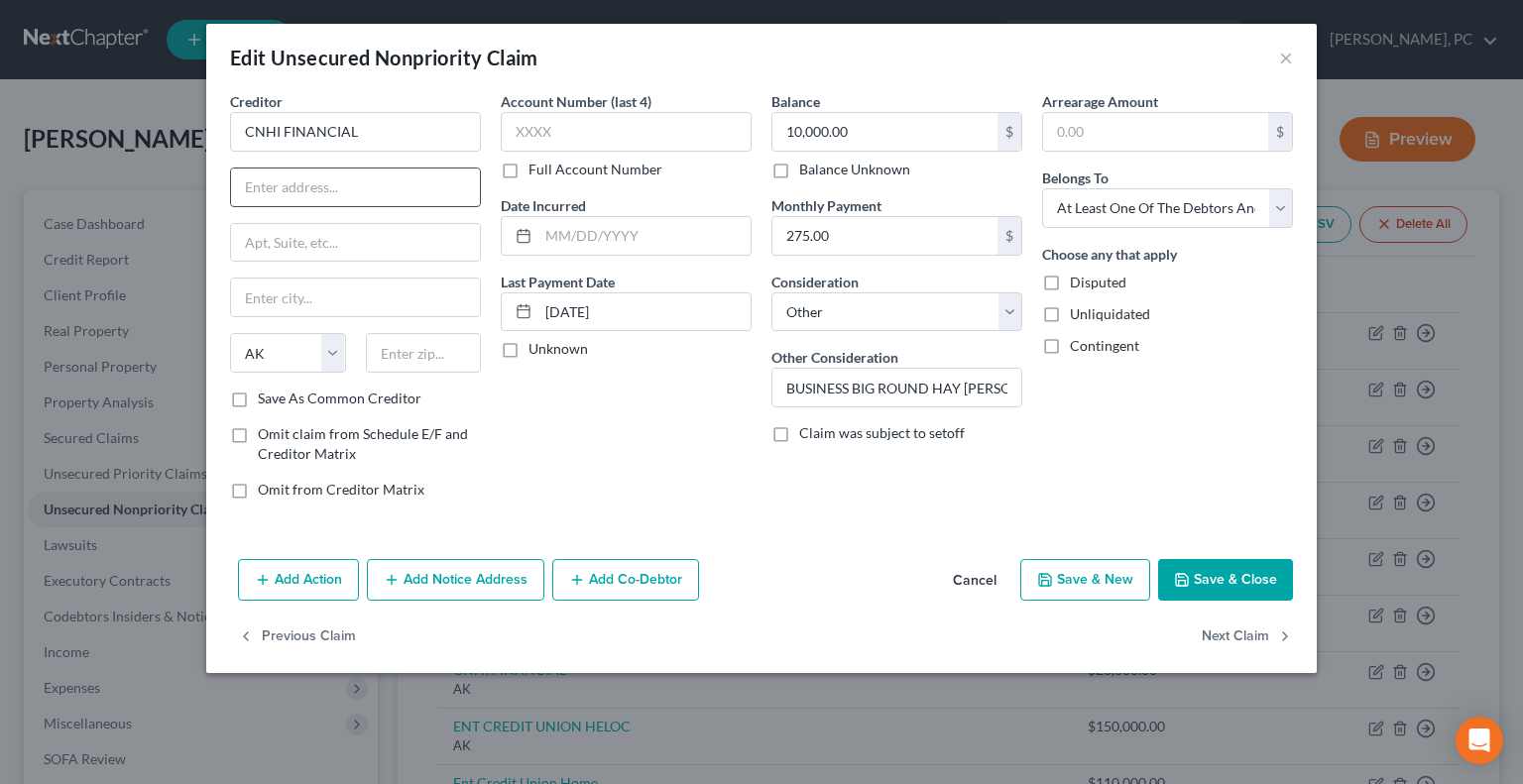click at bounding box center [355, 187] 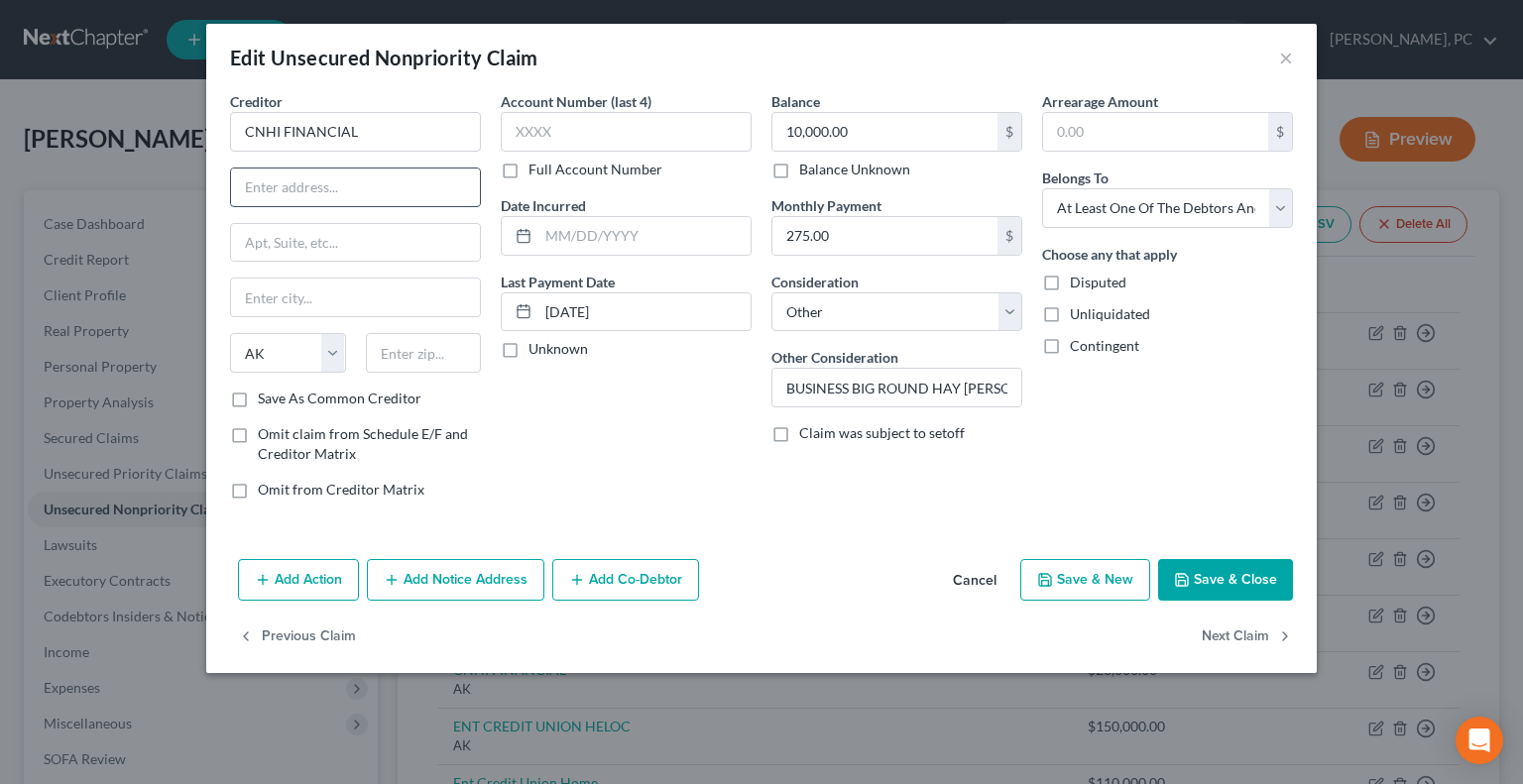 paste on "P.O. [GEOGRAPHIC_DATA]-8065" 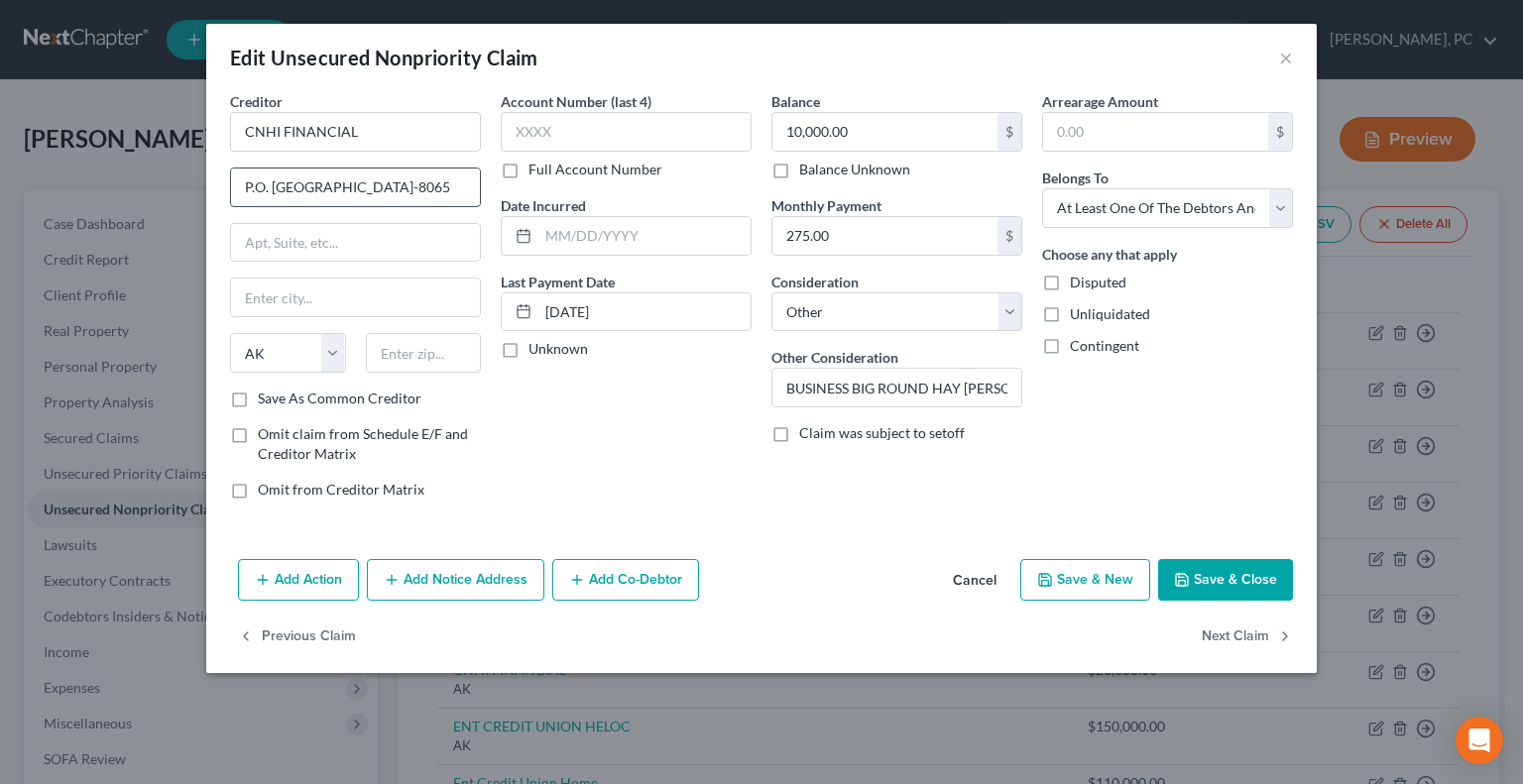 scroll, scrollTop: 0, scrollLeft: 28, axis: horizontal 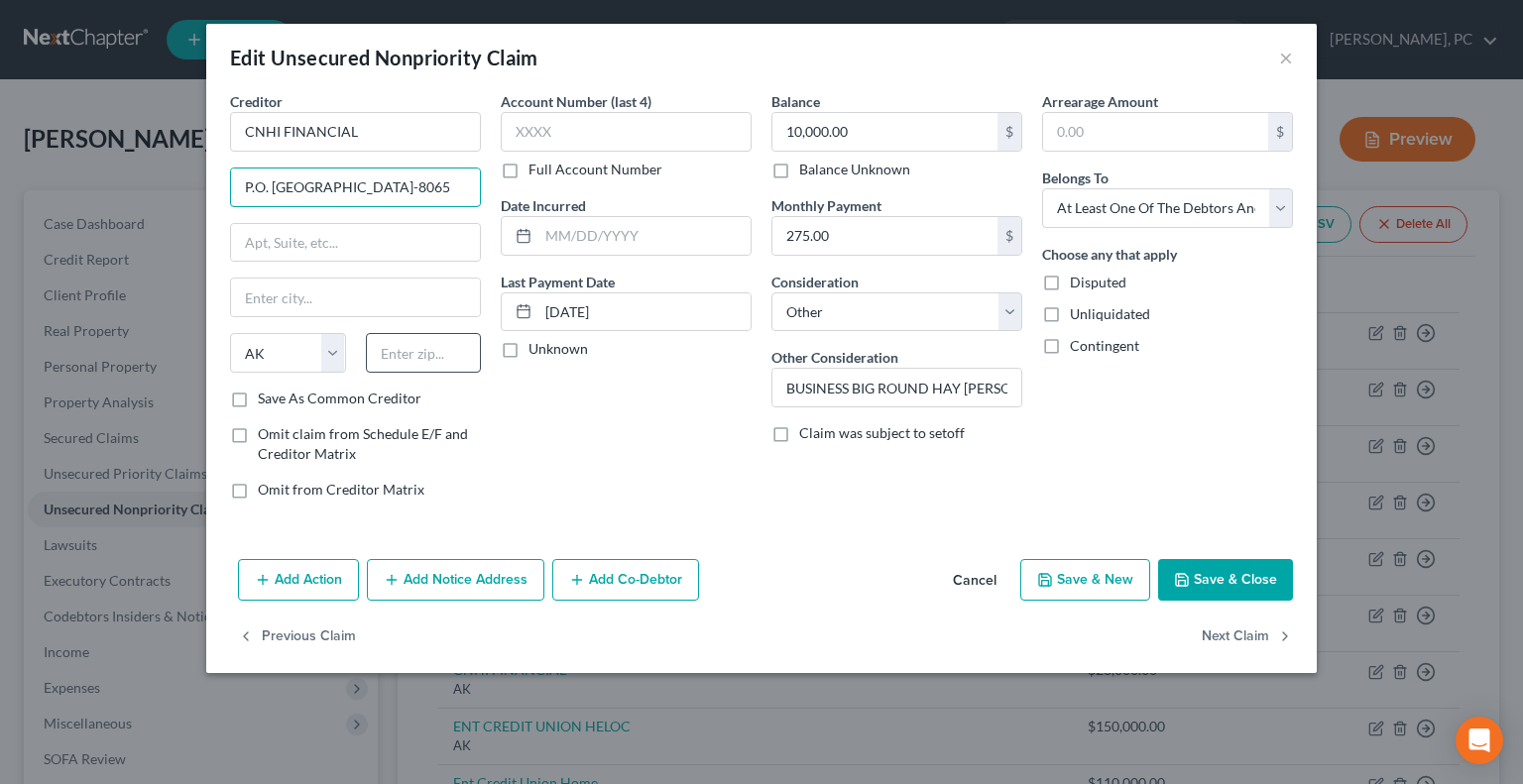 type on "P.O. [GEOGRAPHIC_DATA]-8065" 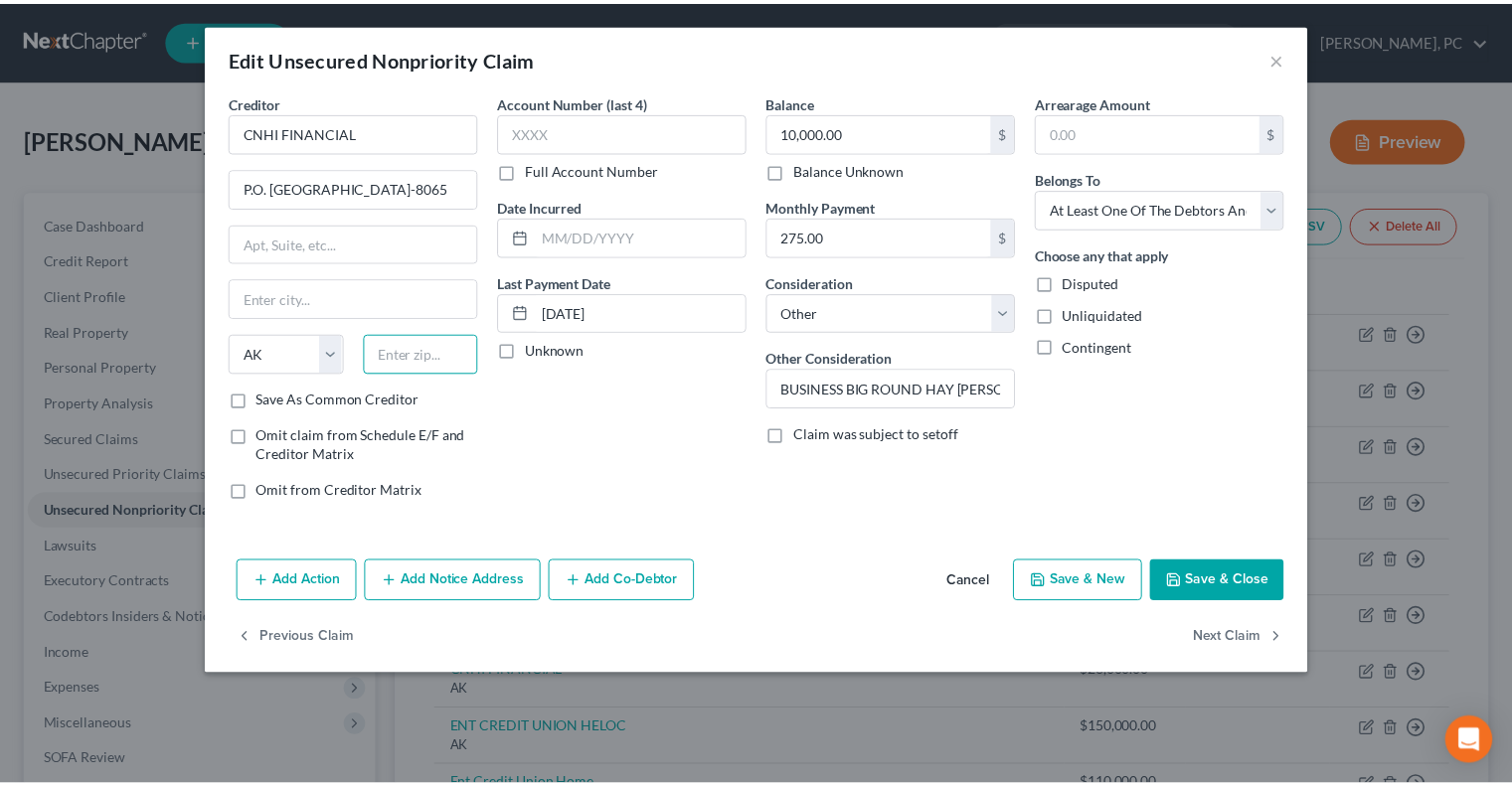 scroll, scrollTop: 0, scrollLeft: 0, axis: both 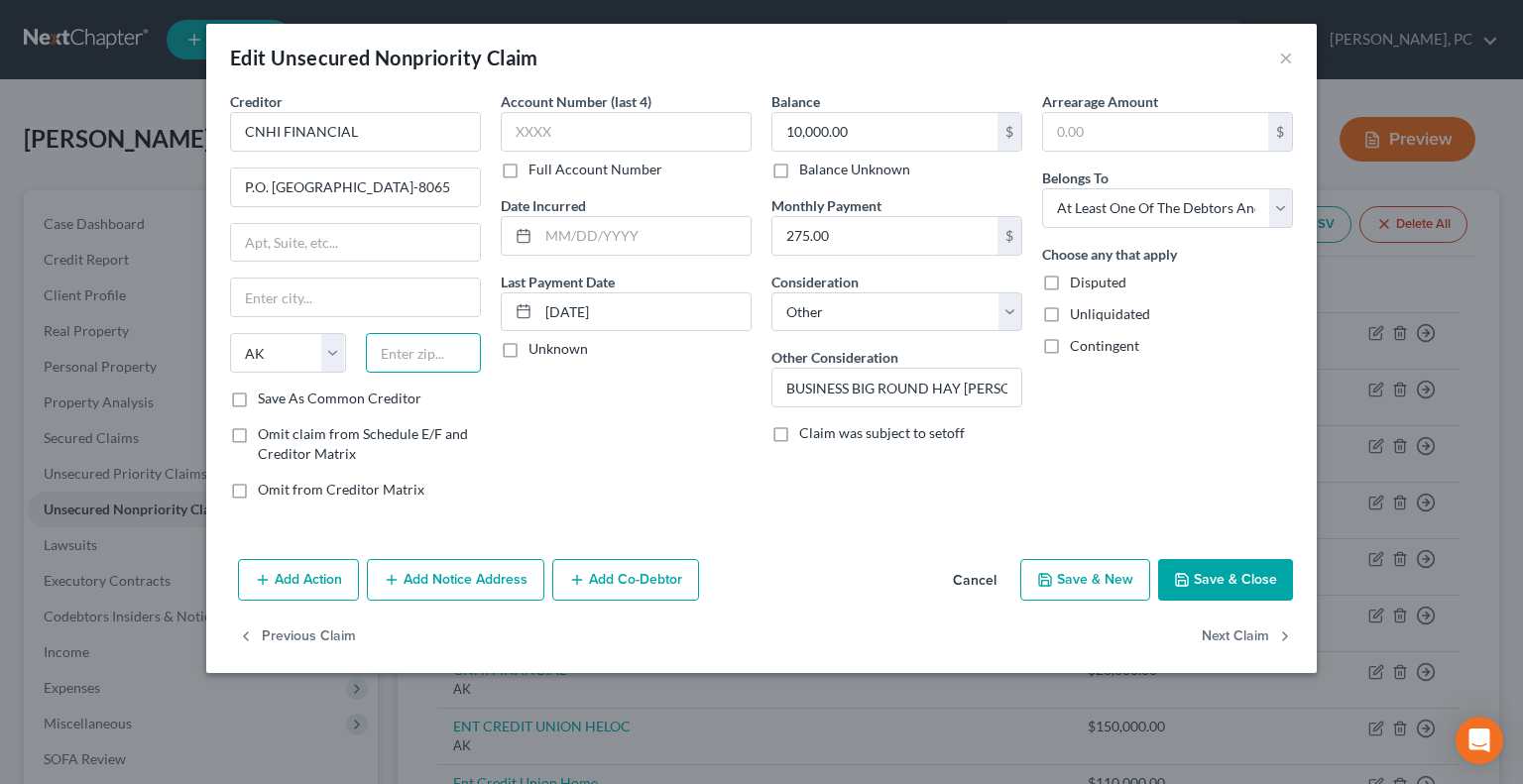 click at bounding box center [423, 353] 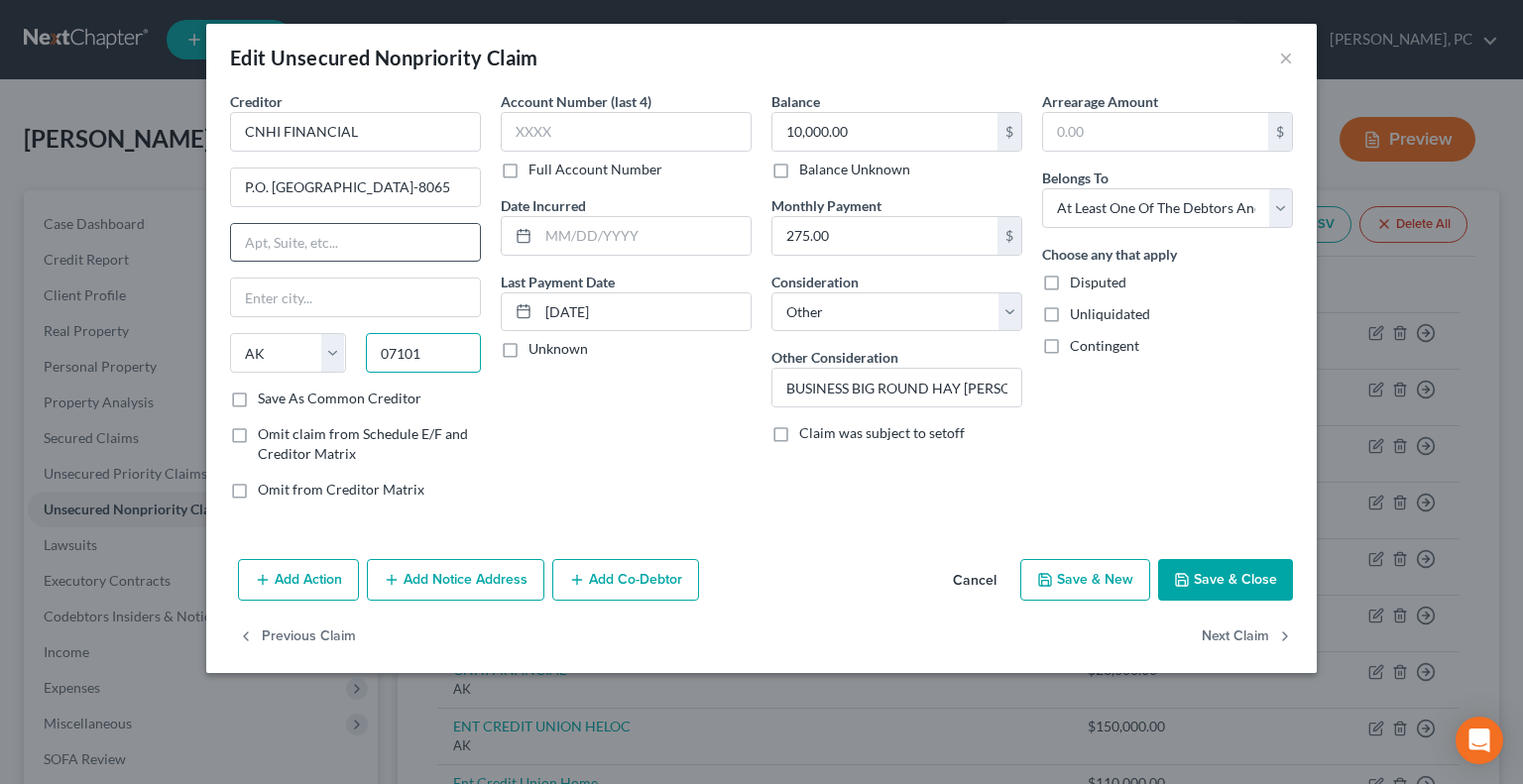 type on "07101" 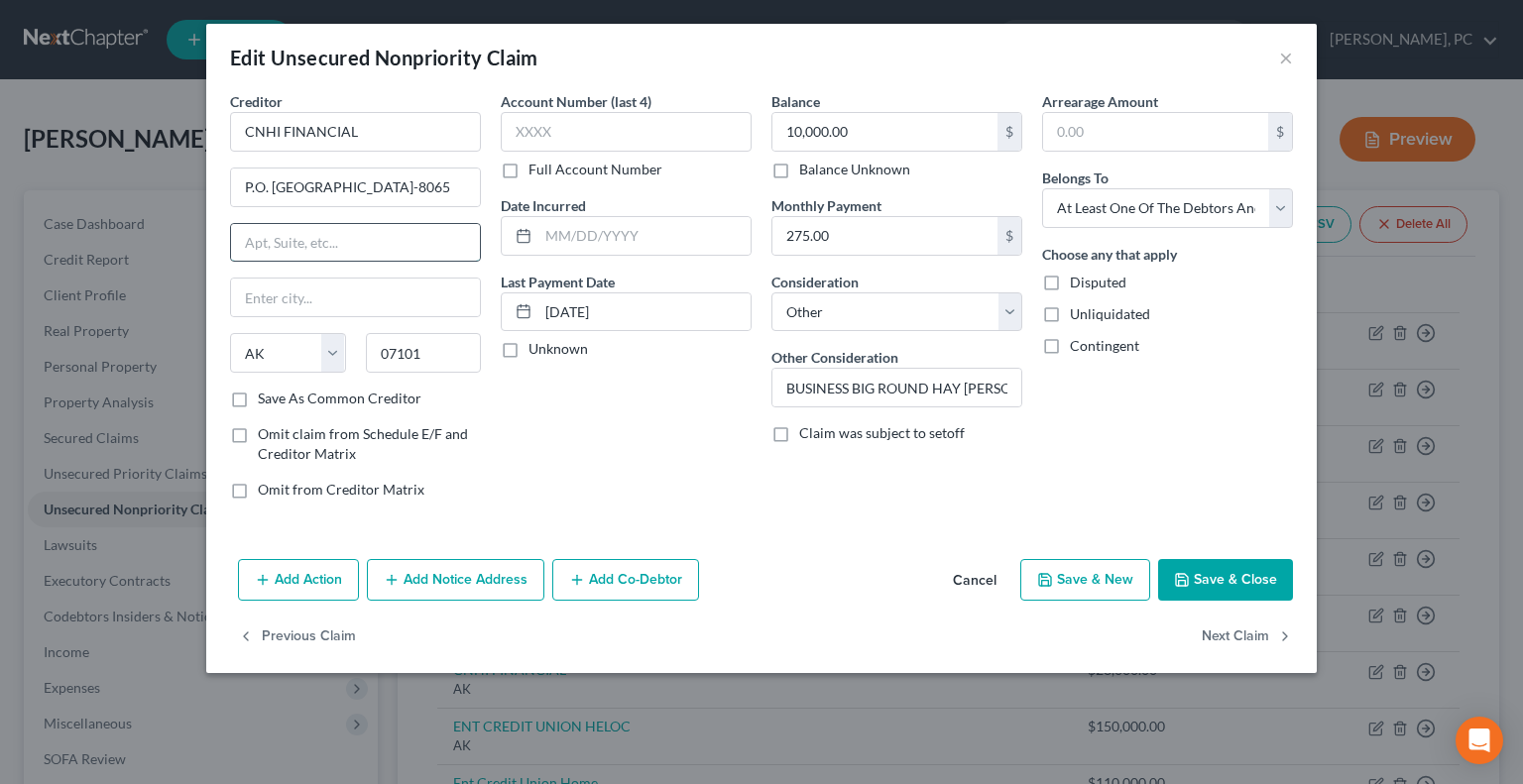 click at bounding box center (355, 243) 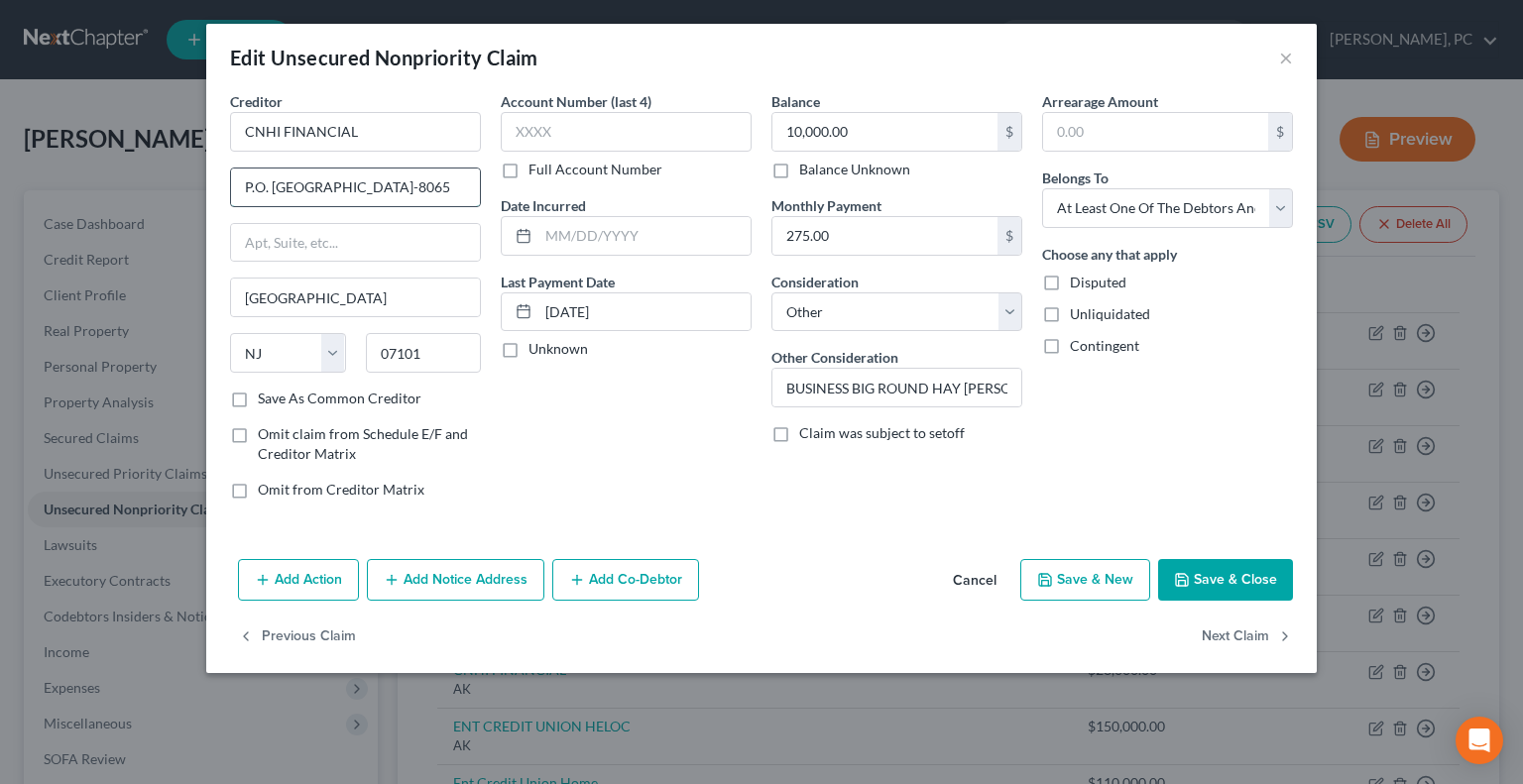click on "P.O. [GEOGRAPHIC_DATA]-8065" at bounding box center (355, 187) 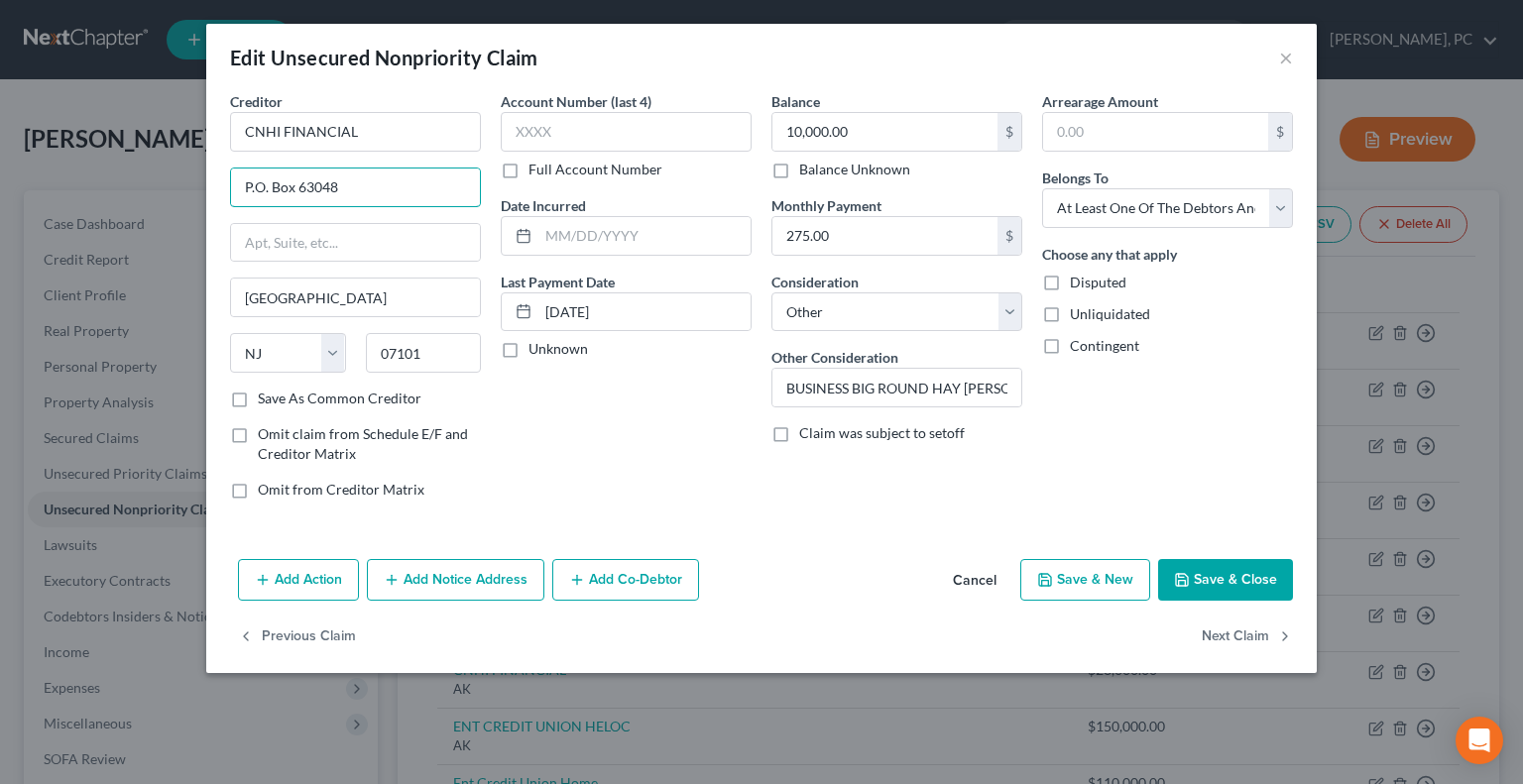 type on "P.O. Box 63048" 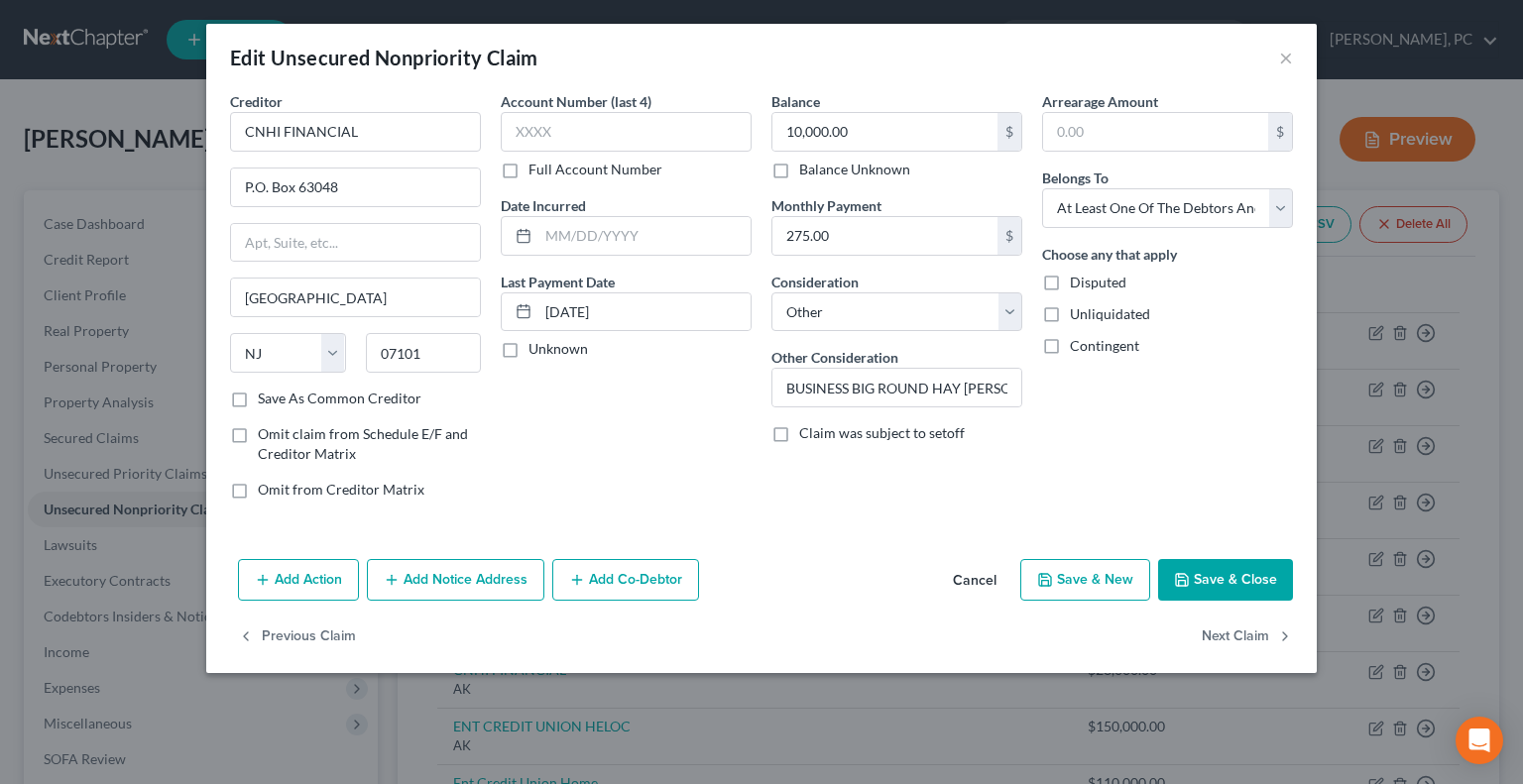click on "Save & Close" at bounding box center (1226, 580) 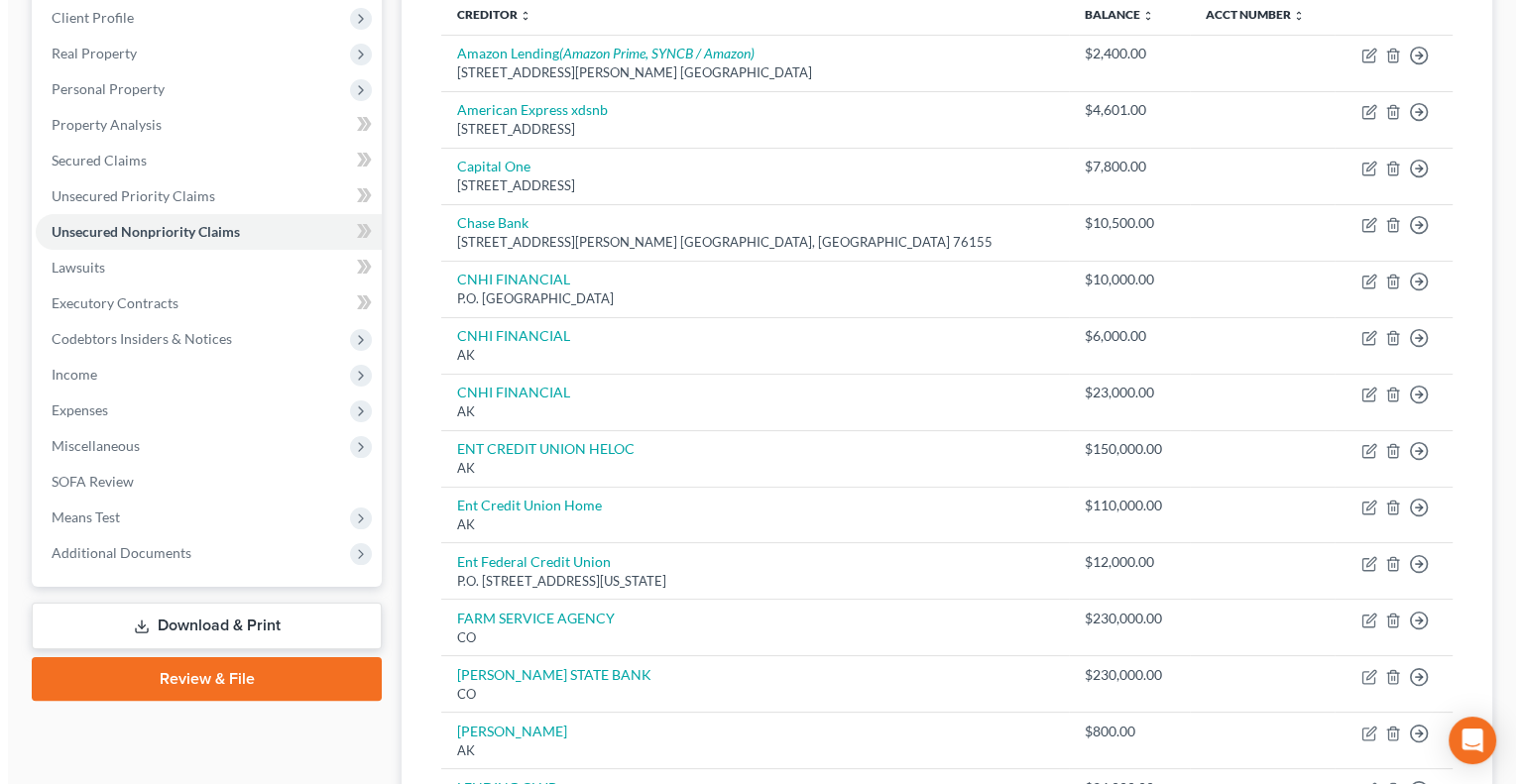 scroll, scrollTop: 317, scrollLeft: 0, axis: vertical 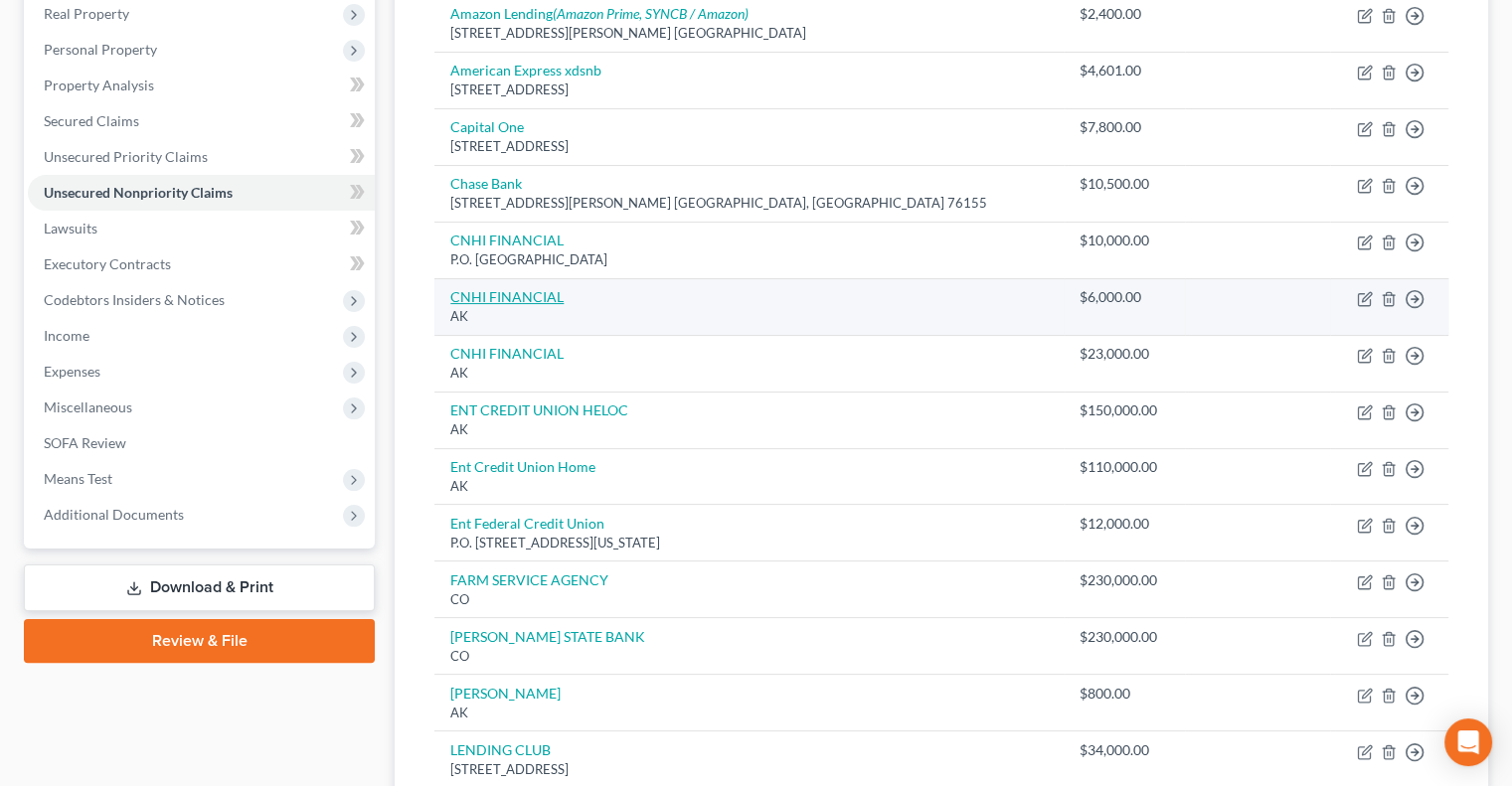 click on "CNHI FINANCIAL" at bounding box center (507, 296) 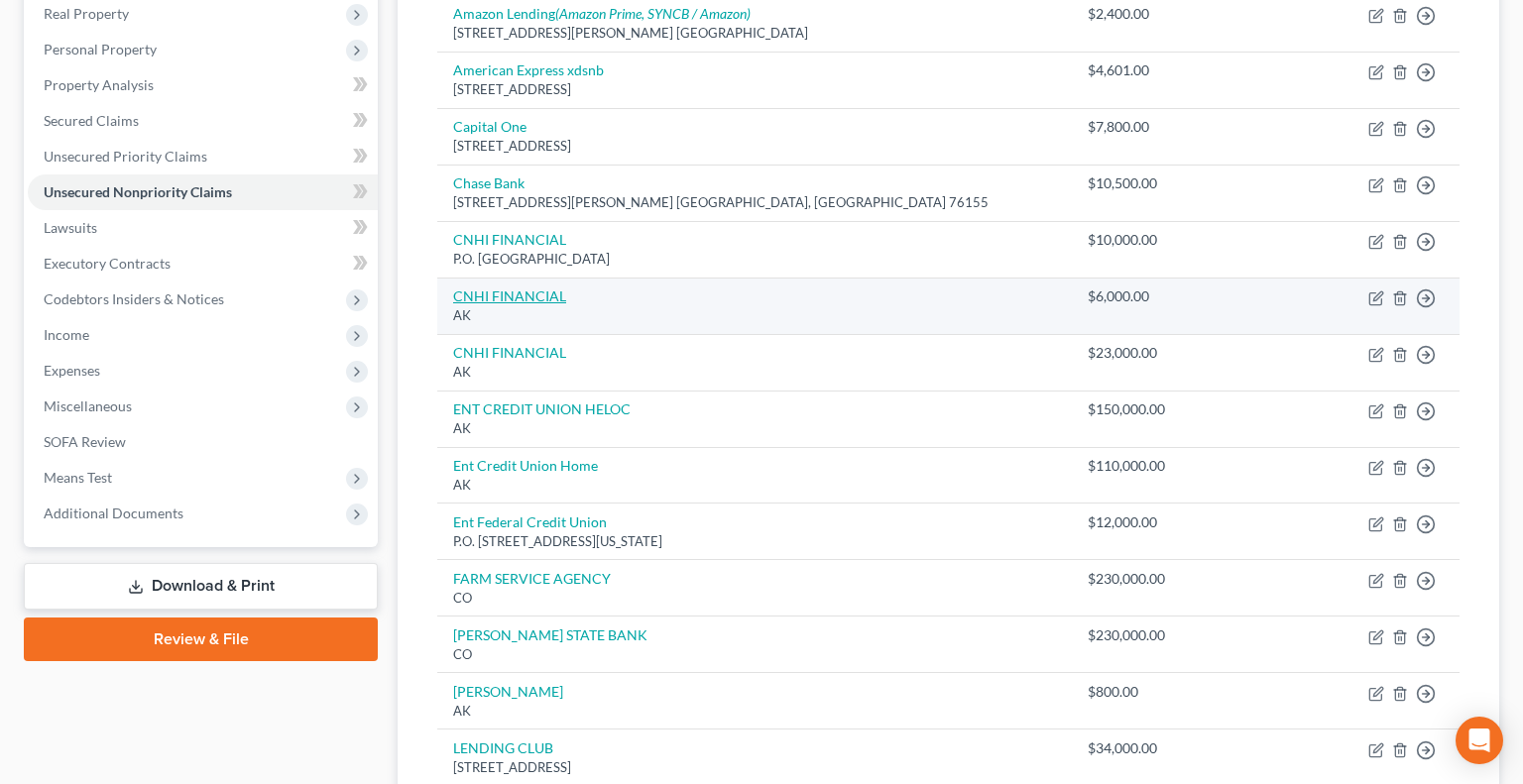 select on "1" 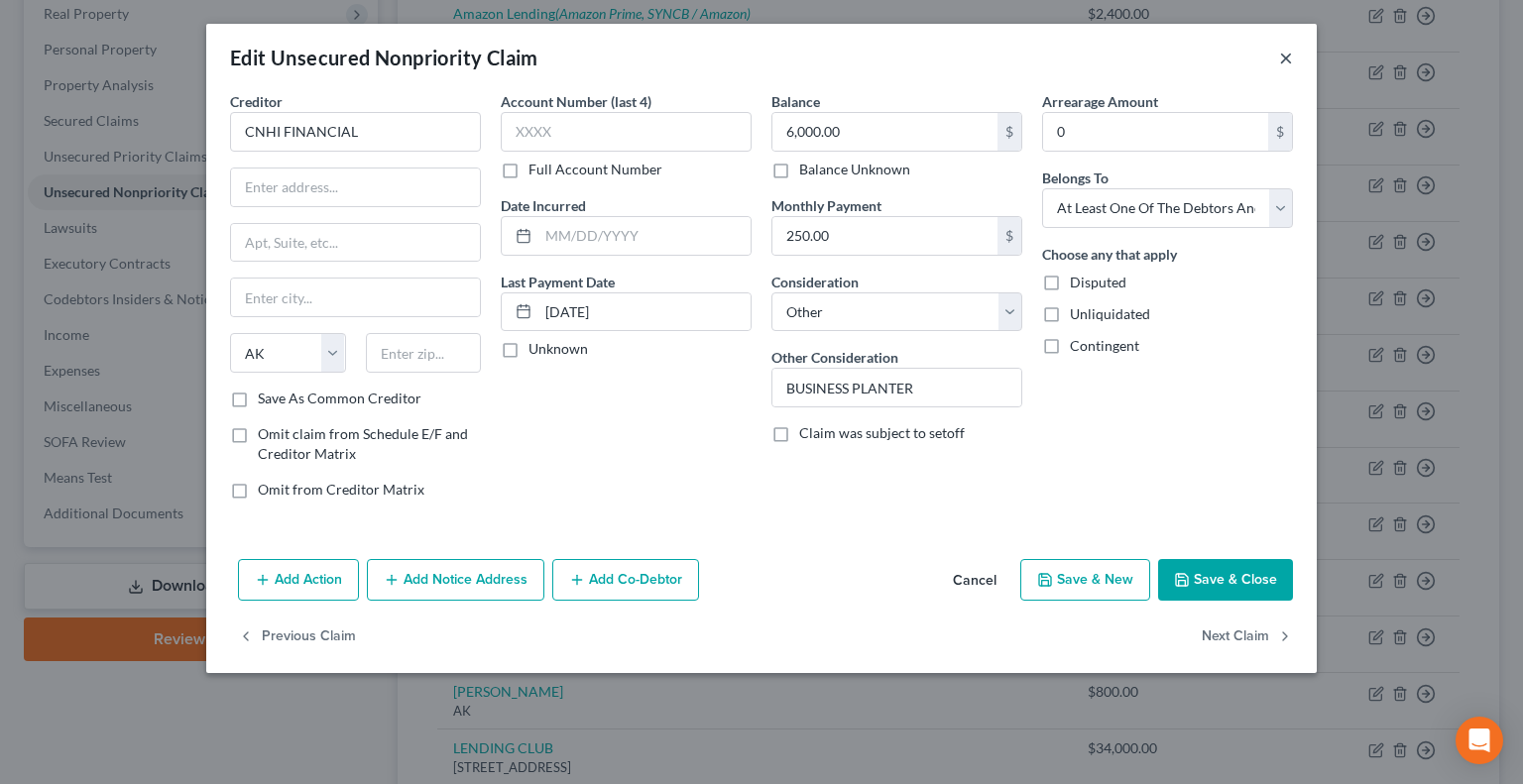 click on "×" at bounding box center (1286, 57) 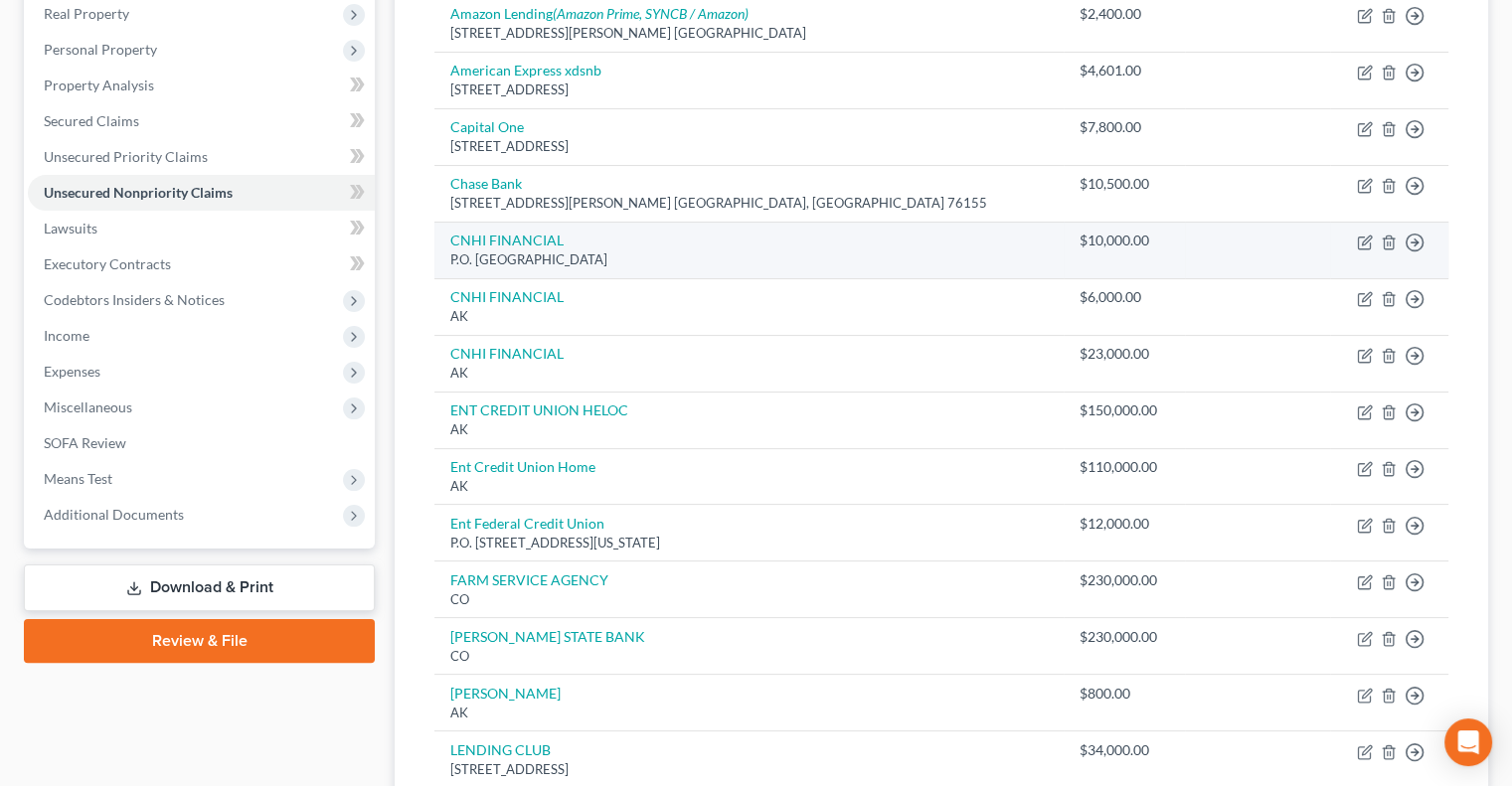 click on "Move to D Move to E Move to G Move to Notice Only" at bounding box center [1389, 249] 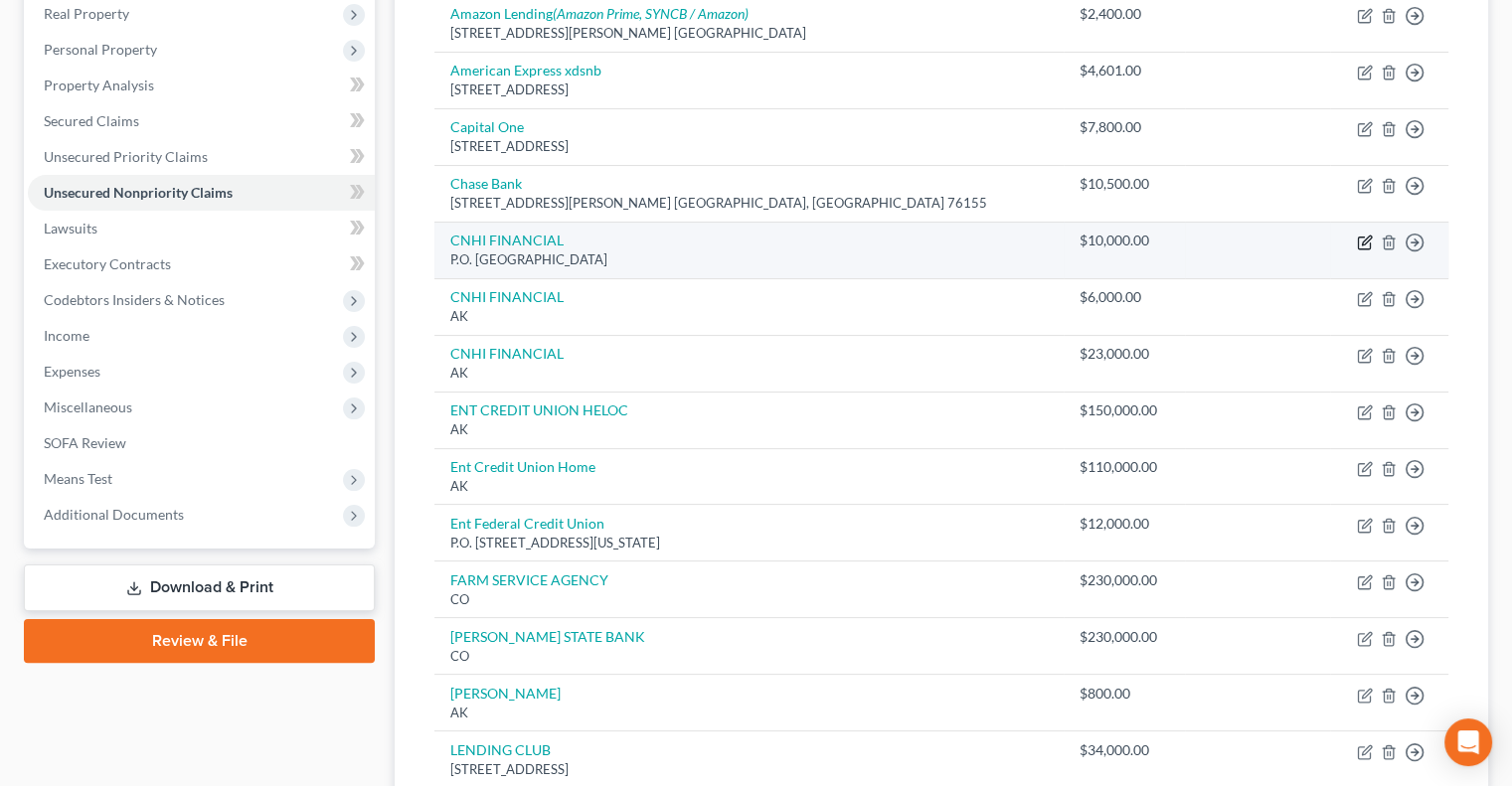 click 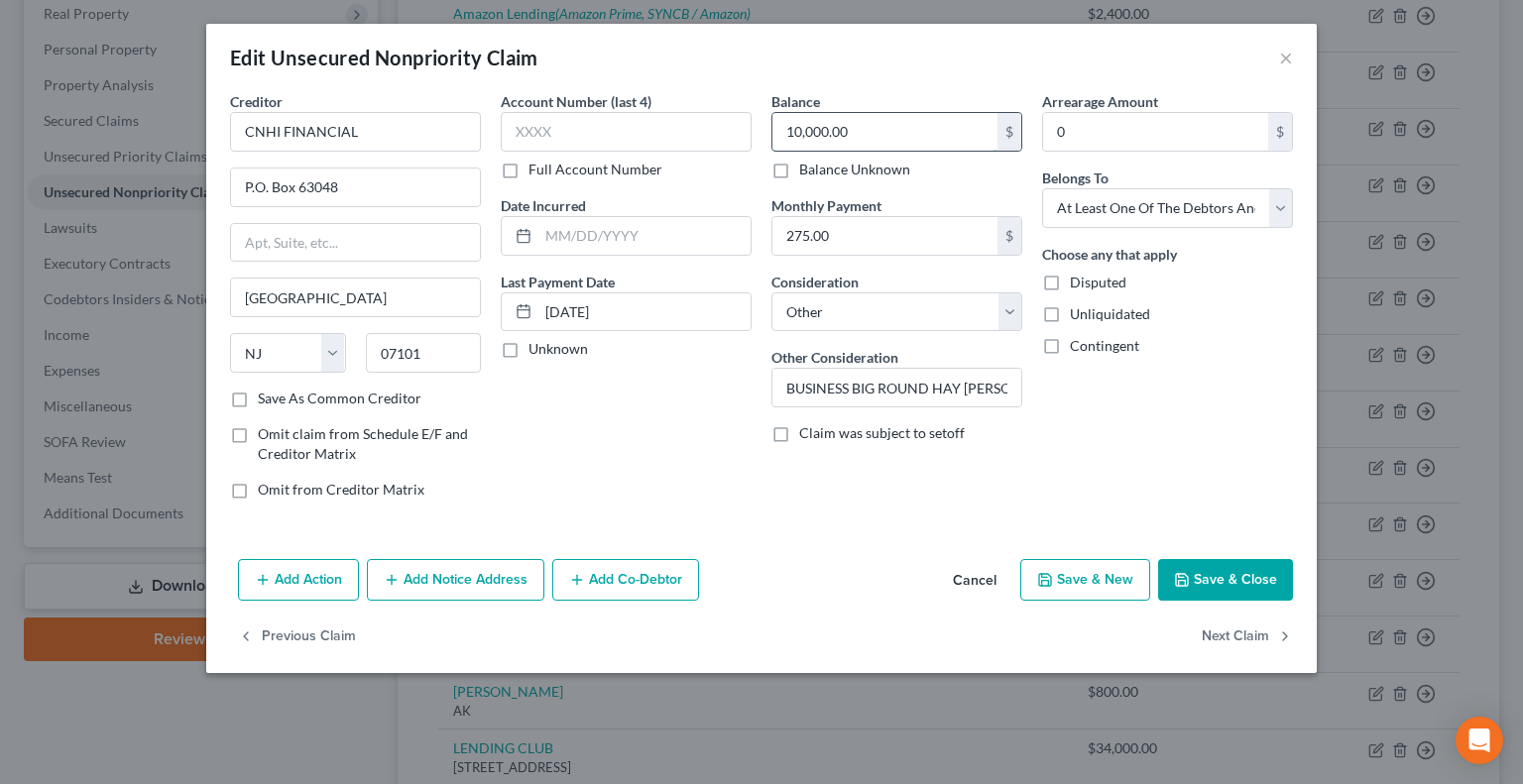 click on "10,000.00" at bounding box center [884, 132] 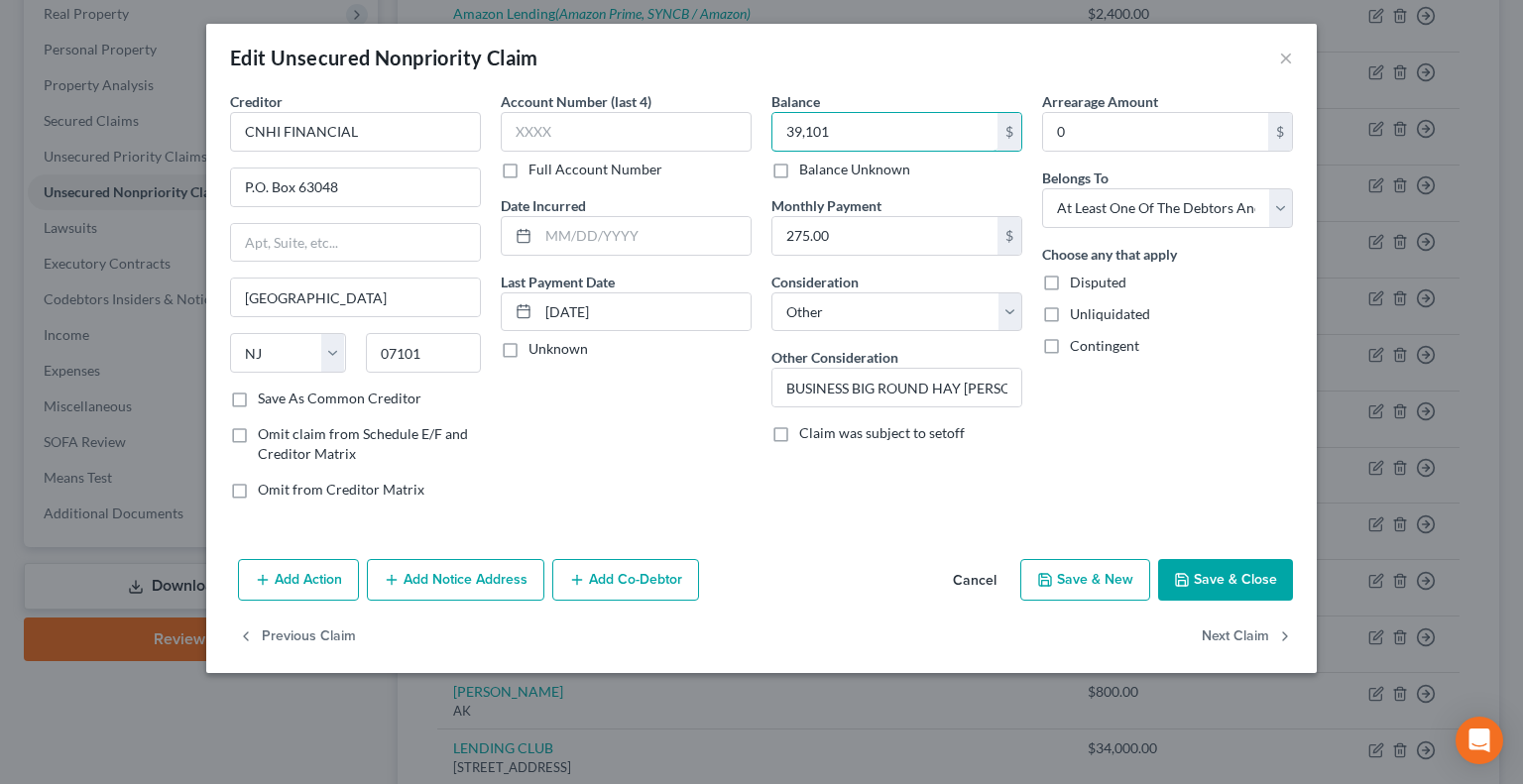 type on "39,101" 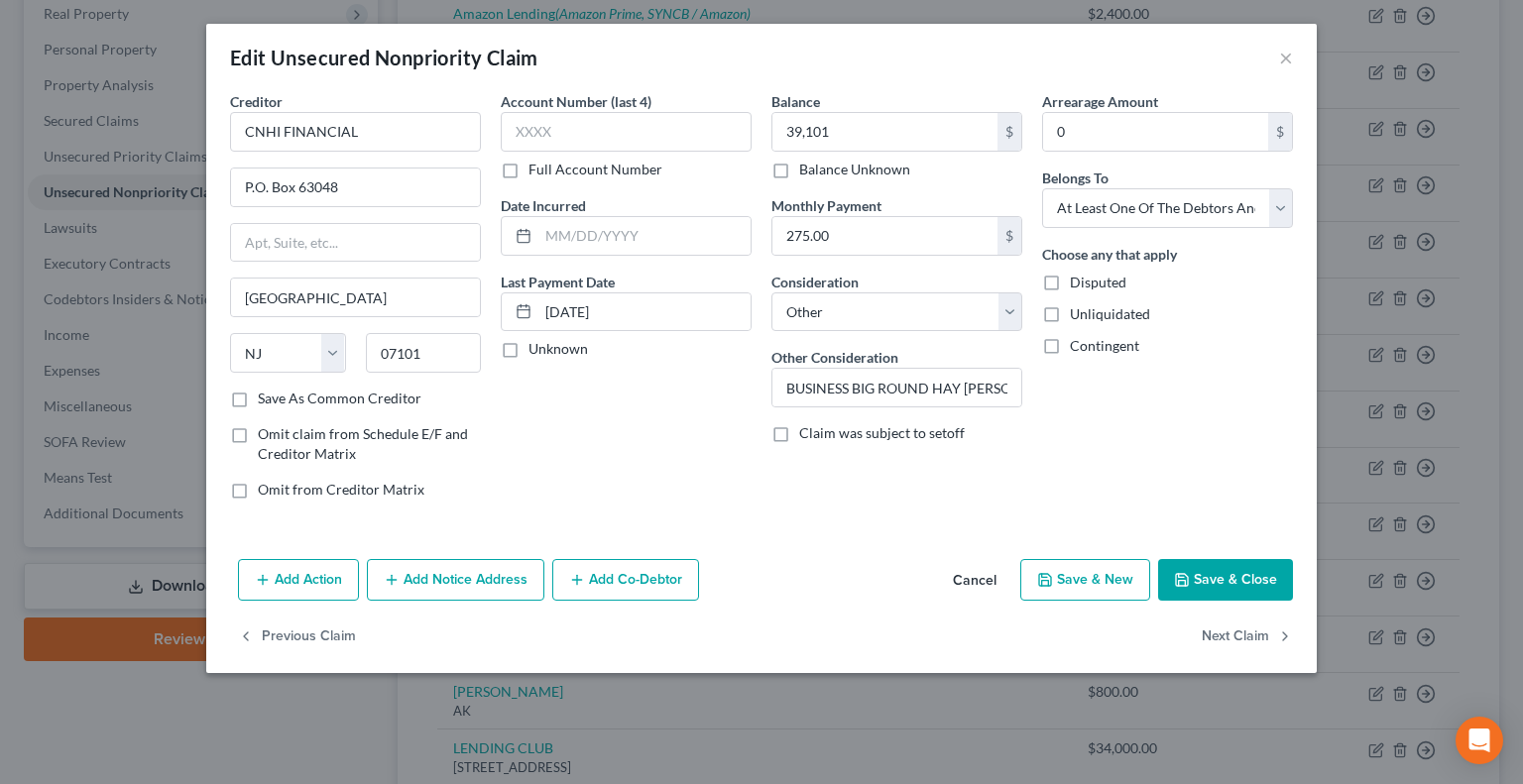 click on "Save & Close" at bounding box center [1226, 580] 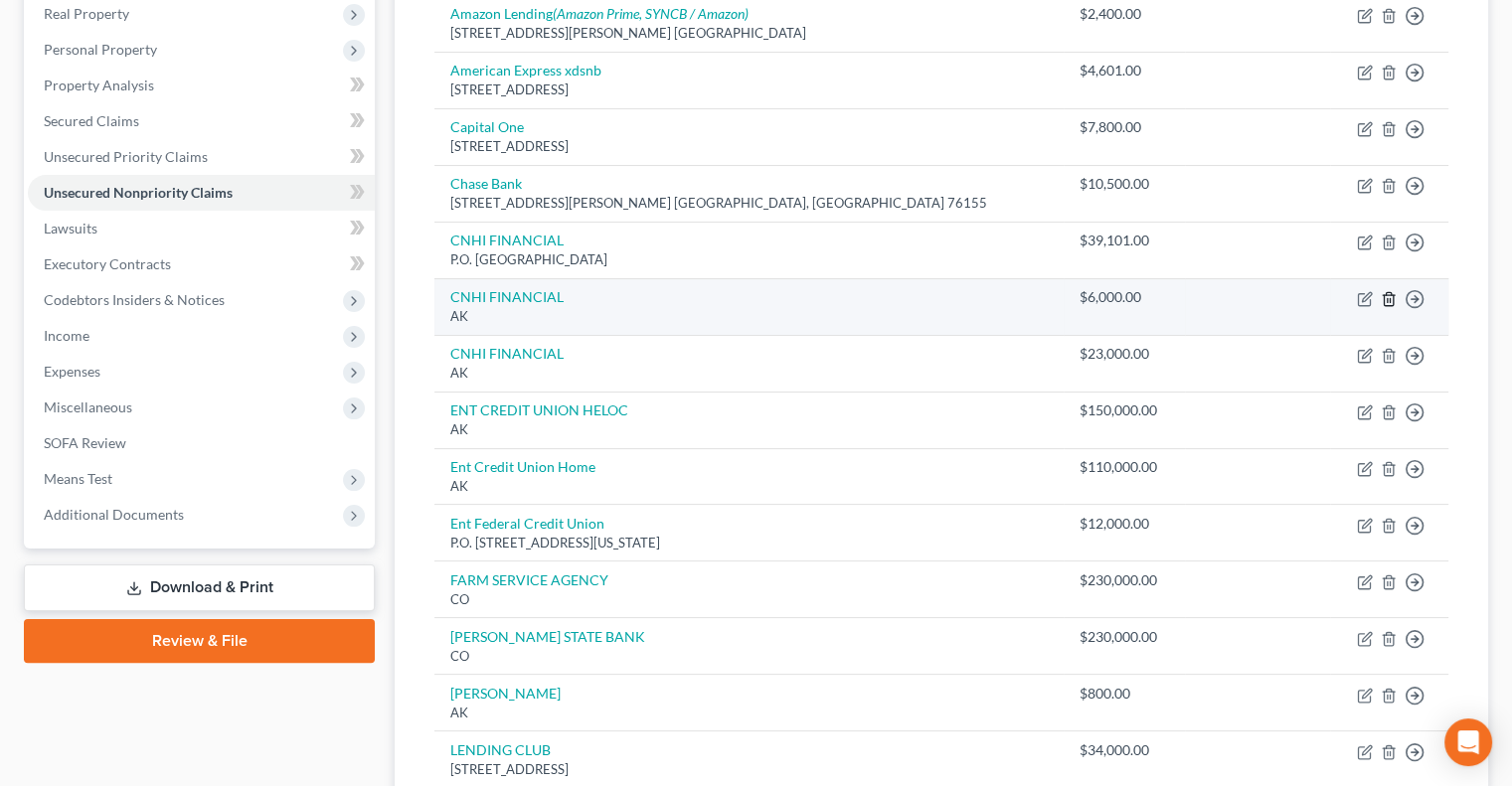 click 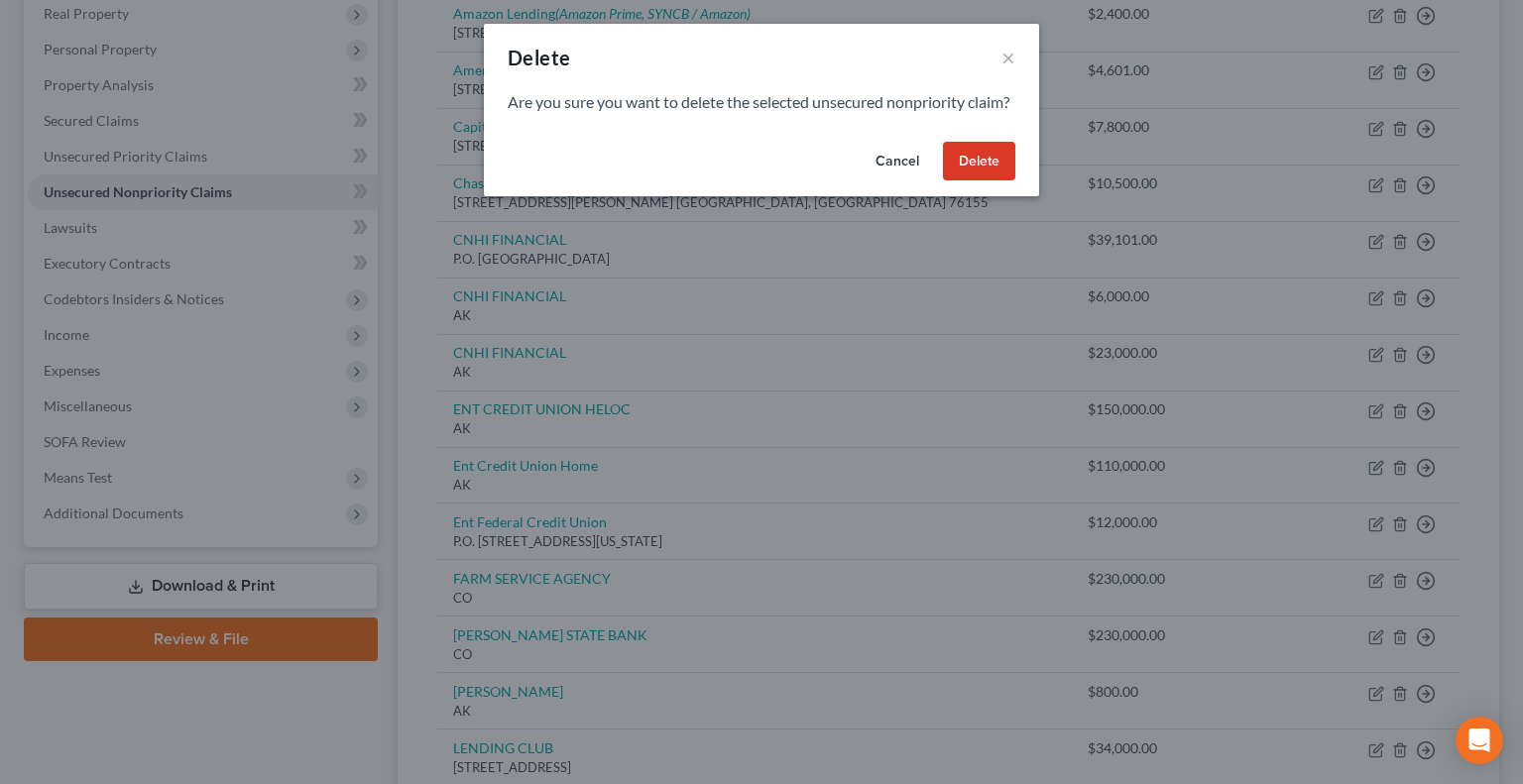 click on "Delete" at bounding box center (979, 162) 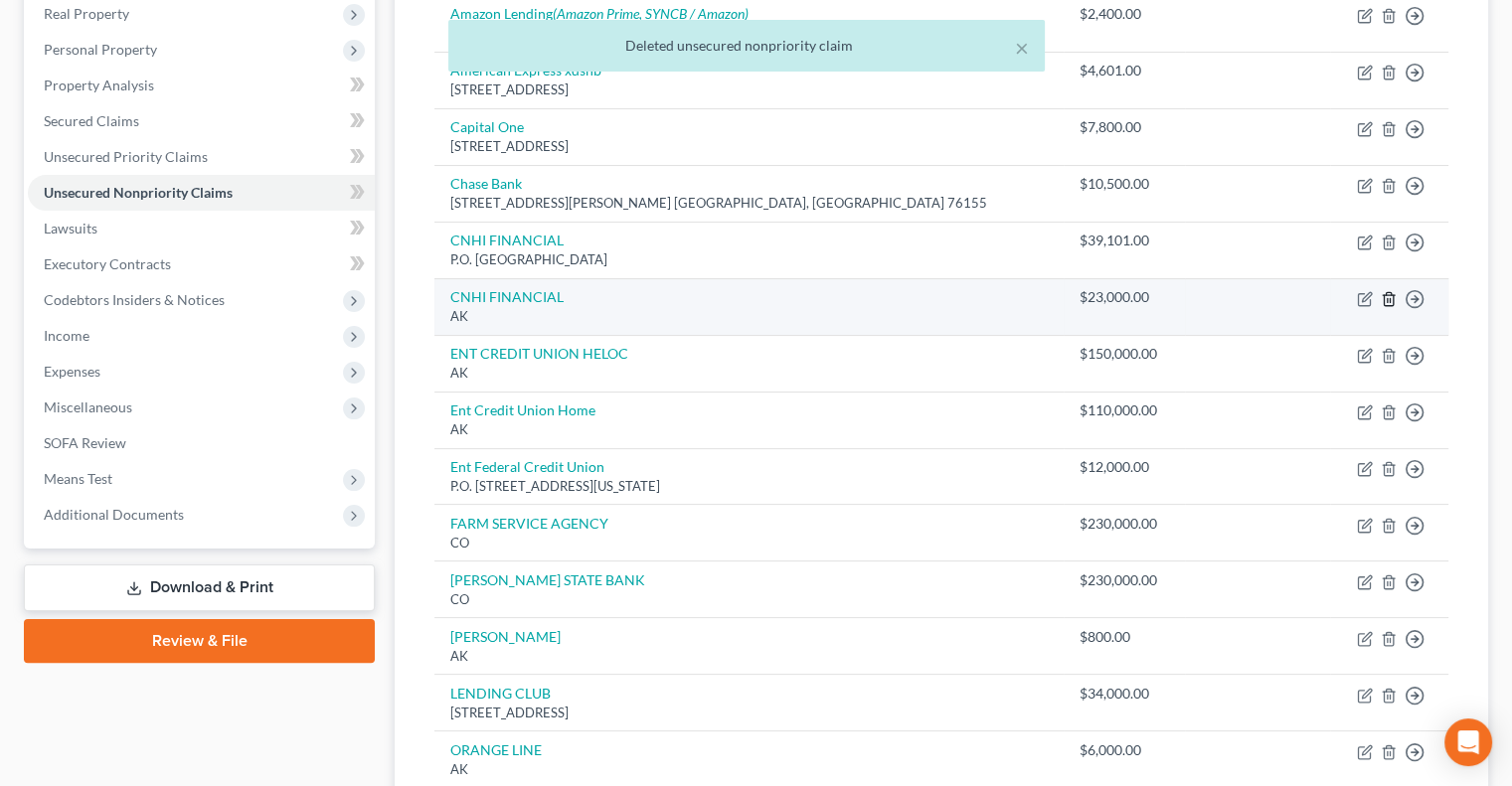 click 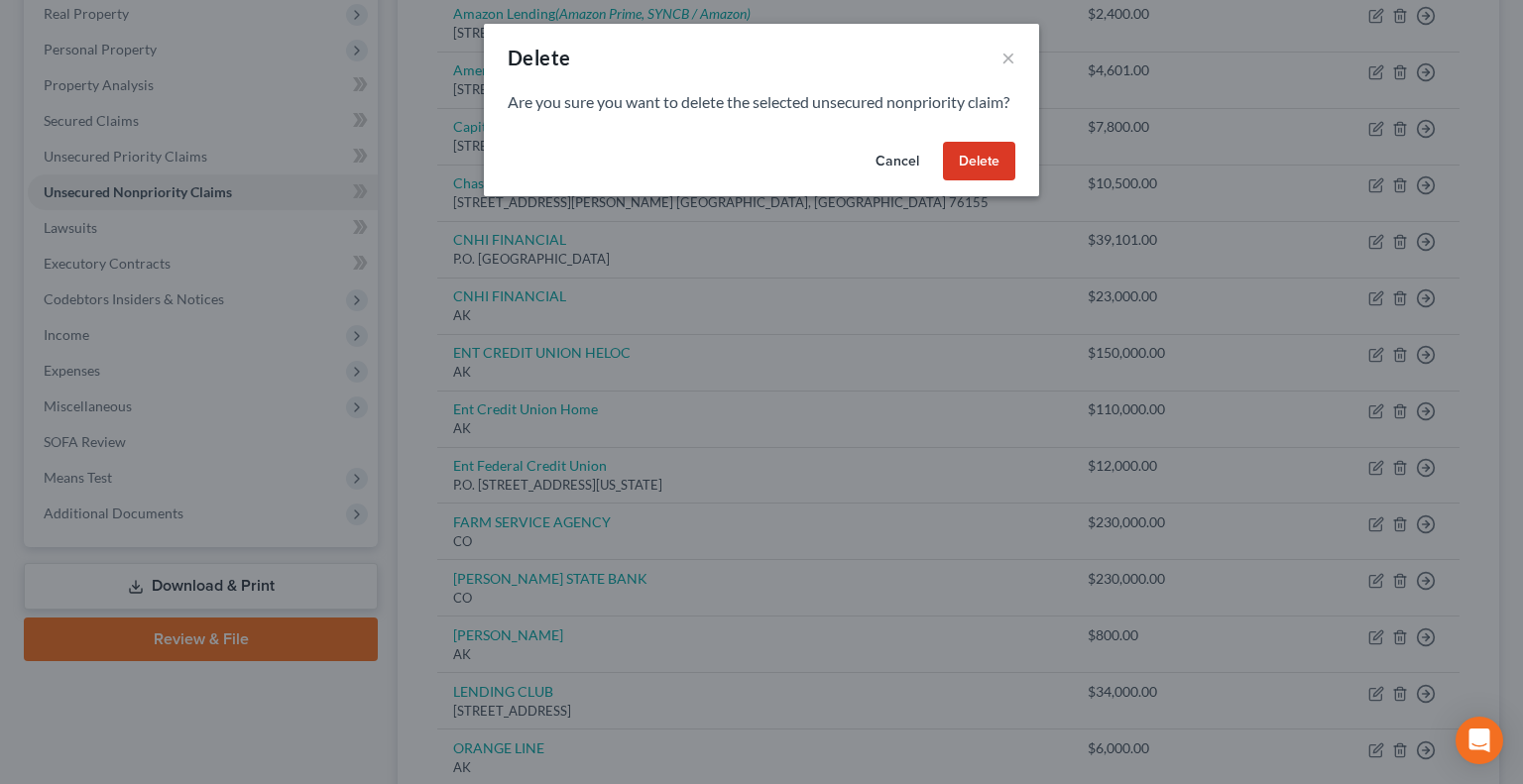 click on "Delete" at bounding box center (979, 162) 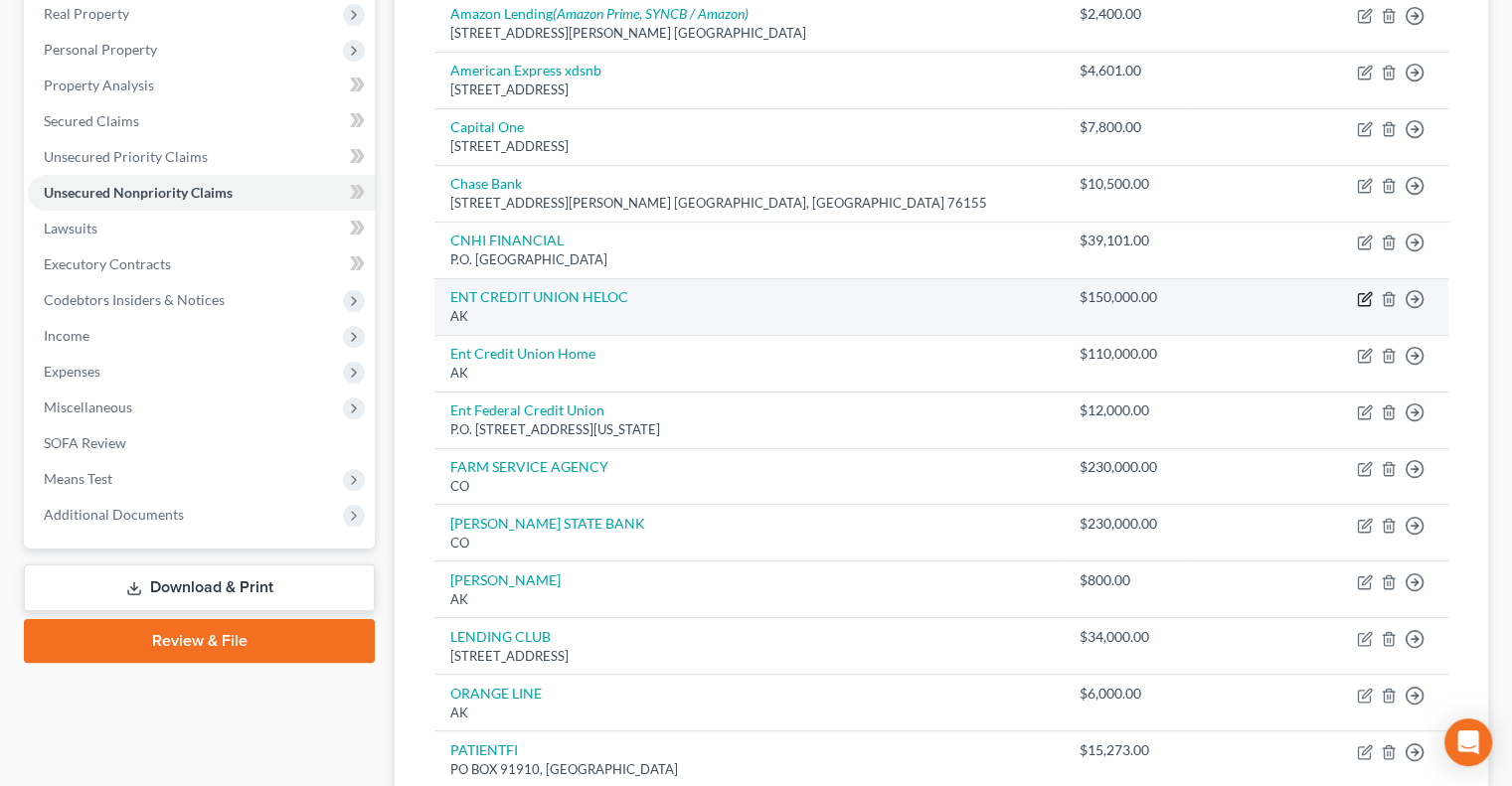 click 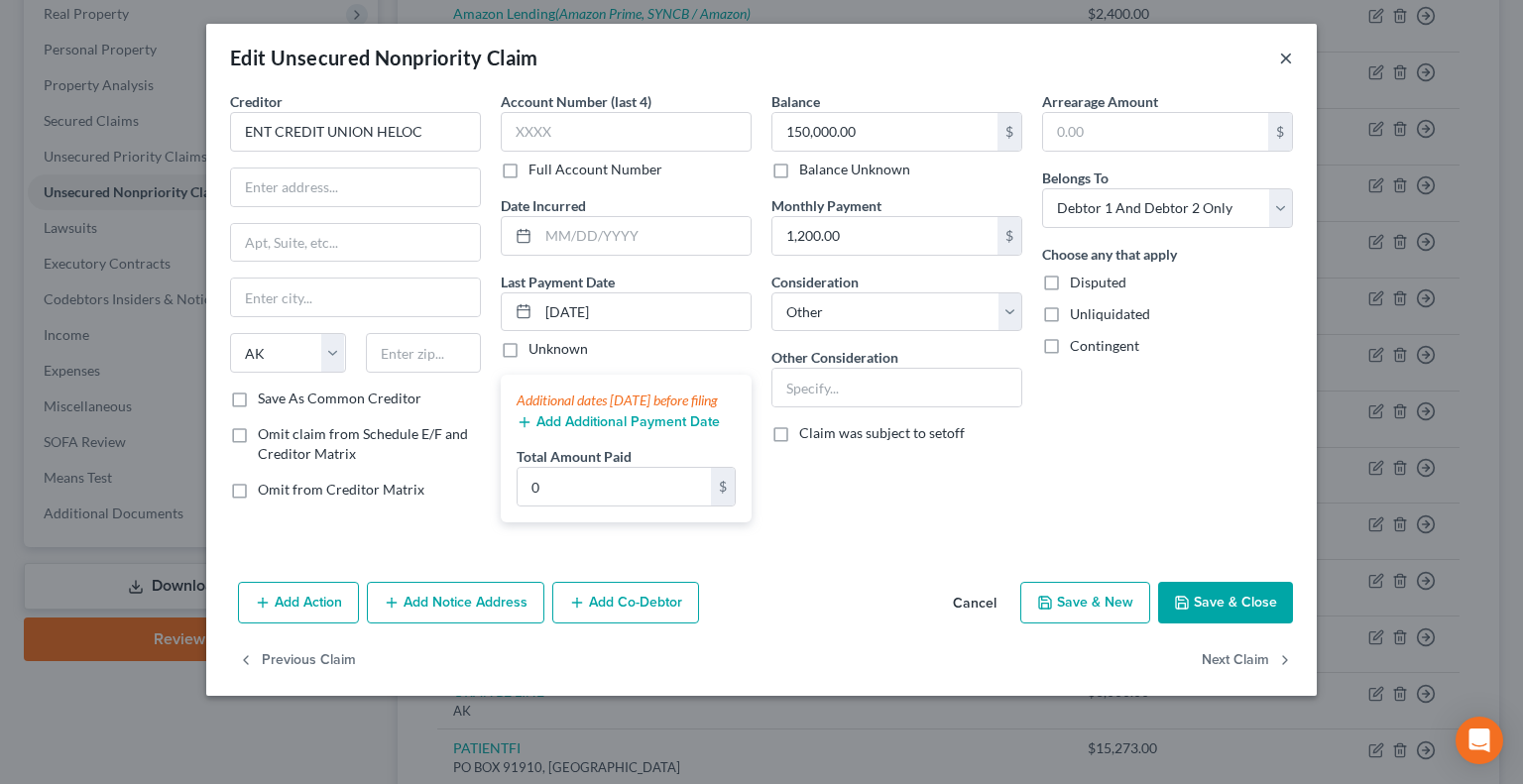 click on "×" at bounding box center (1286, 57) 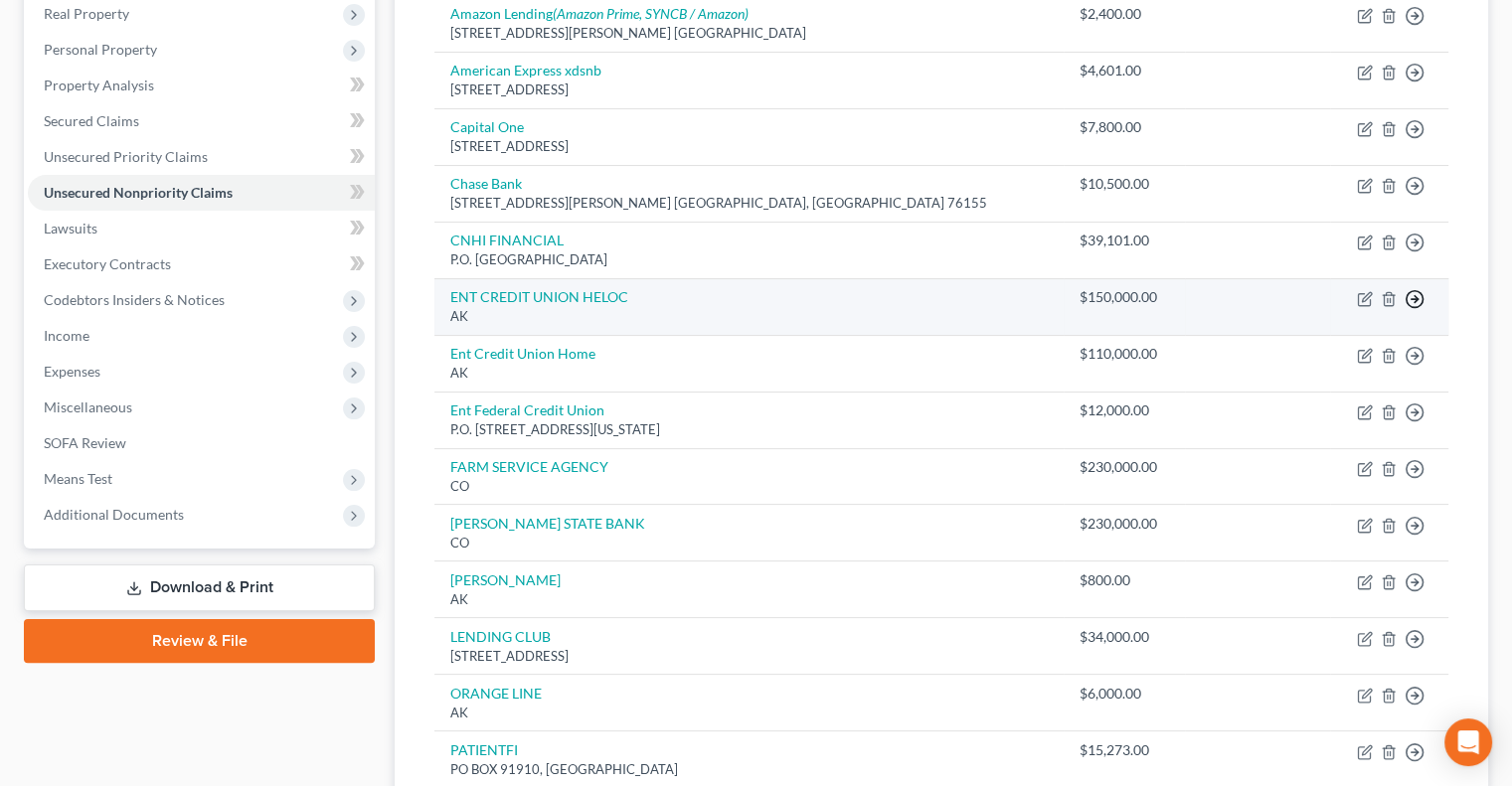 click 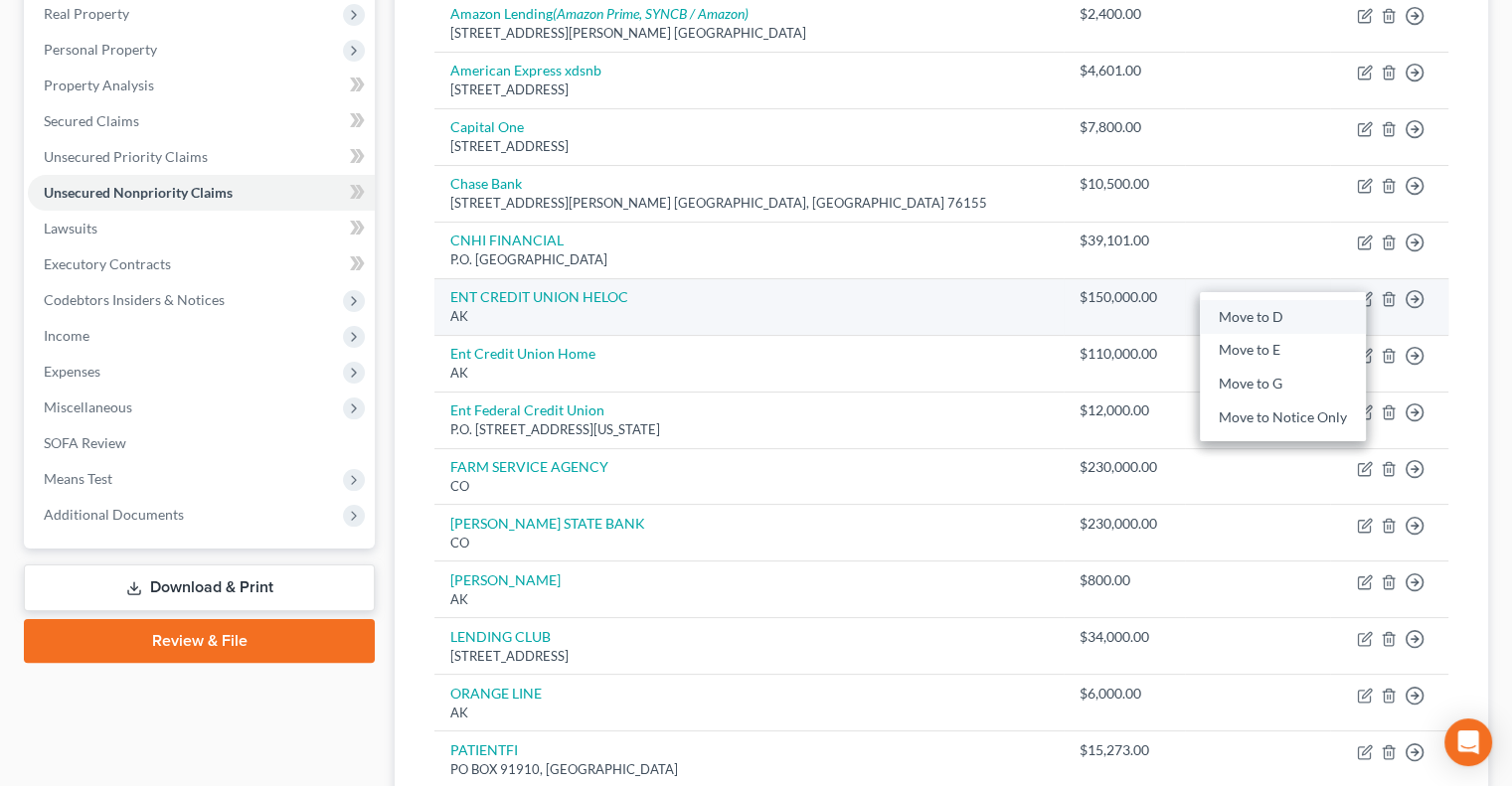 click on "Move to D" at bounding box center [1282, 317] 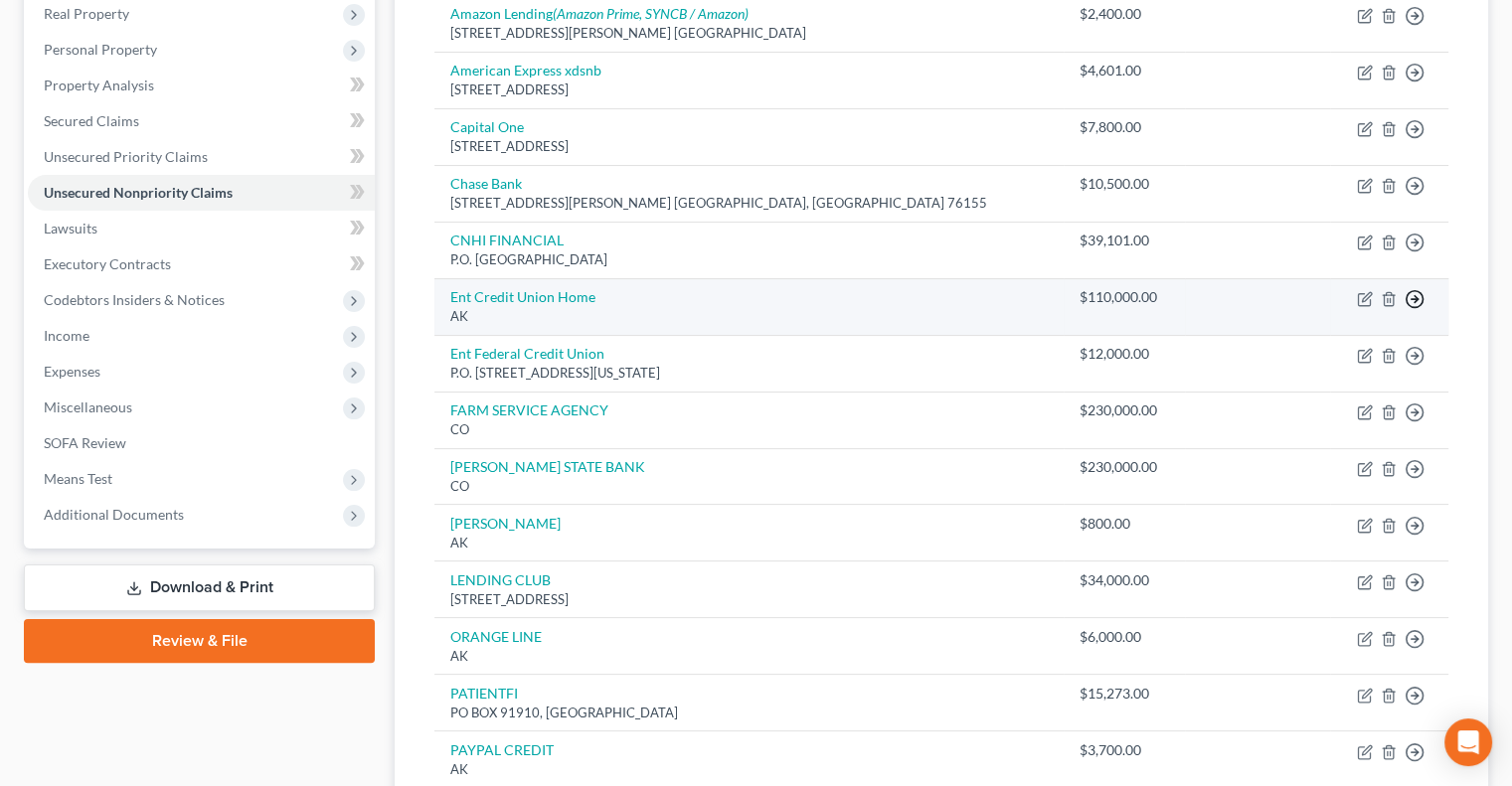 click 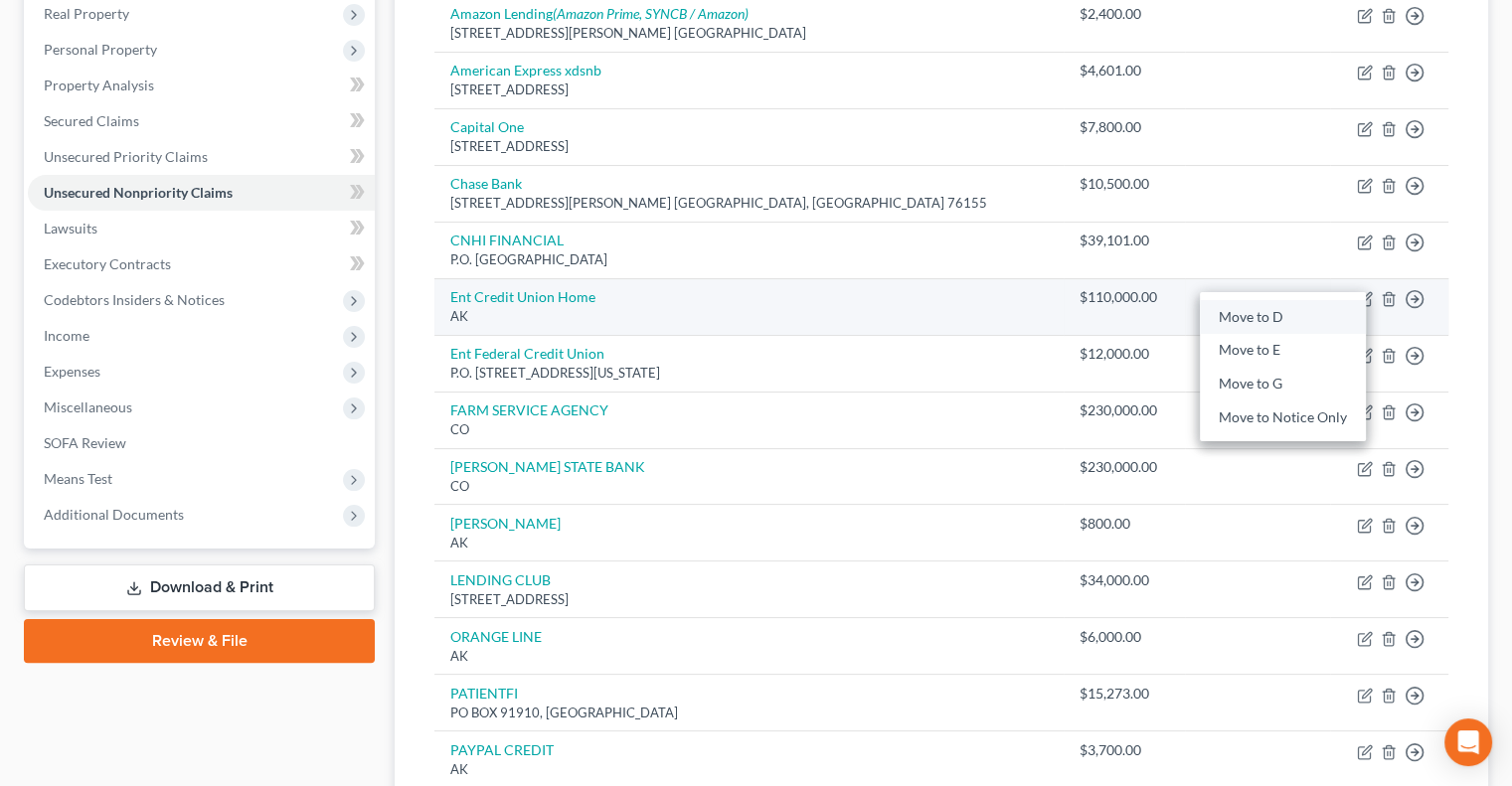 click on "Move to D" at bounding box center [1282, 317] 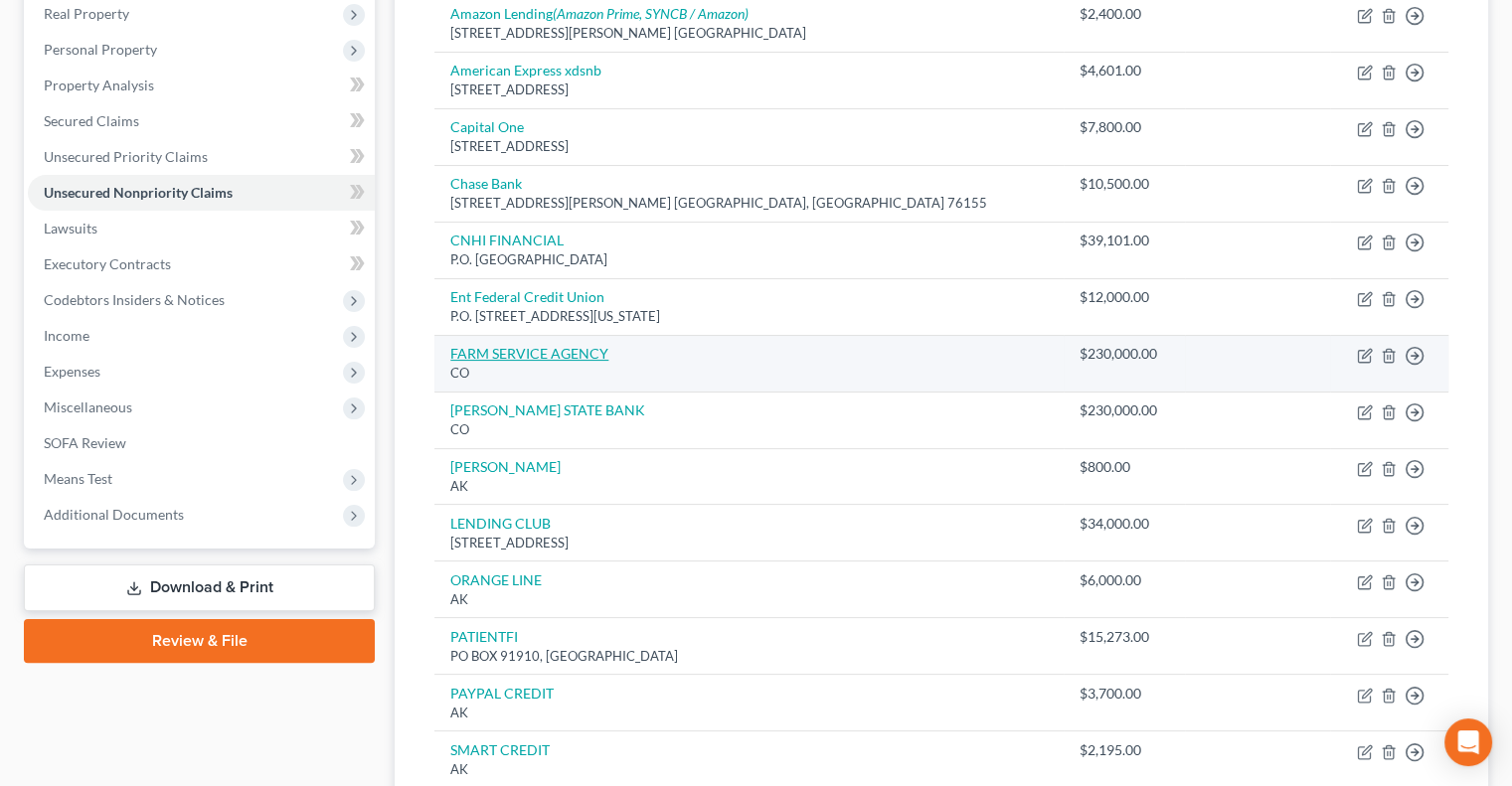 click on "FARM SERVICE AGENCY" at bounding box center (529, 353) 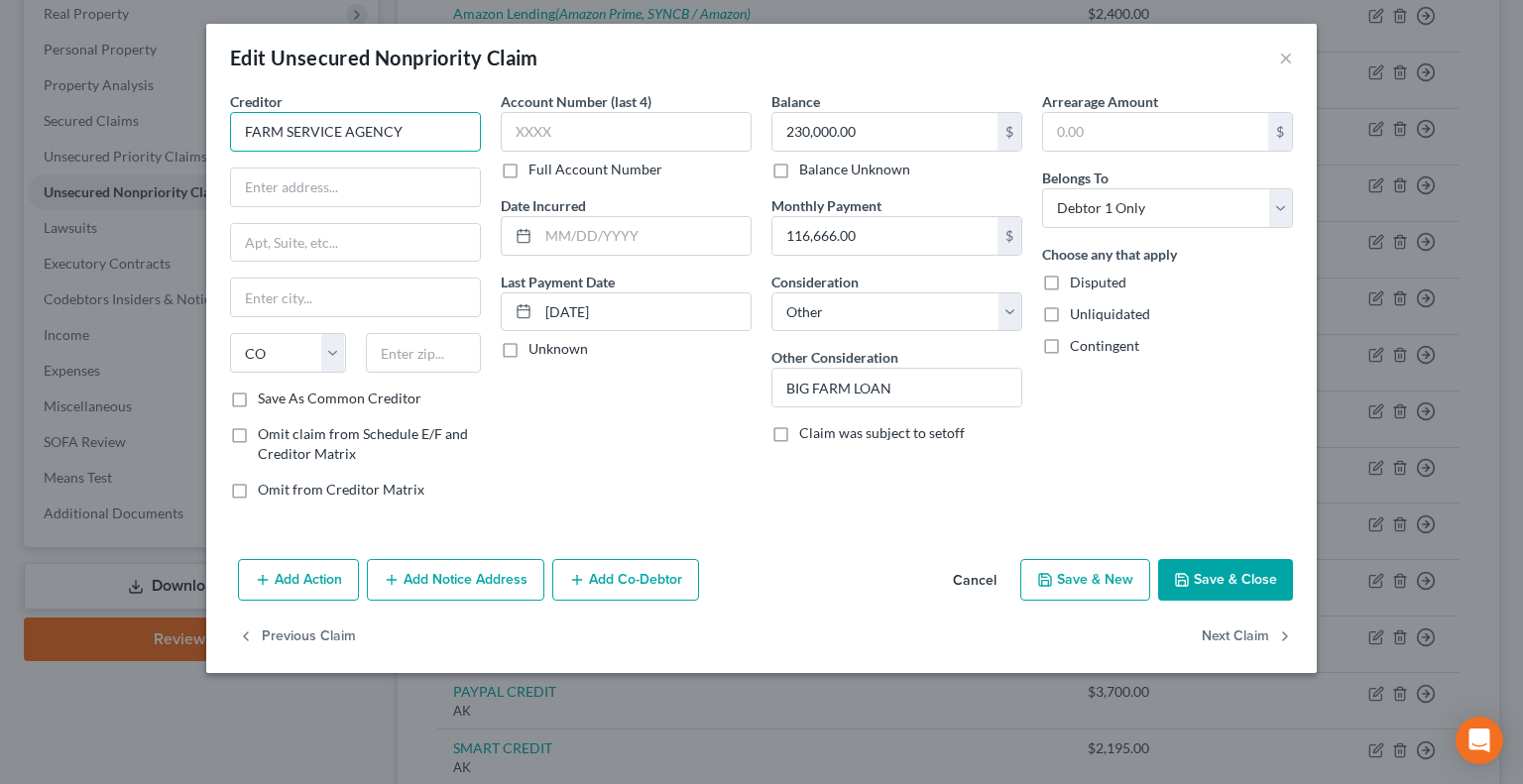 click on "FARM SERVICE AGENCY" at bounding box center (355, 132) 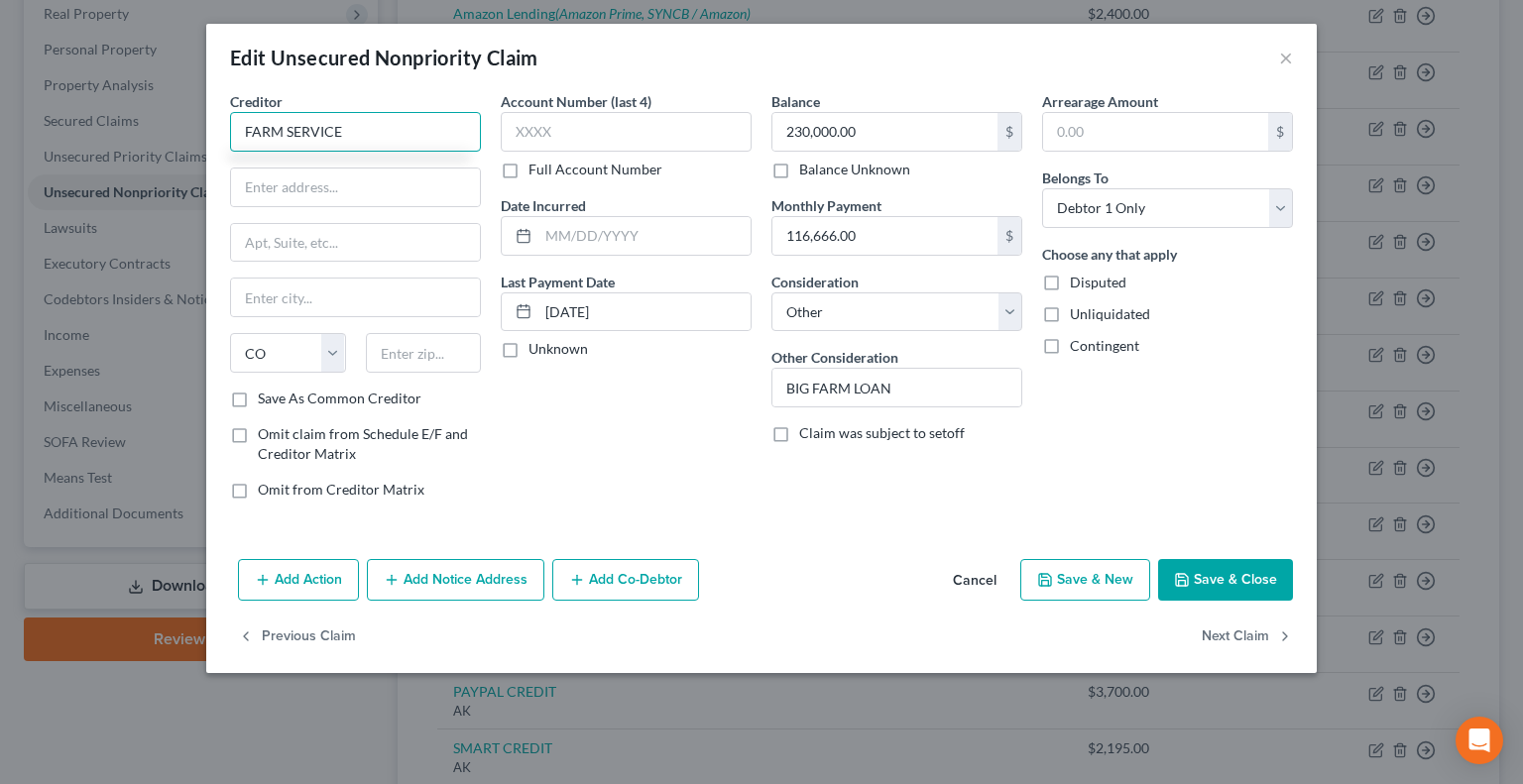 type on "FARM SERVICE" 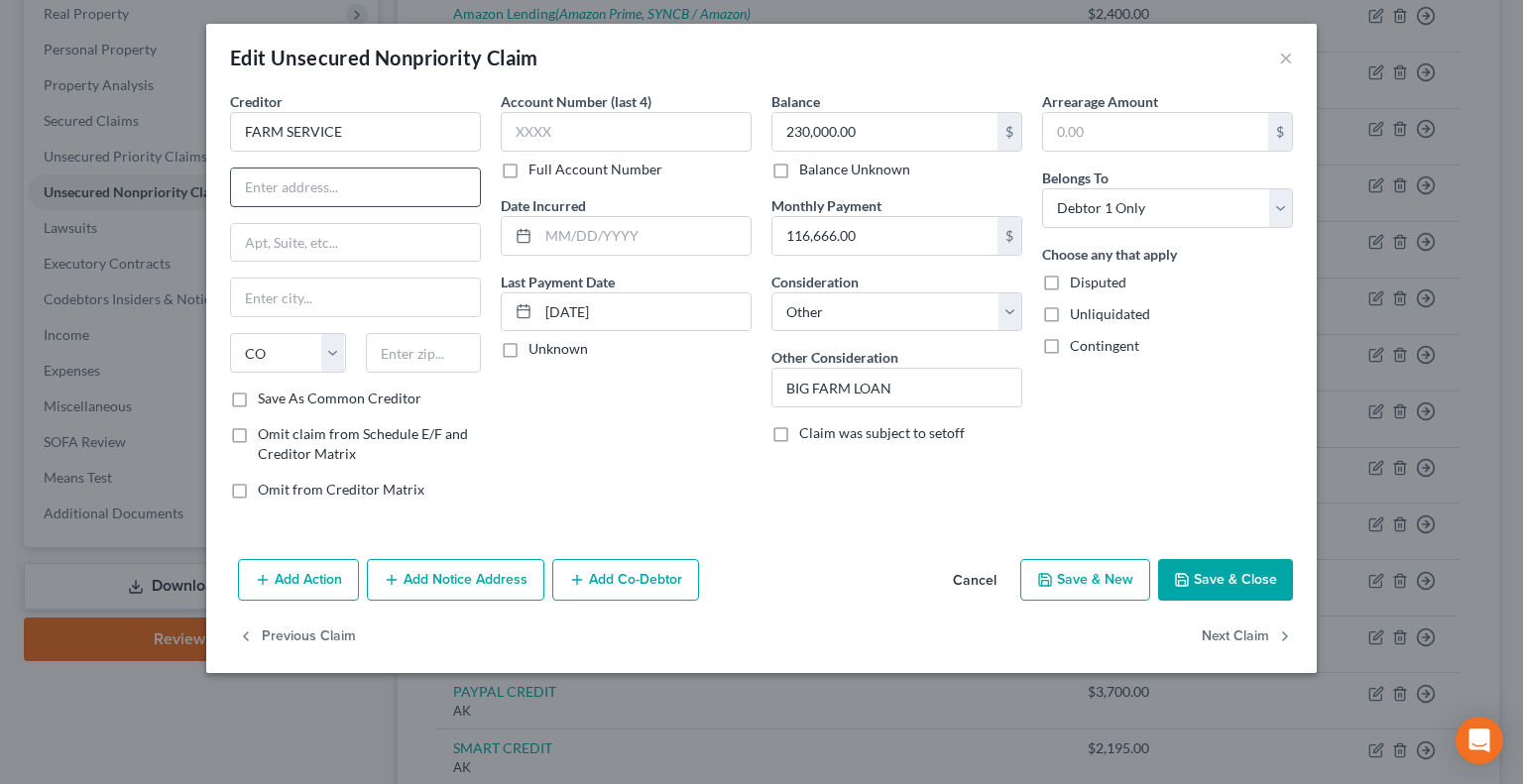 click at bounding box center (355, 187) 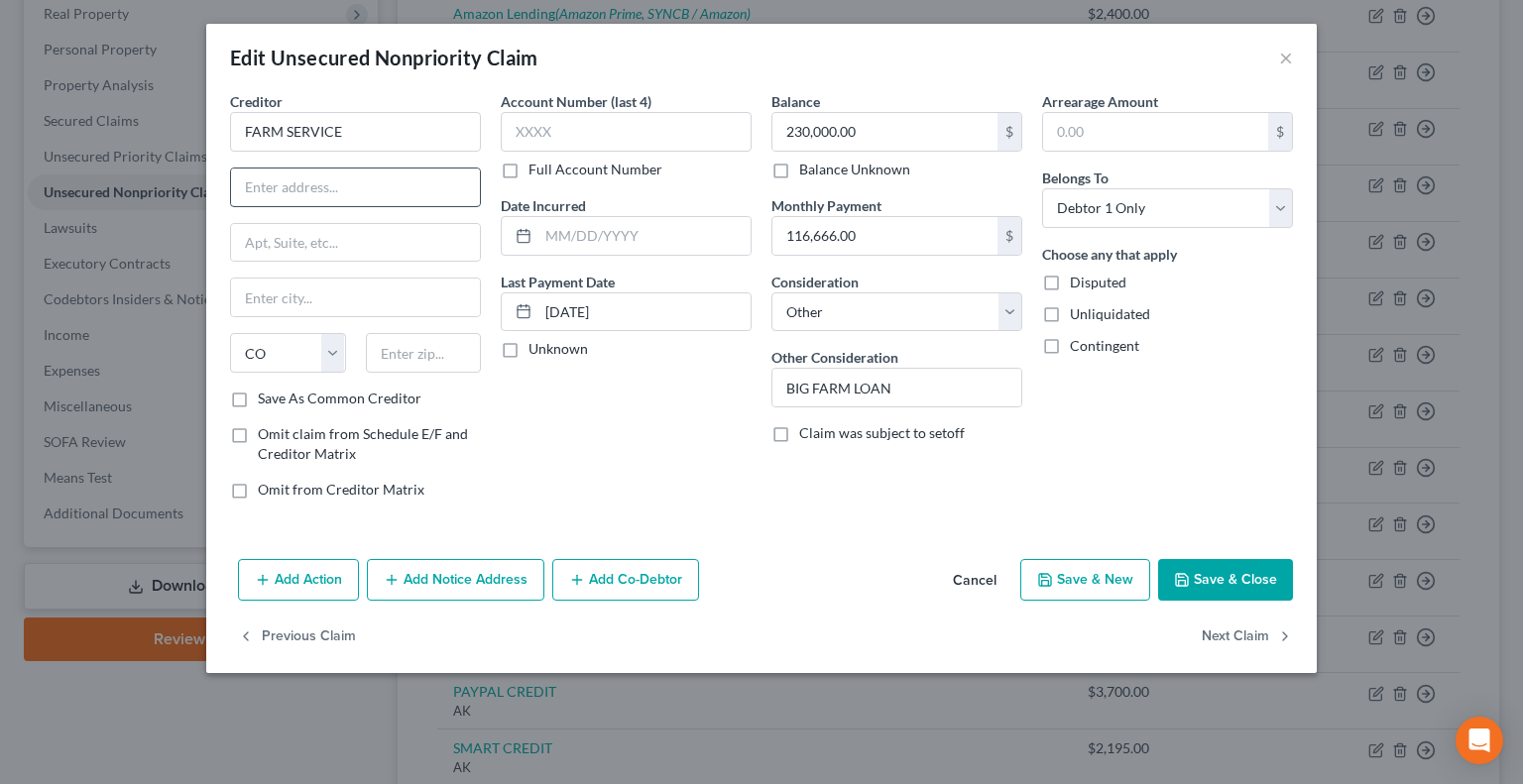 paste on "[STREET_ADDRESS][US_STATE]" 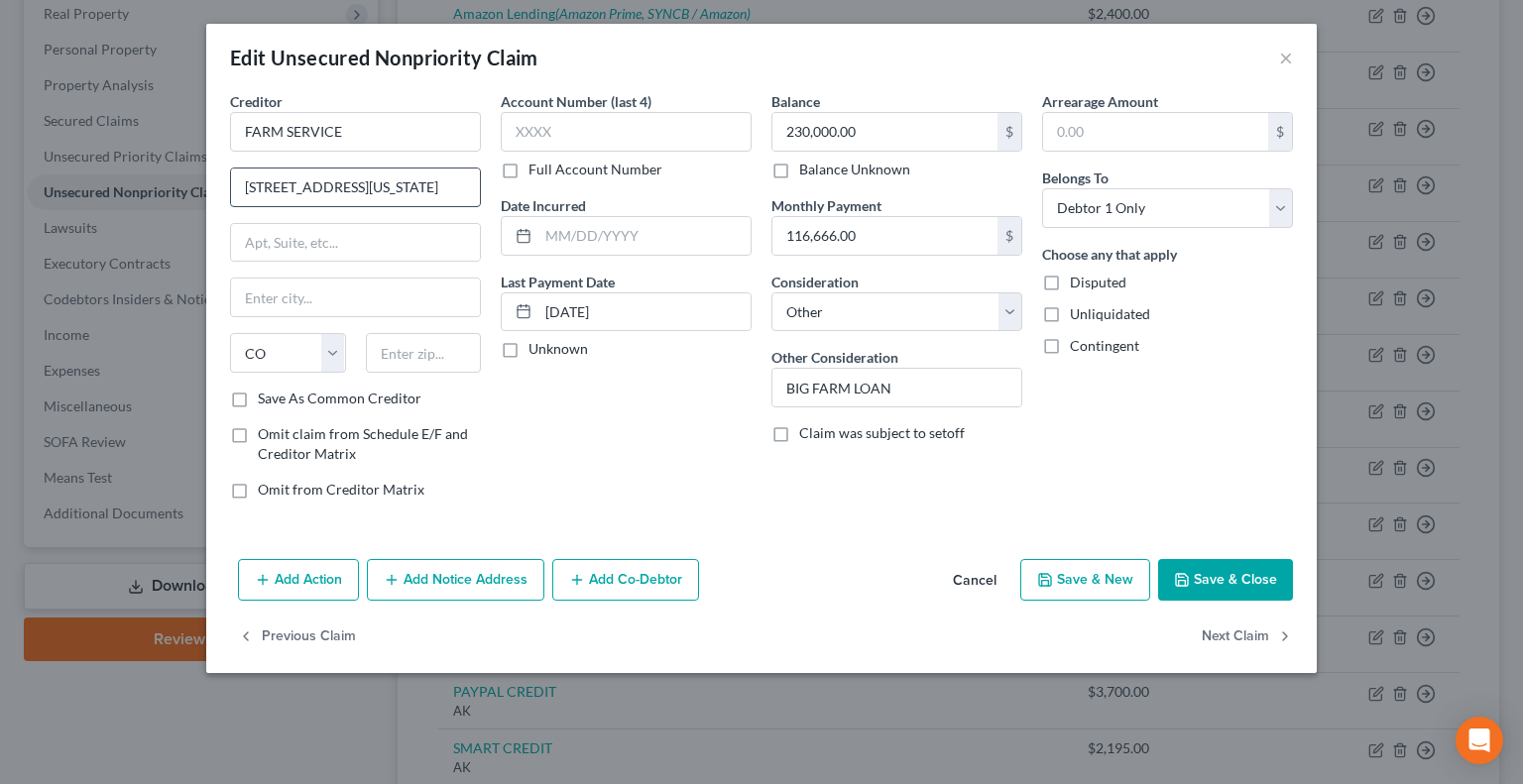 scroll, scrollTop: 0, scrollLeft: 186, axis: horizontal 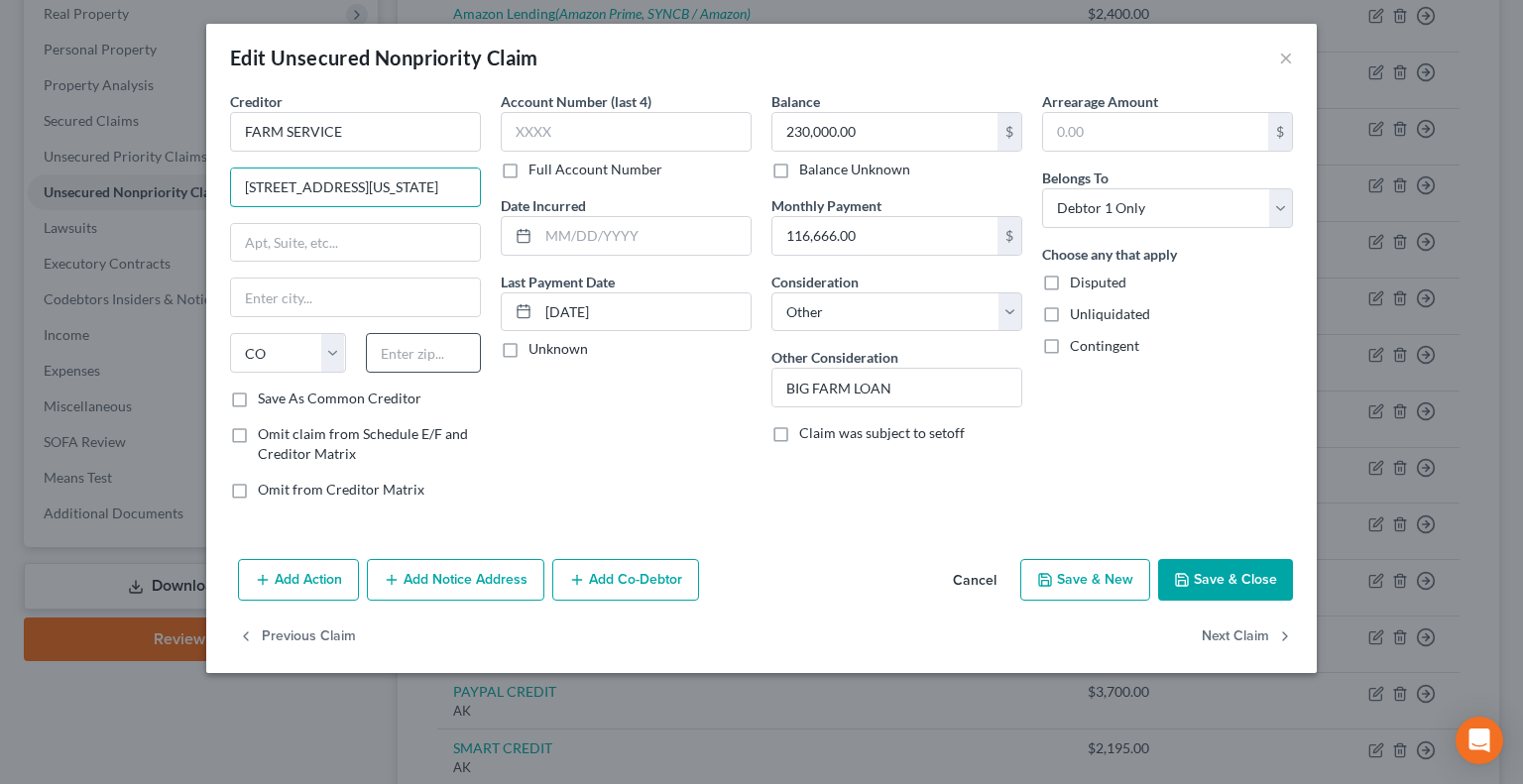 type on "[STREET_ADDRESS][US_STATE]" 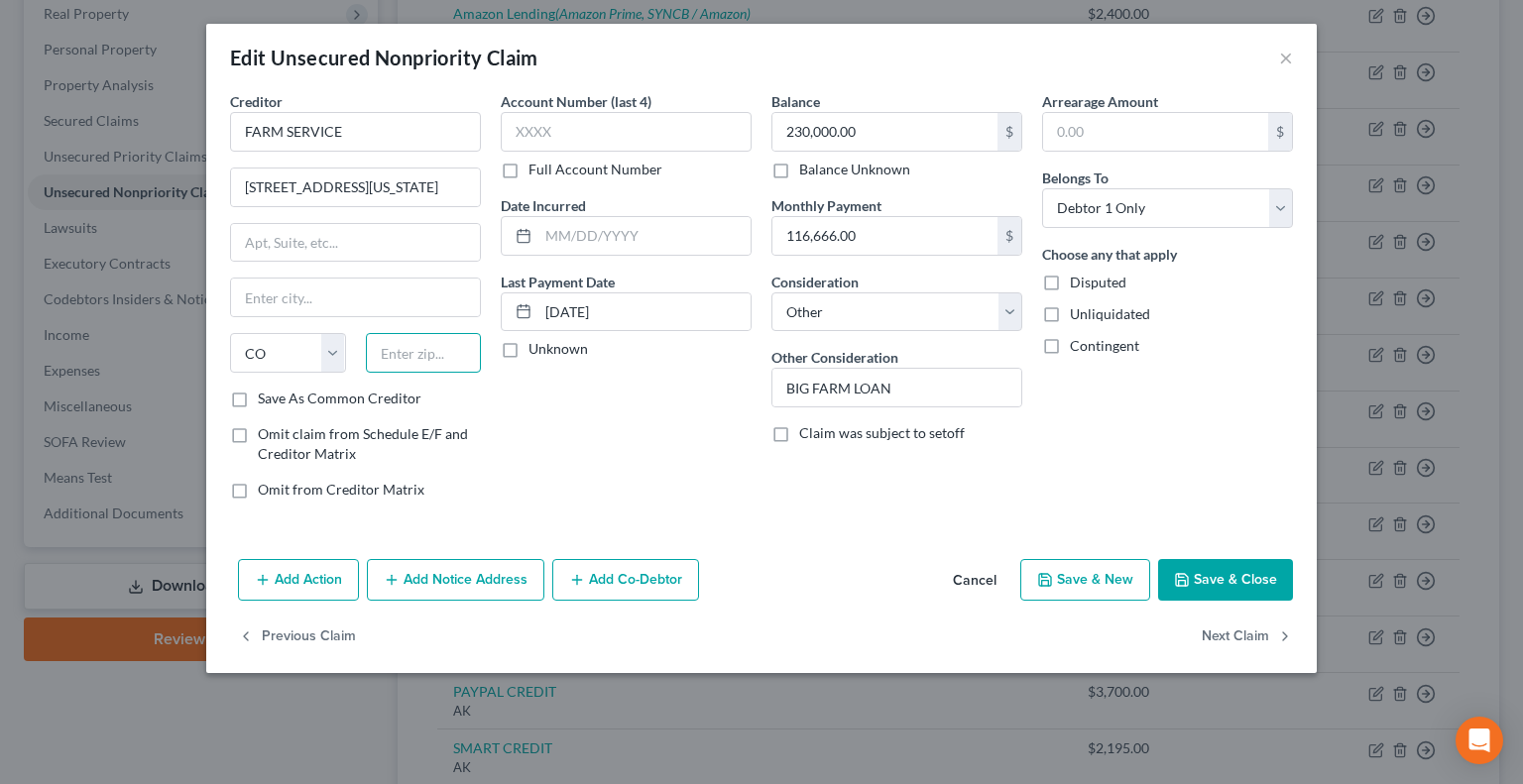 scroll, scrollTop: 0, scrollLeft: 0, axis: both 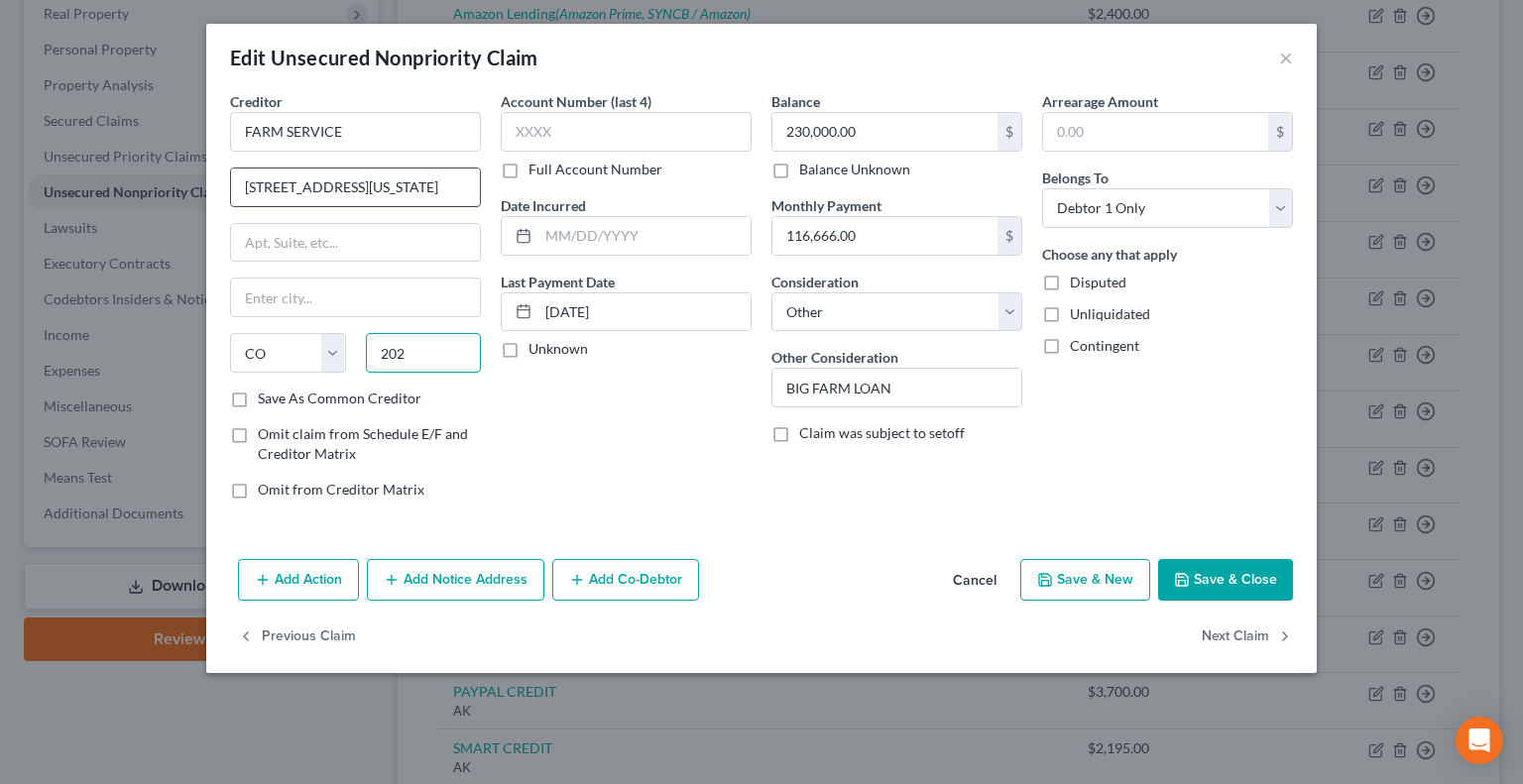 type on "202" 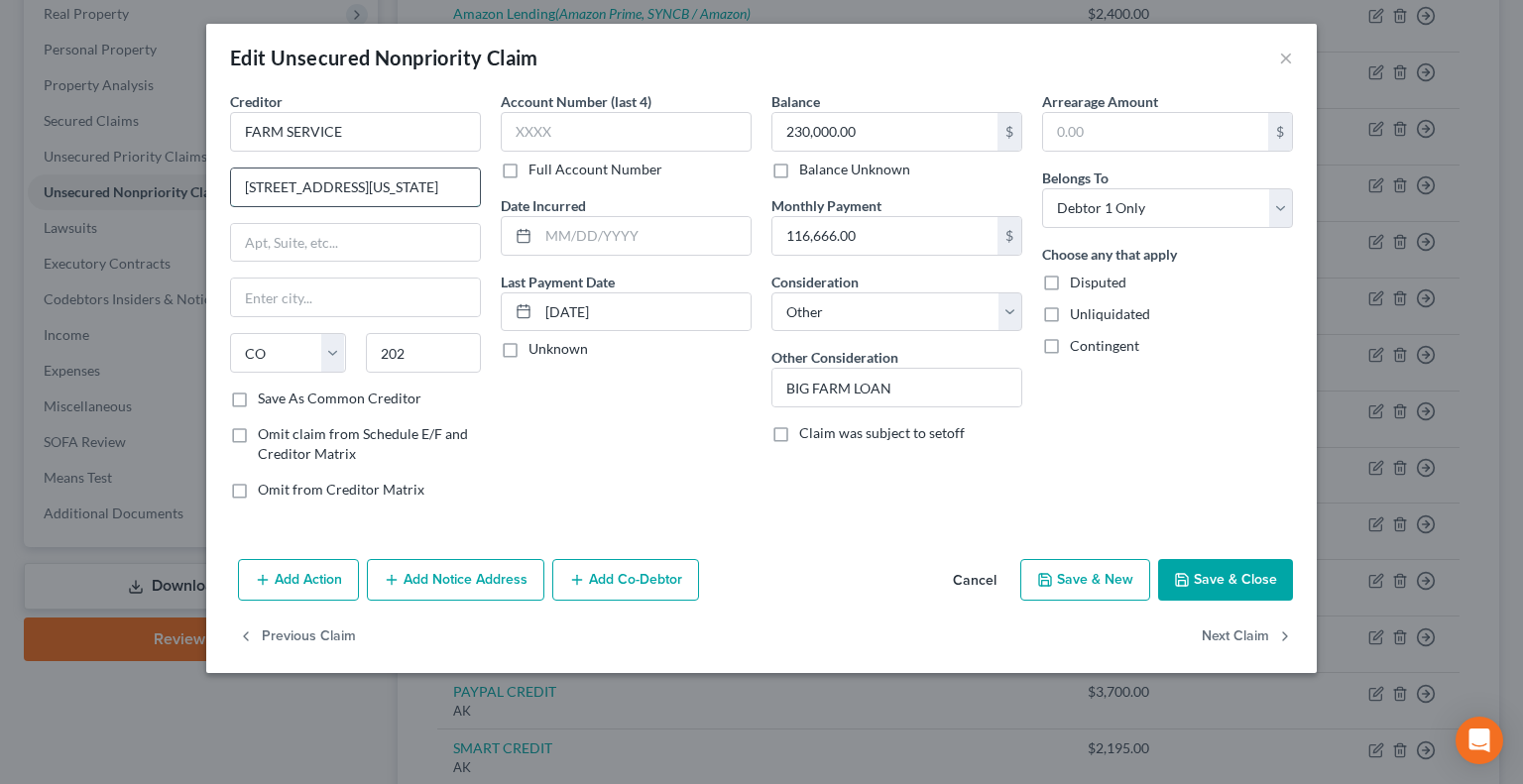 click on "[STREET_ADDRESS][US_STATE]" at bounding box center [355, 187] 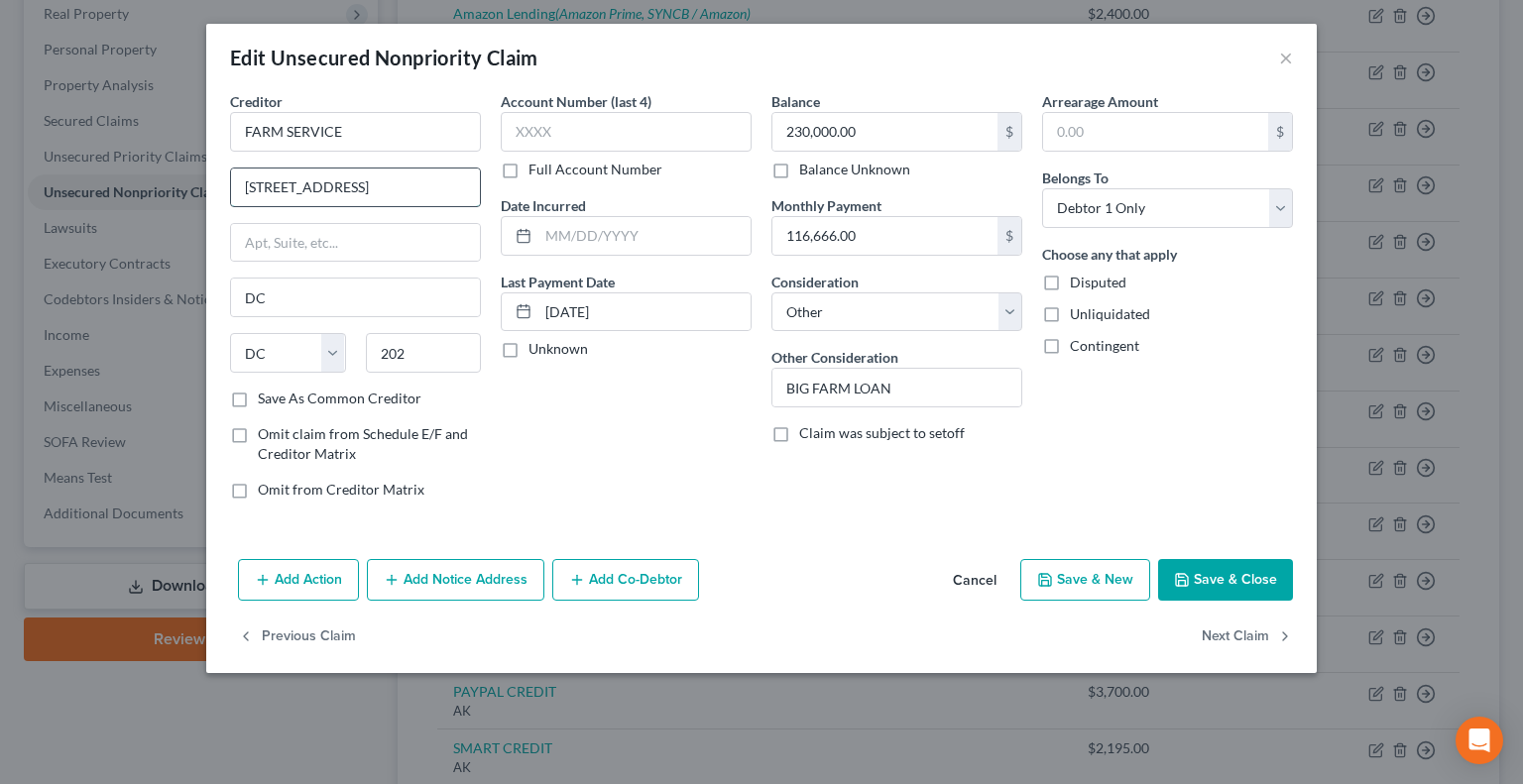 scroll, scrollTop: 0, scrollLeft: 0, axis: both 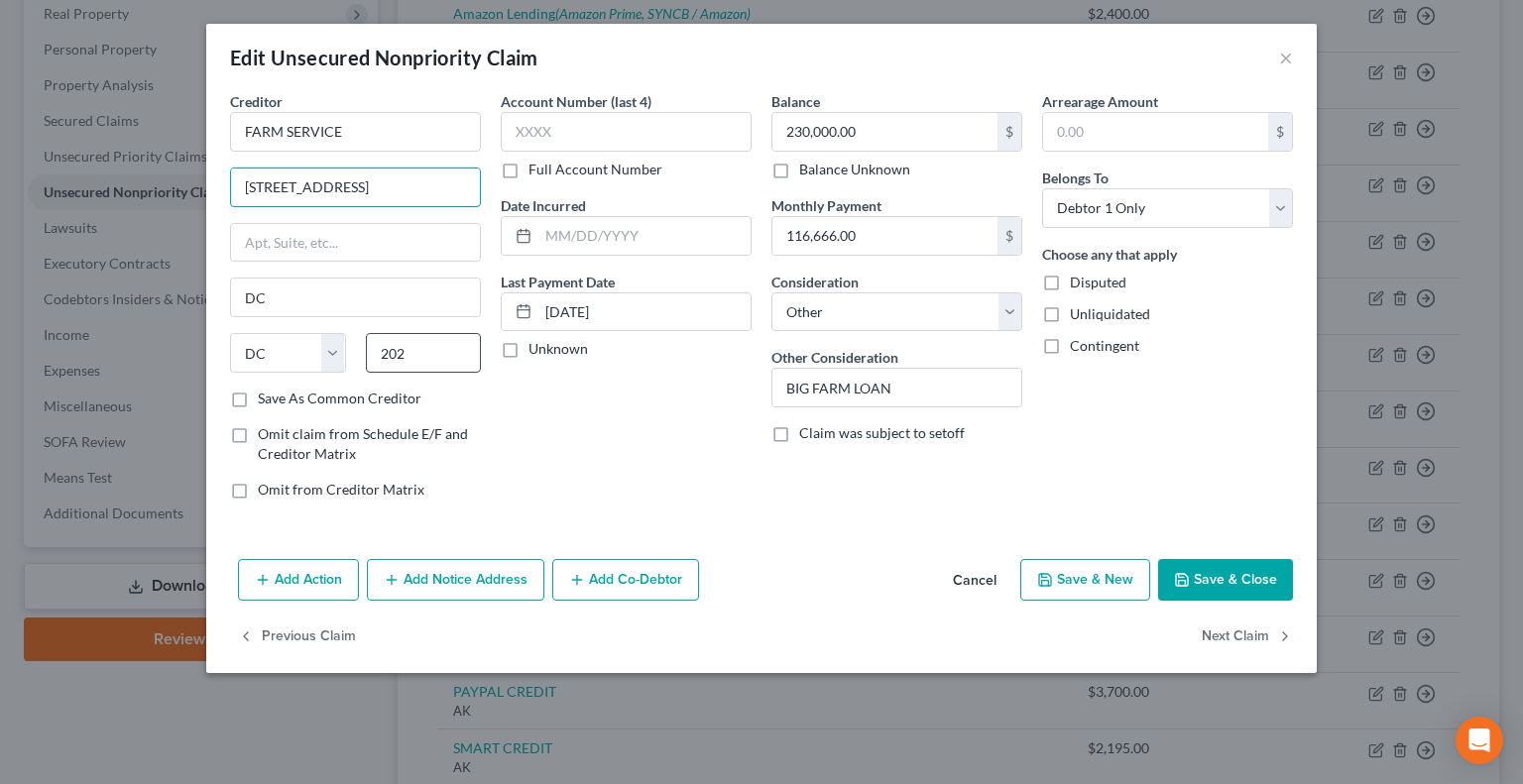 type on "[STREET_ADDRESS]" 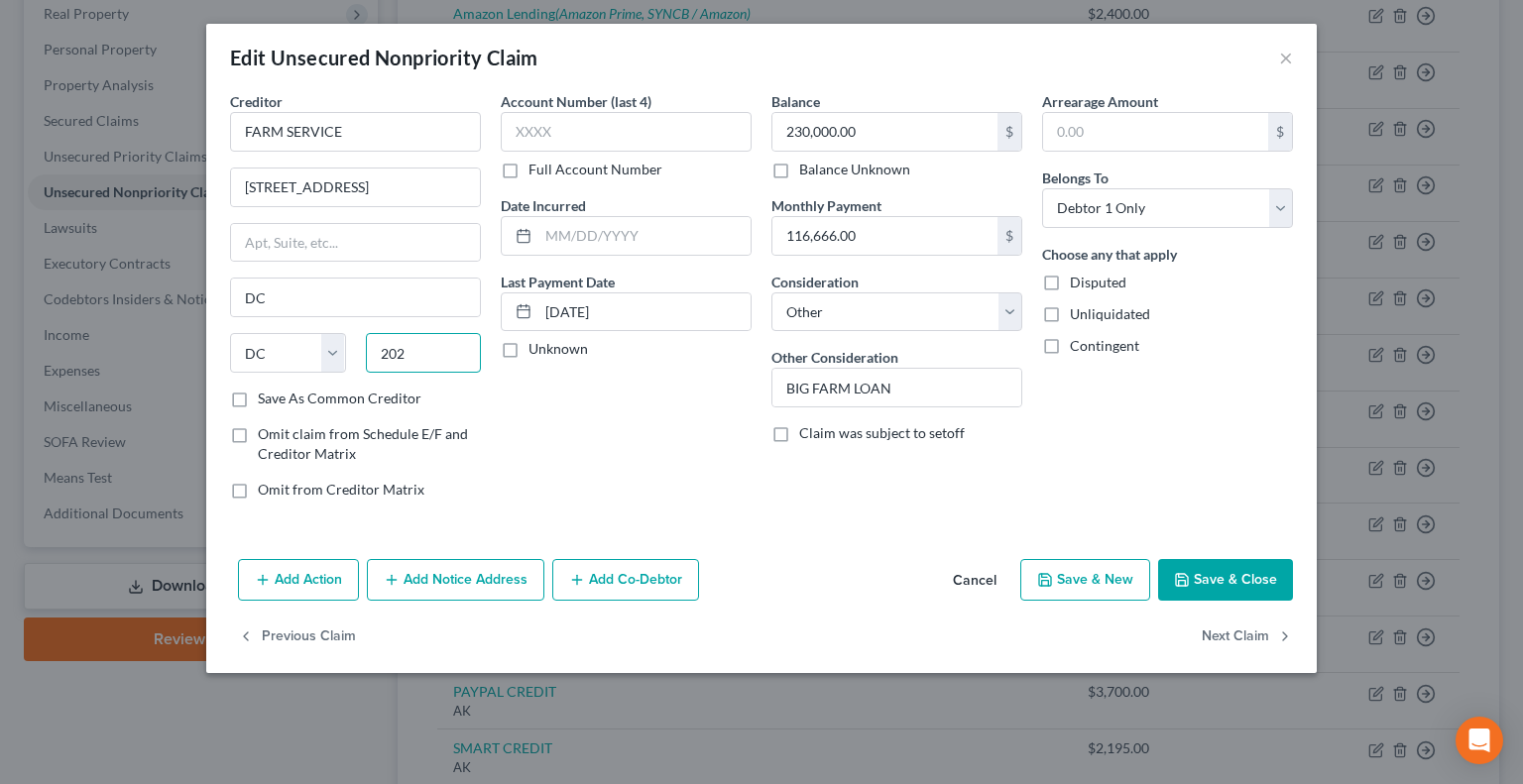 click on "202" at bounding box center (423, 353) 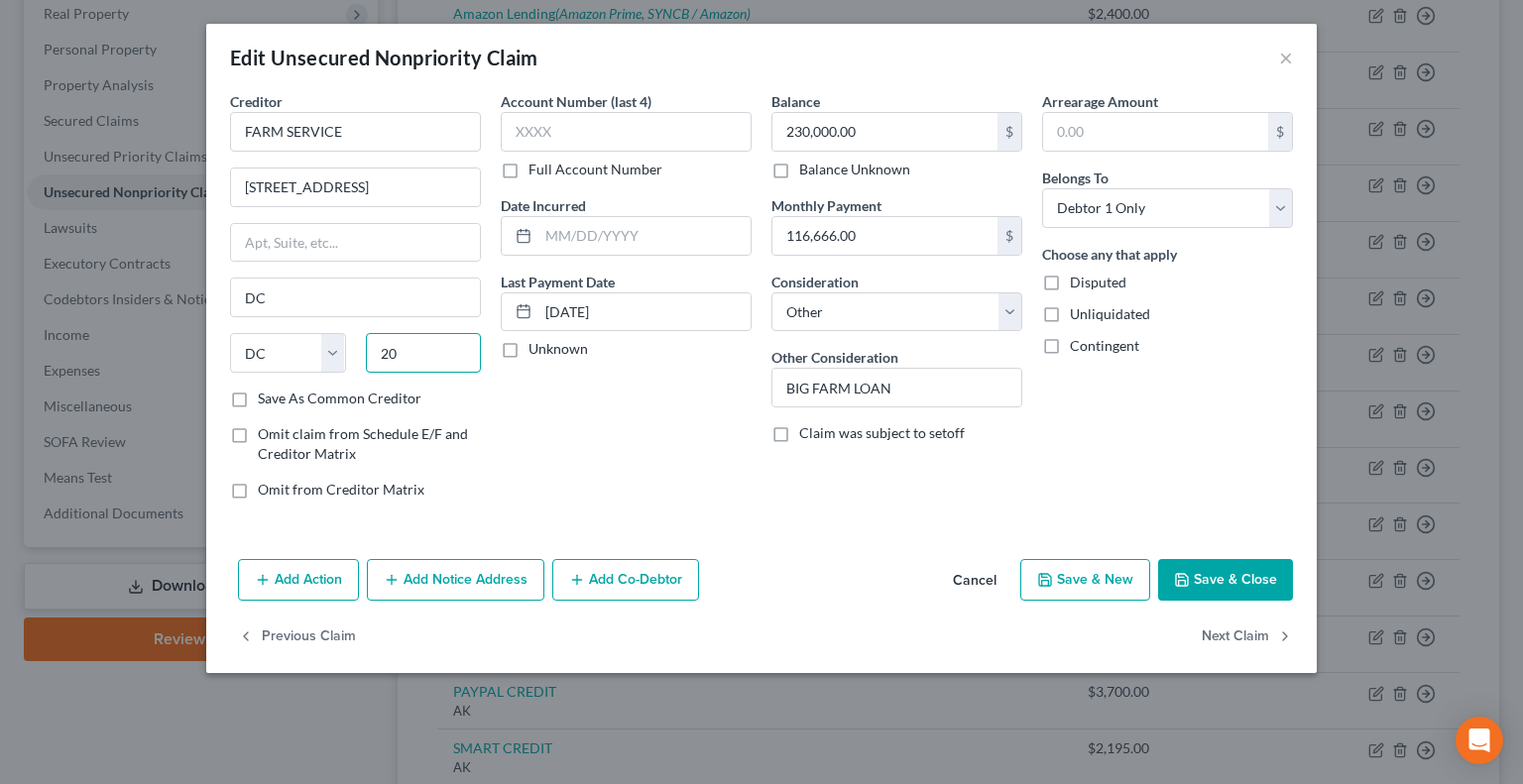 type on "2" 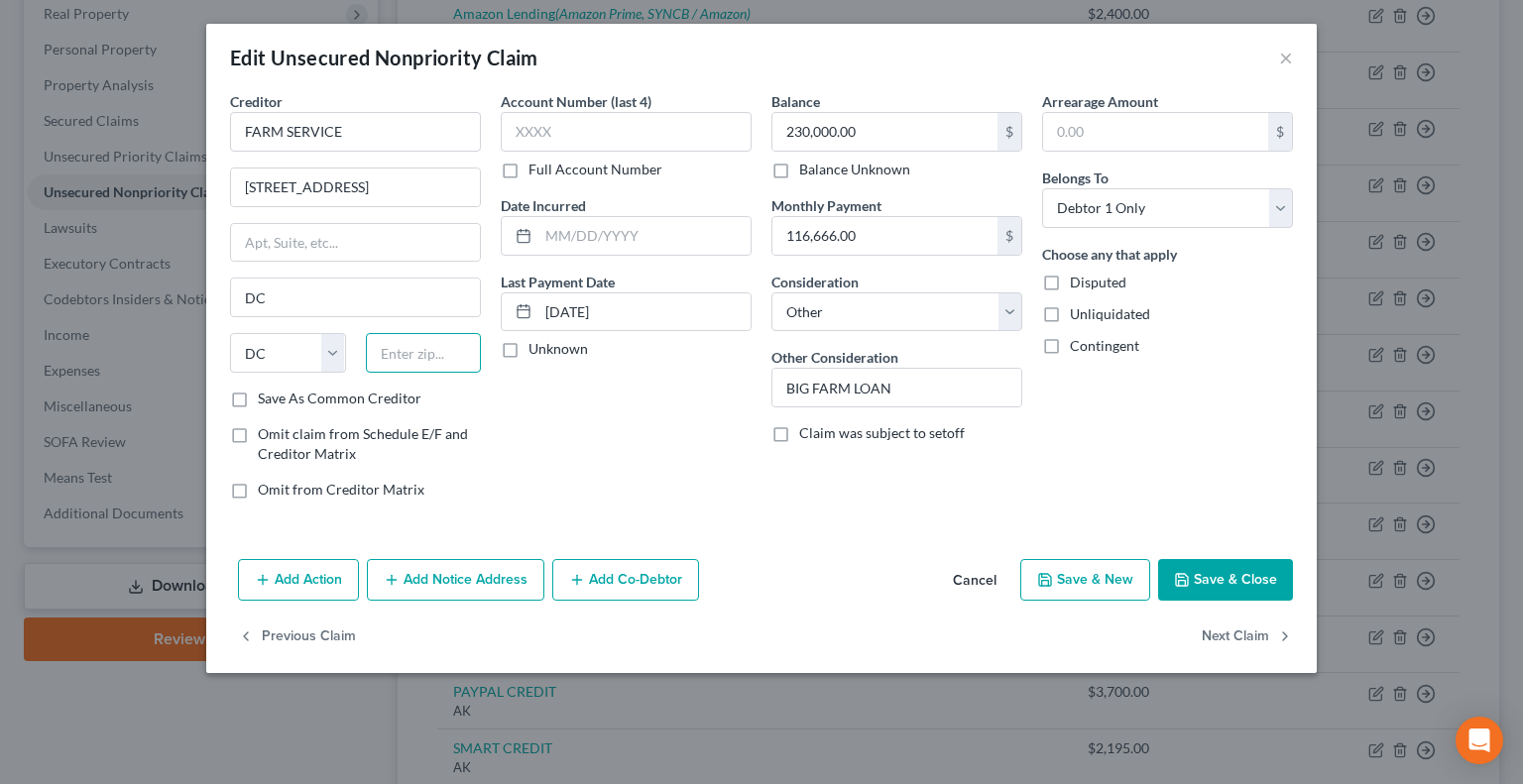 paste on "[US_STATE], D.C., 20250-0506" 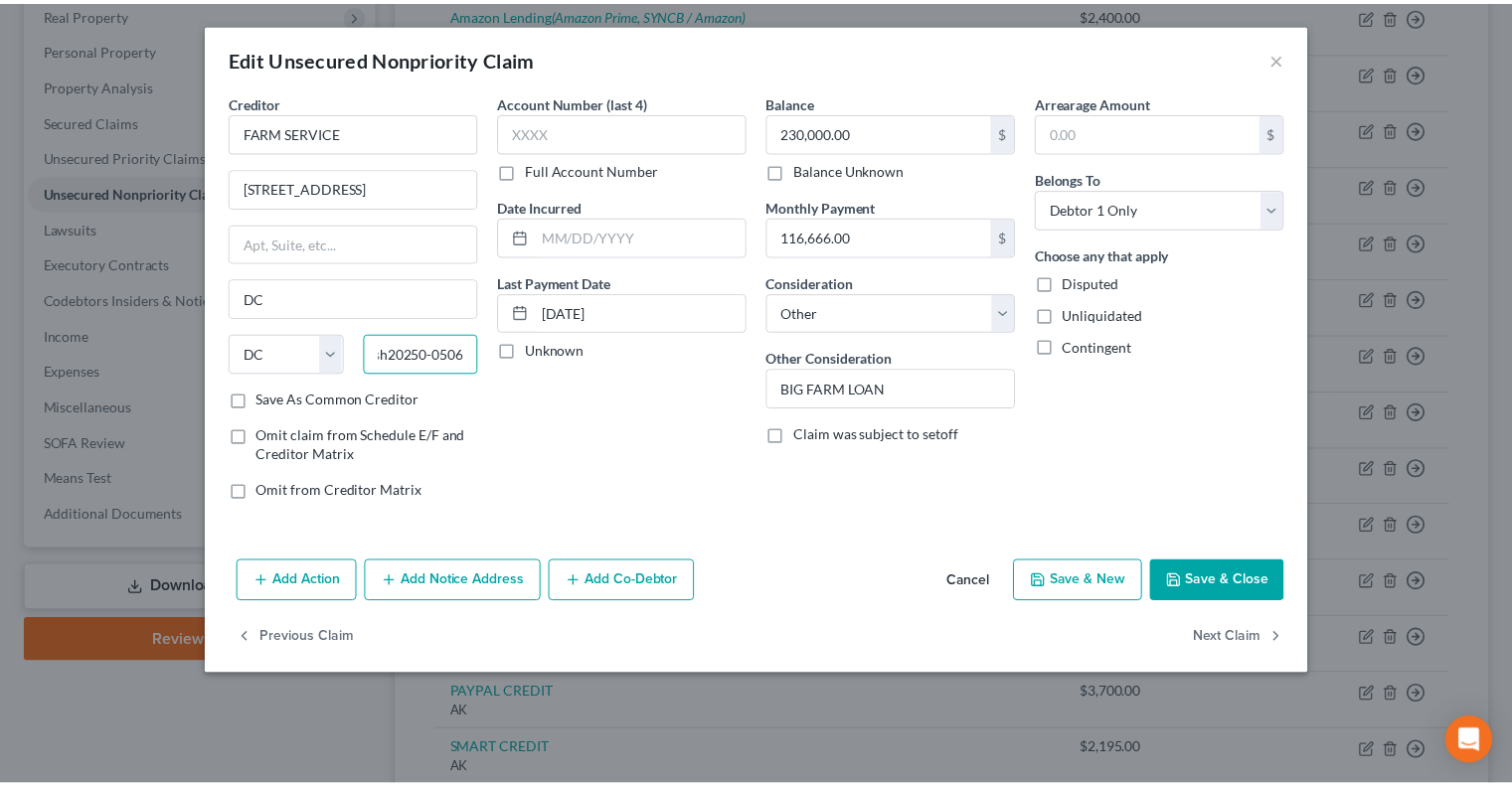 scroll, scrollTop: 0, scrollLeft: 0, axis: both 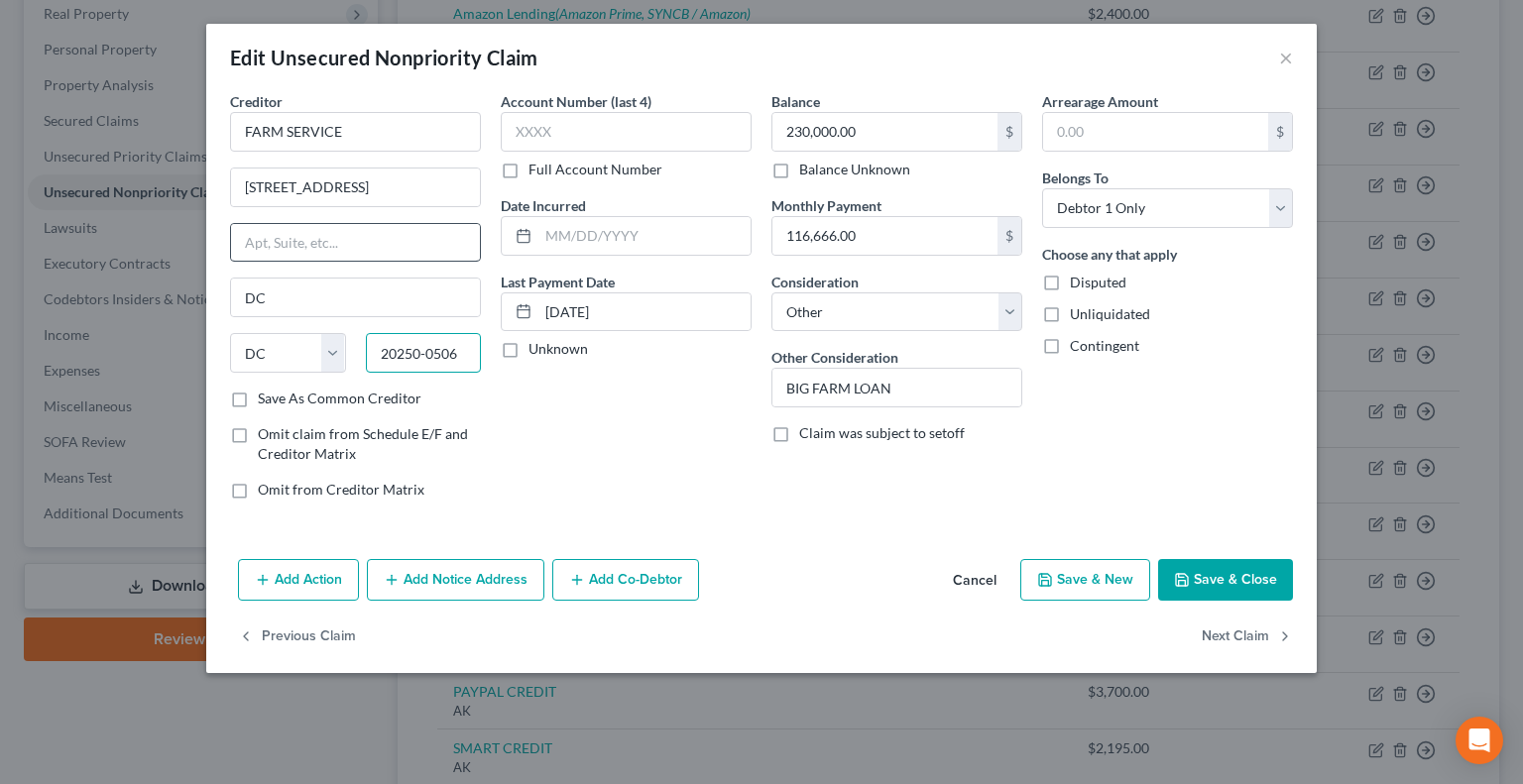 type on "20250-0506" 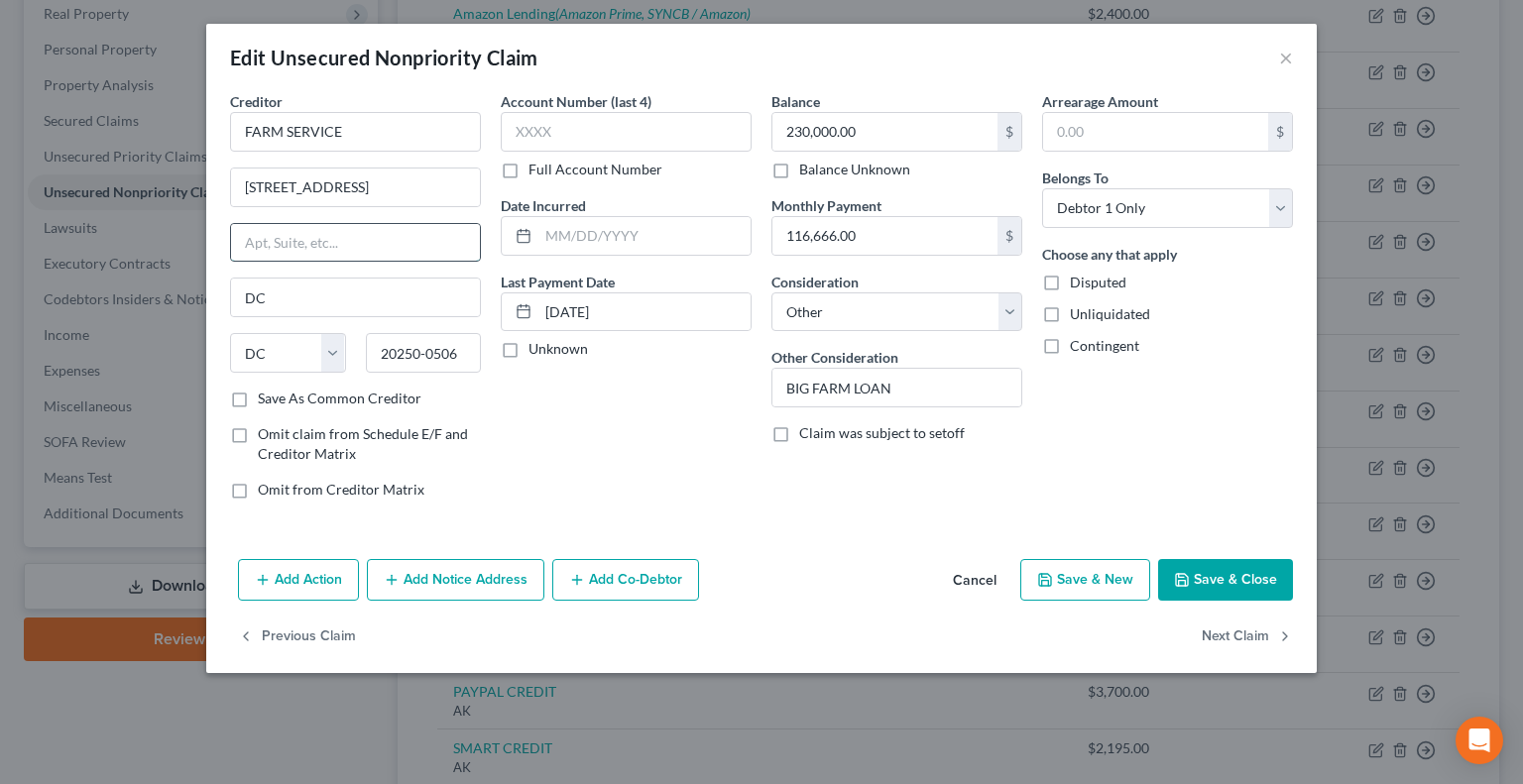 click at bounding box center (355, 243) 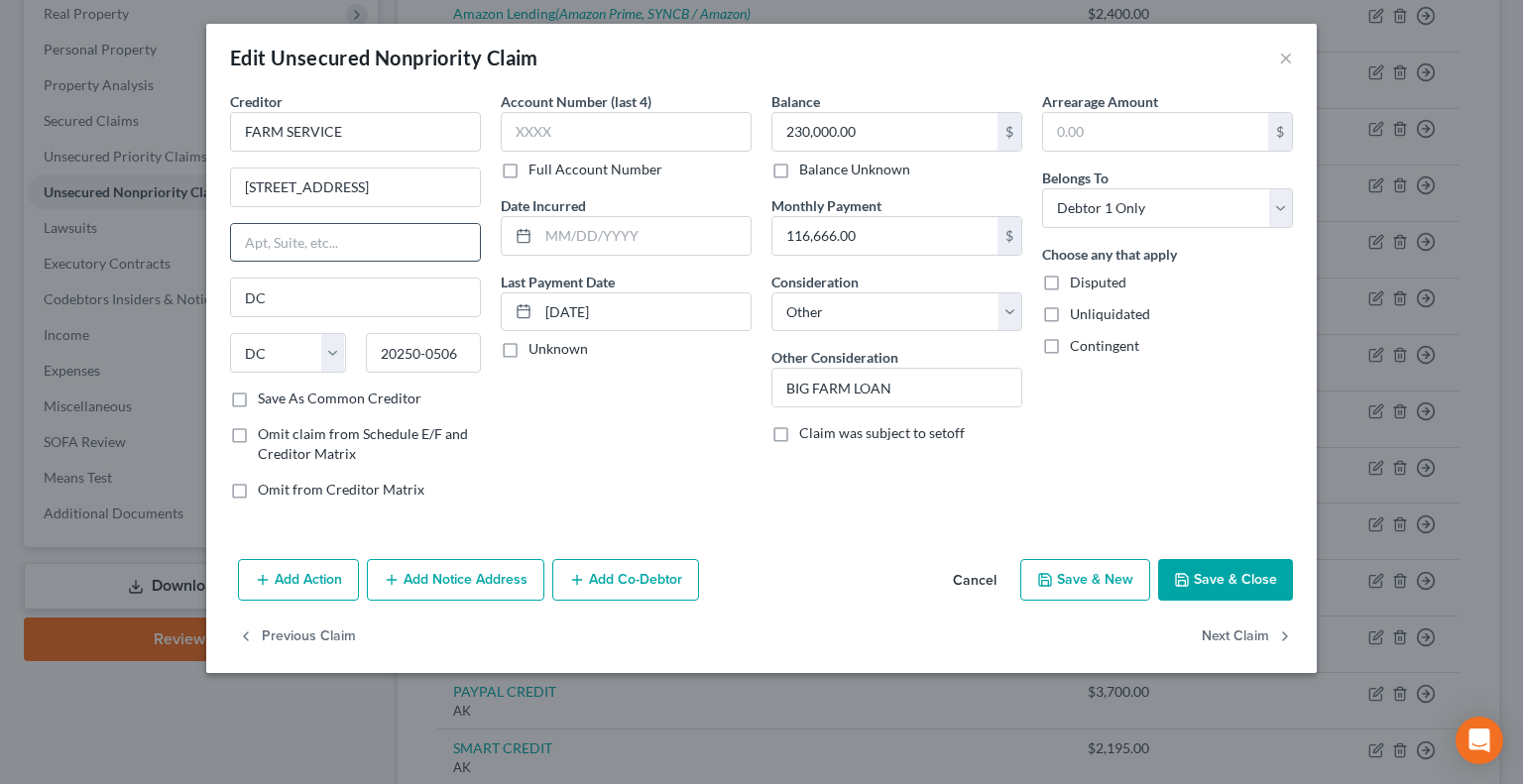 type on "Unit 818" 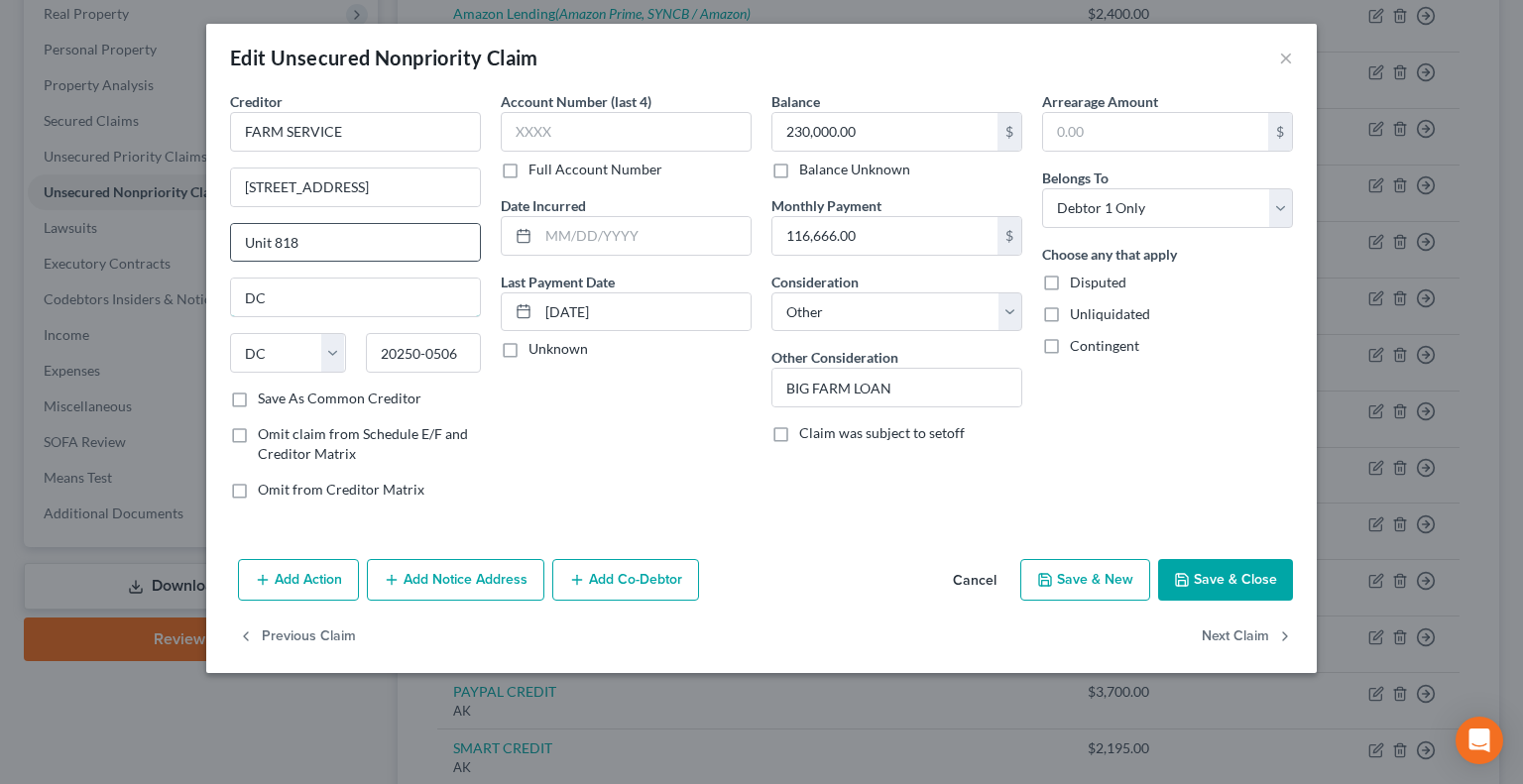 type on "[GEOGRAPHIC_DATA]" 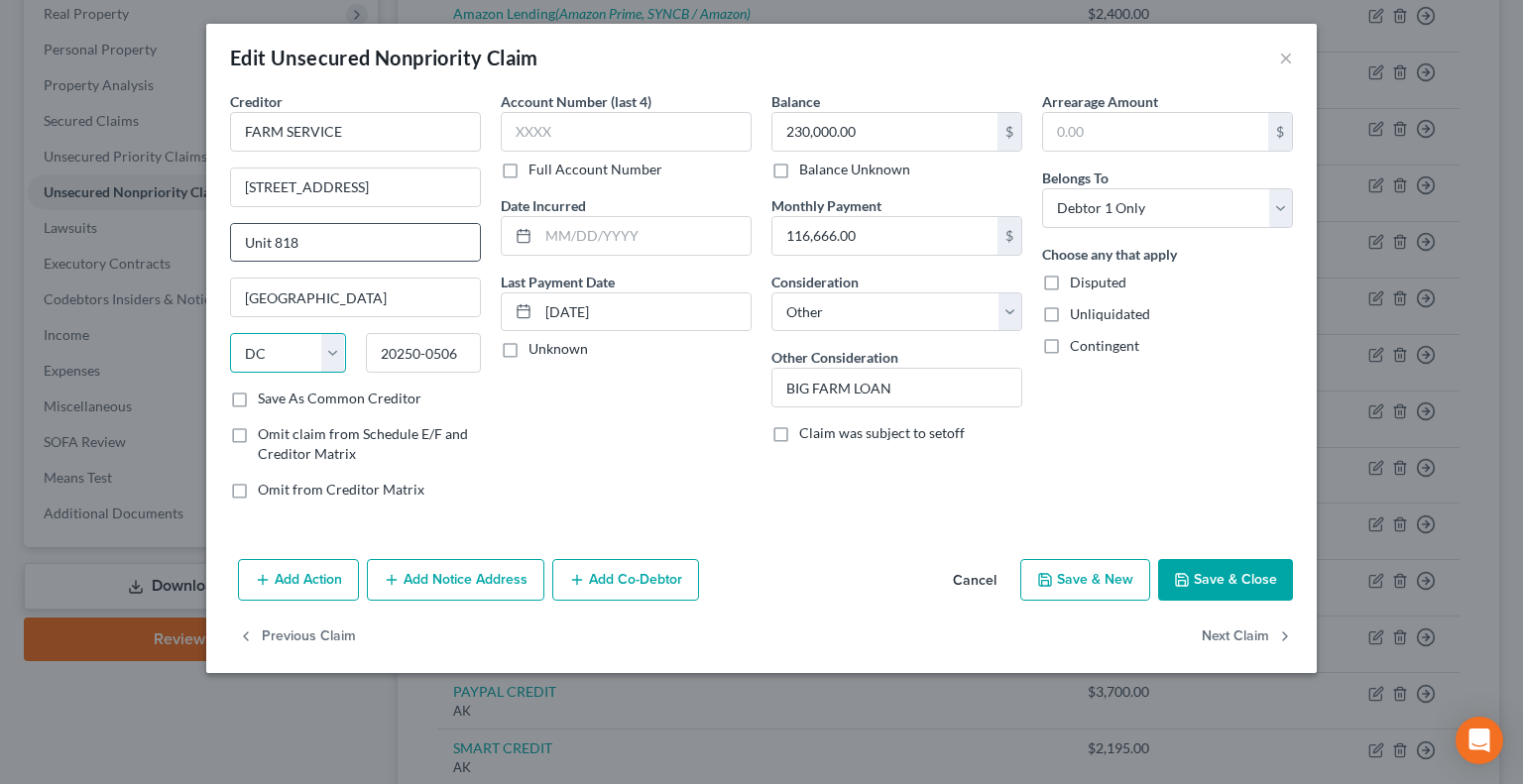 select on "5" 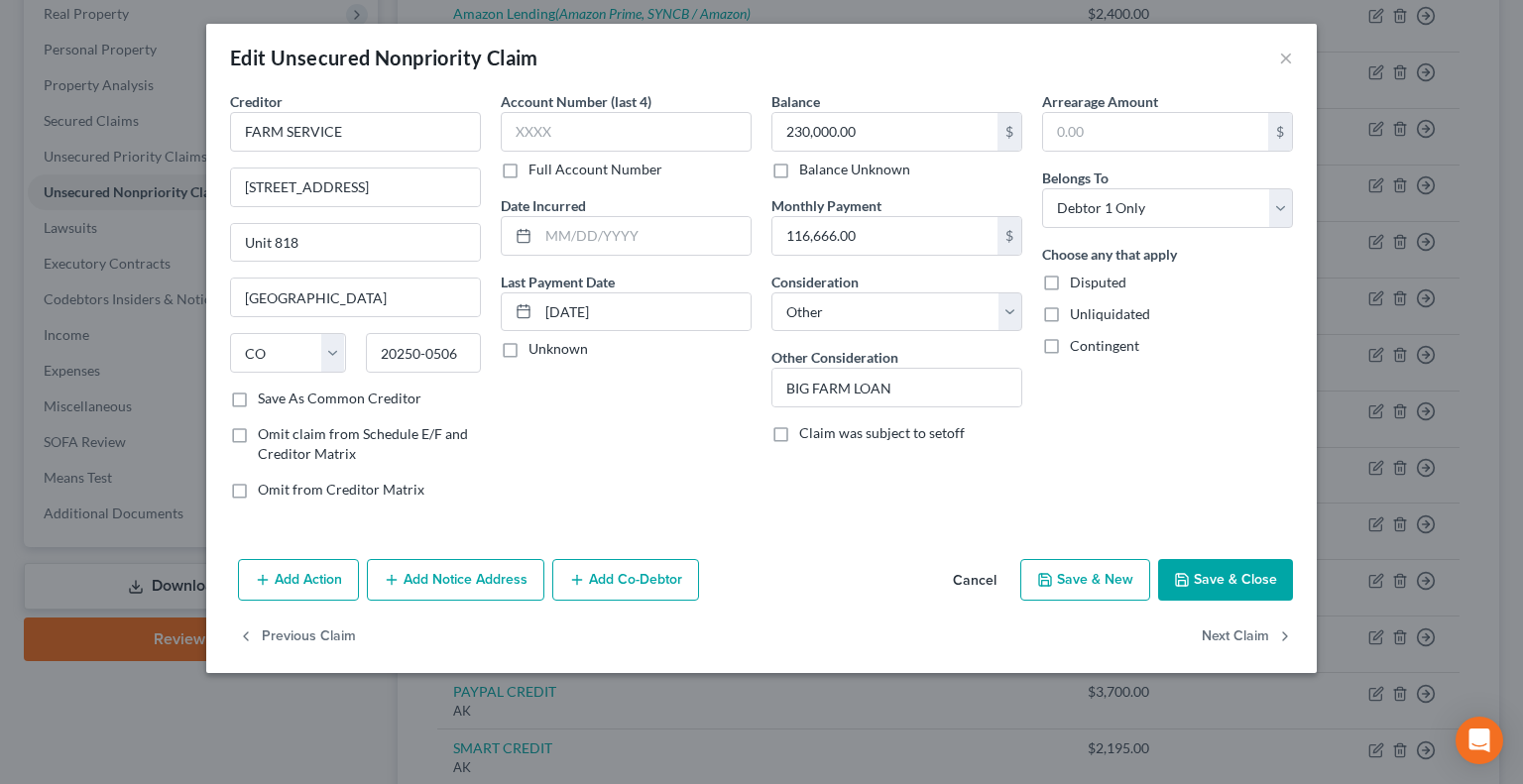 click on "Save As Common Creditor" at bounding box center (339, 398) 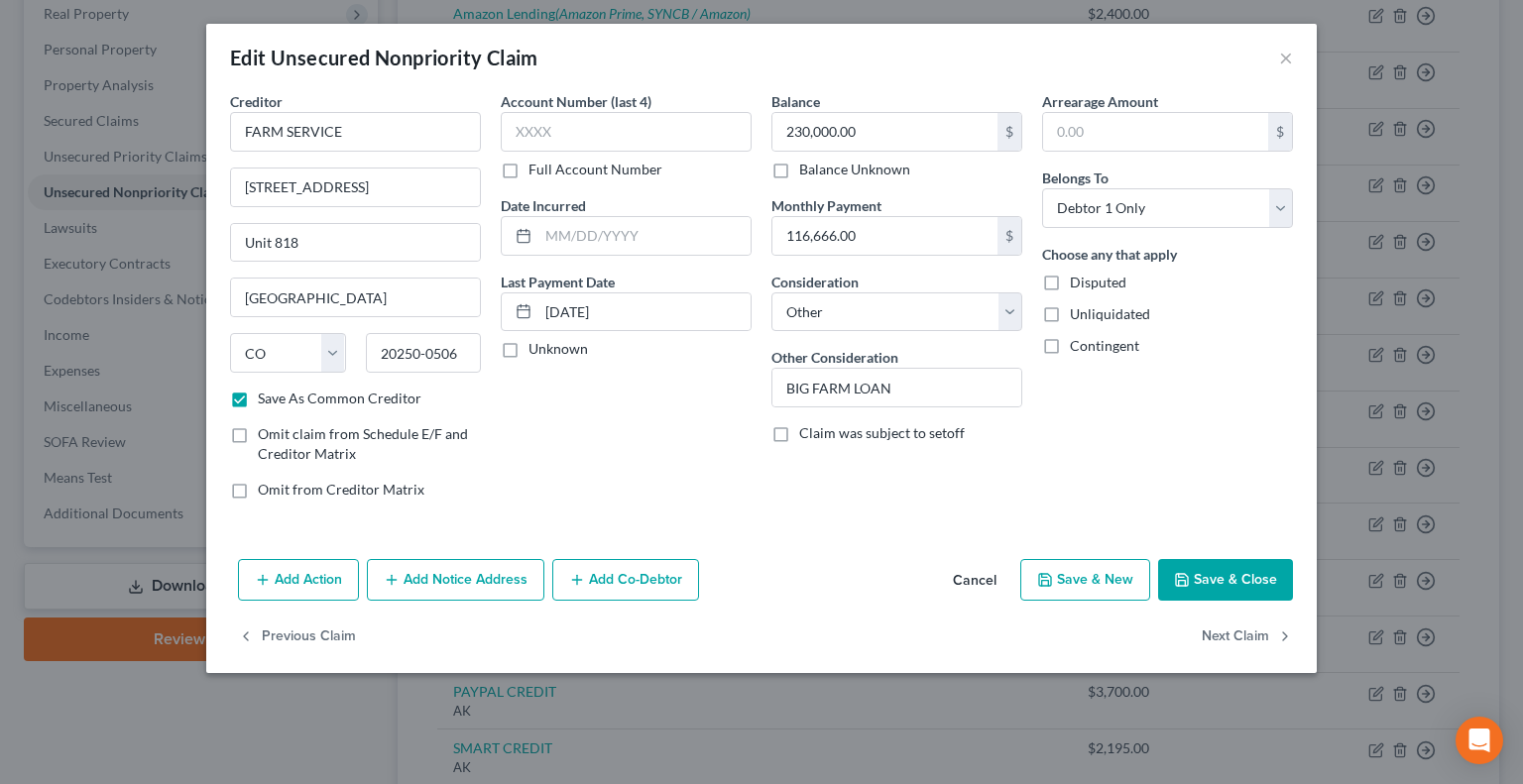 click on "Save & Close" at bounding box center [1226, 580] 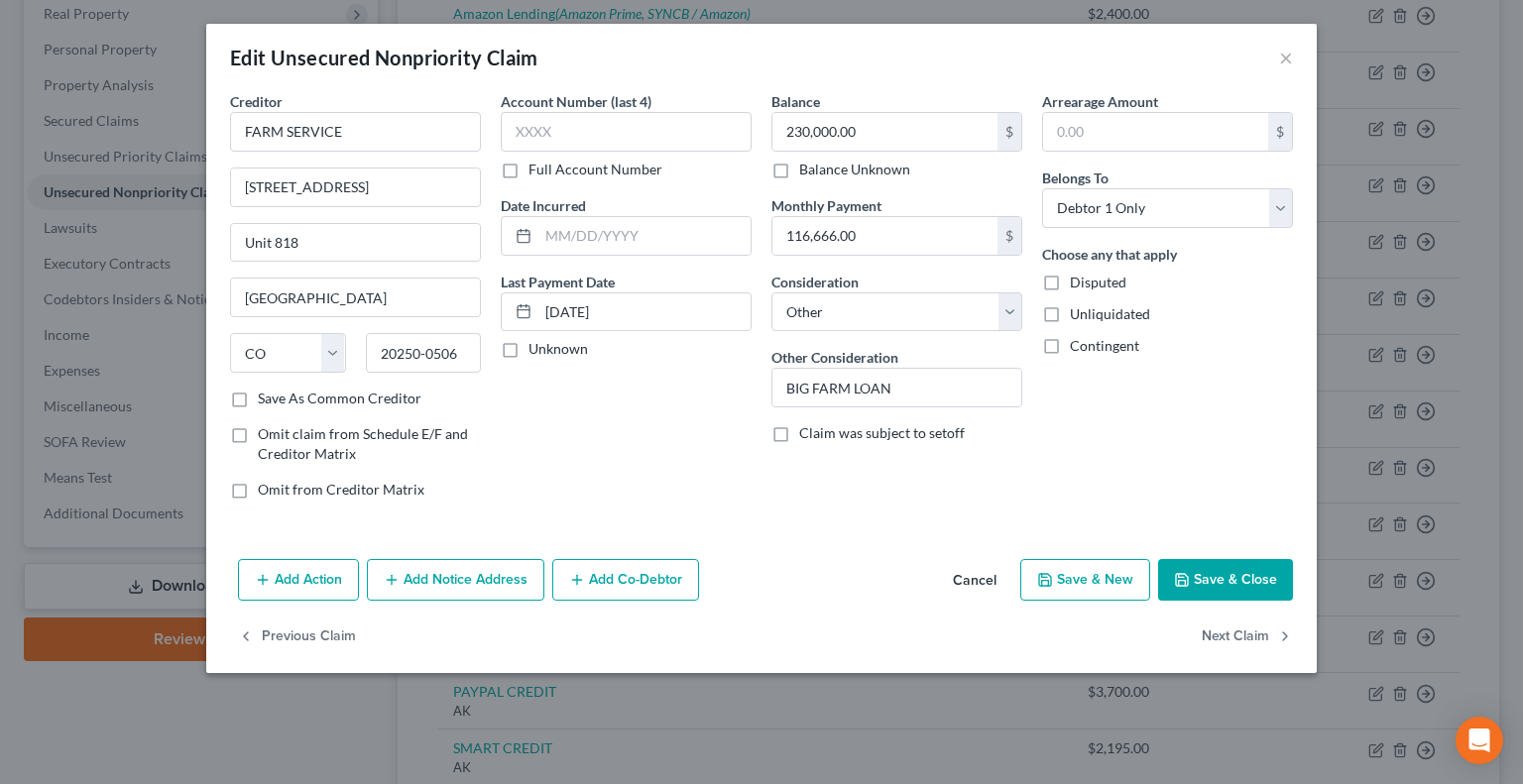 checkbox on "false" 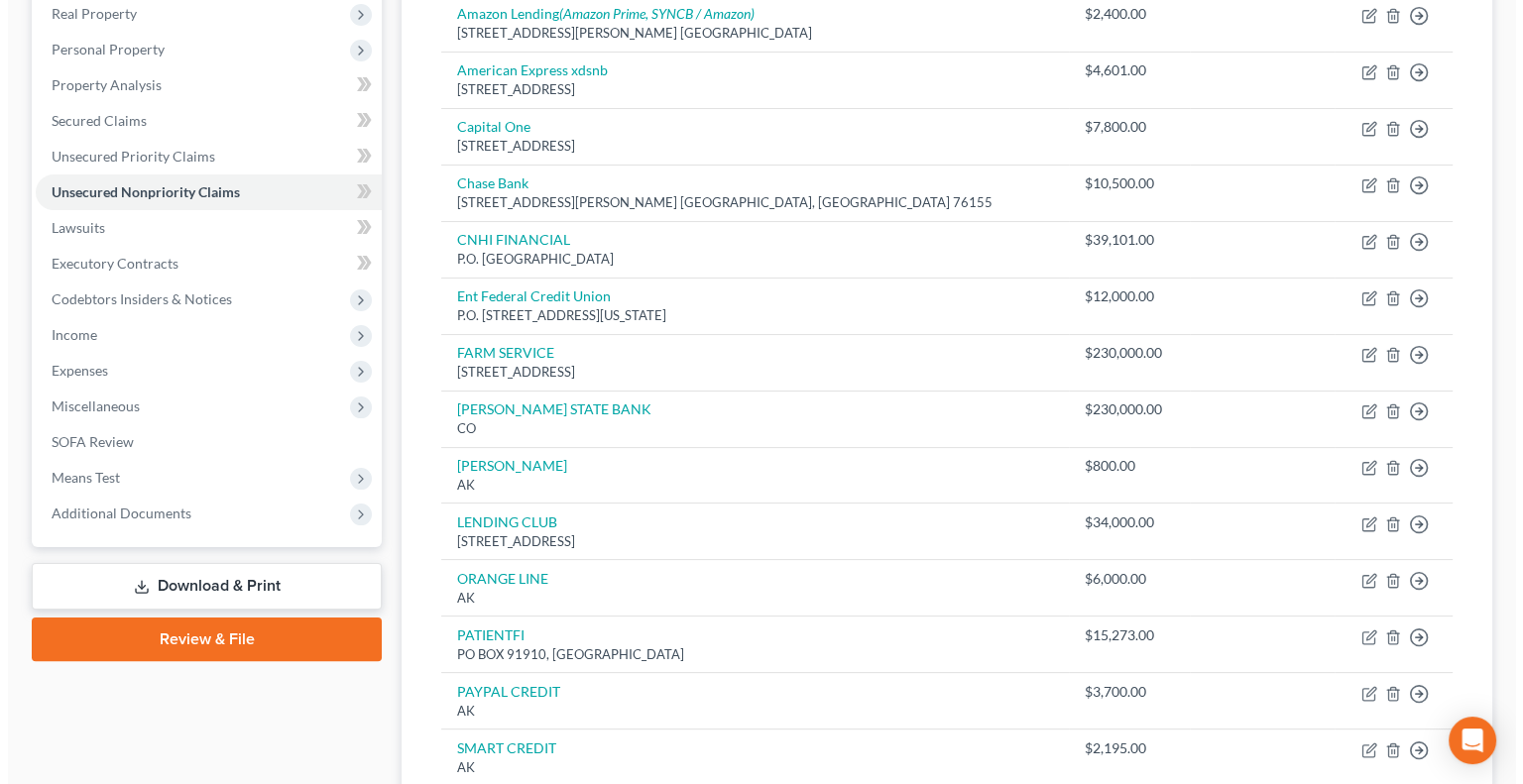 scroll, scrollTop: 0, scrollLeft: 0, axis: both 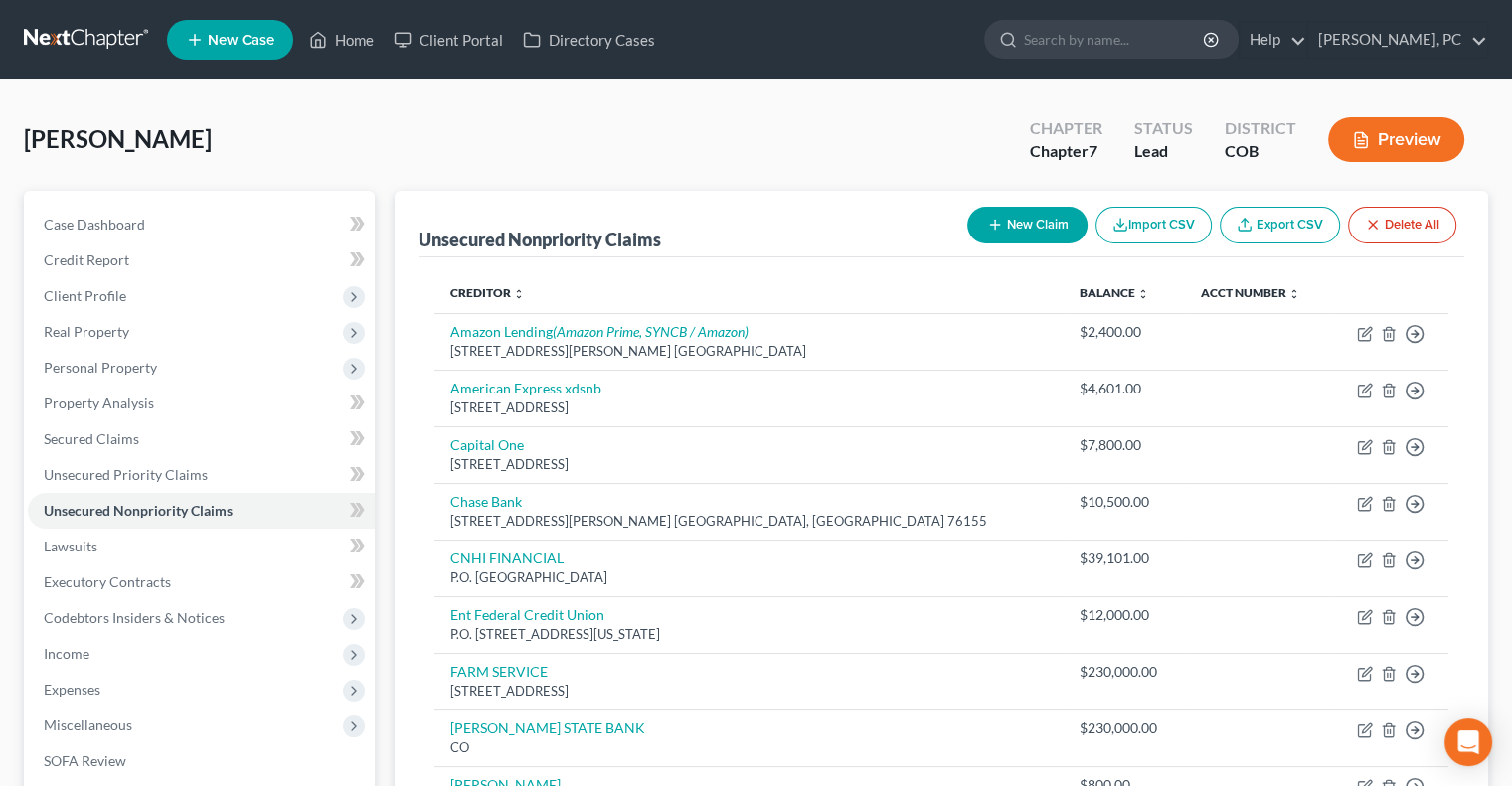 click on "New Claim" at bounding box center [1027, 225] 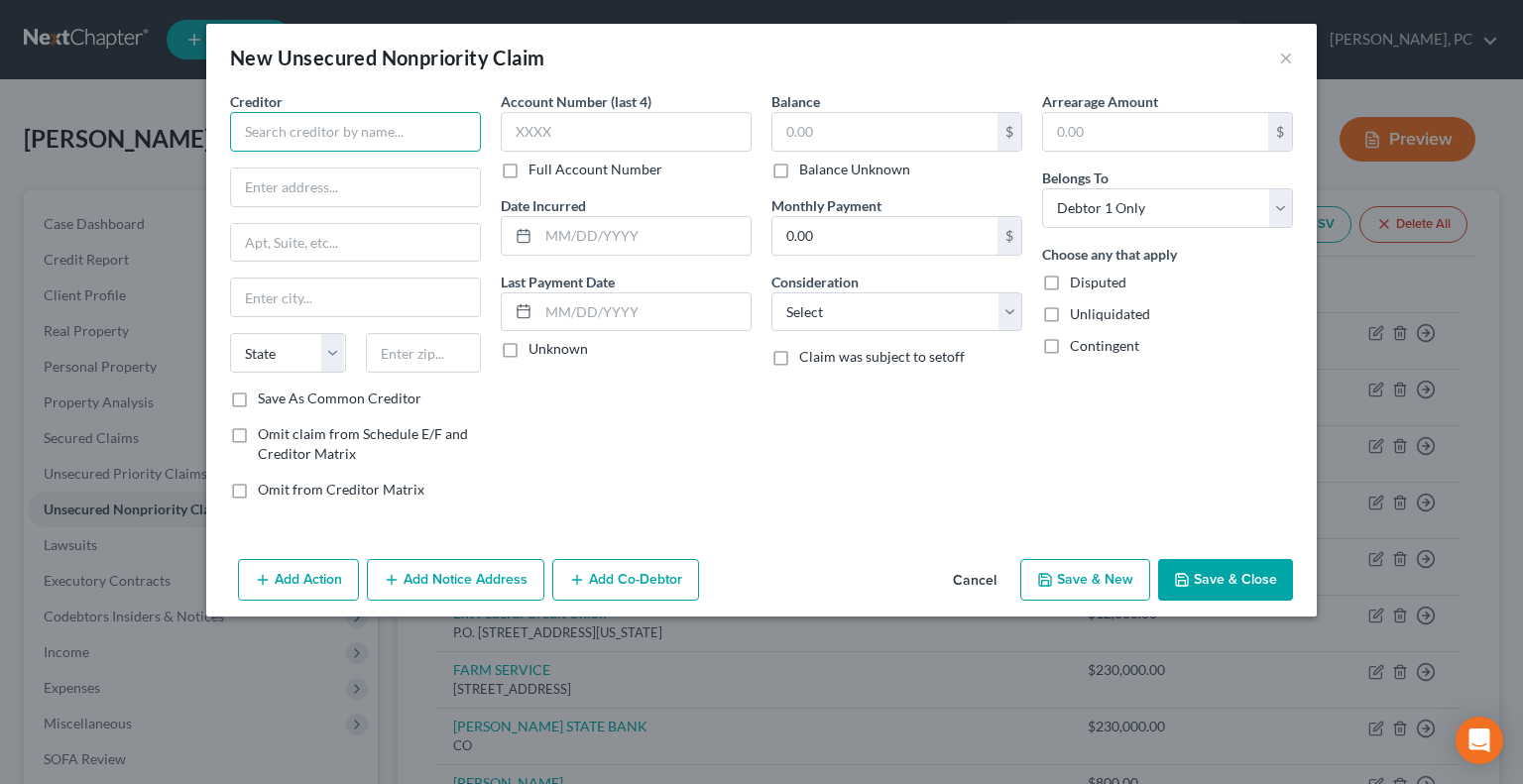 click at bounding box center [355, 132] 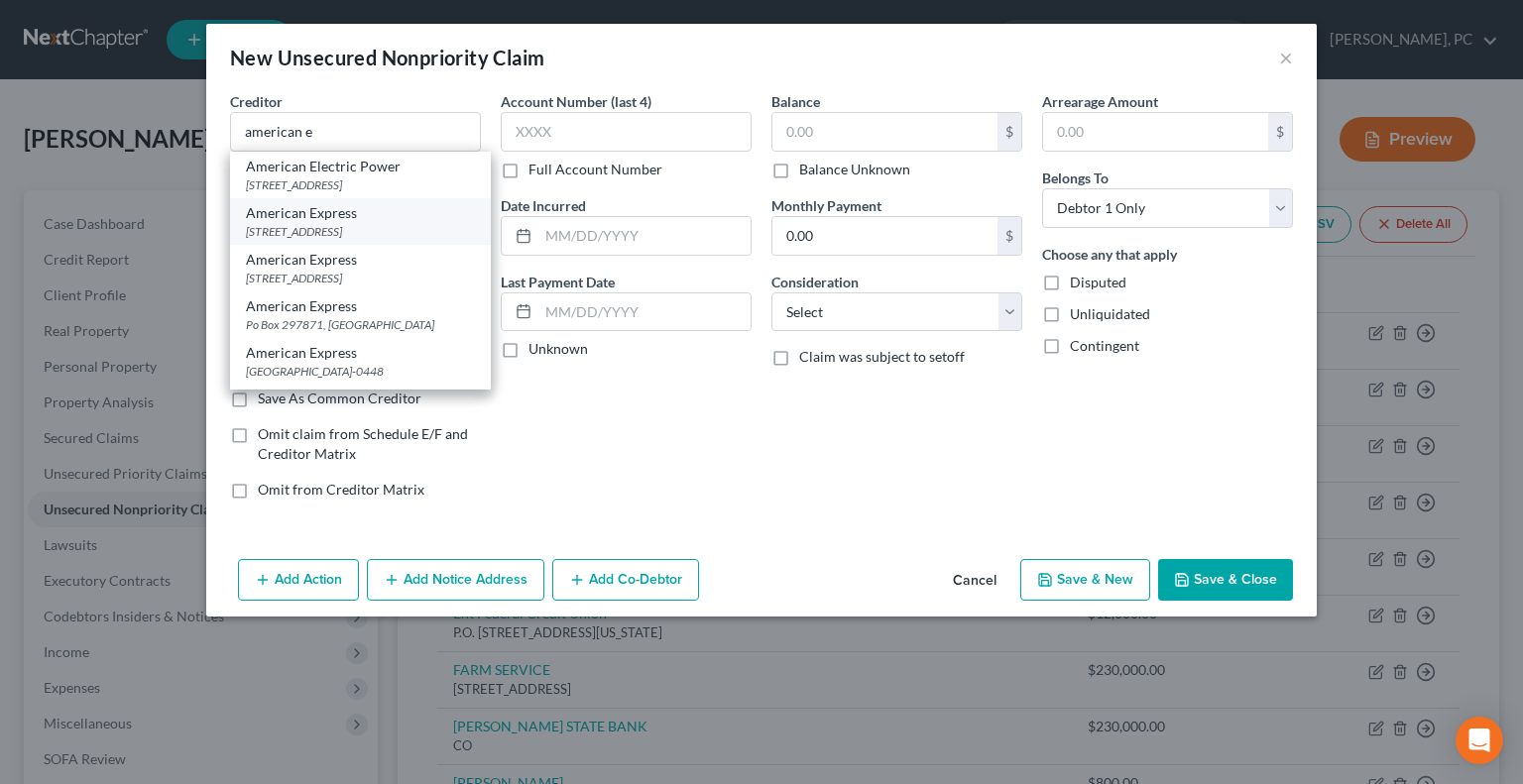 click on "American Express" at bounding box center [360, 213] 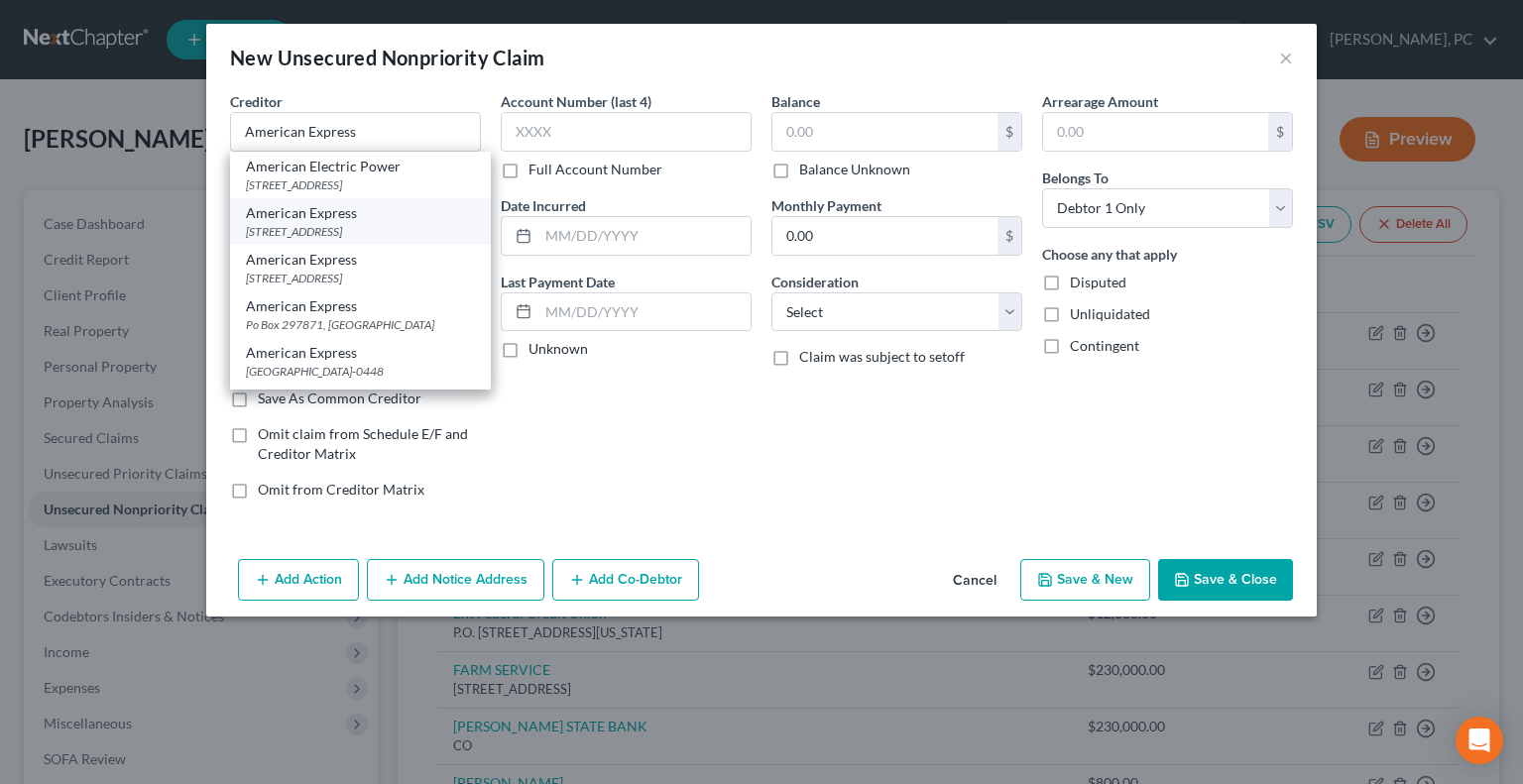 select on "45" 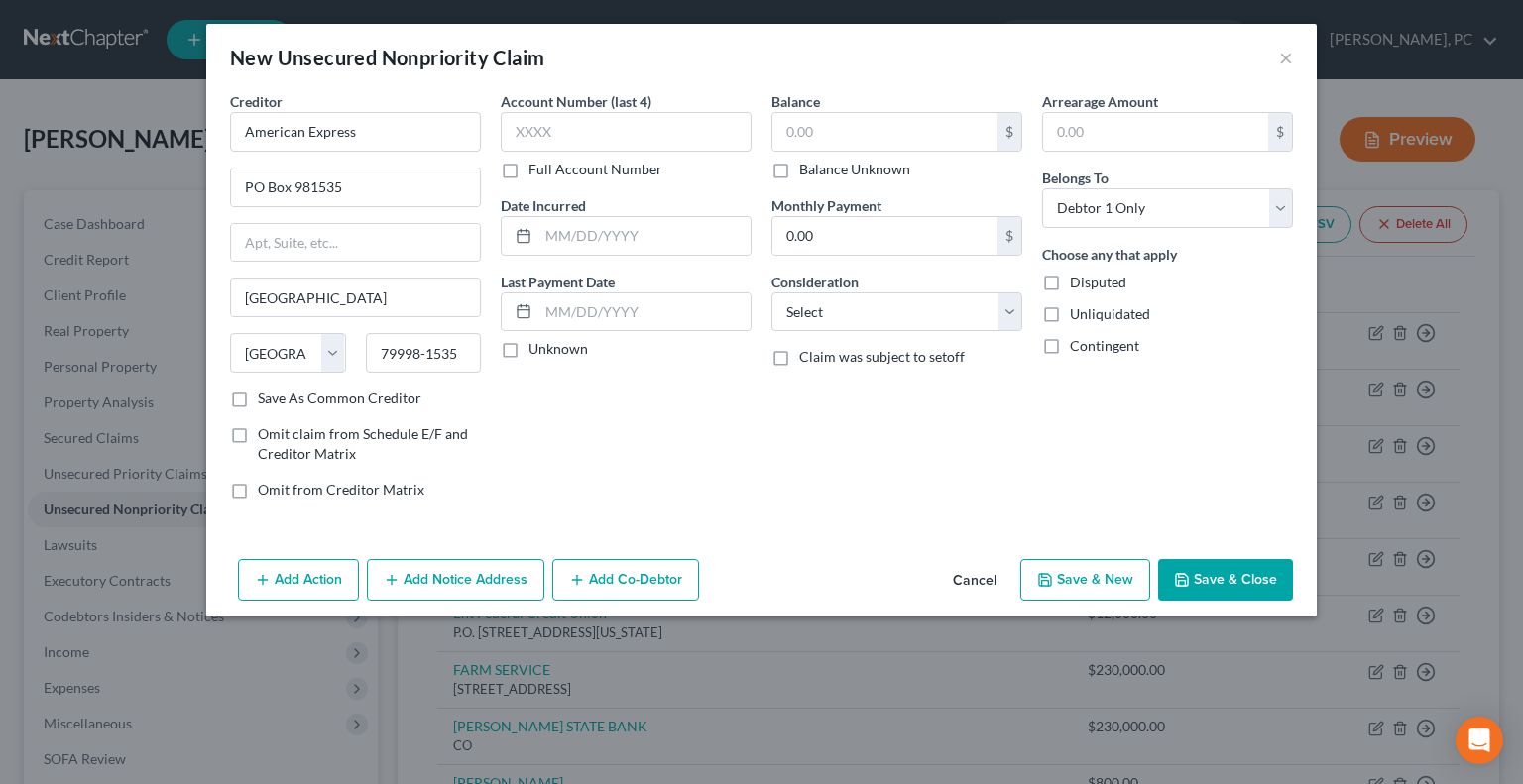 click on "Add Notice Address" at bounding box center (455, 580) 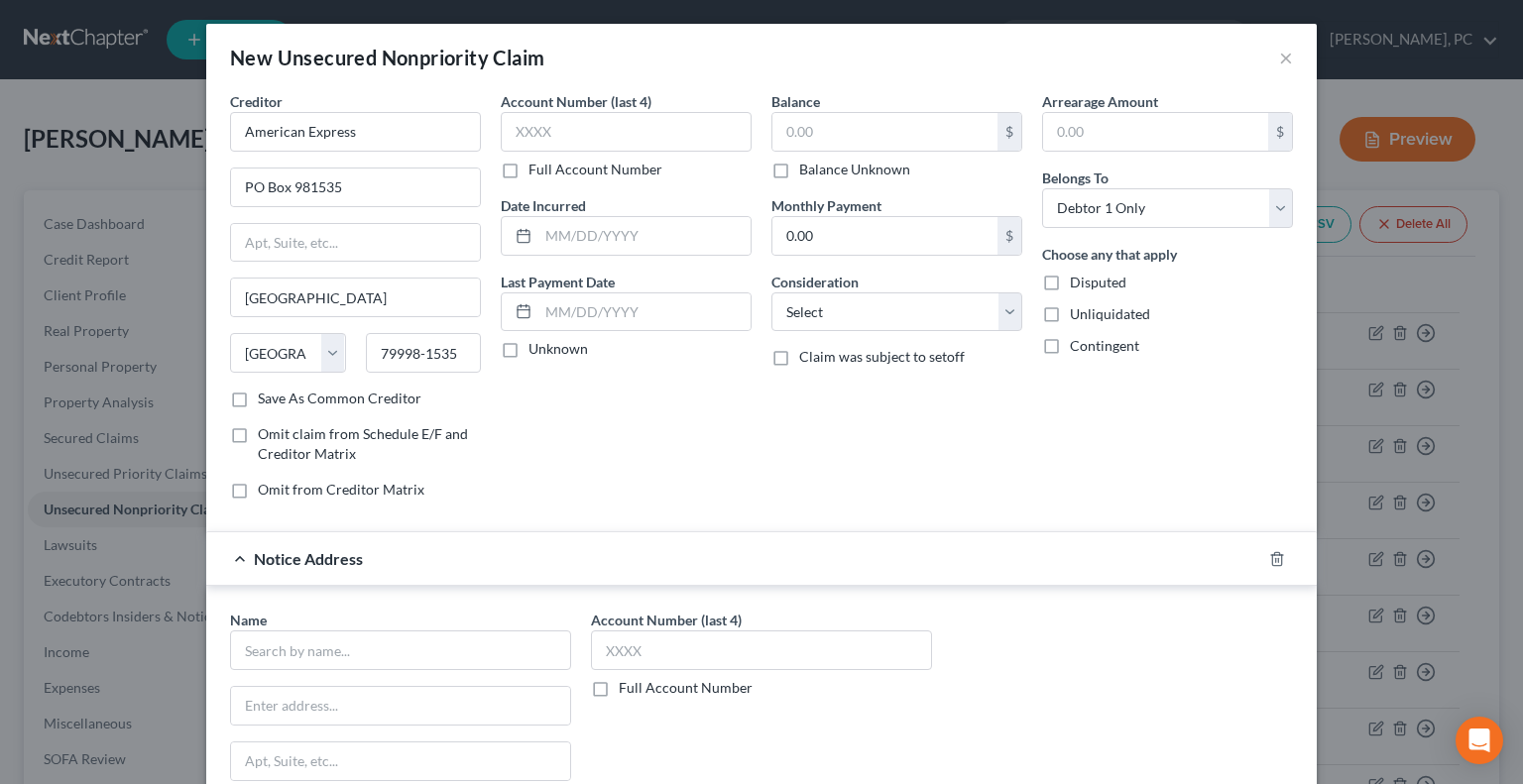 click on "Save As Common Creditor" at bounding box center [339, 398] 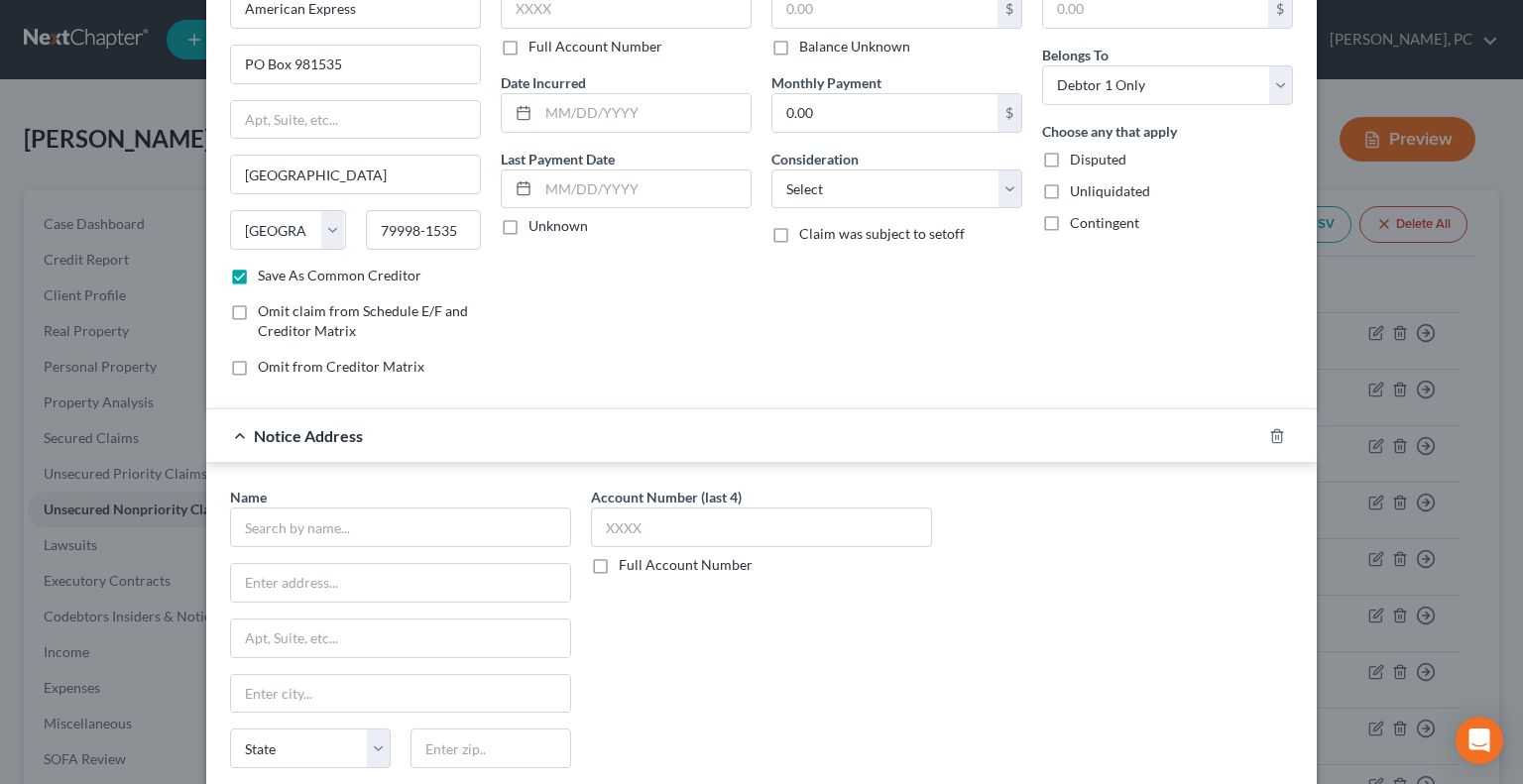 scroll, scrollTop: 159, scrollLeft: 0, axis: vertical 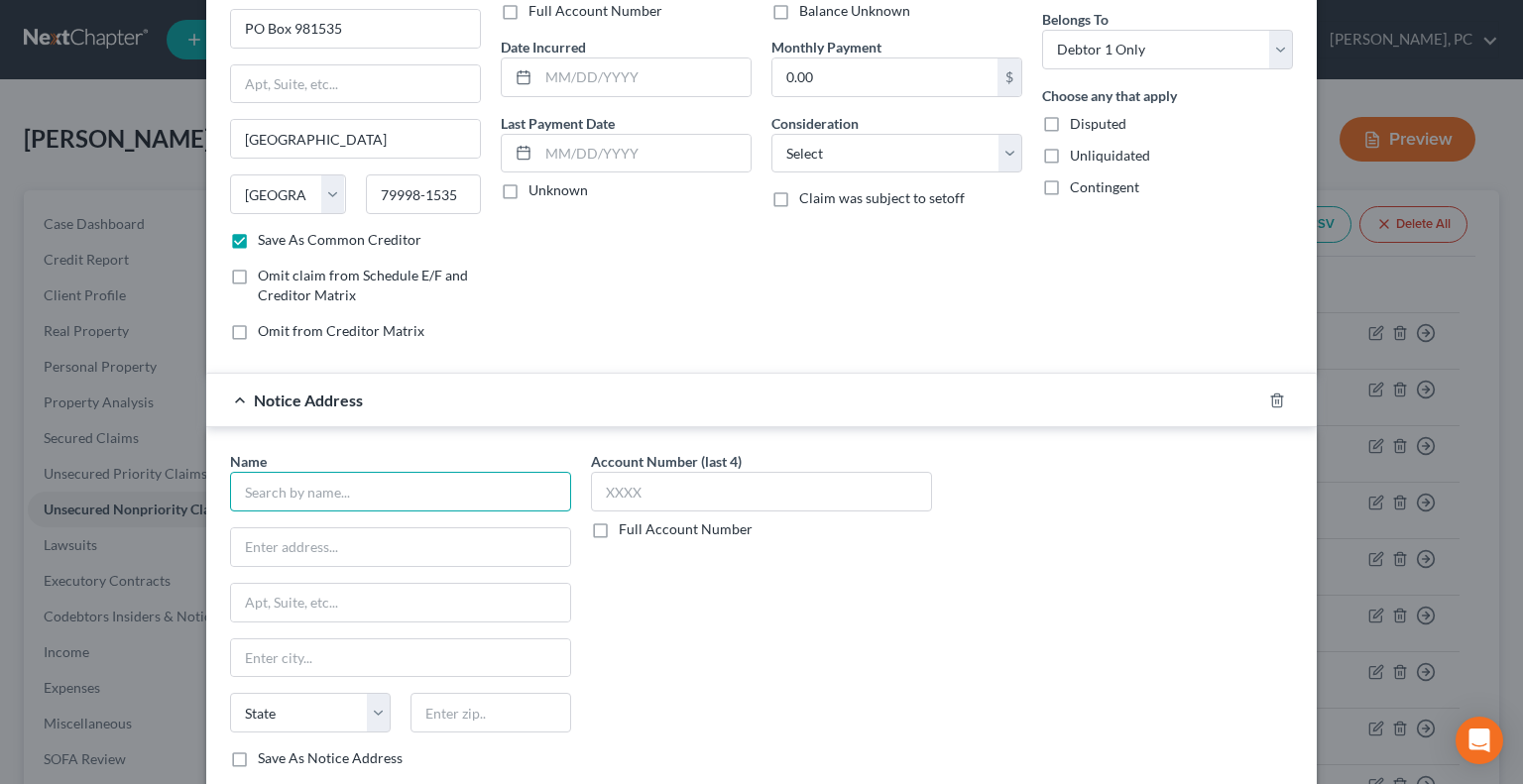click at bounding box center [401, 492] 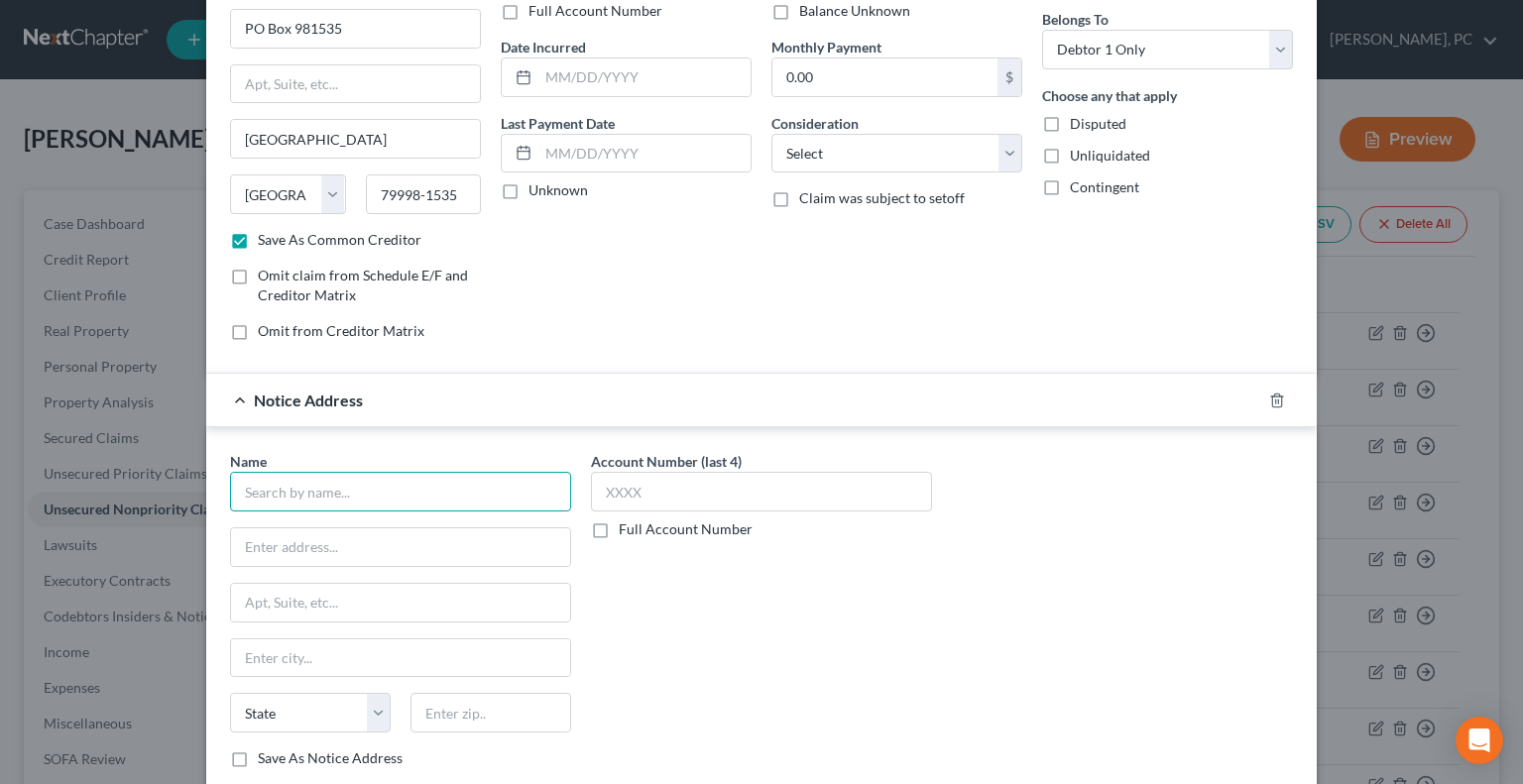 paste on "[STREET_ADDRESS][PERSON_NAME]" 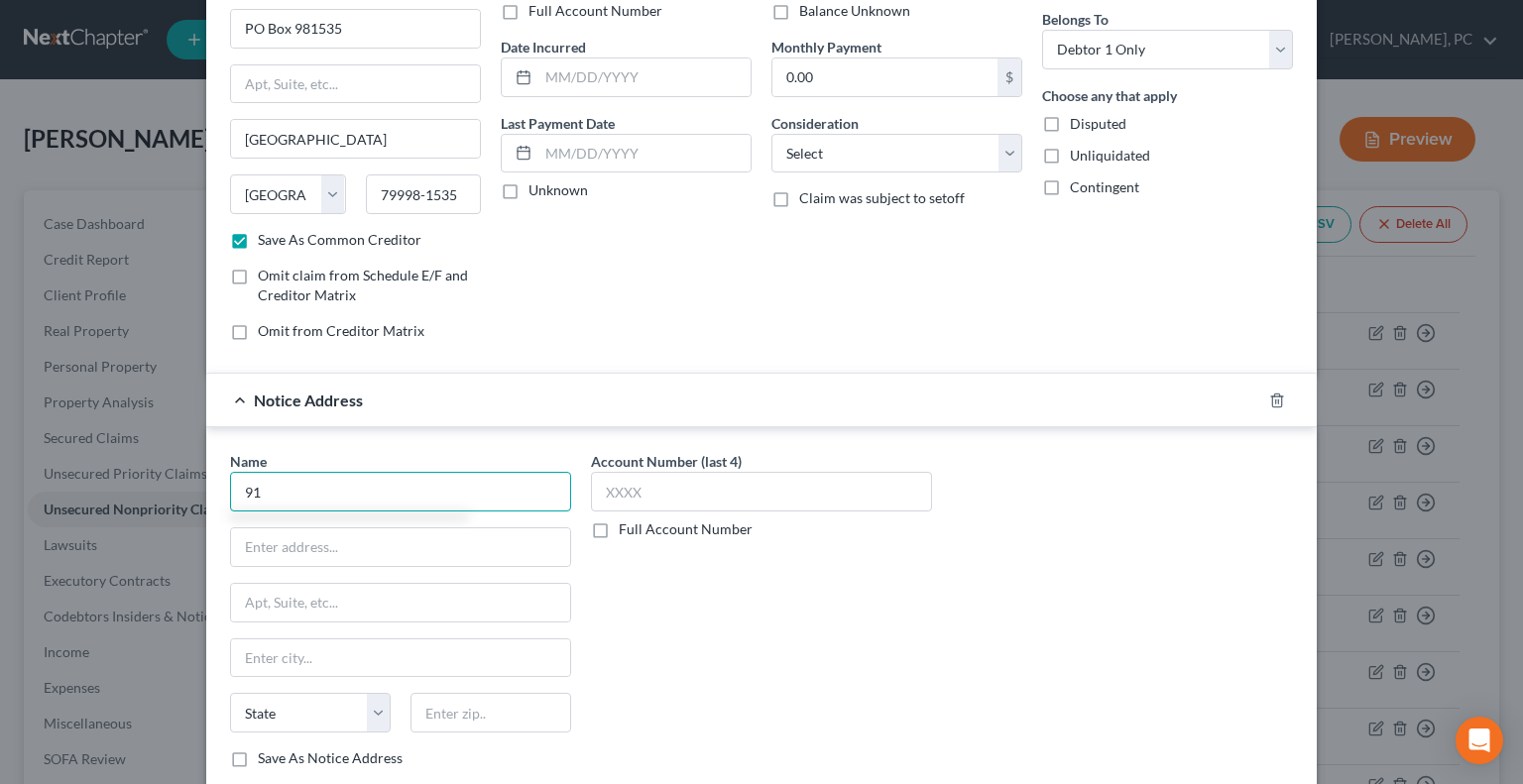 type on "9" 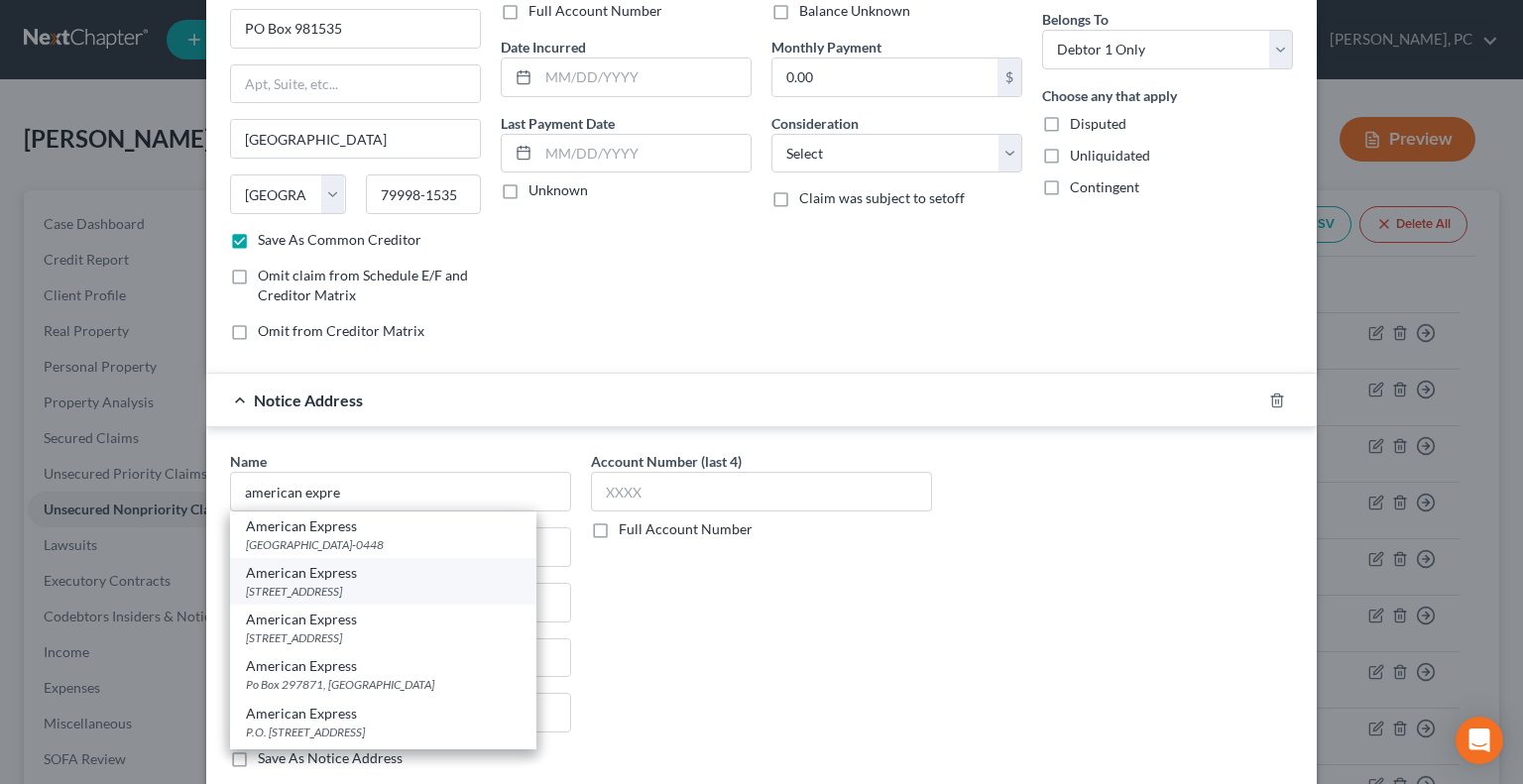click on "[STREET_ADDRESS]" at bounding box center [383, 591] 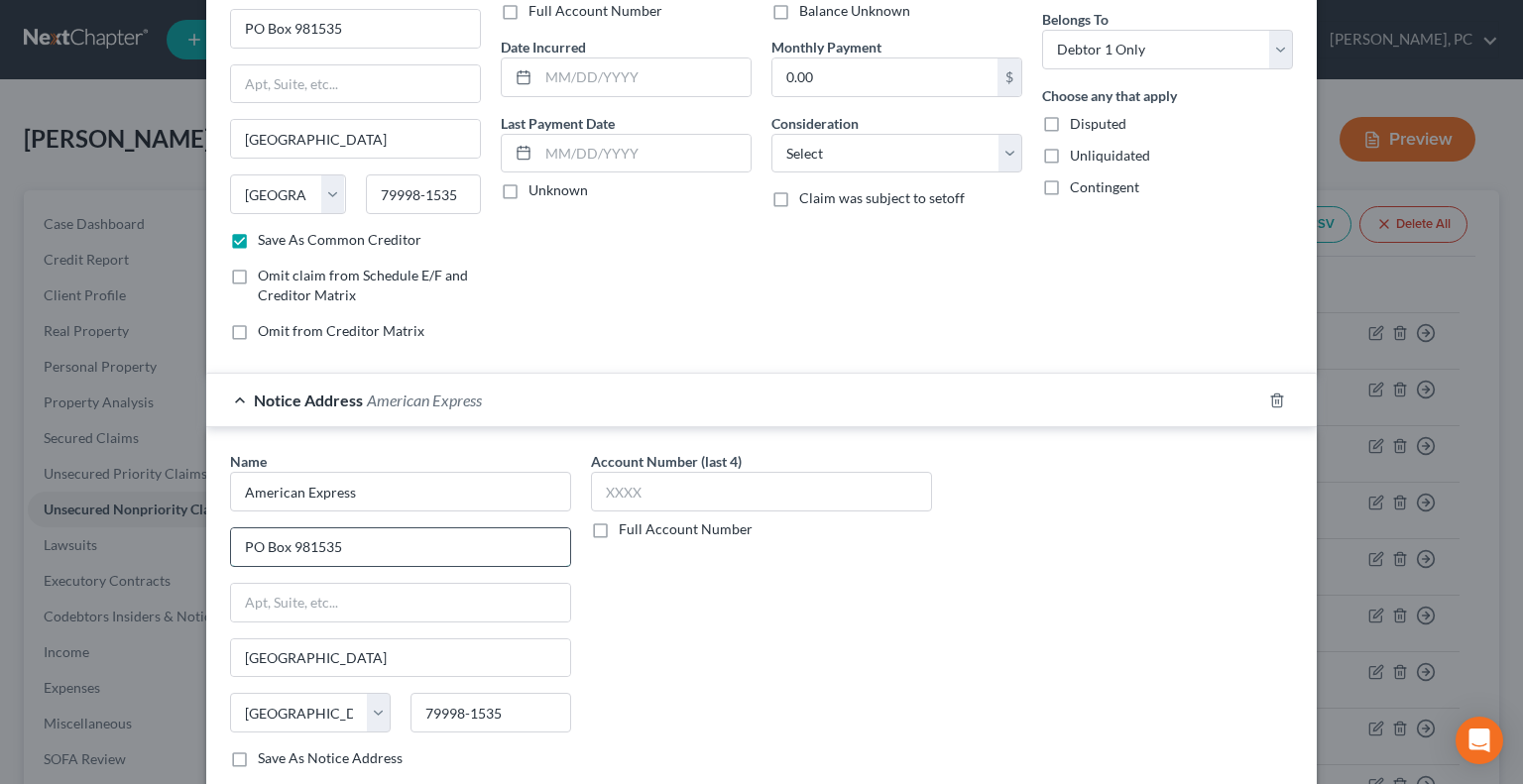 click on "PO Box 981535" at bounding box center [401, 547] 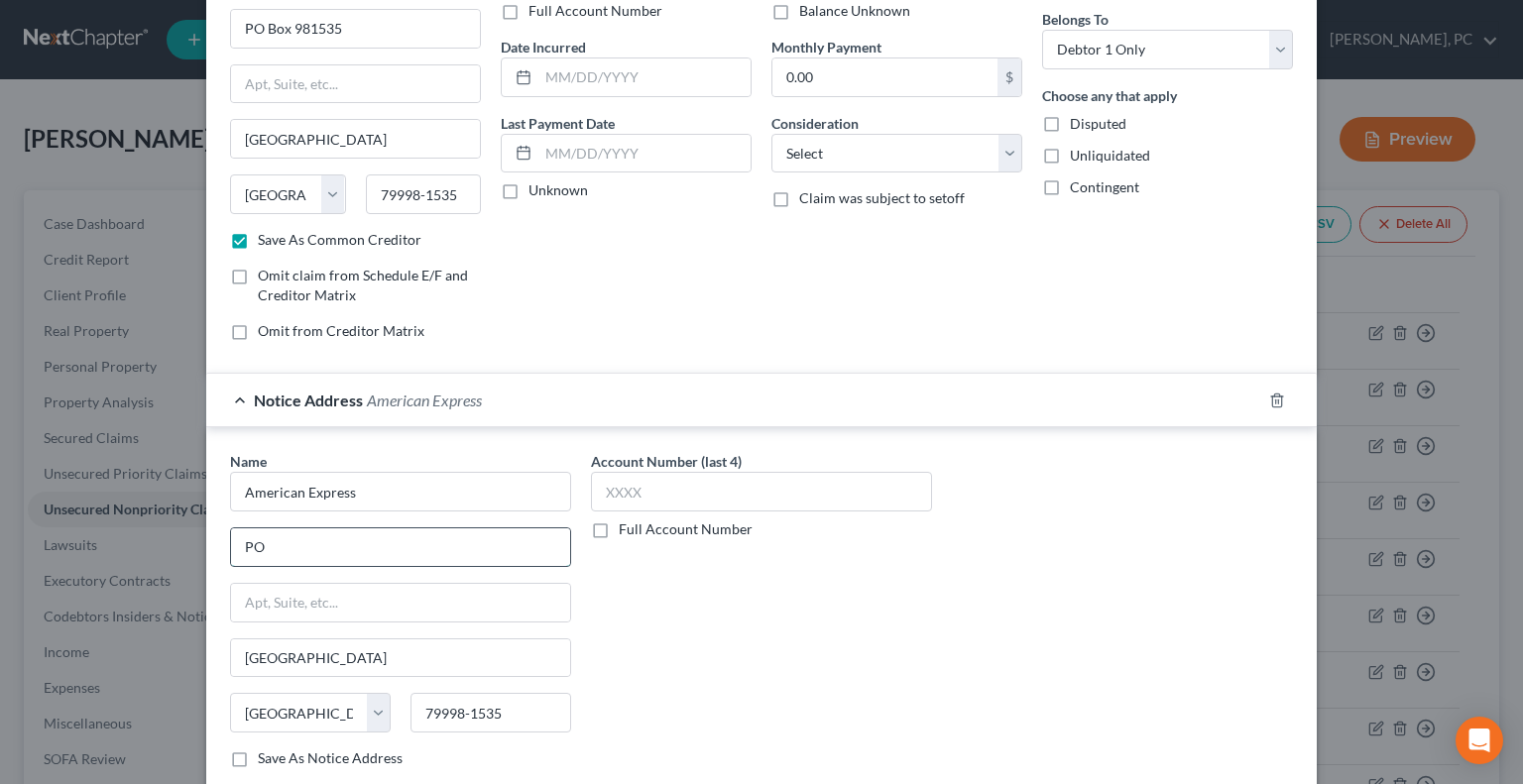 type on "P" 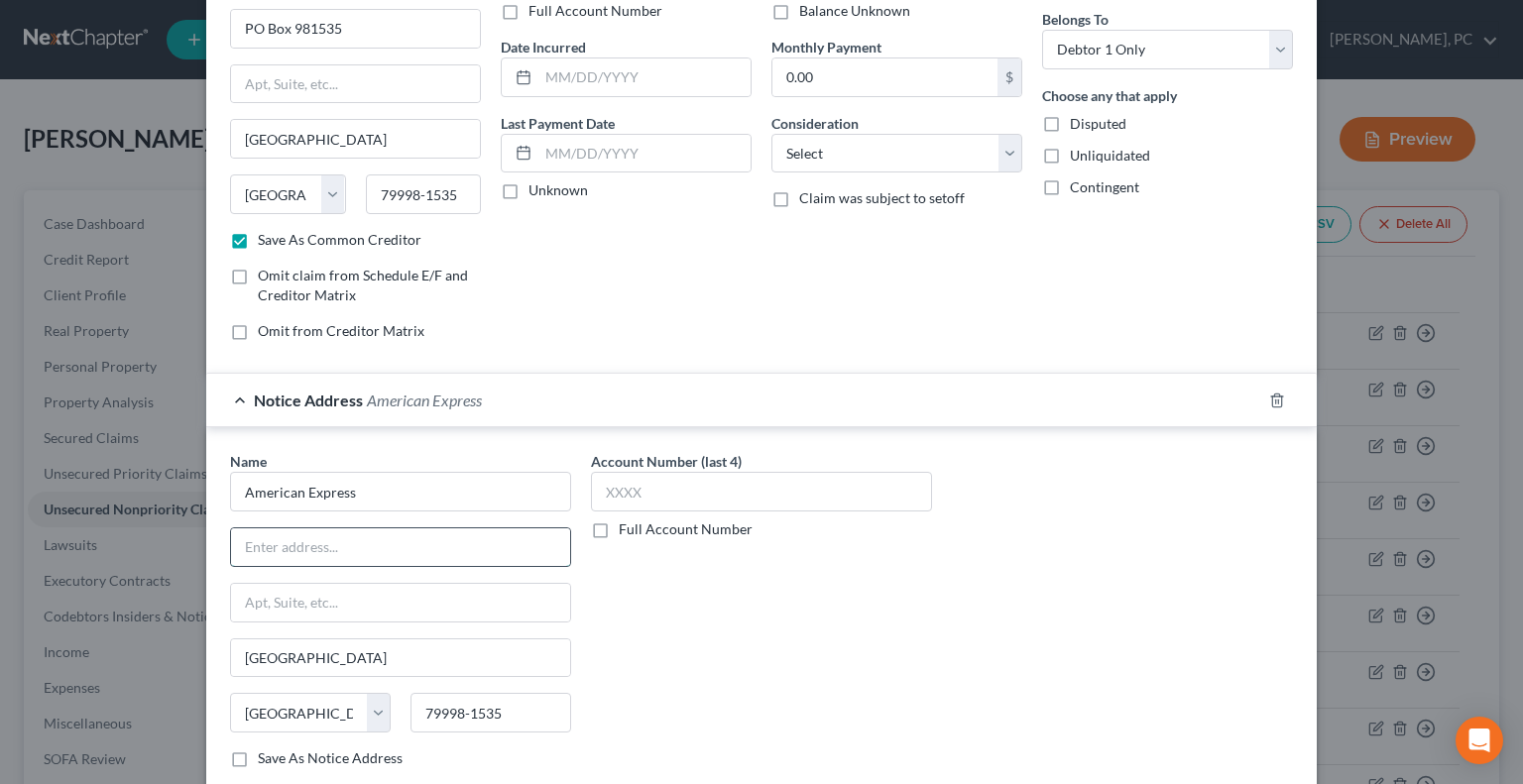 paste on "[STREET_ADDRESS][PERSON_NAME]" 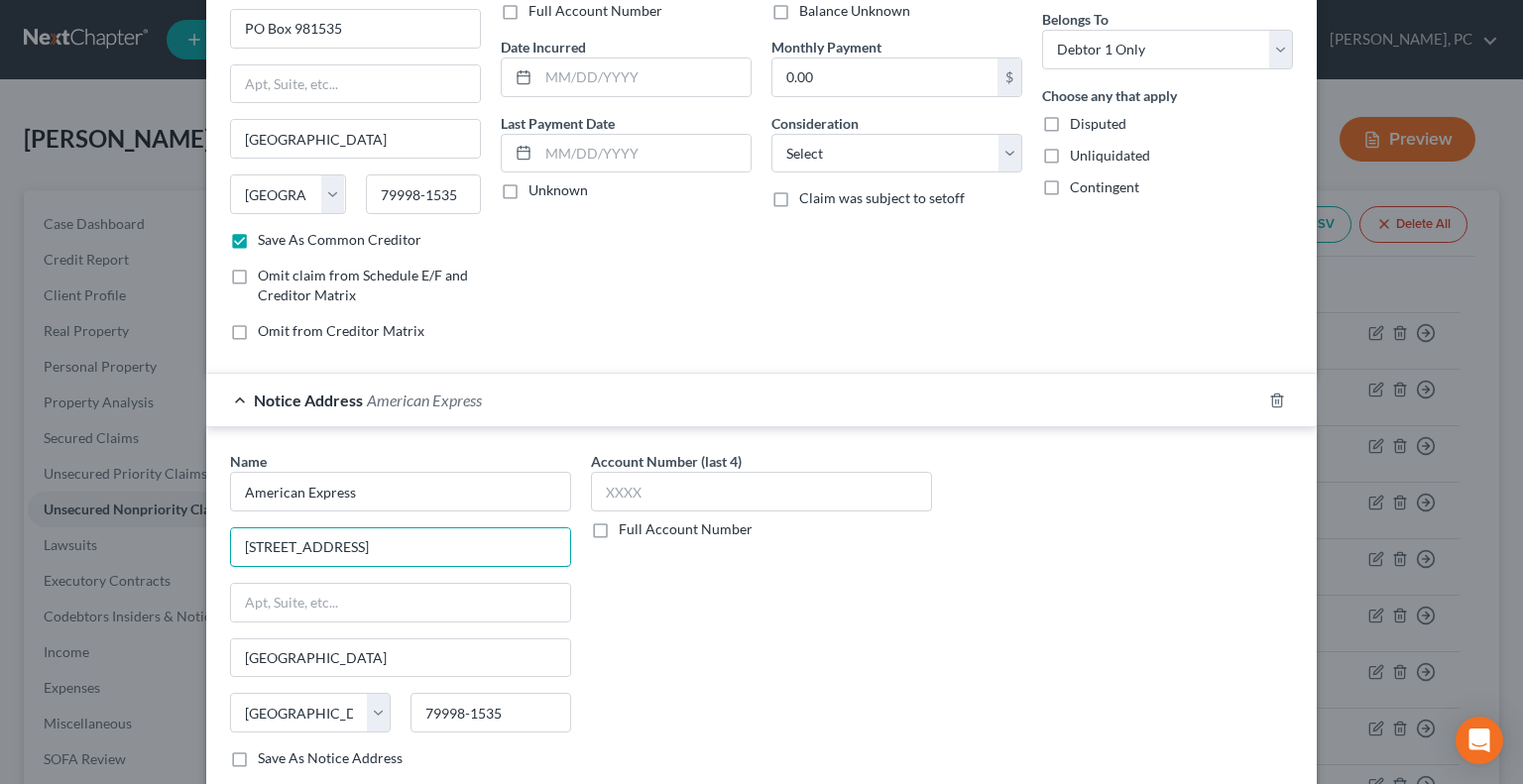 type on "[STREET_ADDRESS]" 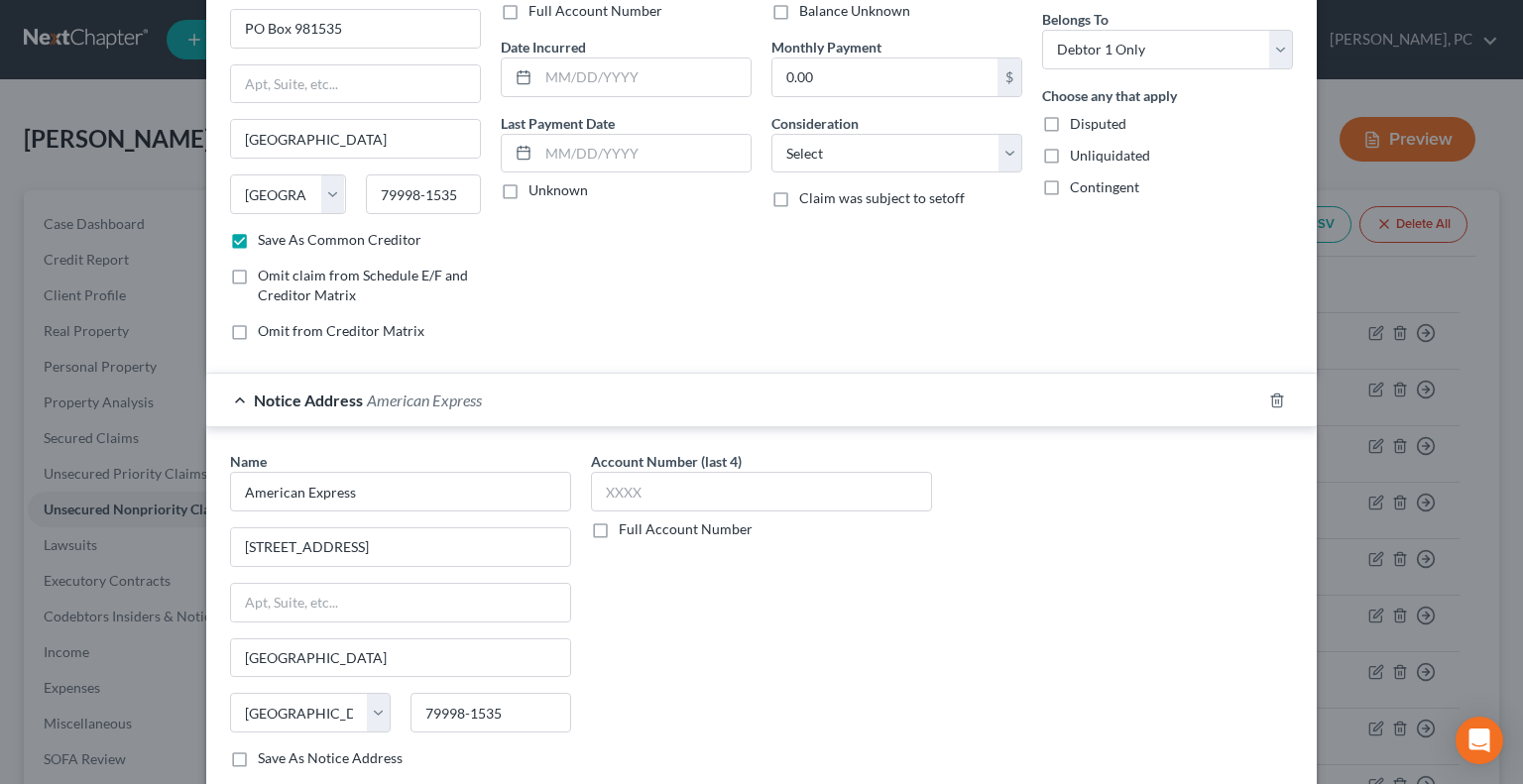 scroll, scrollTop: 538, scrollLeft: 0, axis: vertical 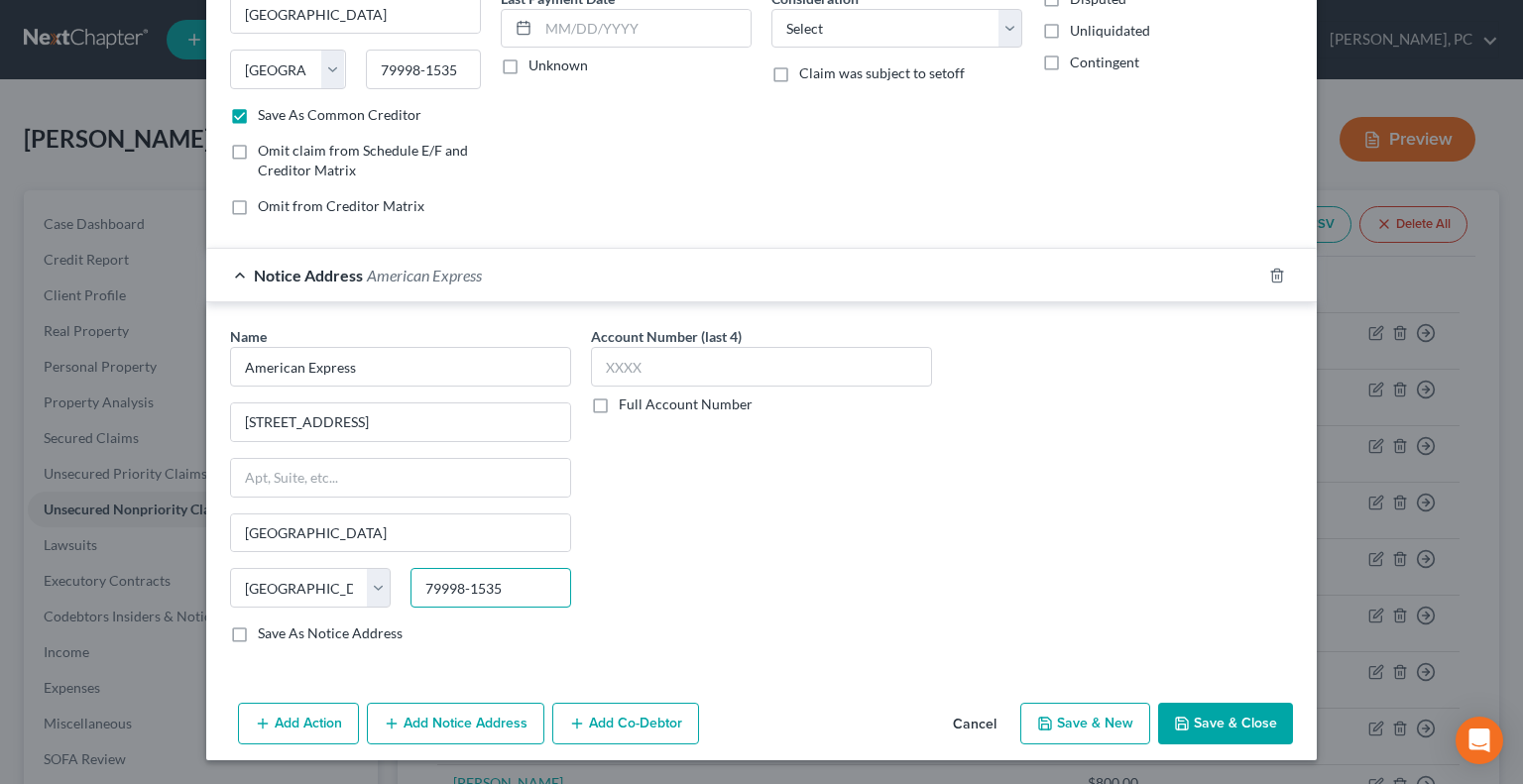 click on "79998-1535" at bounding box center (491, 588) 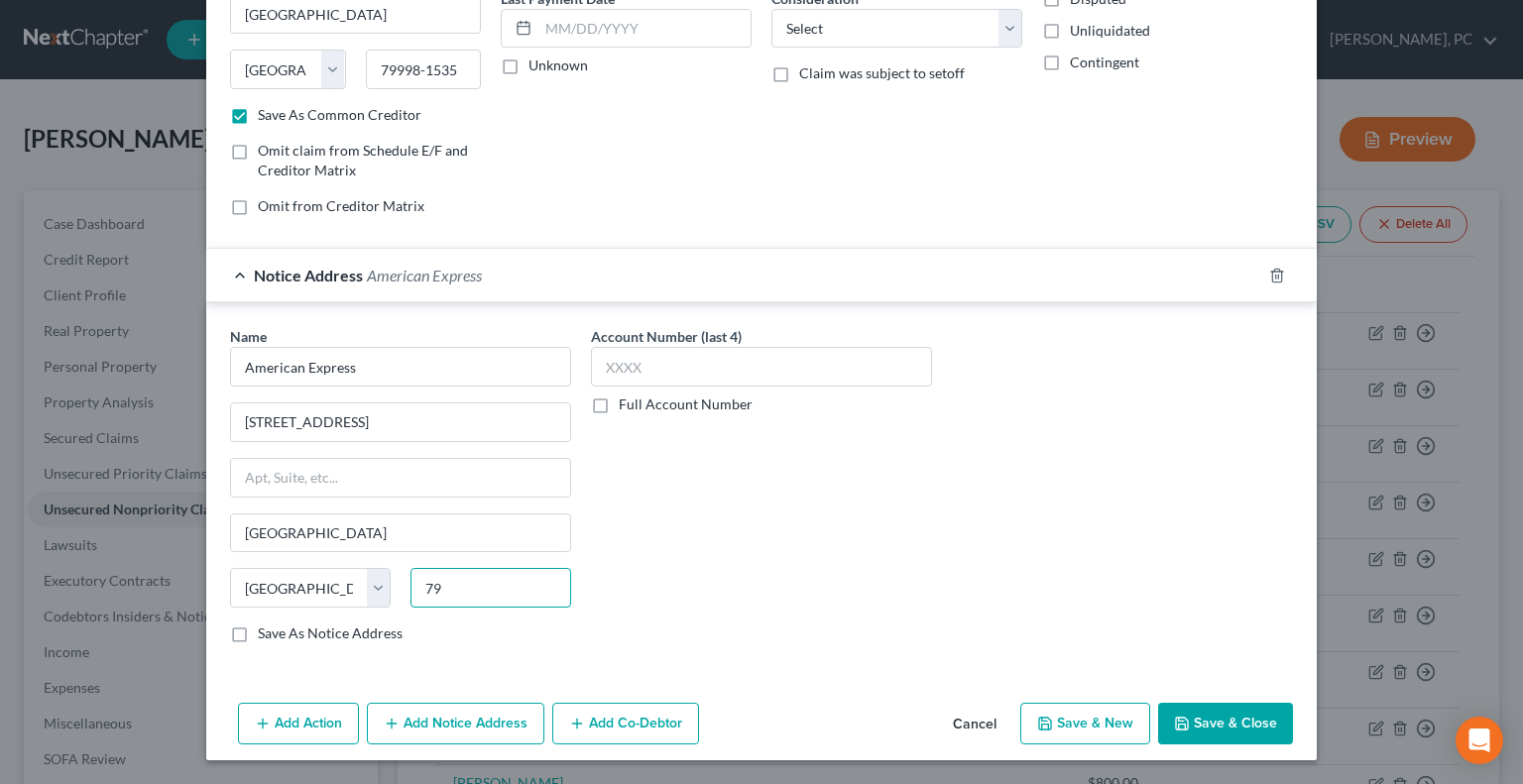 type on "7" 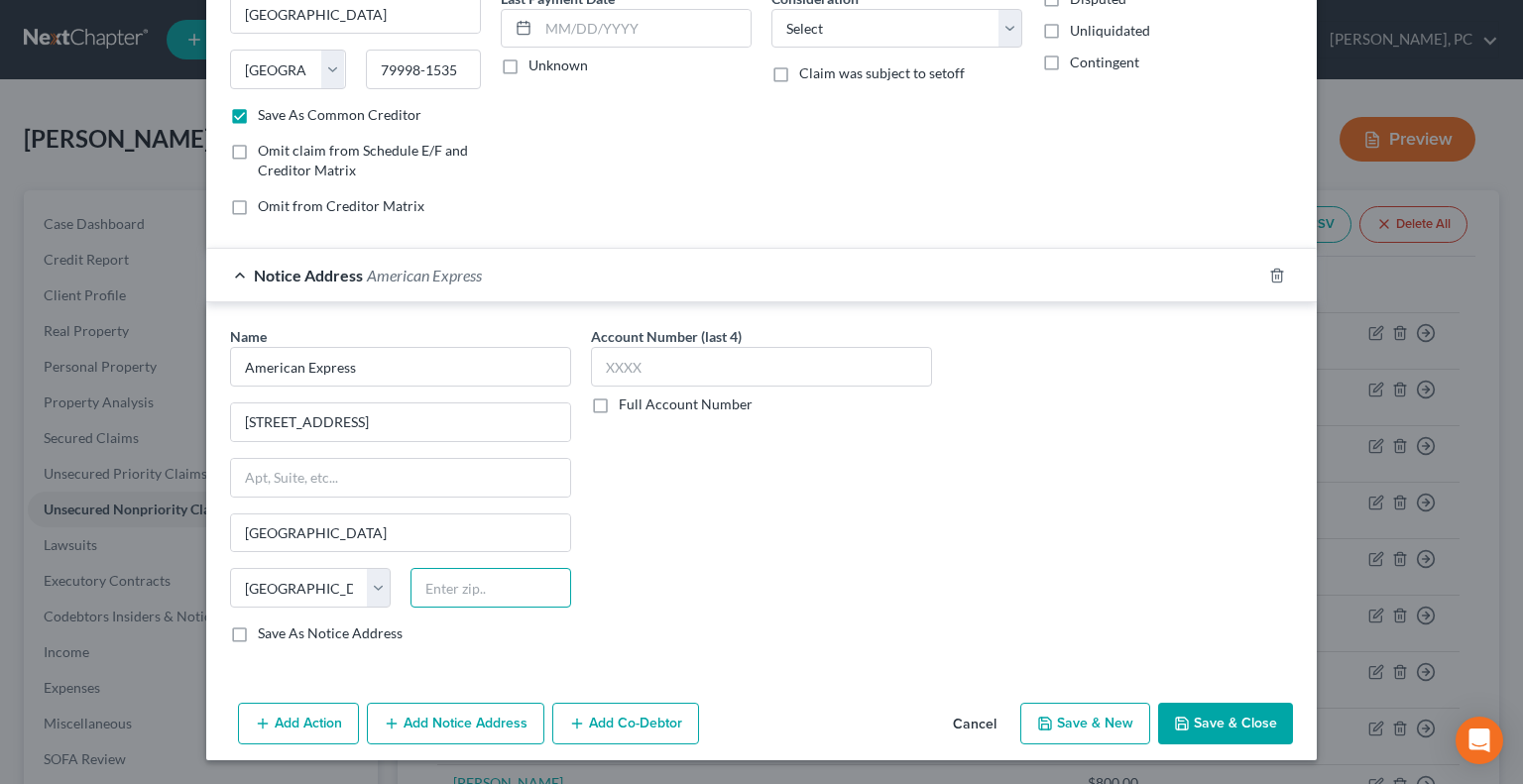 paste on "45040" 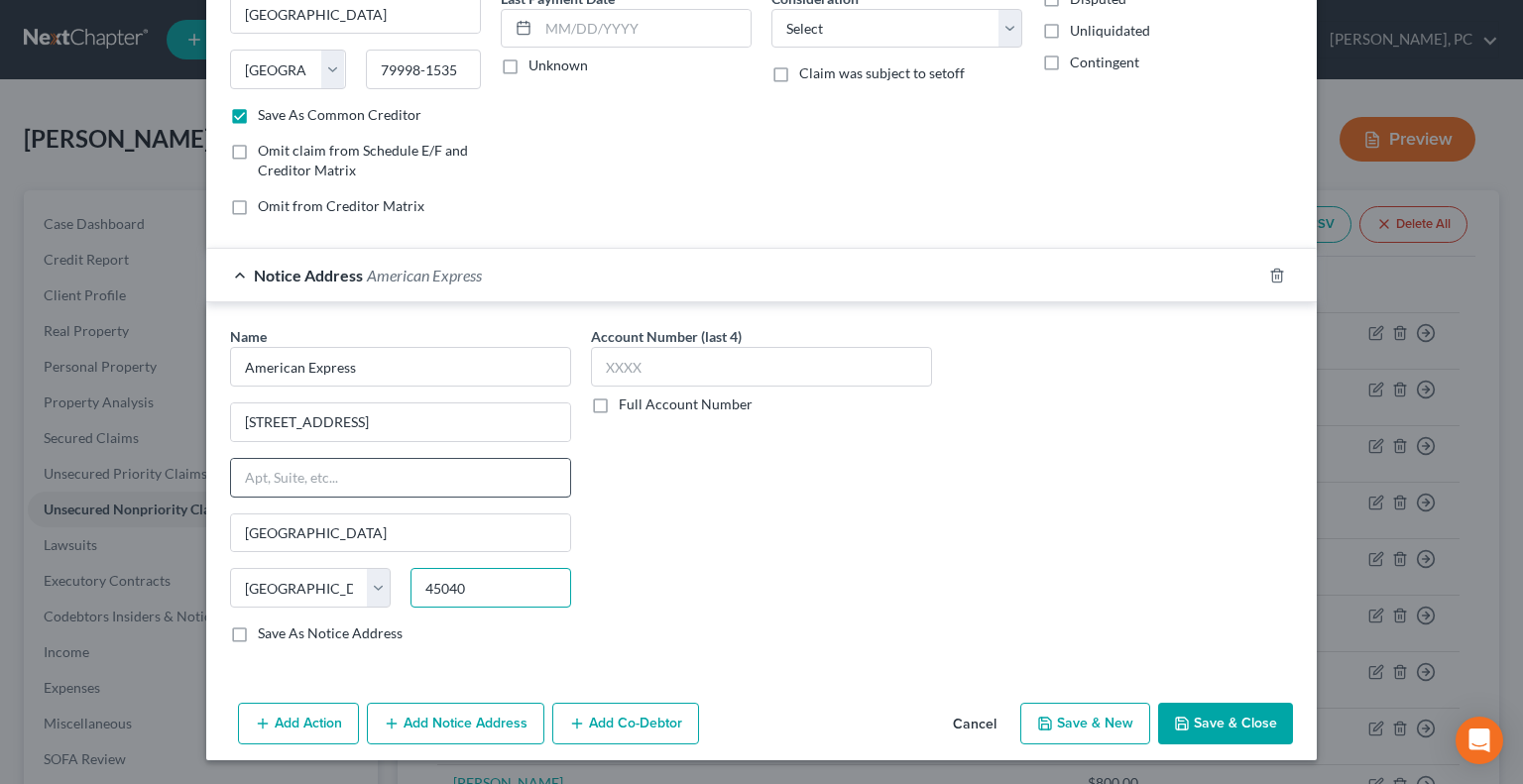 type on "45040" 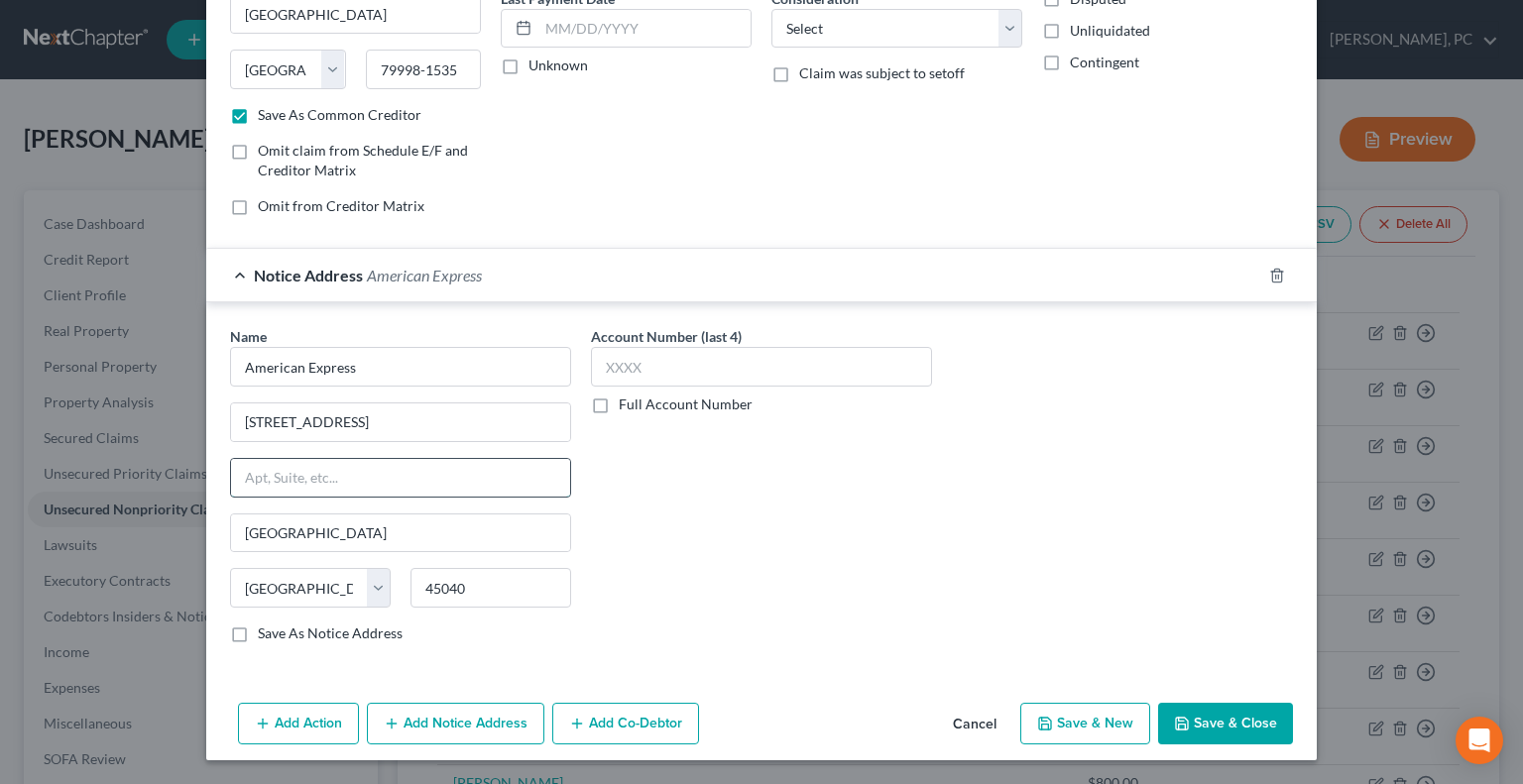 type on "[PERSON_NAME]" 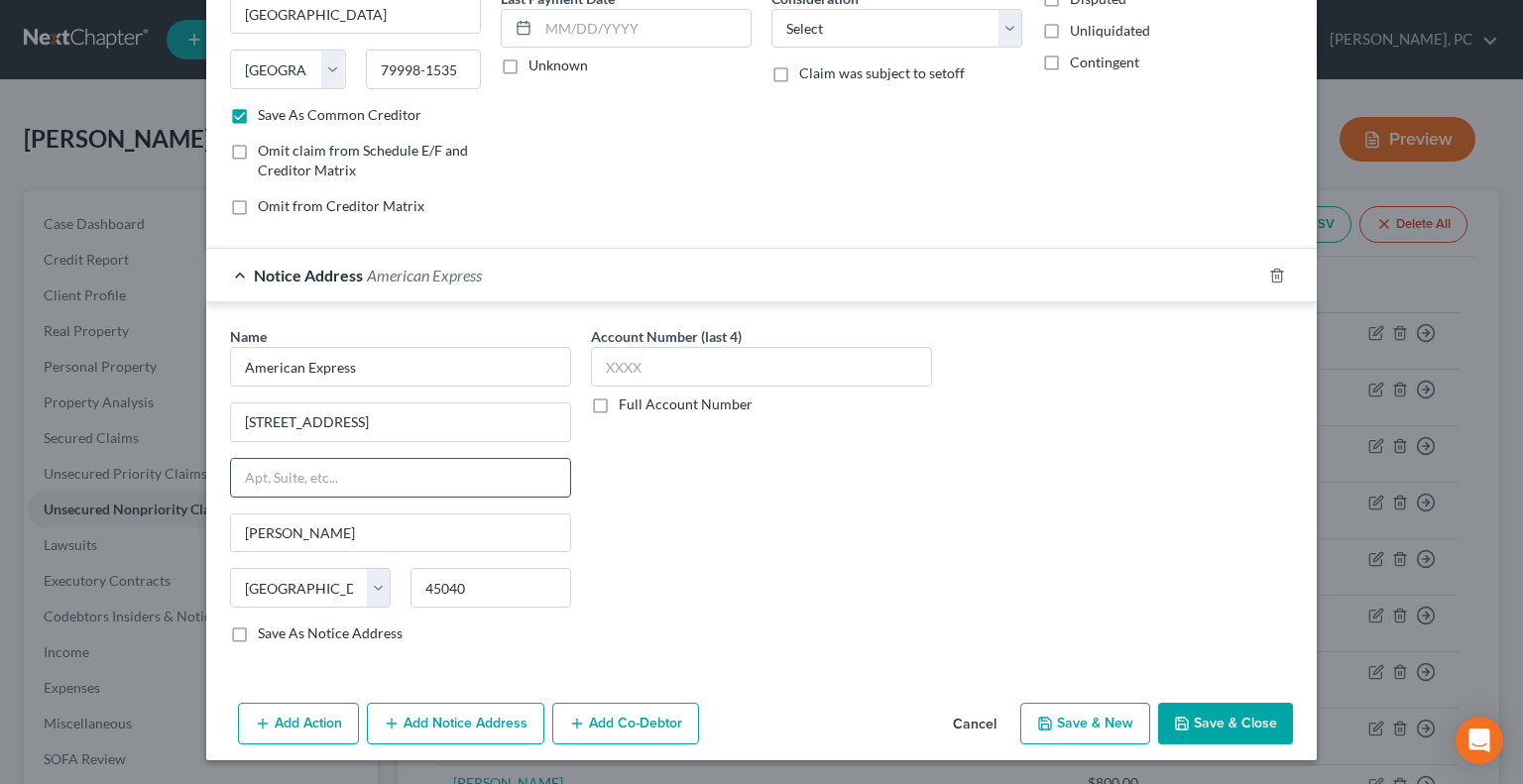 select on "36" 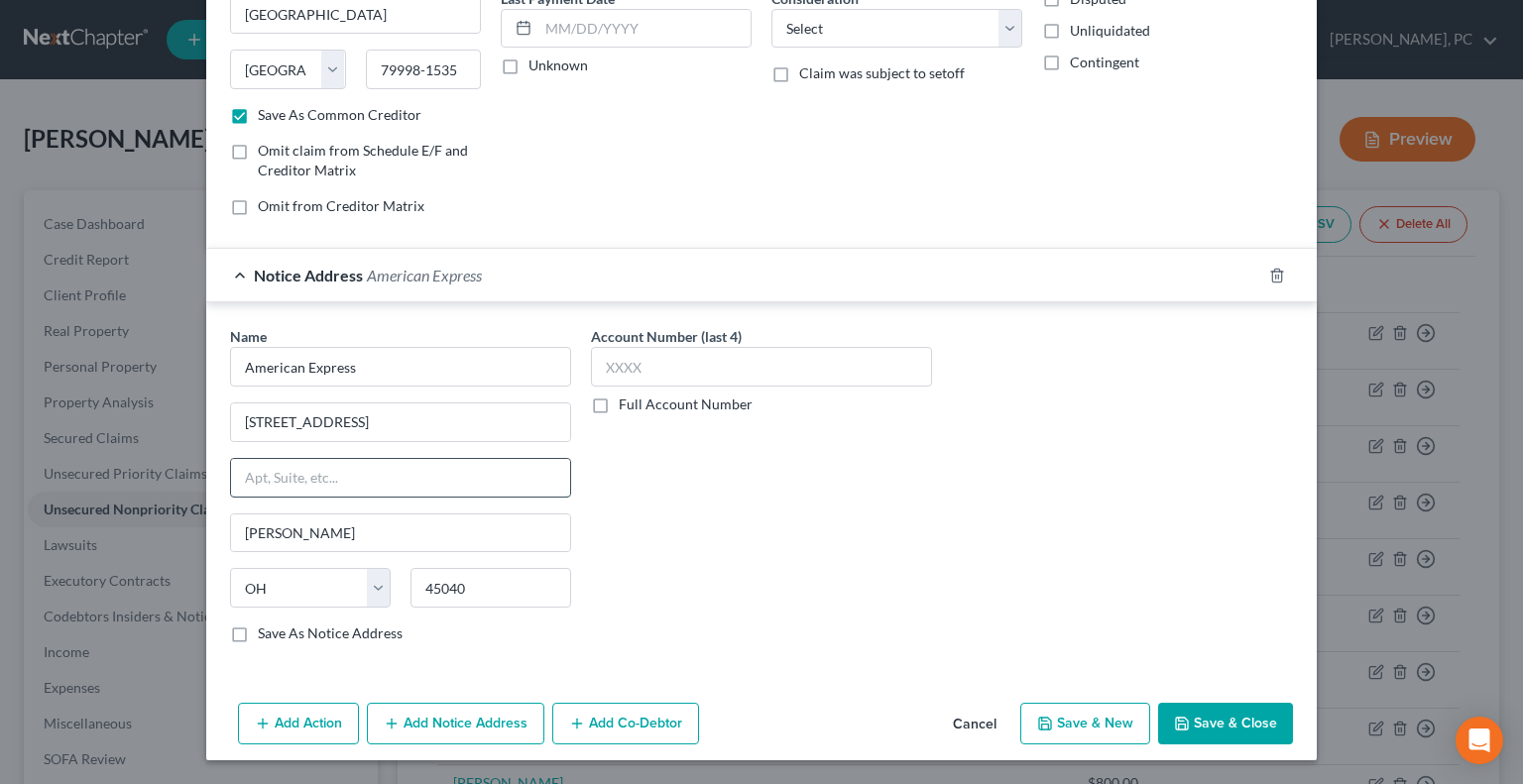 click at bounding box center (401, 478) 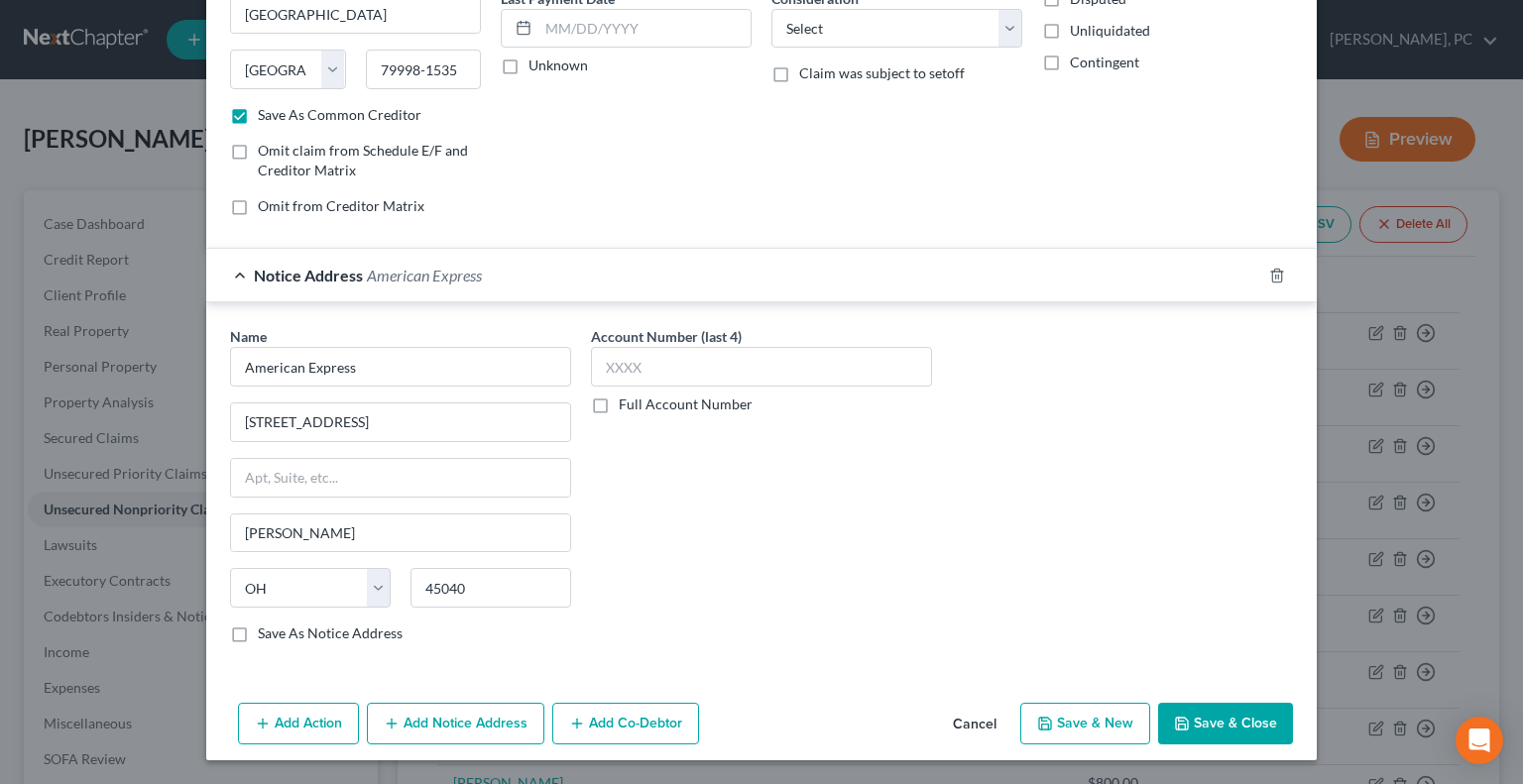 click on "Account Number (last 4)
Full Account Number" at bounding box center [762, 493] 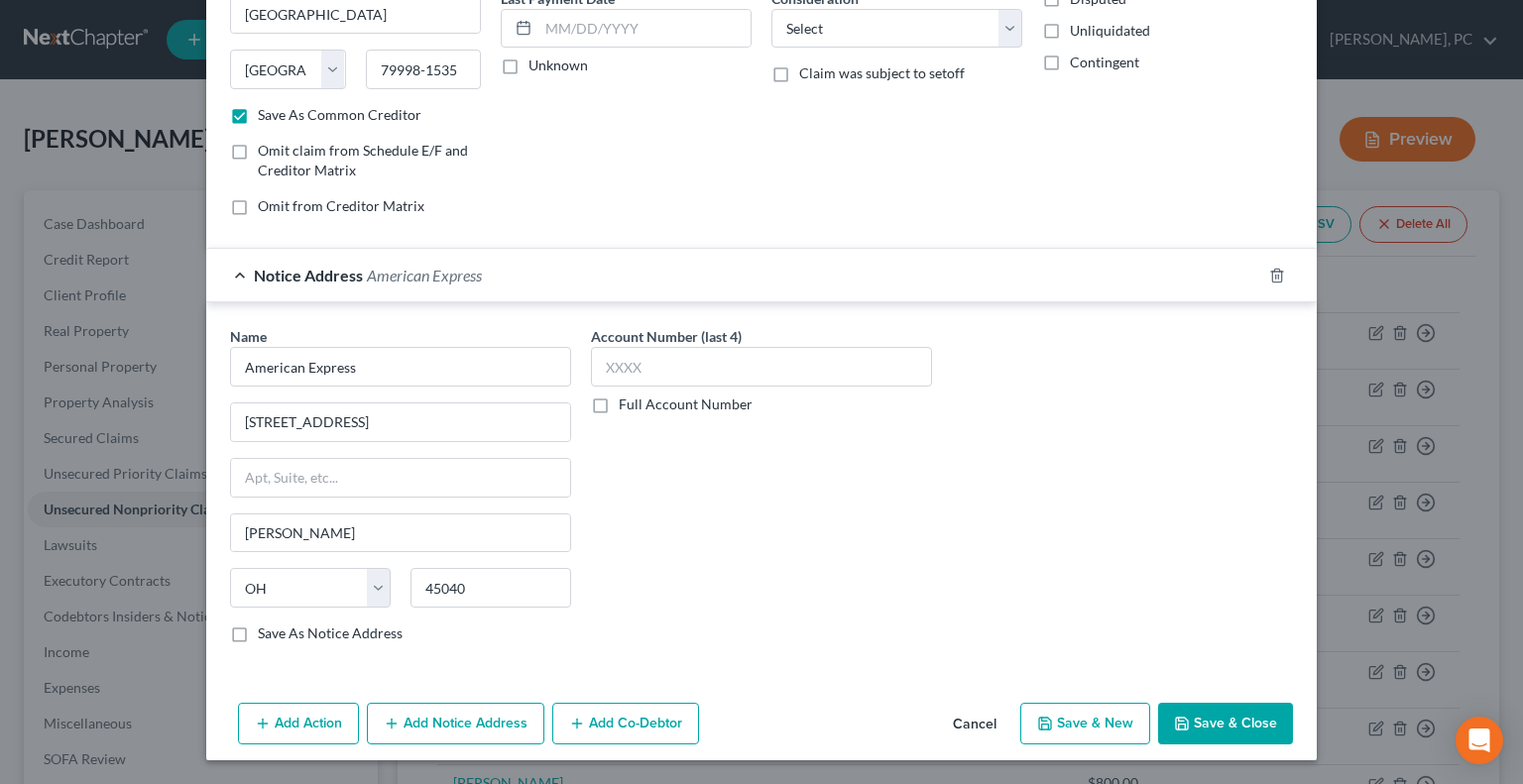 click on "Save As Notice Address" at bounding box center [330, 633] 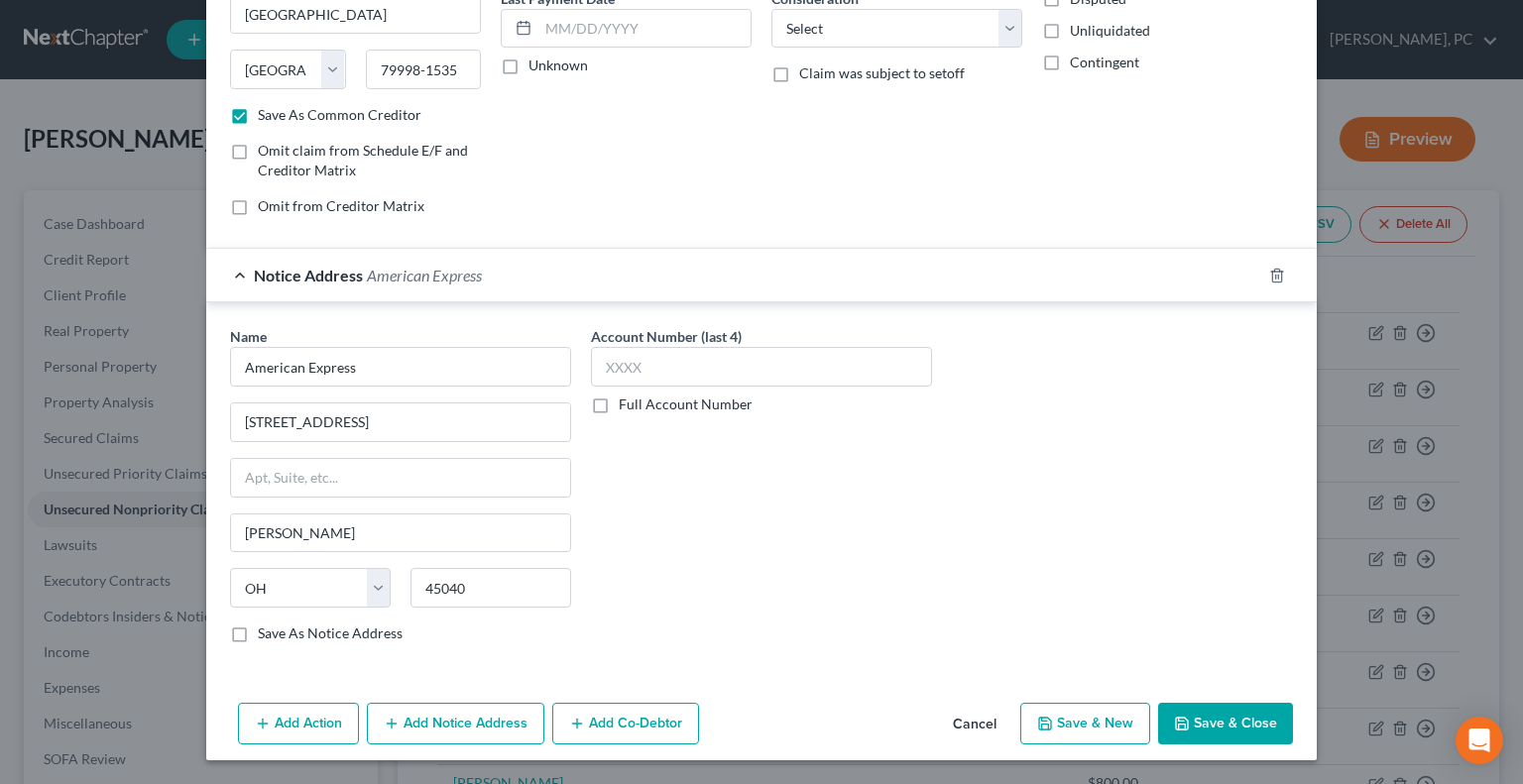click on "Save As Notice Address" at bounding box center (272, 629) 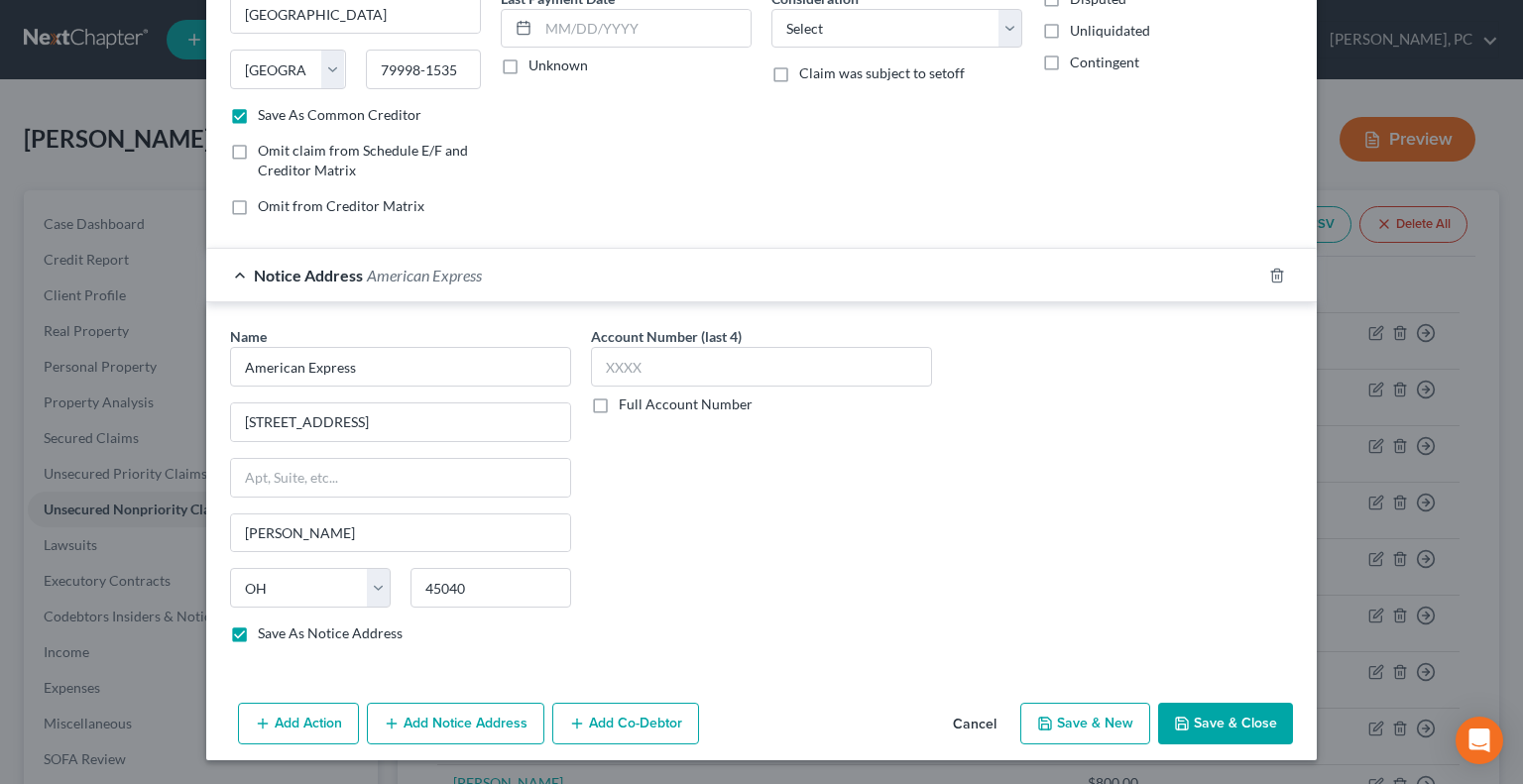 click on "Save & Close" at bounding box center (1226, 724) 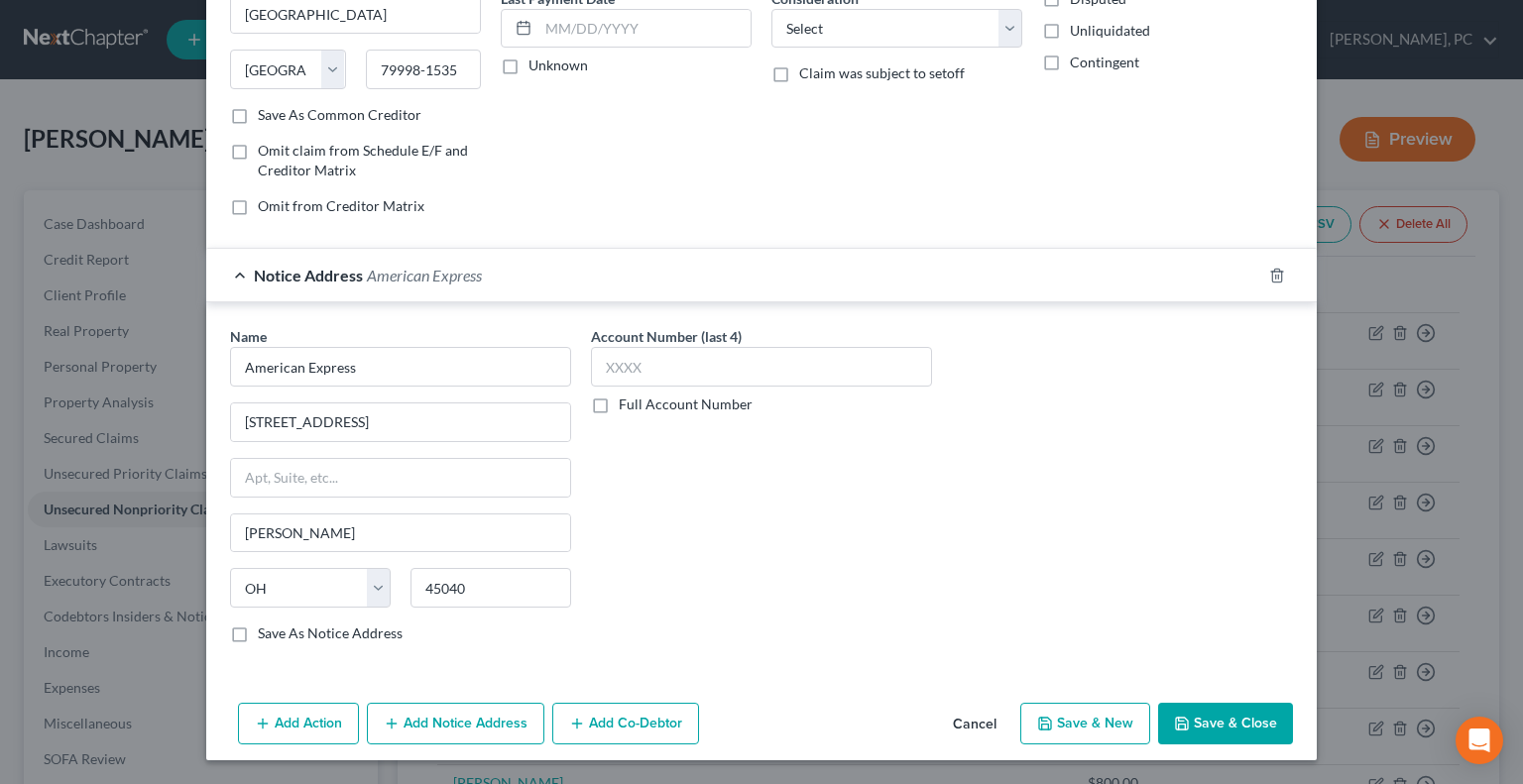 checkbox on "false" 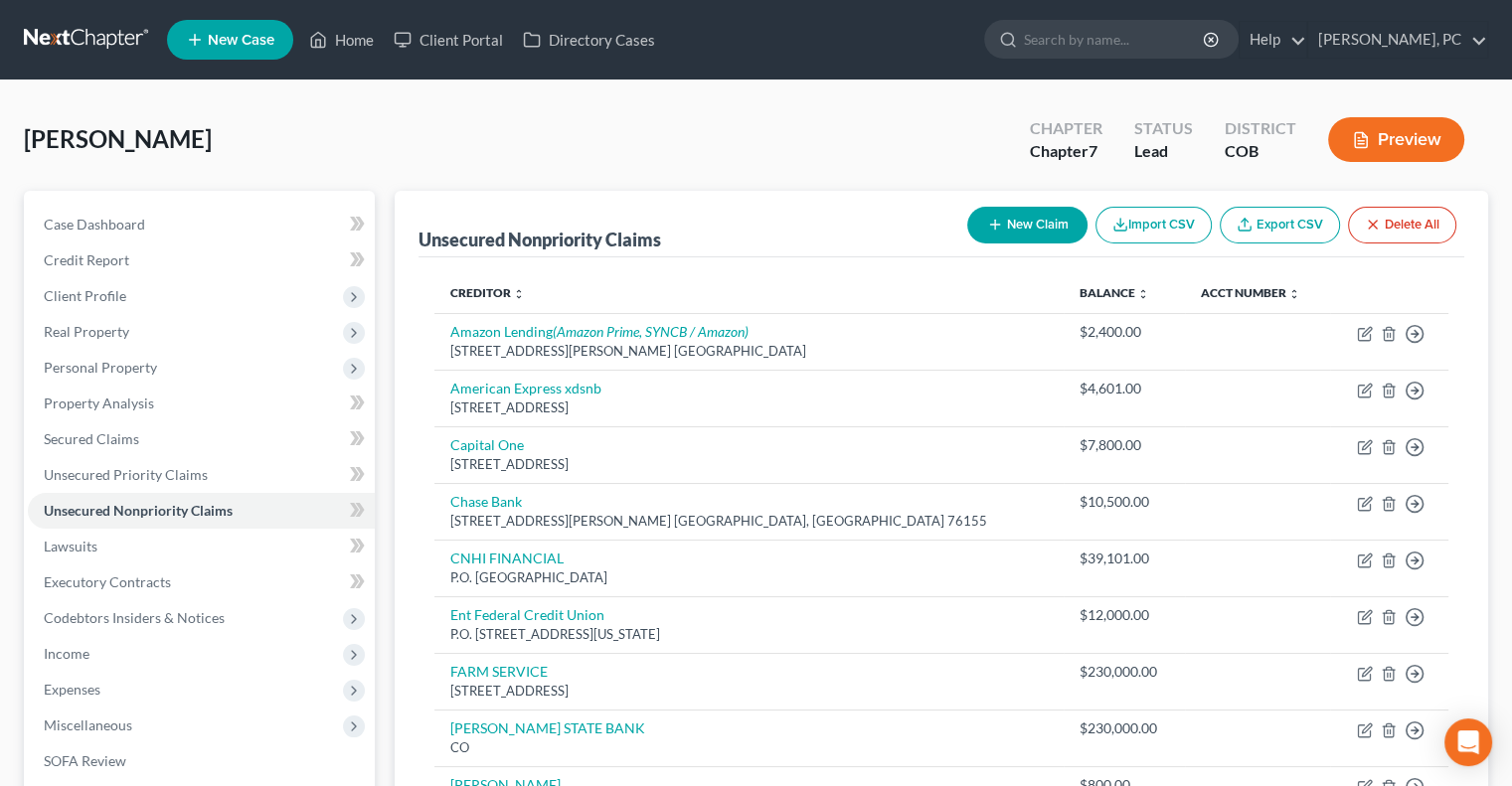 click on "New Claim" at bounding box center [1027, 225] 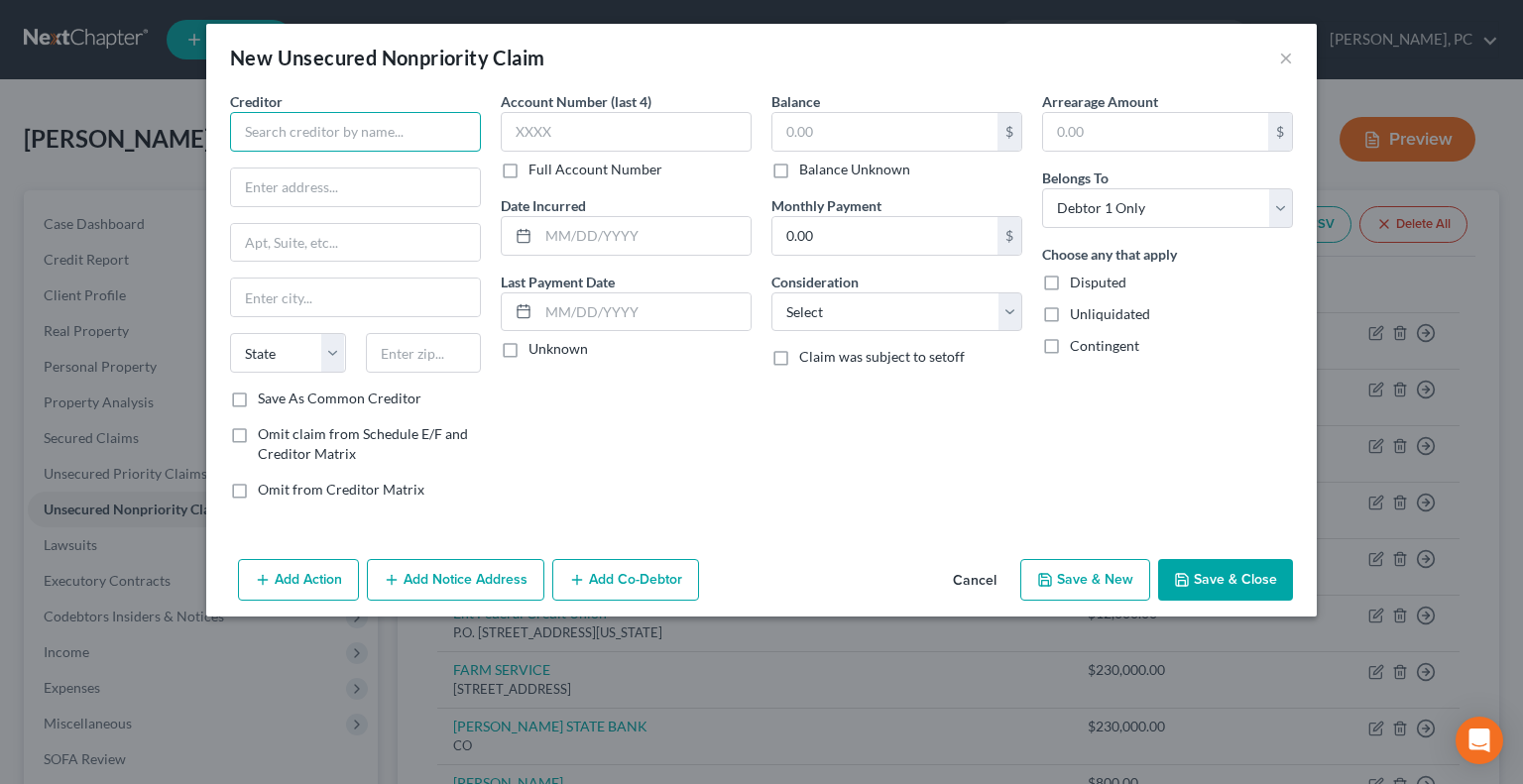 click at bounding box center (355, 132) 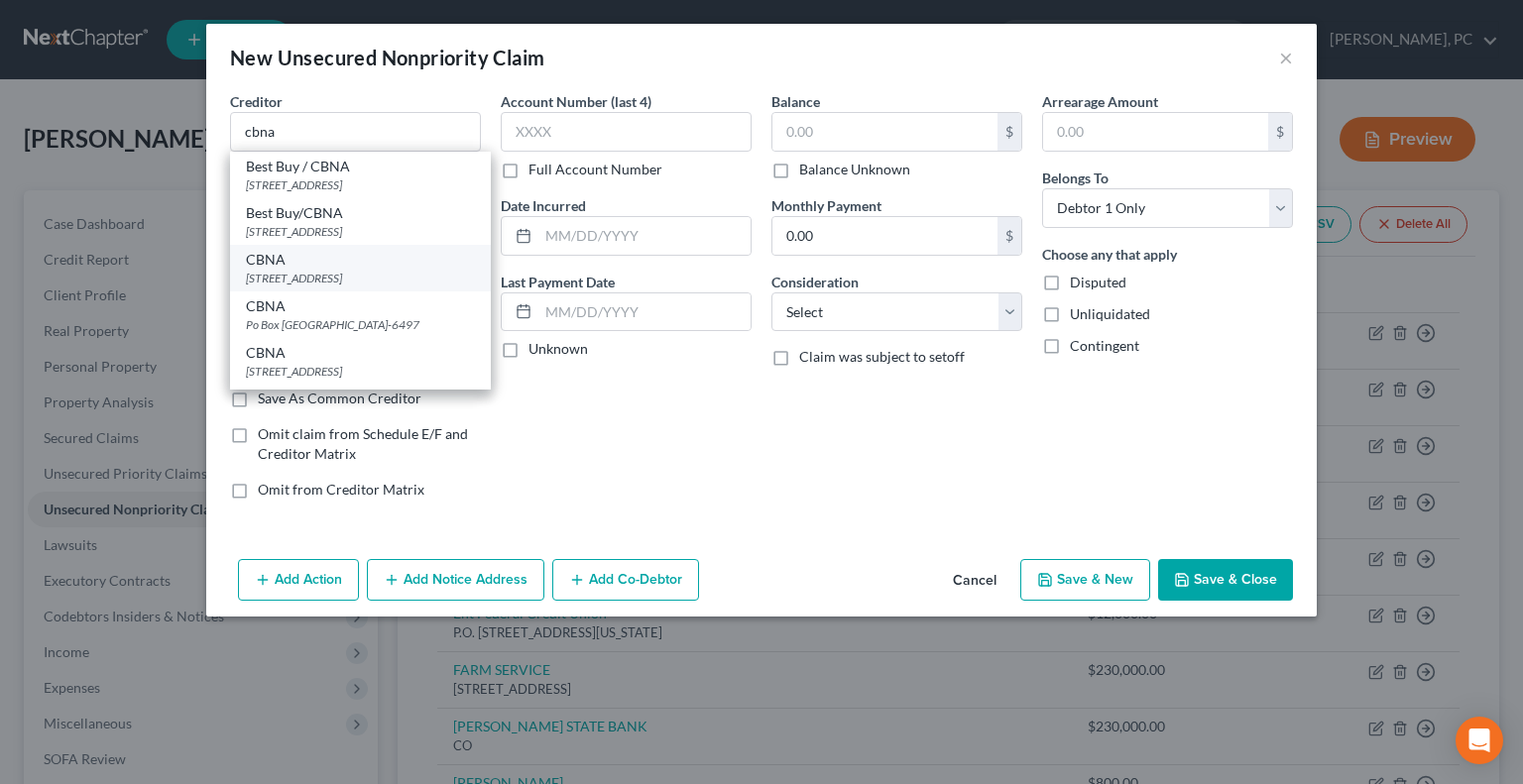 click on "CBNA" at bounding box center (360, 260) 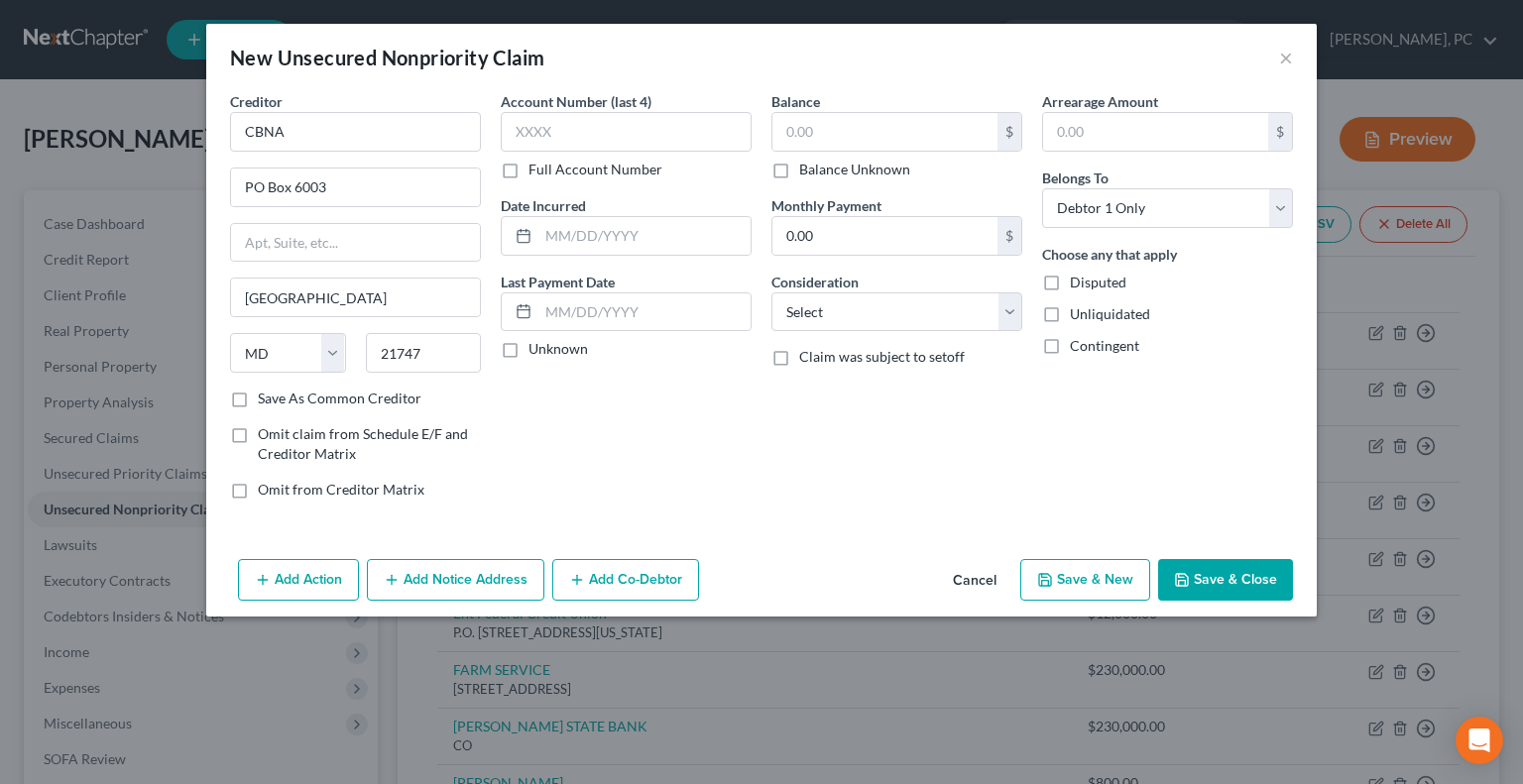 click on "Add Notice Address" at bounding box center (455, 580) 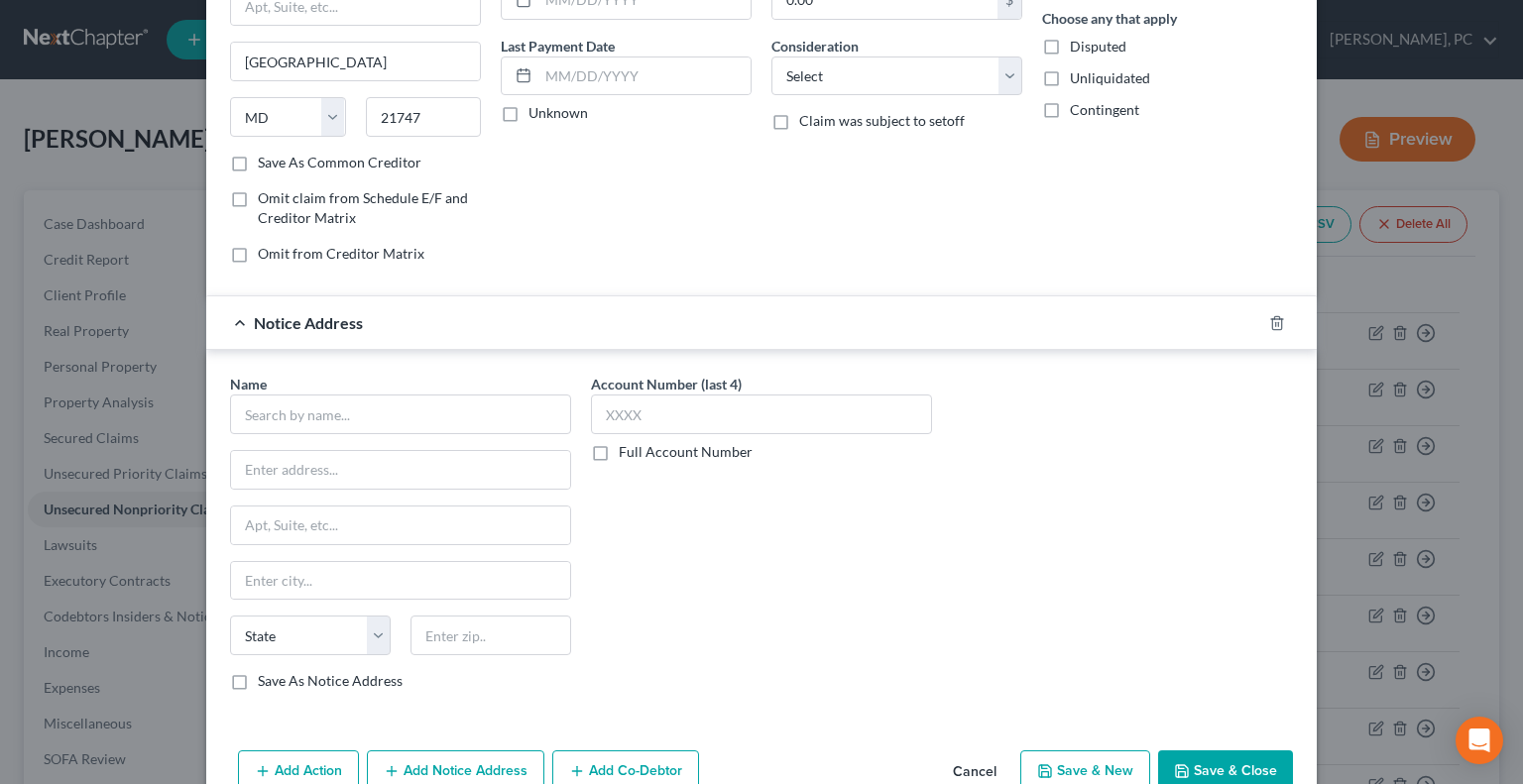 scroll, scrollTop: 238, scrollLeft: 0, axis: vertical 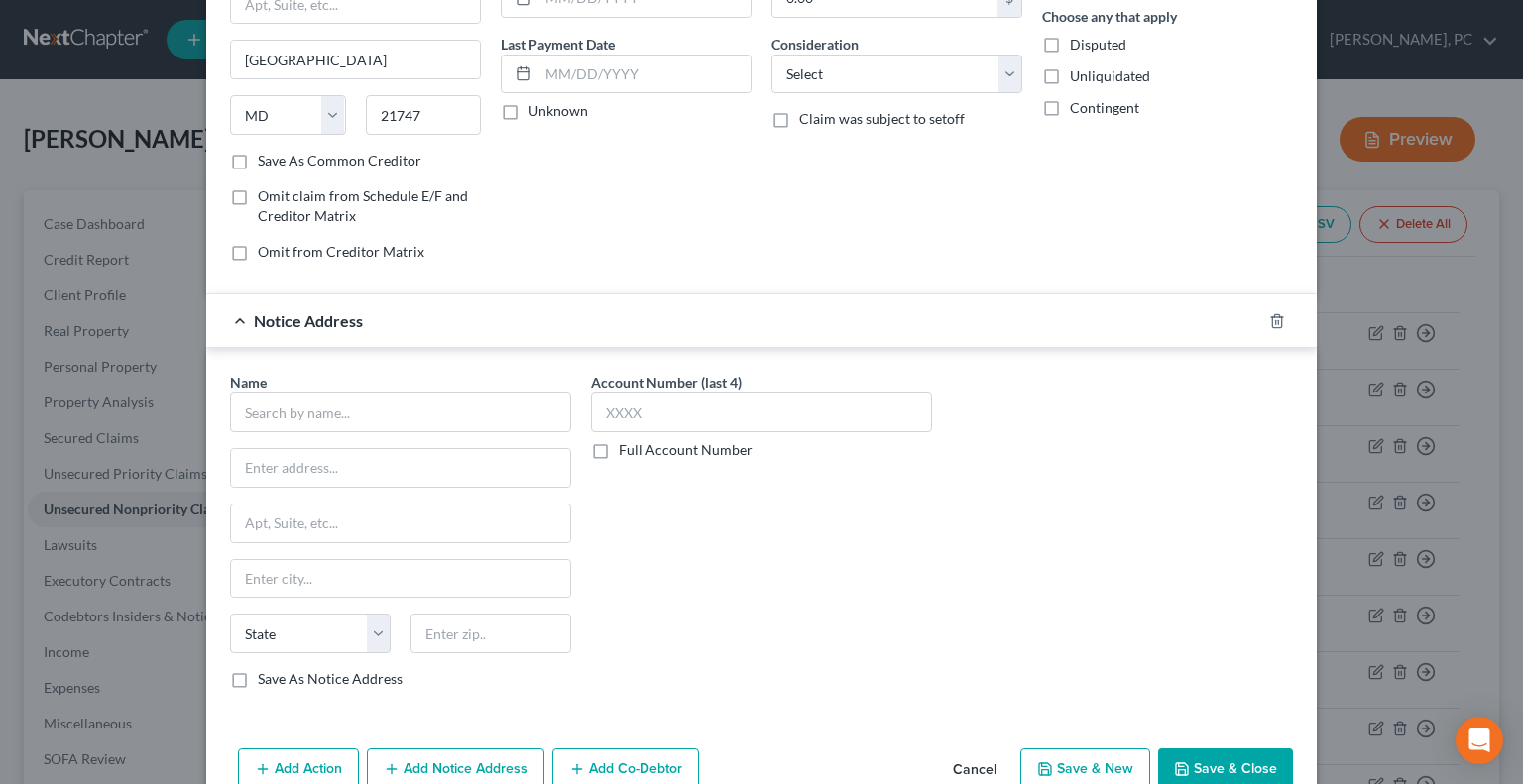 click on "Save As Common Creditor" at bounding box center (339, 161) 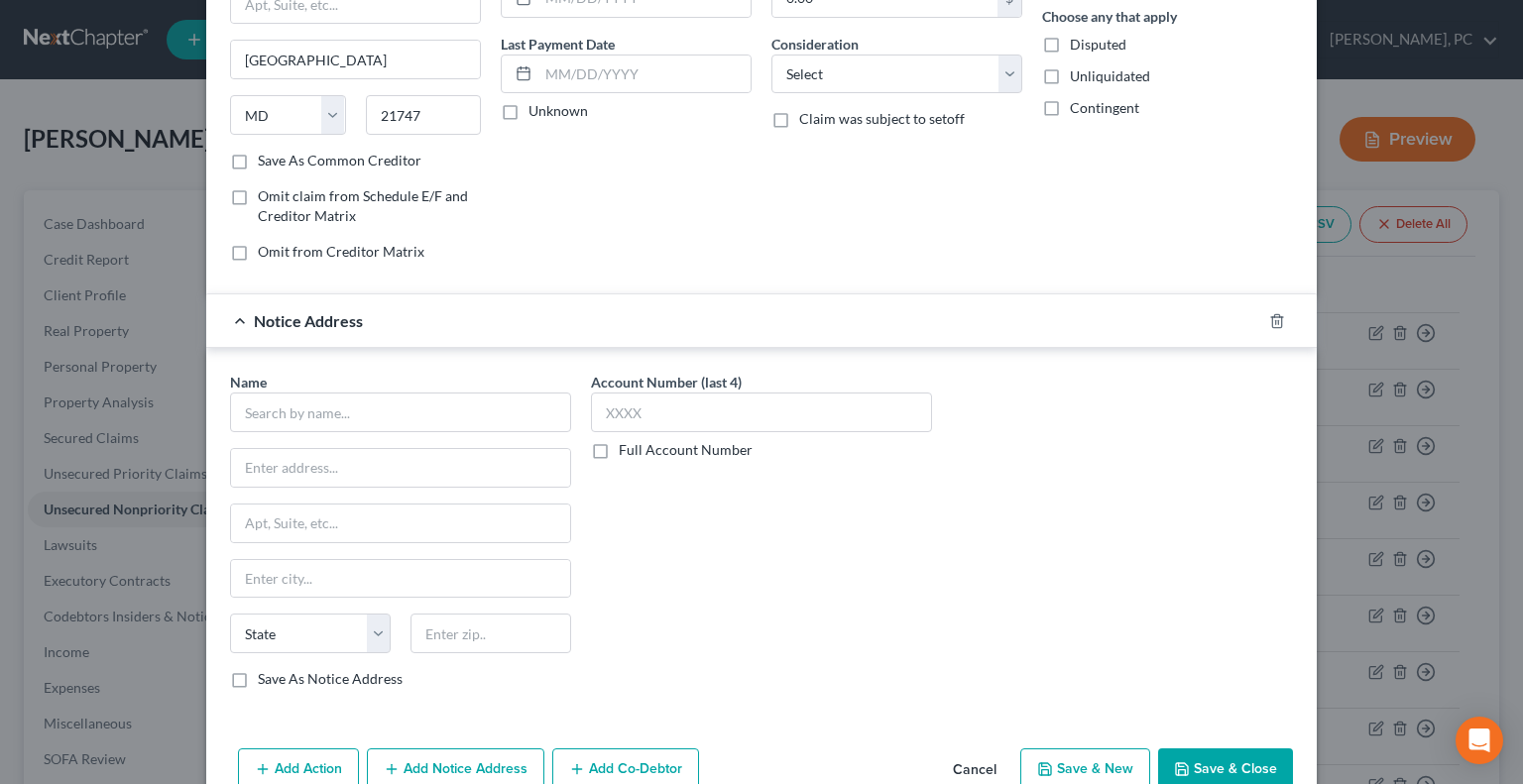 click on "Save As Common Creditor" at bounding box center (272, 157) 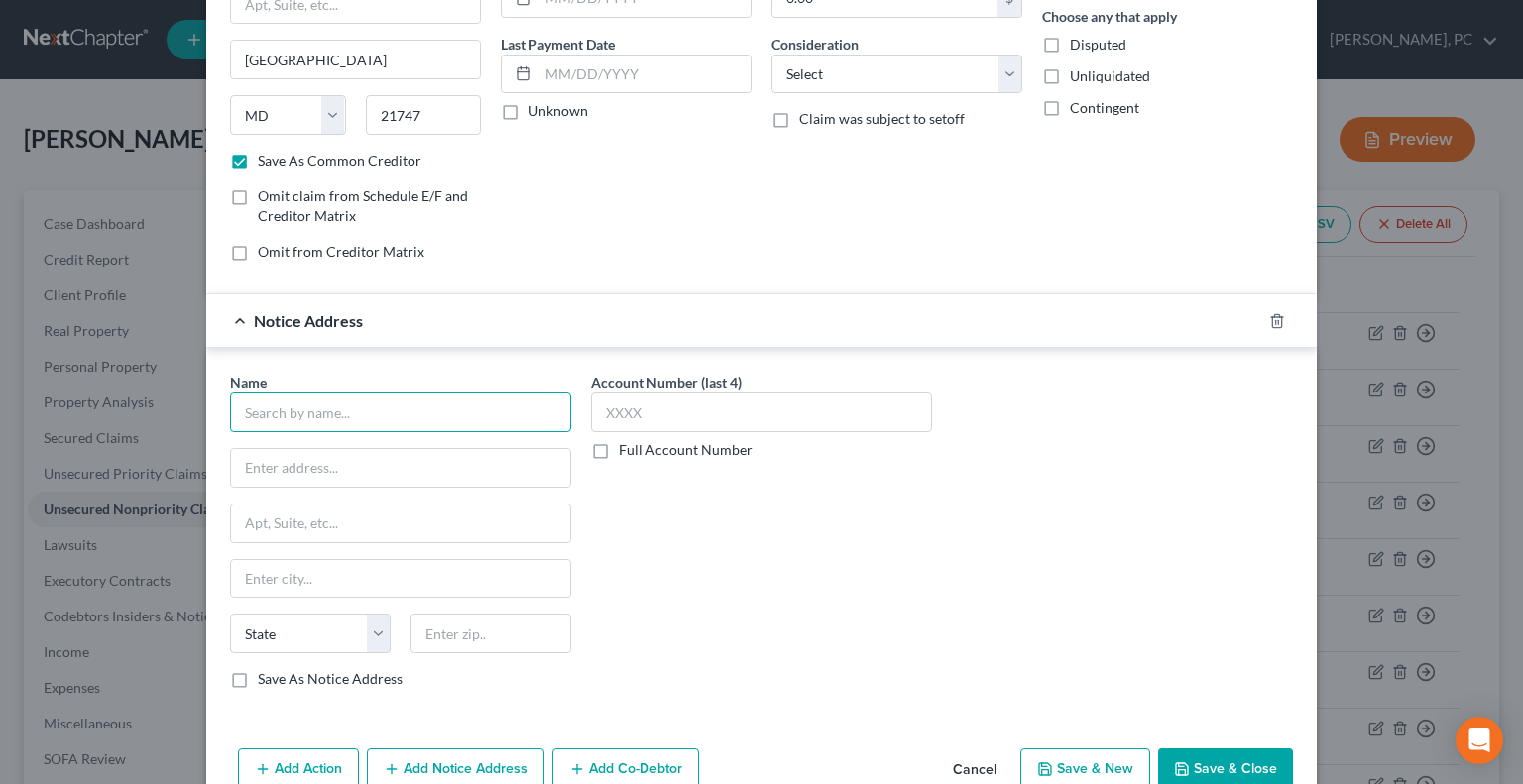 click at bounding box center (401, 412) 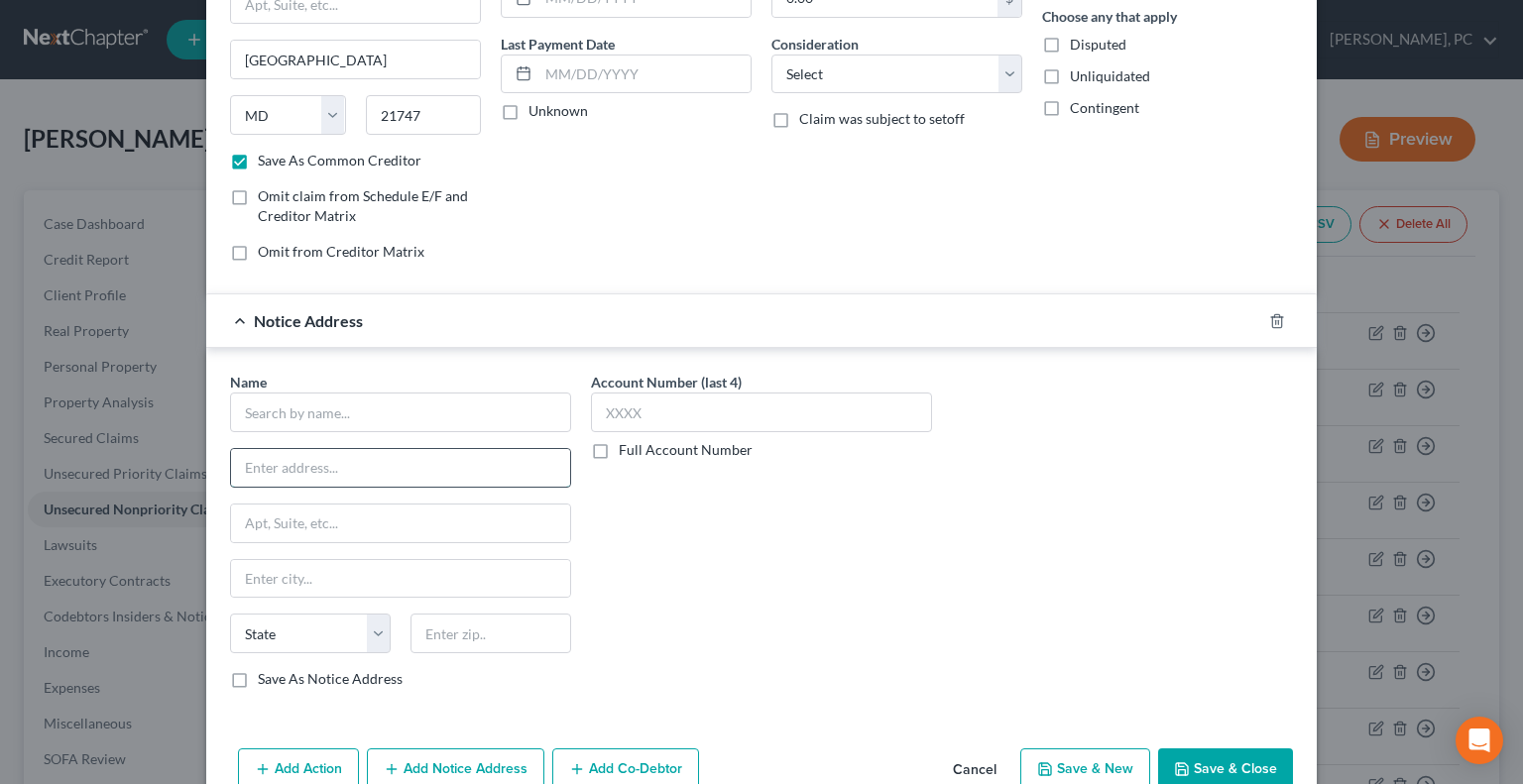 click at bounding box center (401, 468) 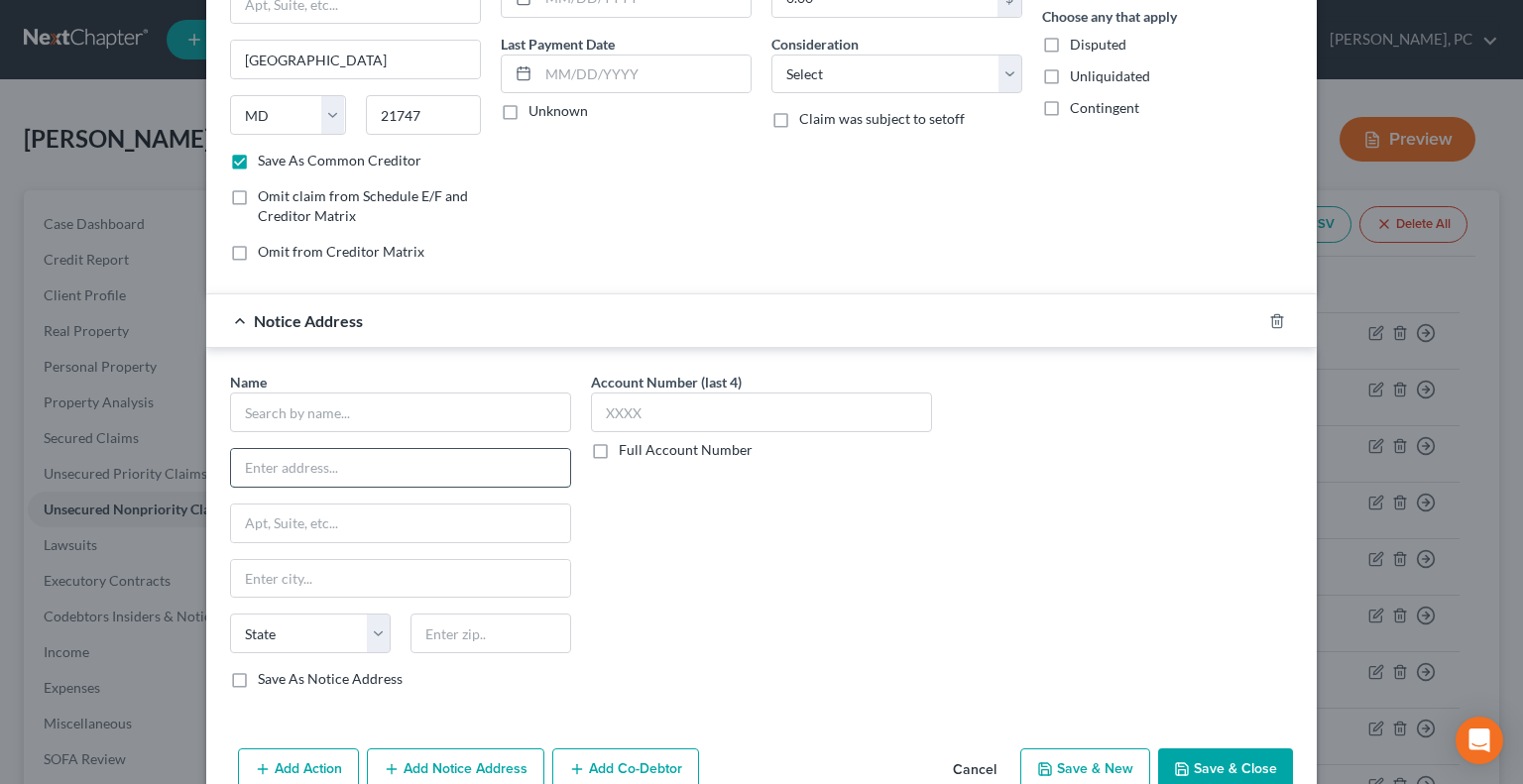 paste on "[STREET_ADDRESS]" 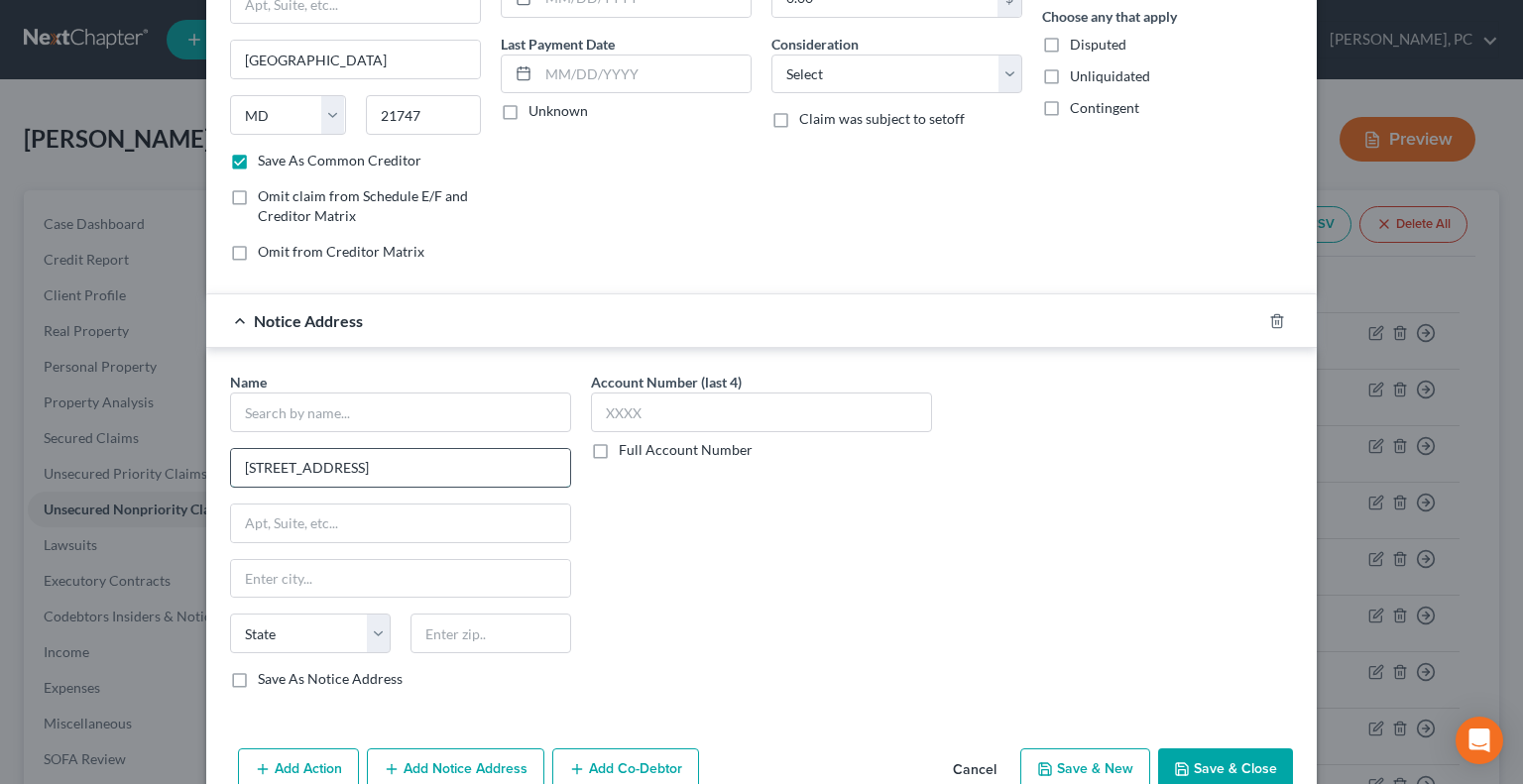 scroll, scrollTop: 0, scrollLeft: 104, axis: horizontal 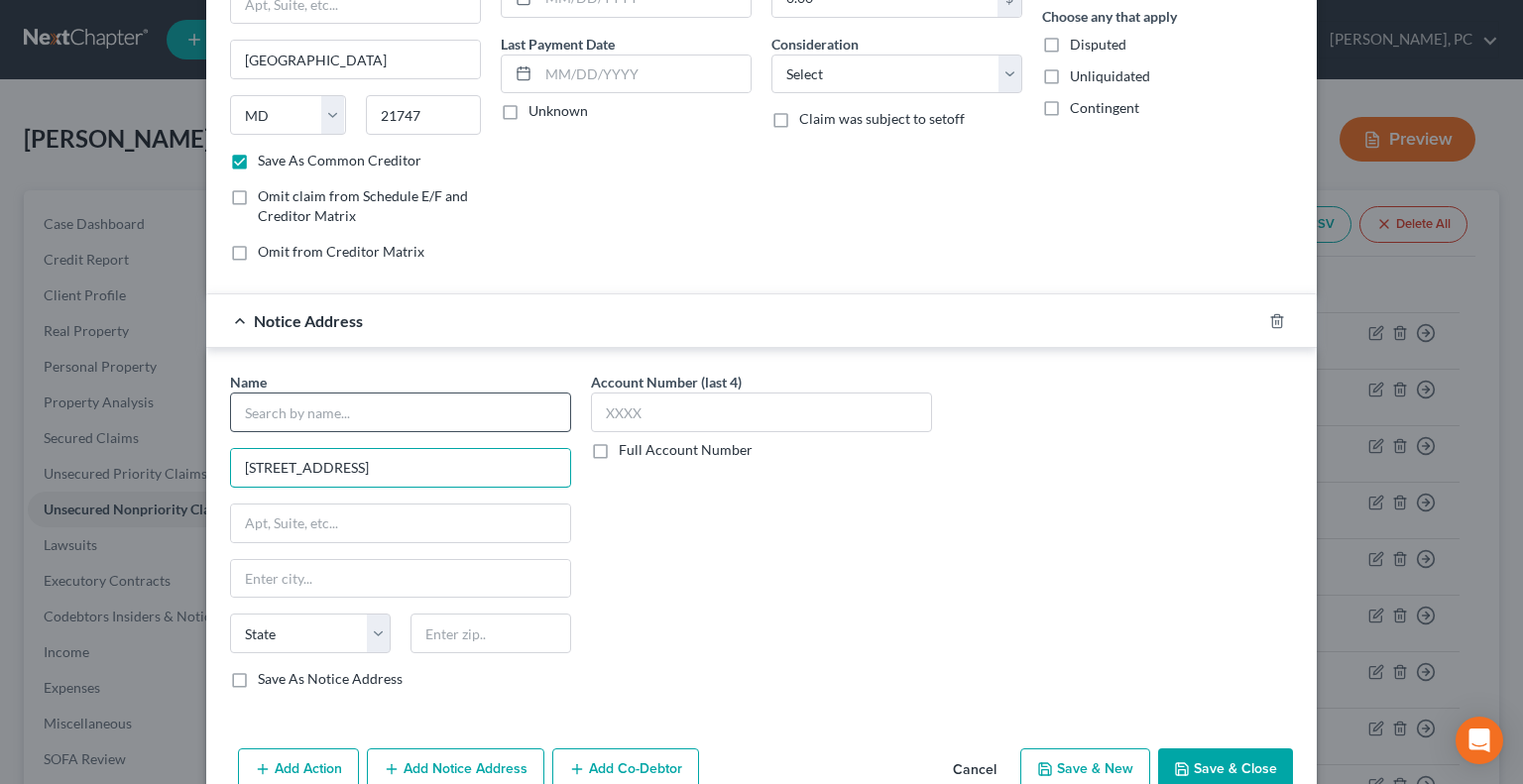 type on "[STREET_ADDRESS]" 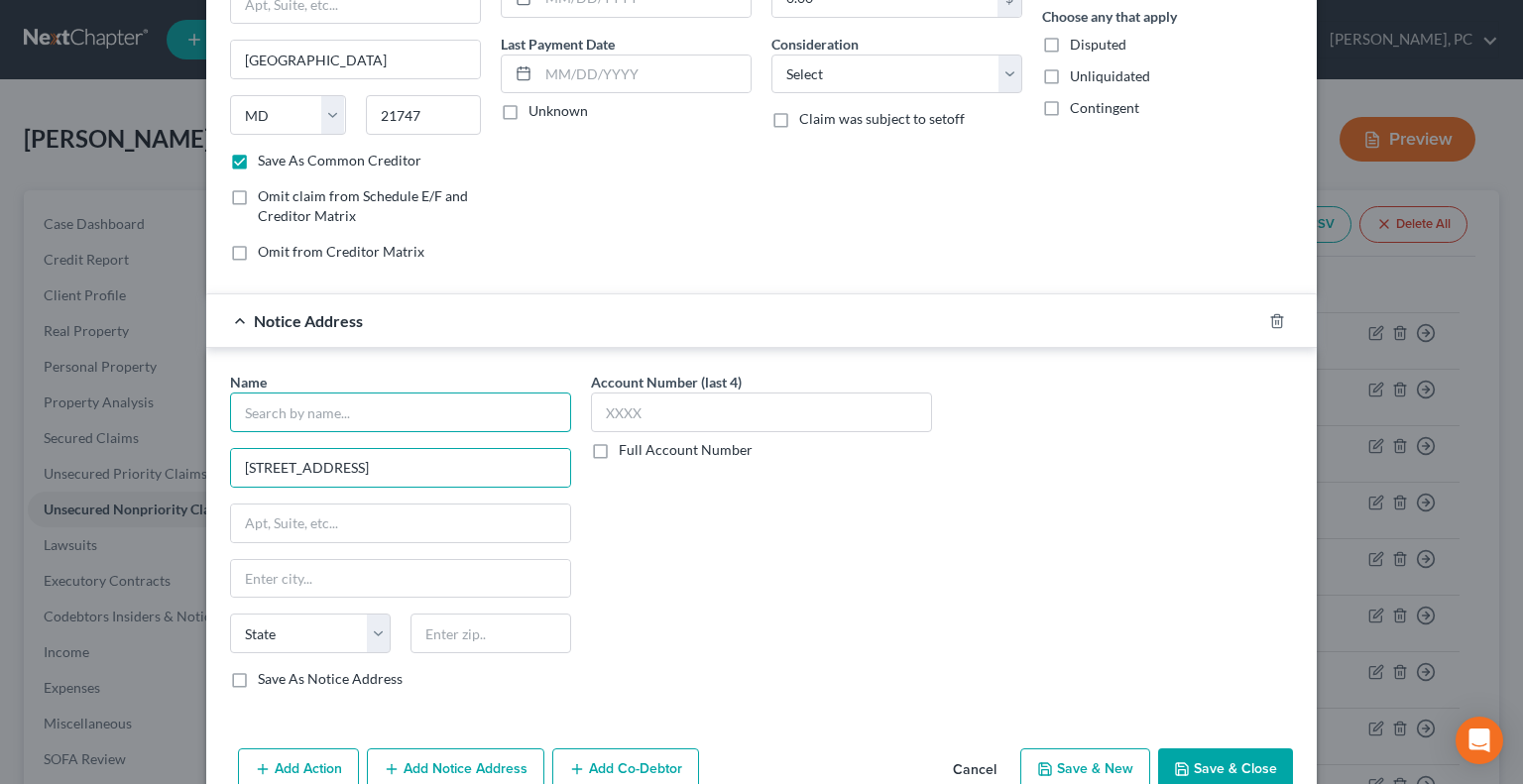 scroll, scrollTop: 0, scrollLeft: 0, axis: both 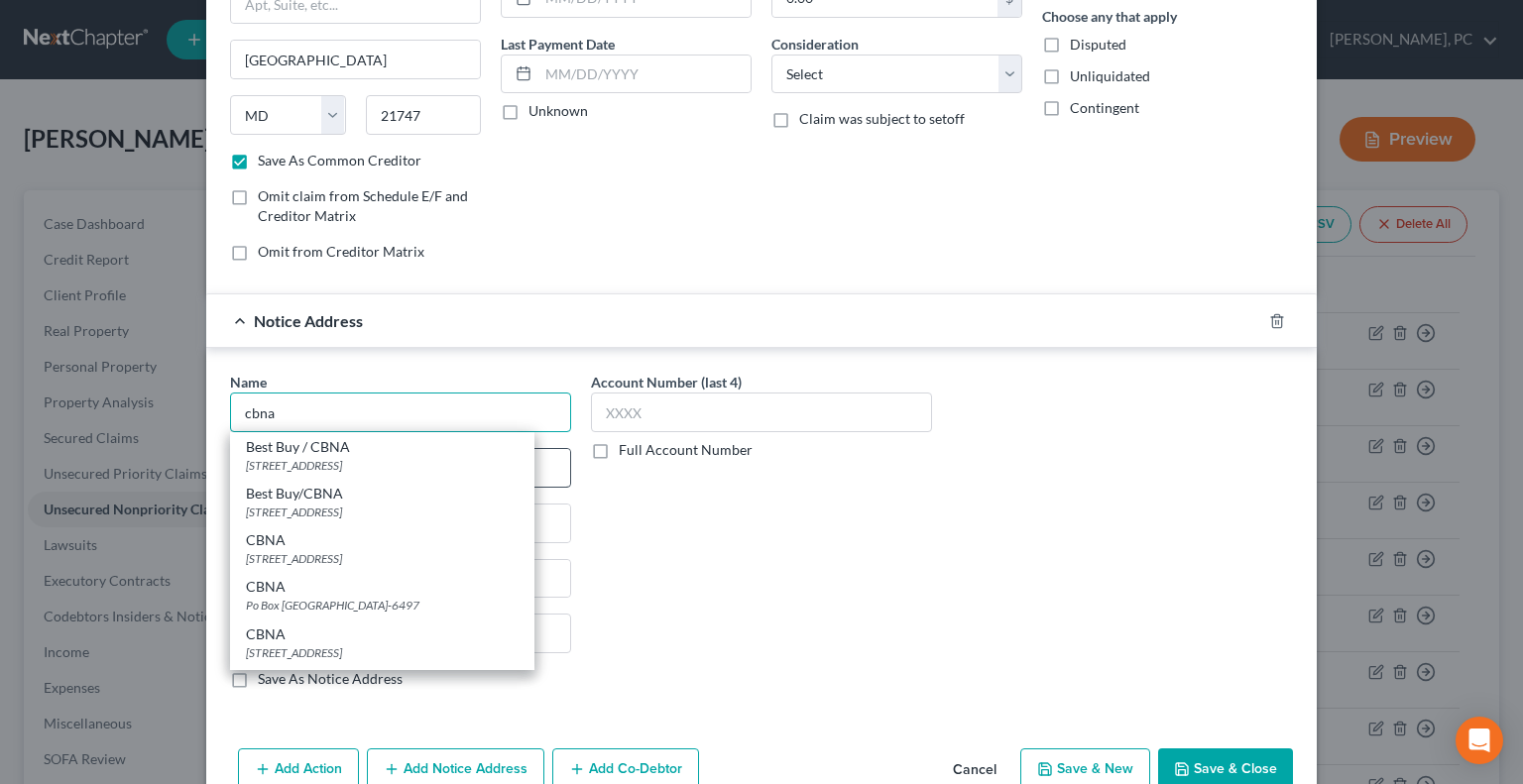 type on "cbna" 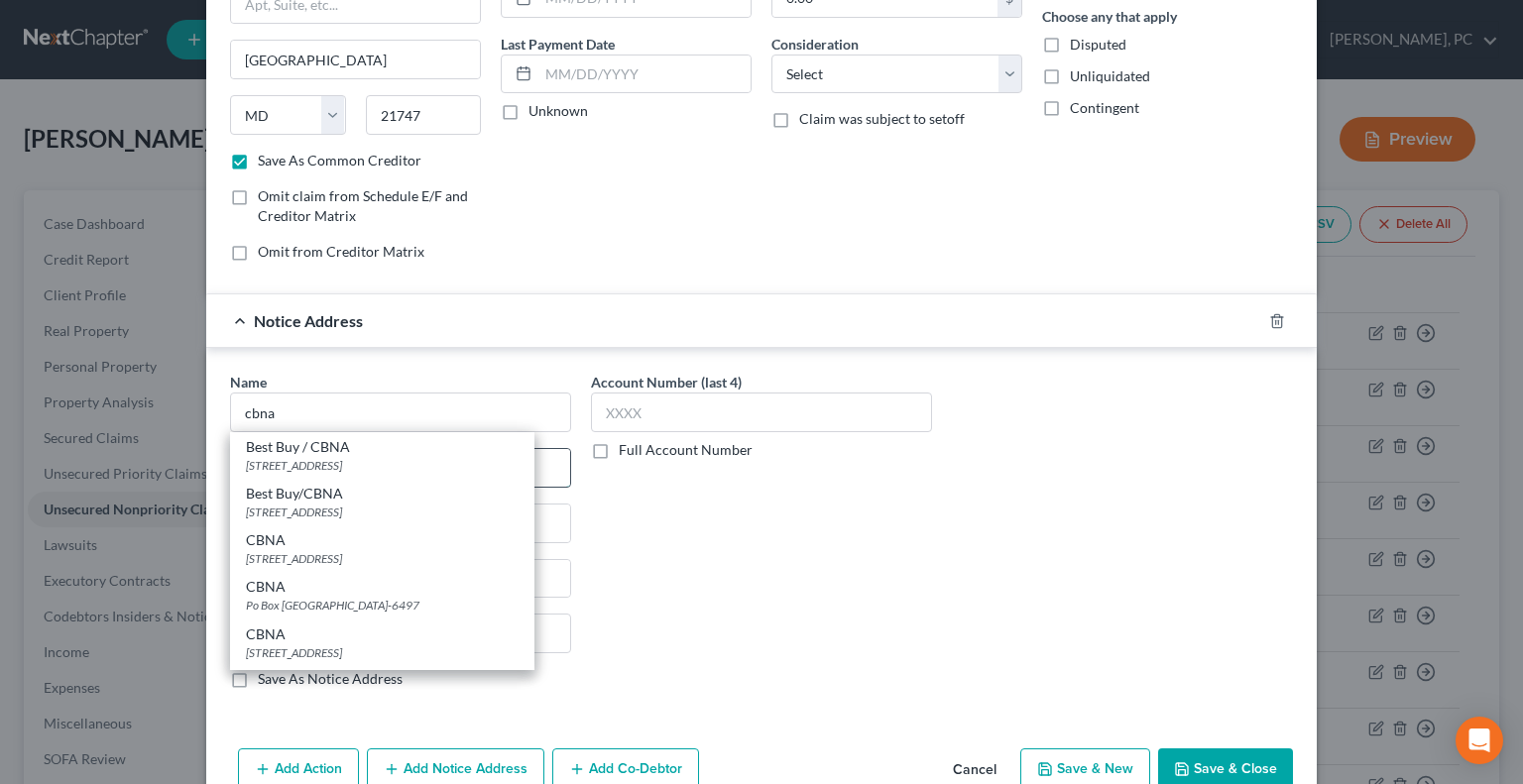 click on "[STREET_ADDRESS]" at bounding box center (401, 468) 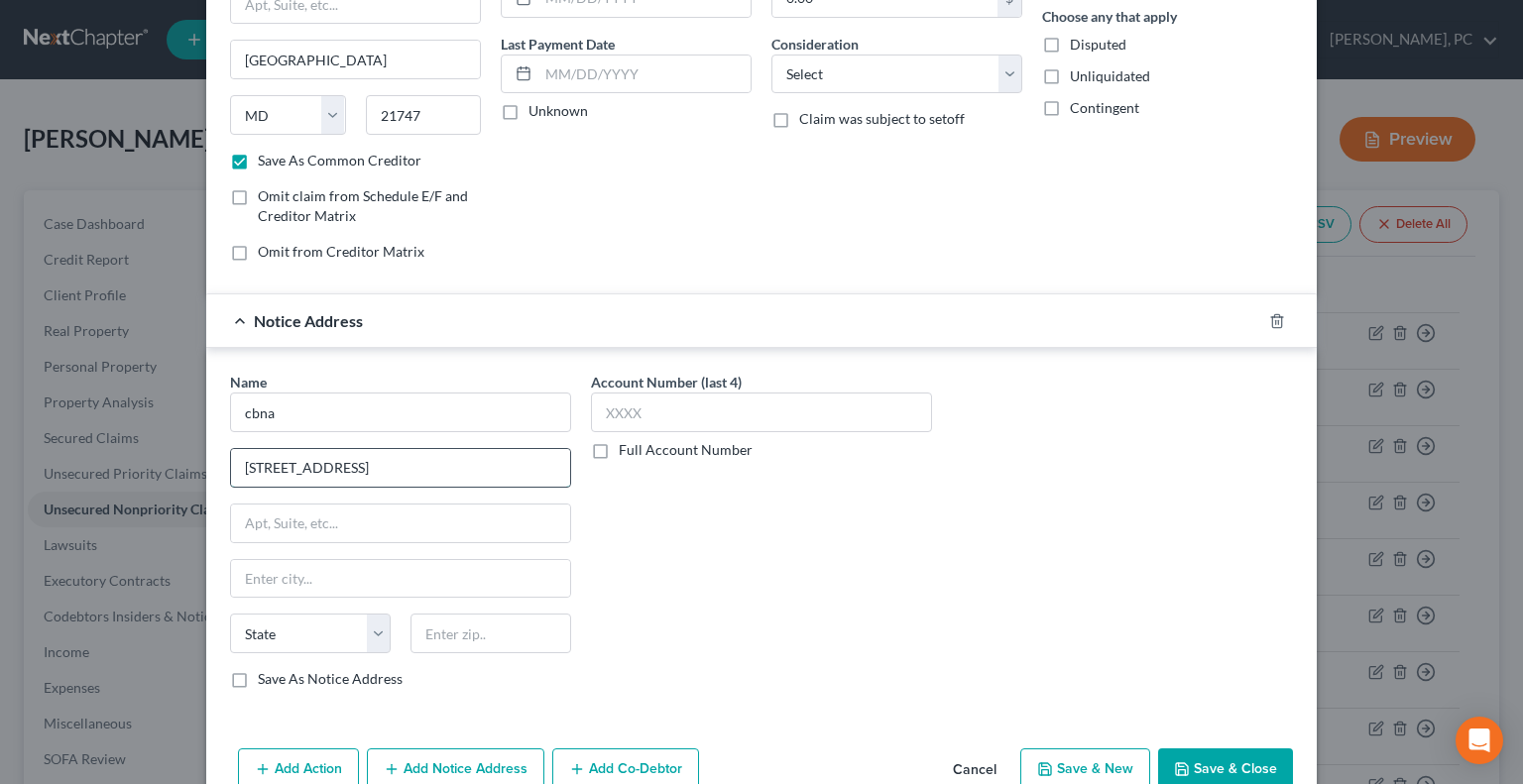 click on "[STREET_ADDRESS]" at bounding box center (401, 468) 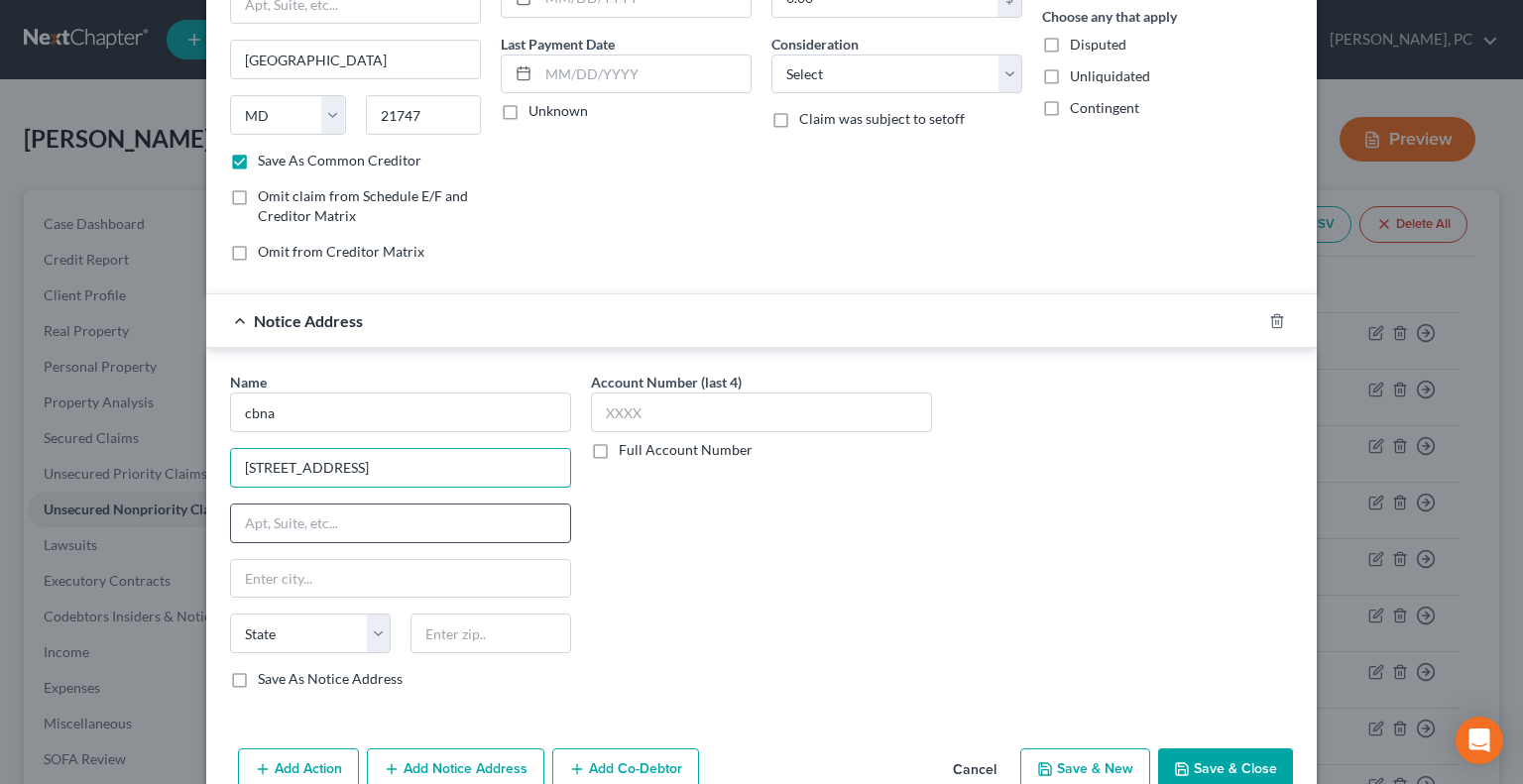type on "[STREET_ADDRESS]" 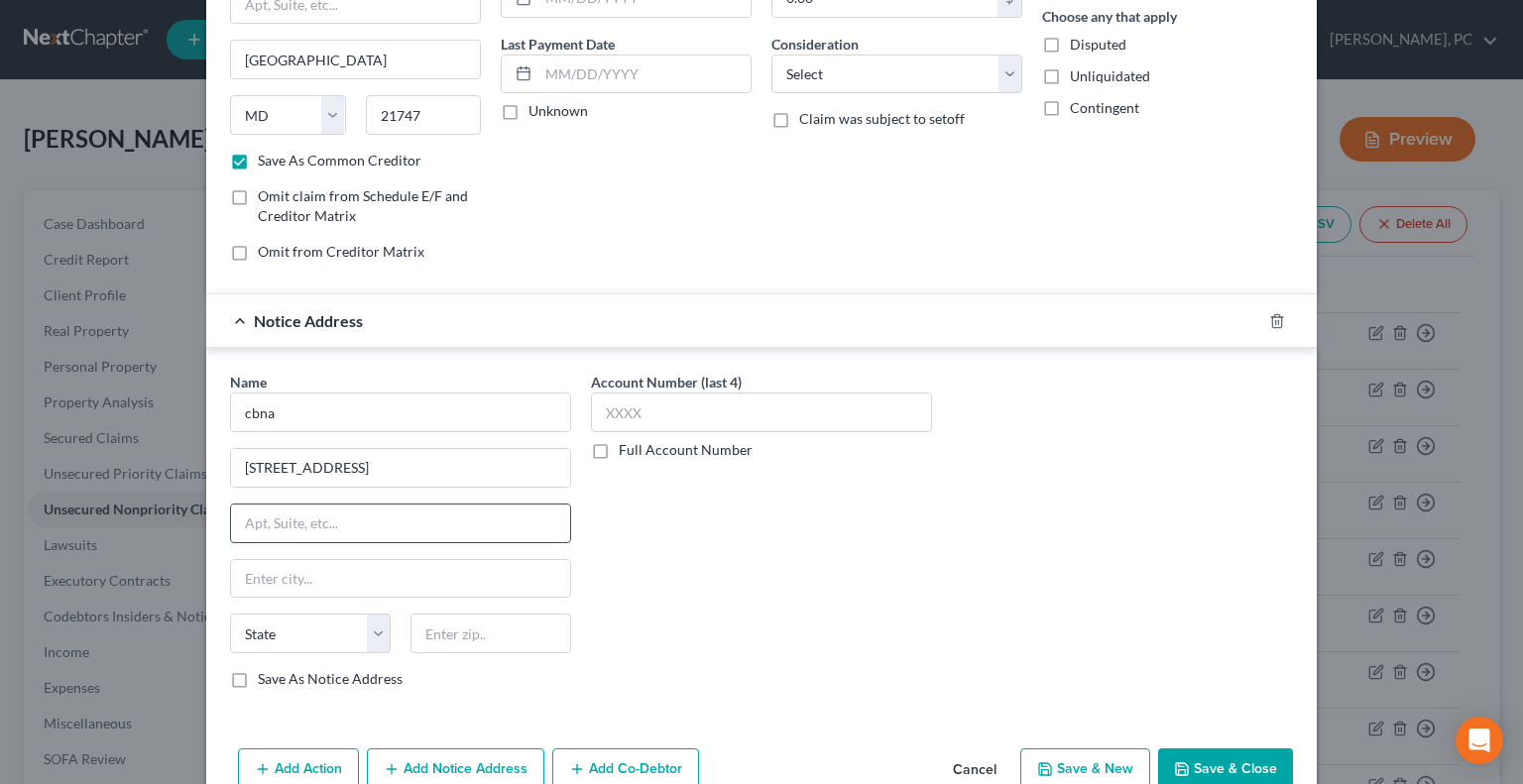 click at bounding box center (401, 523) 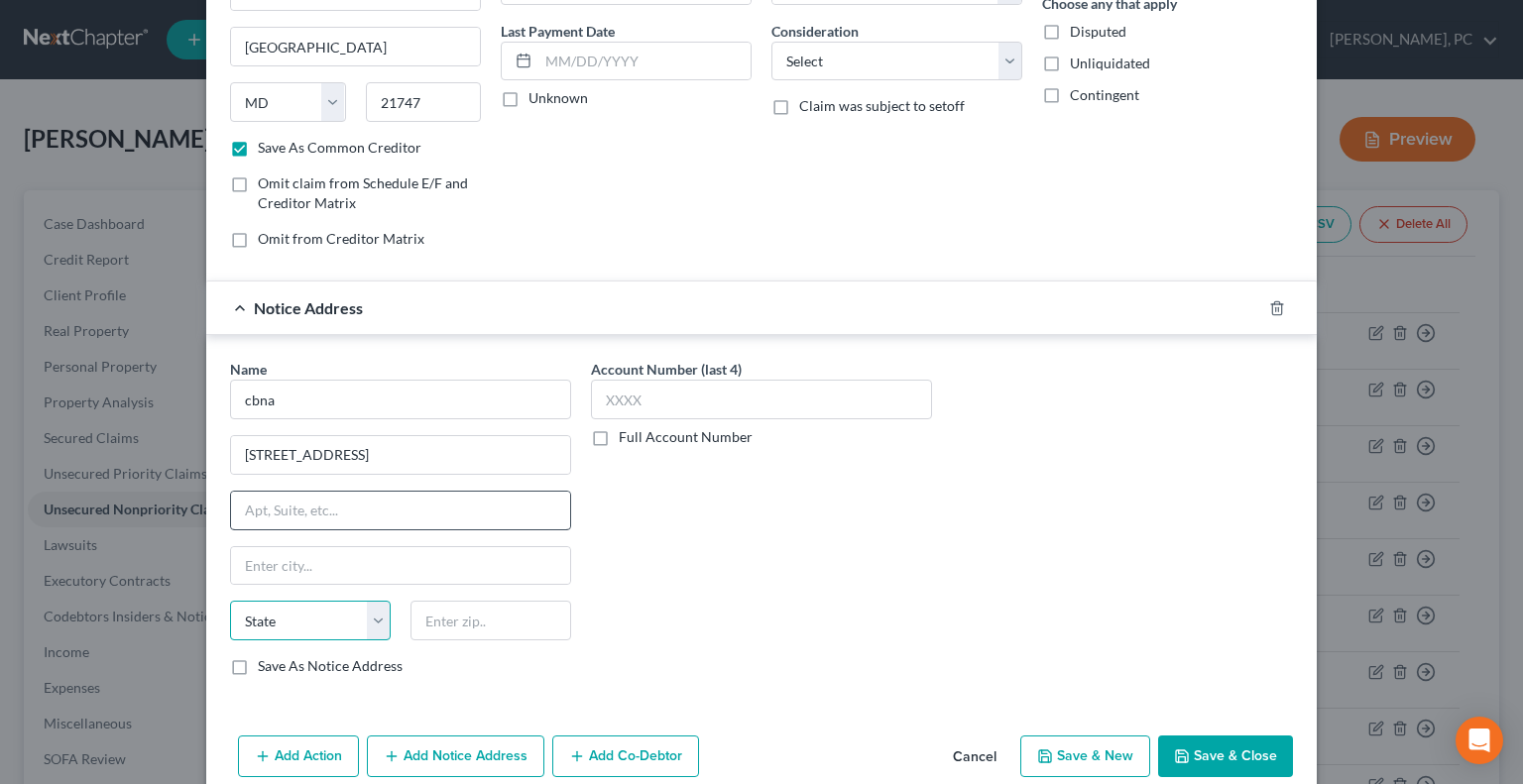 scroll, scrollTop: 538, scrollLeft: 0, axis: vertical 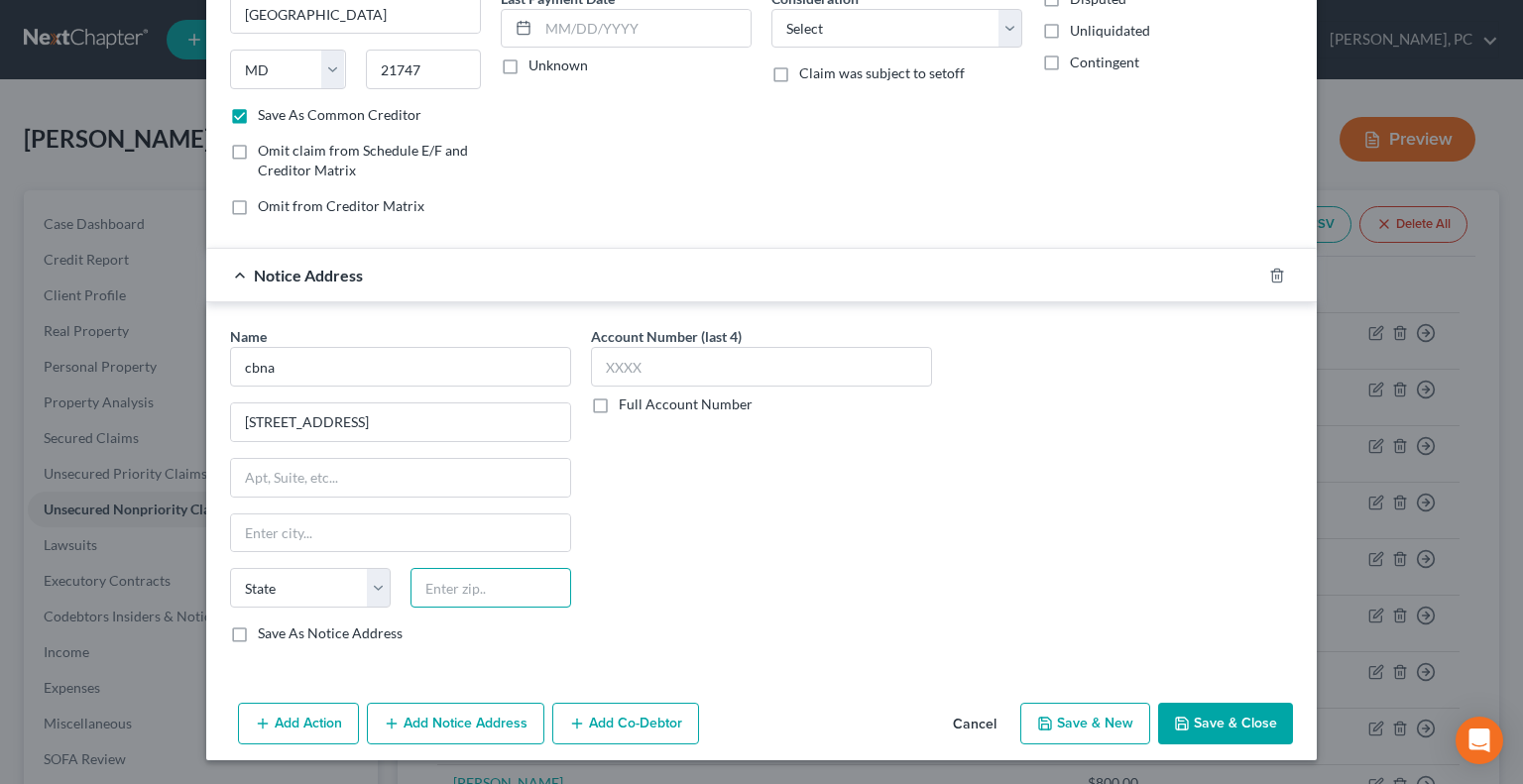 click at bounding box center (491, 588) 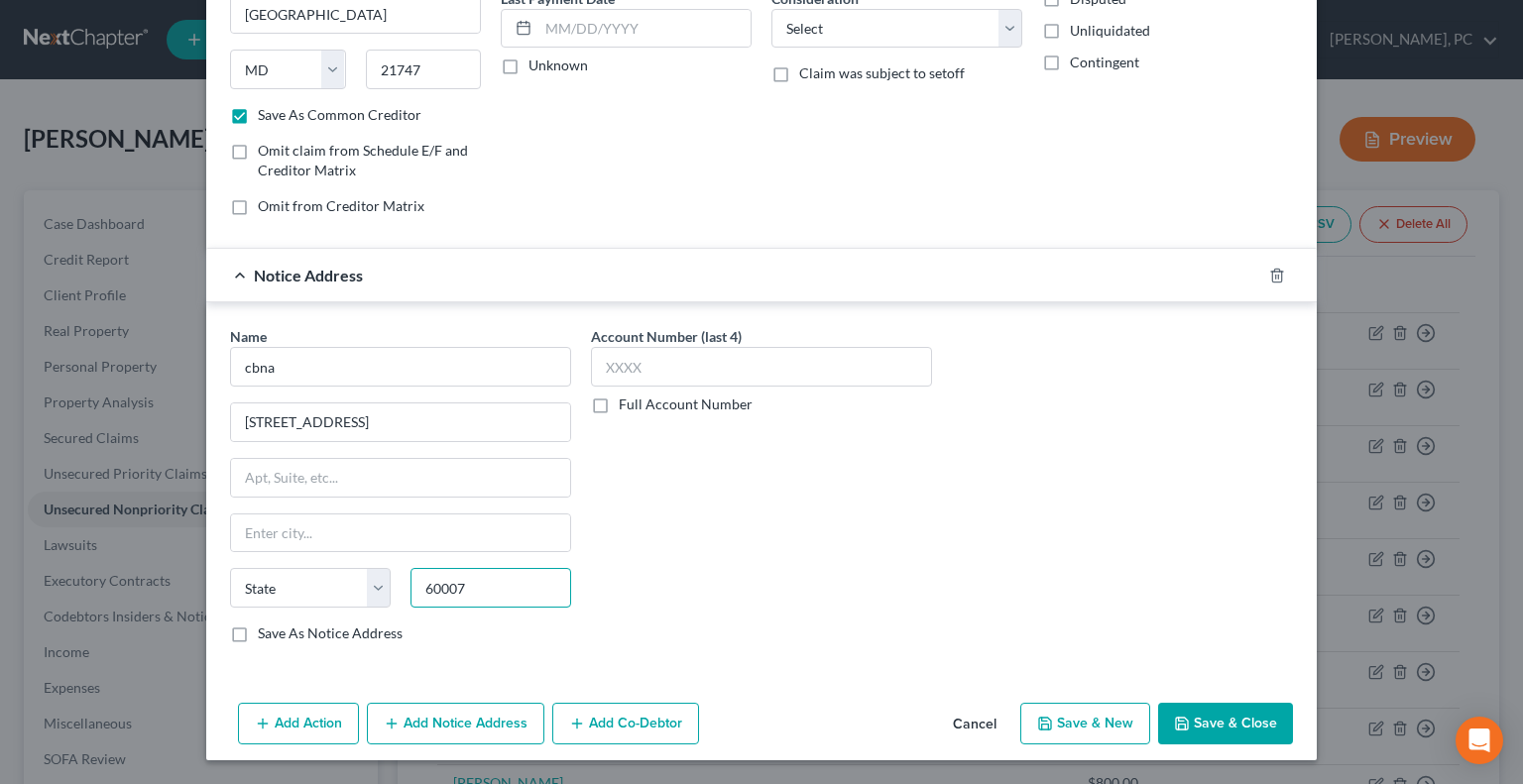 type on "60007" 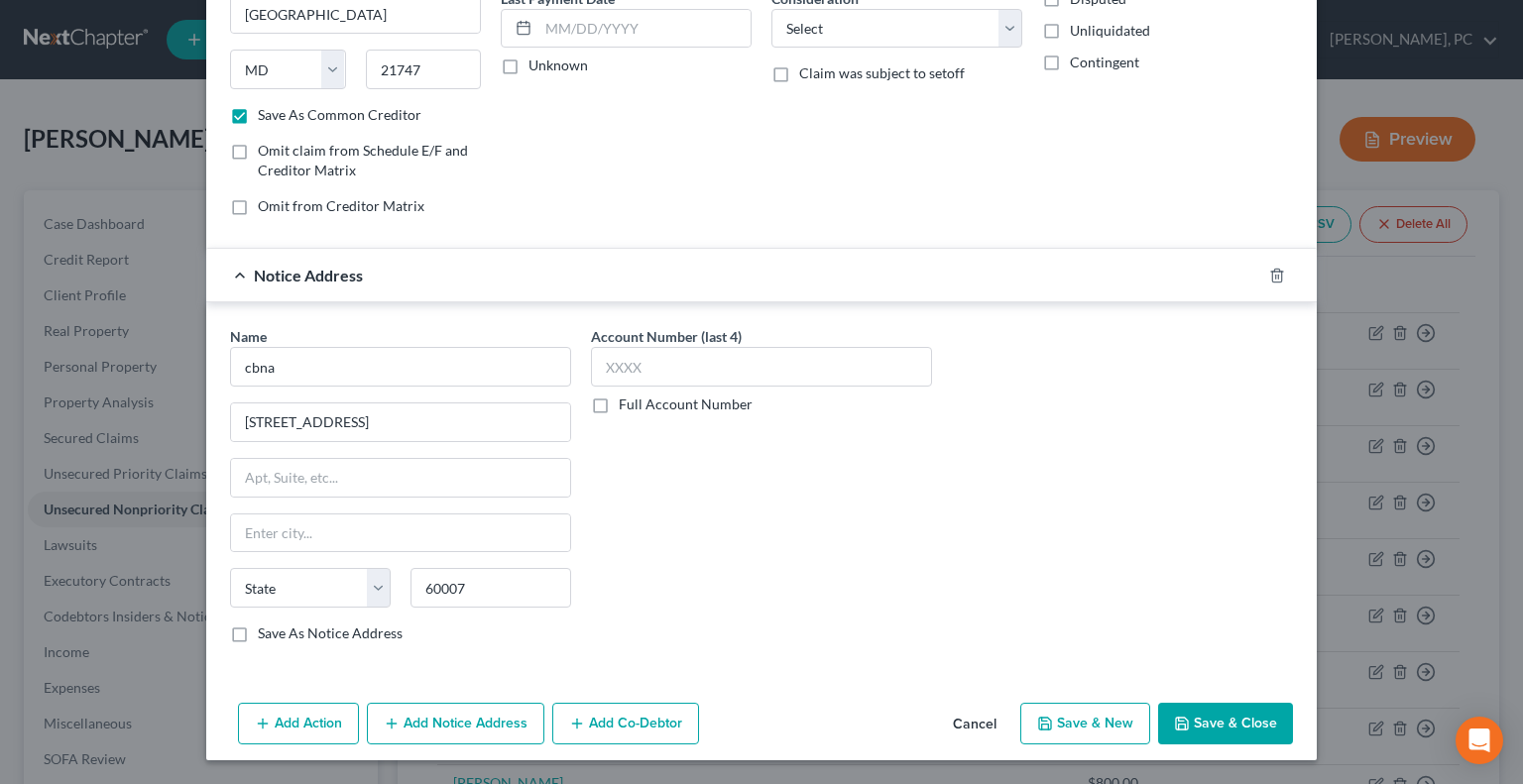 type on "[GEOGRAPHIC_DATA]" 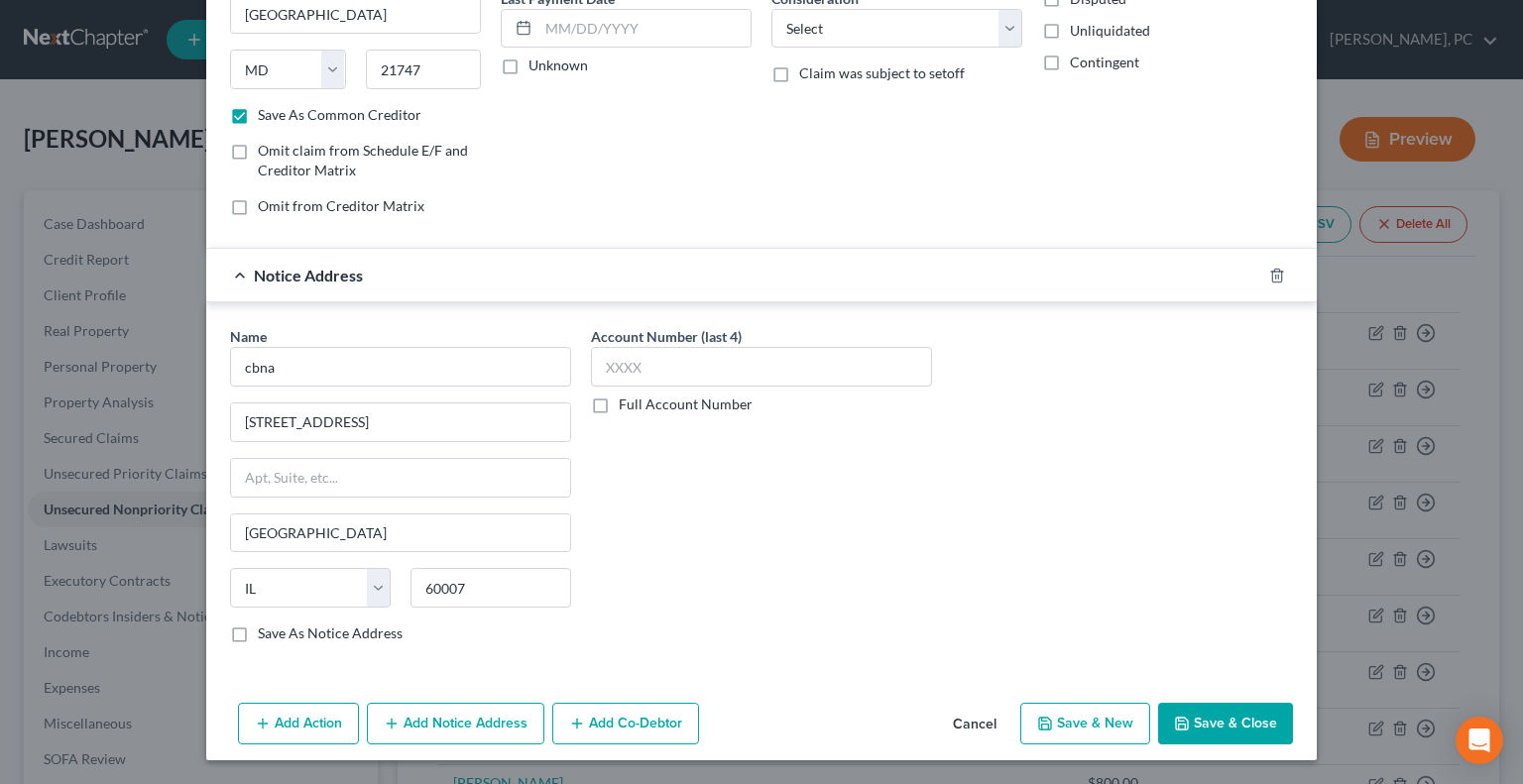 click on "Save As Notice Address" at bounding box center (330, 633) 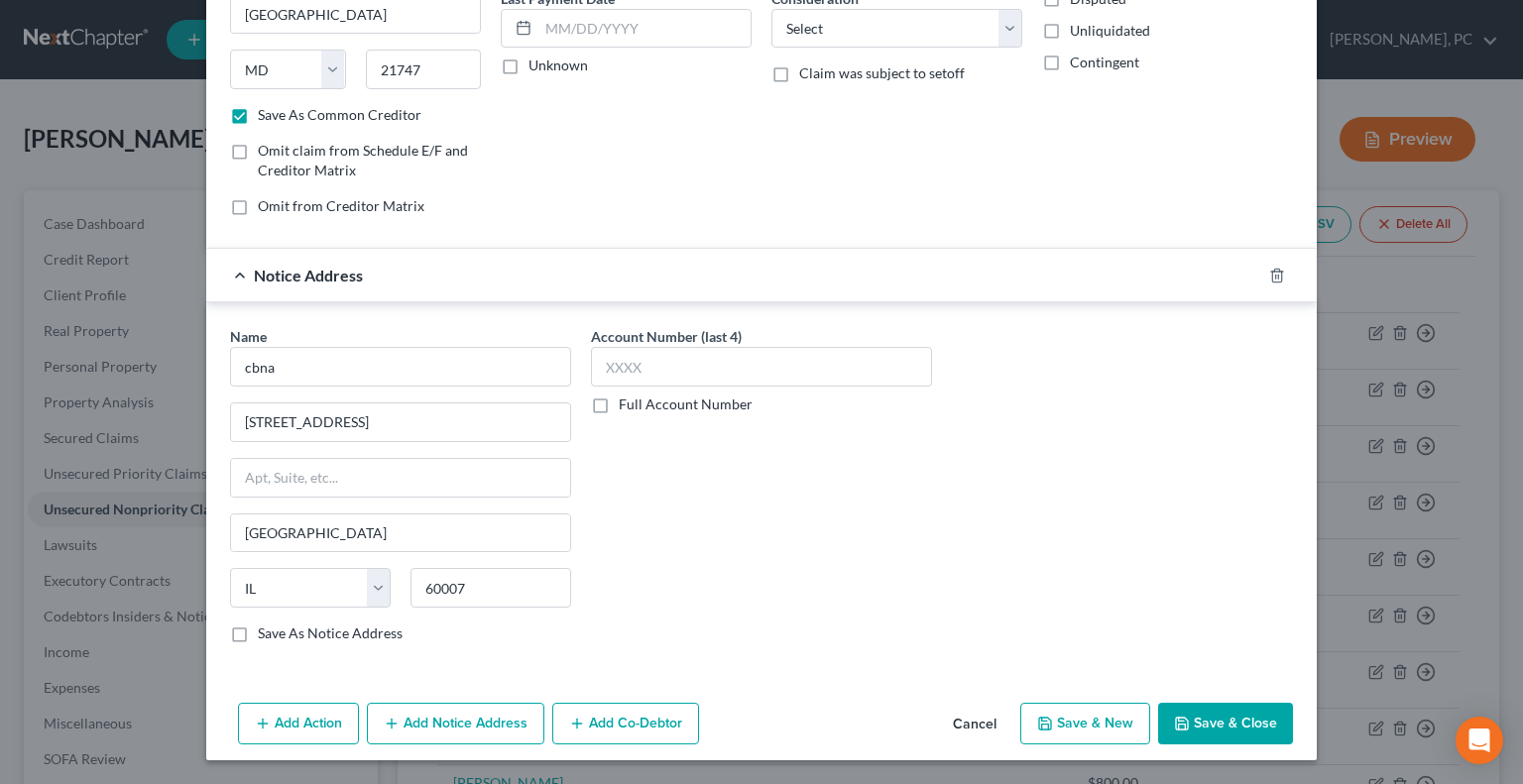 click on "Save As Notice Address" at bounding box center (272, 629) 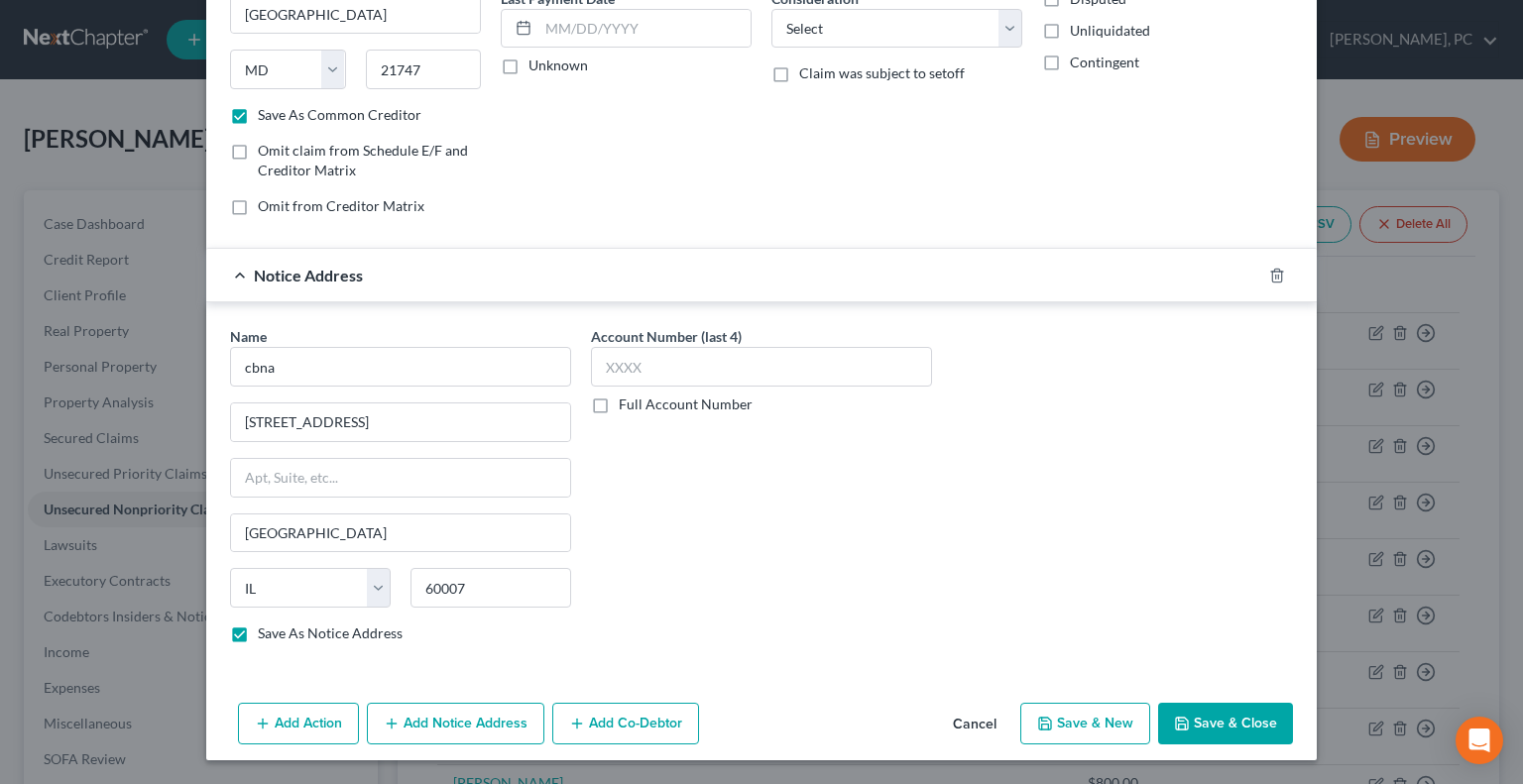 click on "Save & Close" at bounding box center [1226, 724] 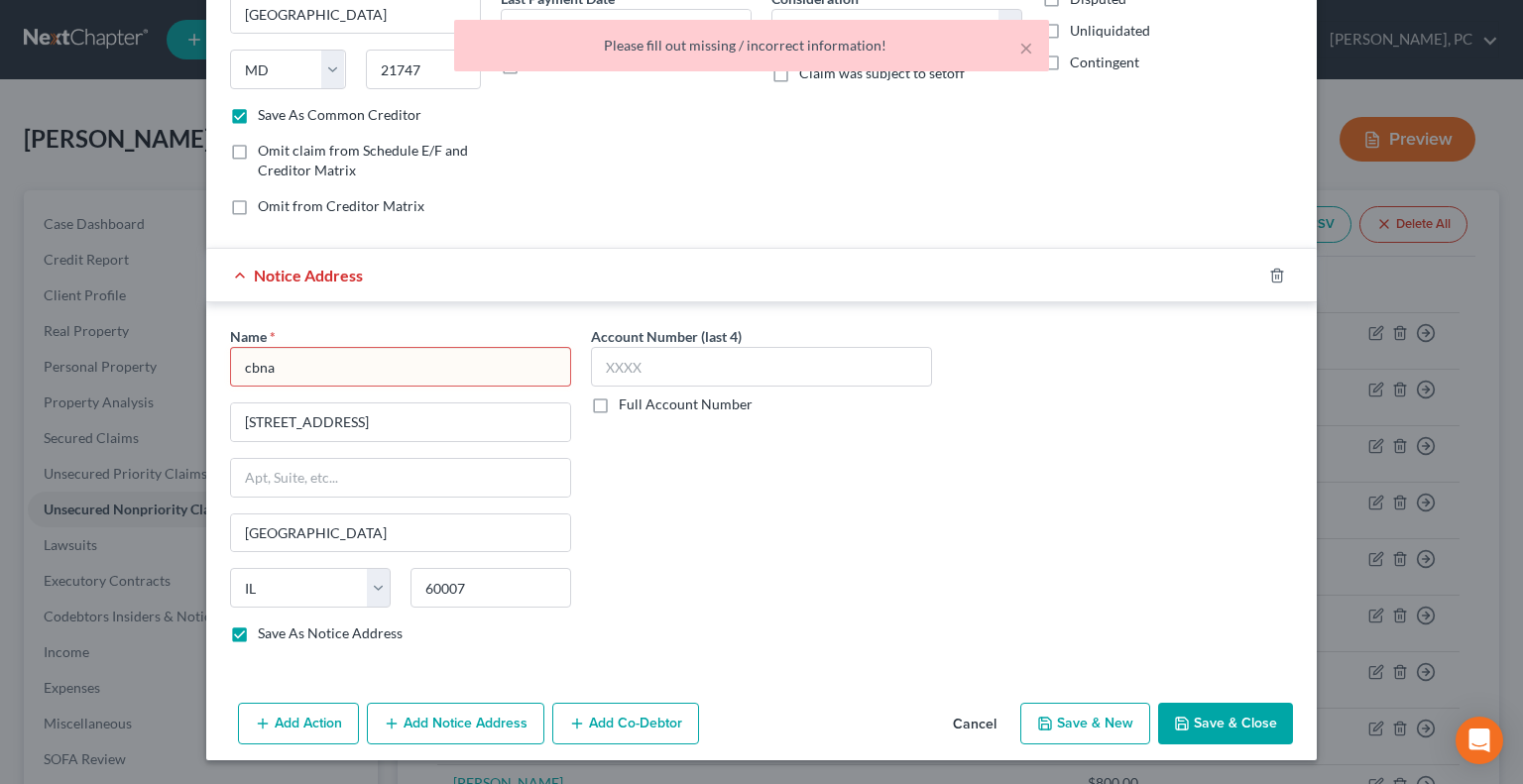 click on "cbna" at bounding box center (401, 367) 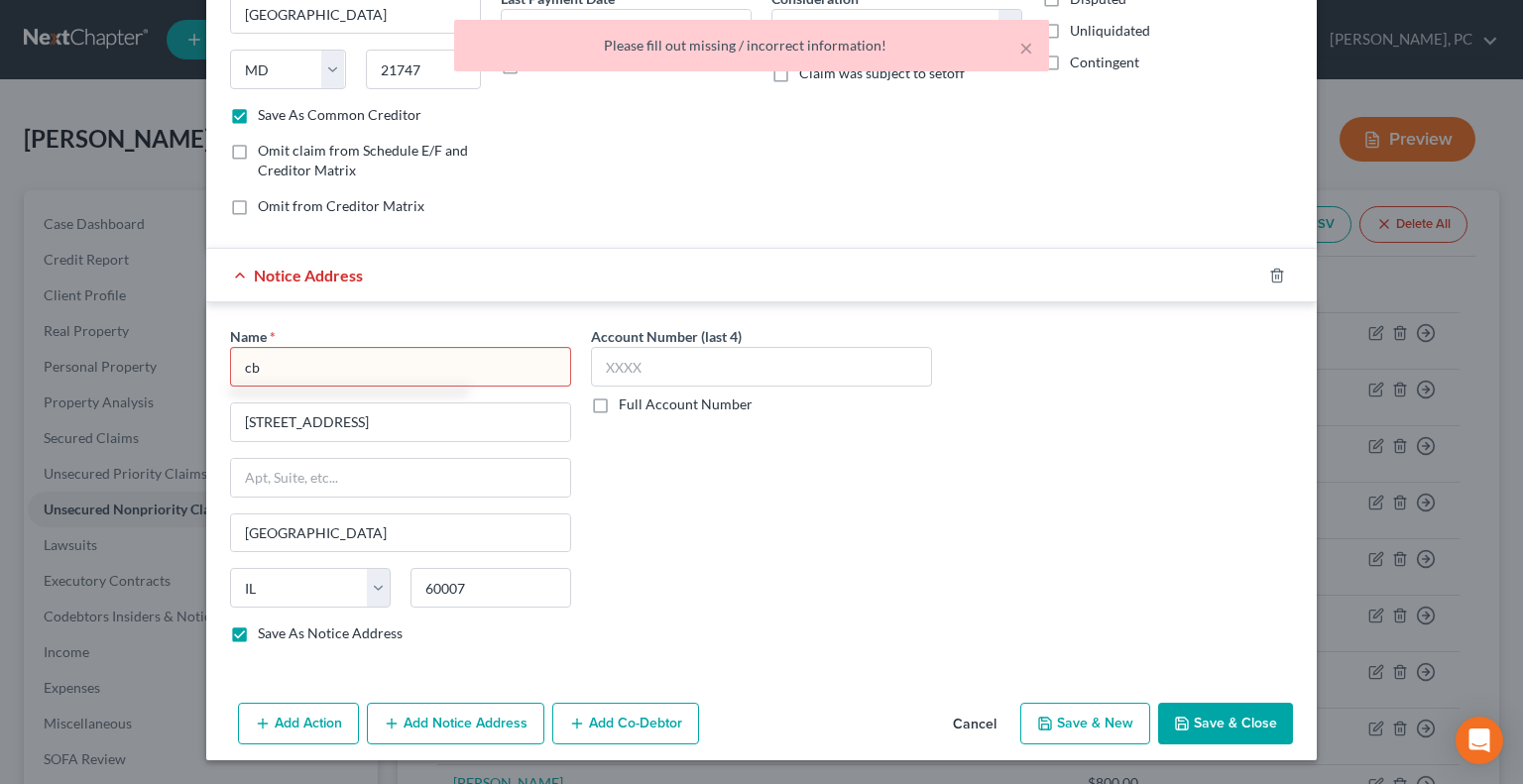 type on "c" 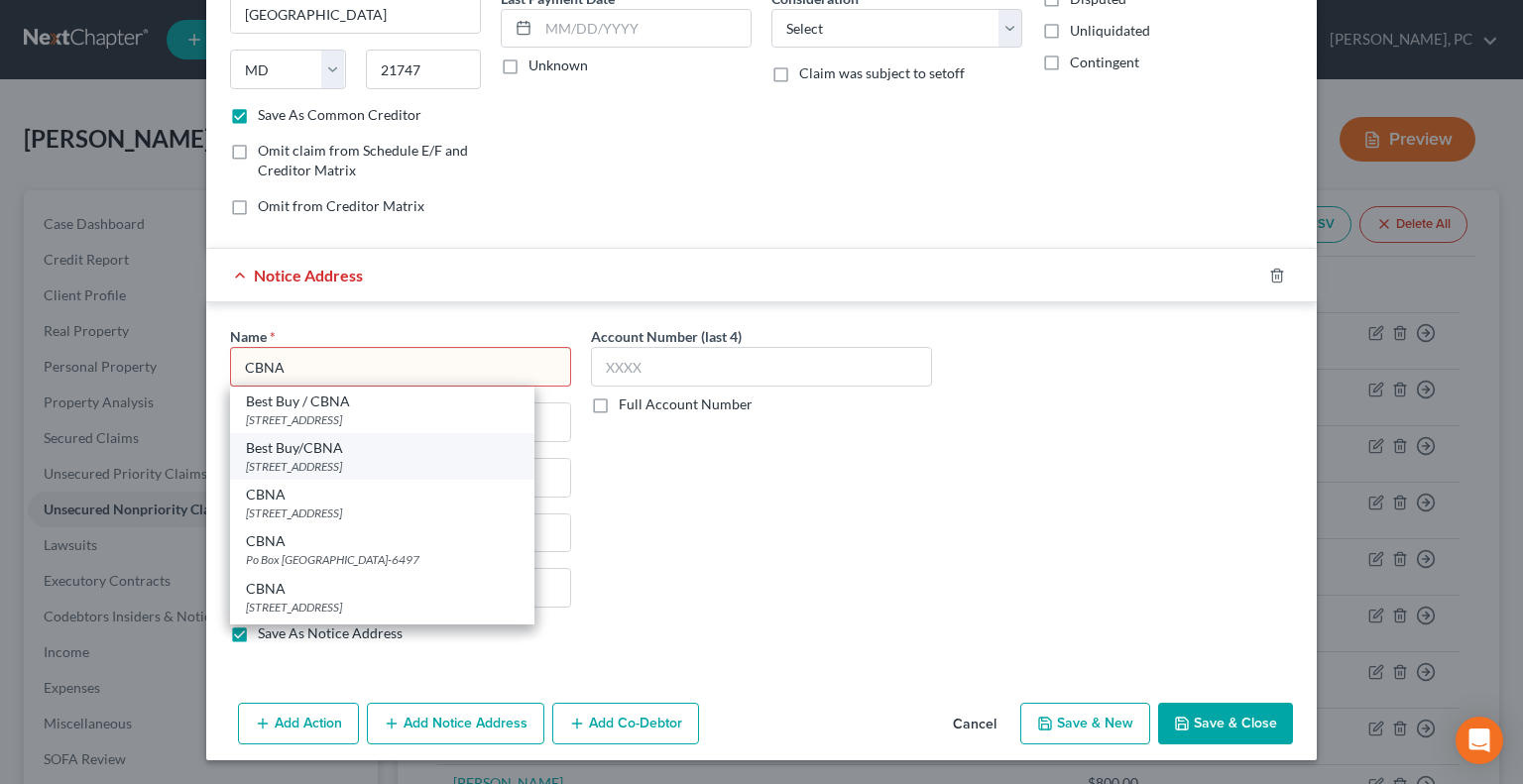 click on "Best Buy/CBNA               [STREET_ADDRESS]" at bounding box center (382, 456) 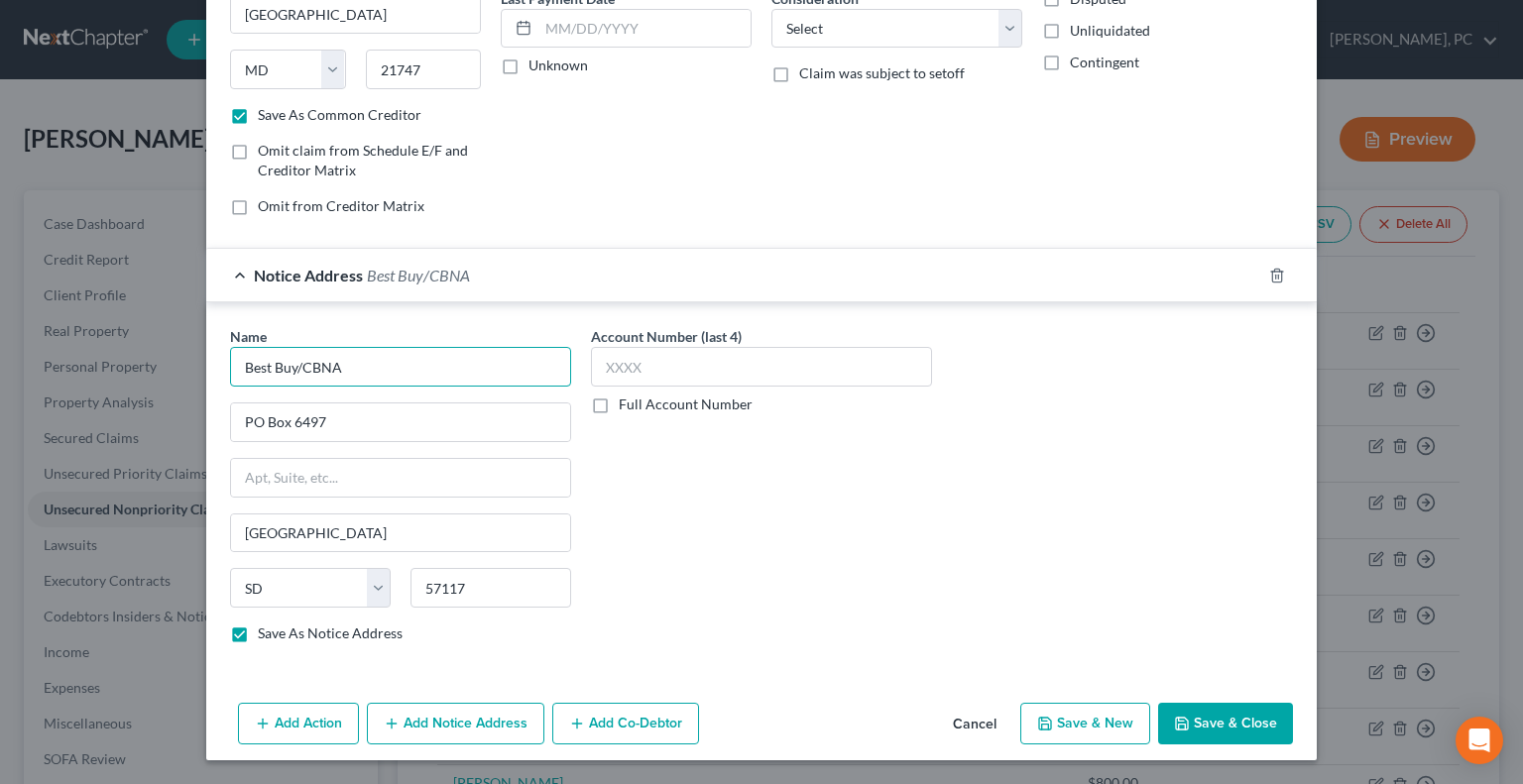 click on "Best Buy/CBNA" at bounding box center (401, 367) 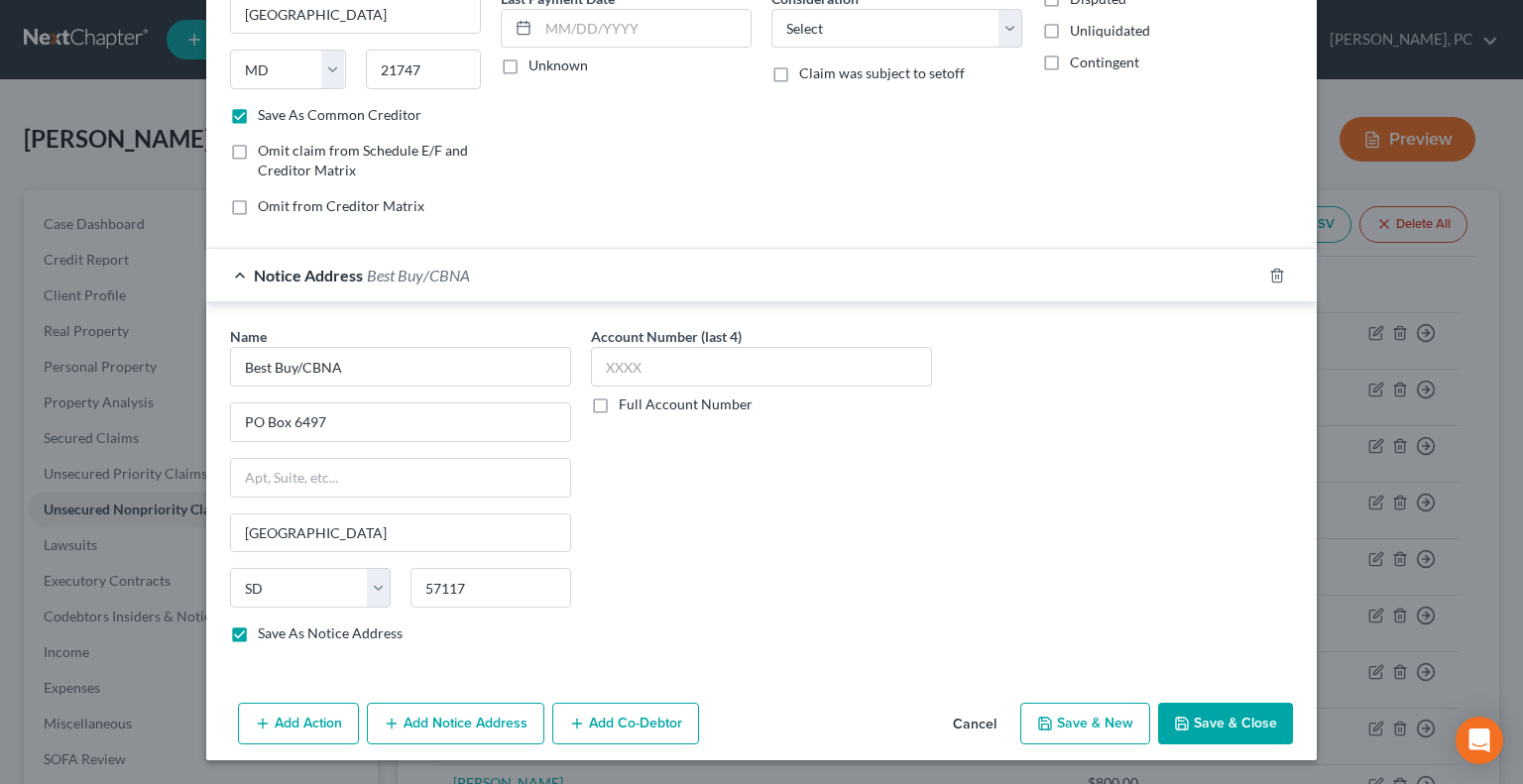 click on "Add Notice Address" at bounding box center [455, 724] 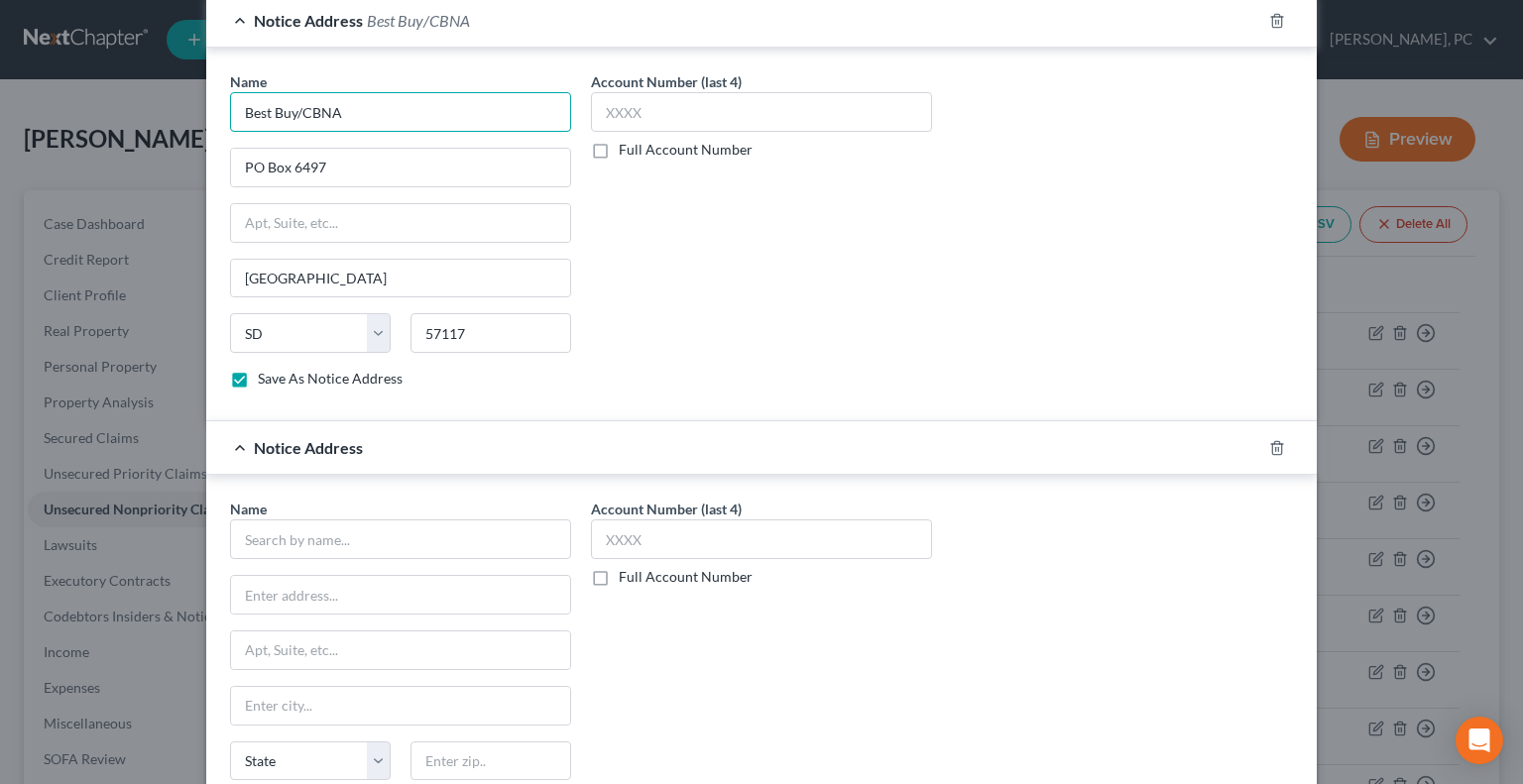 click on "Best Buy/CBNA" at bounding box center (401, 112) 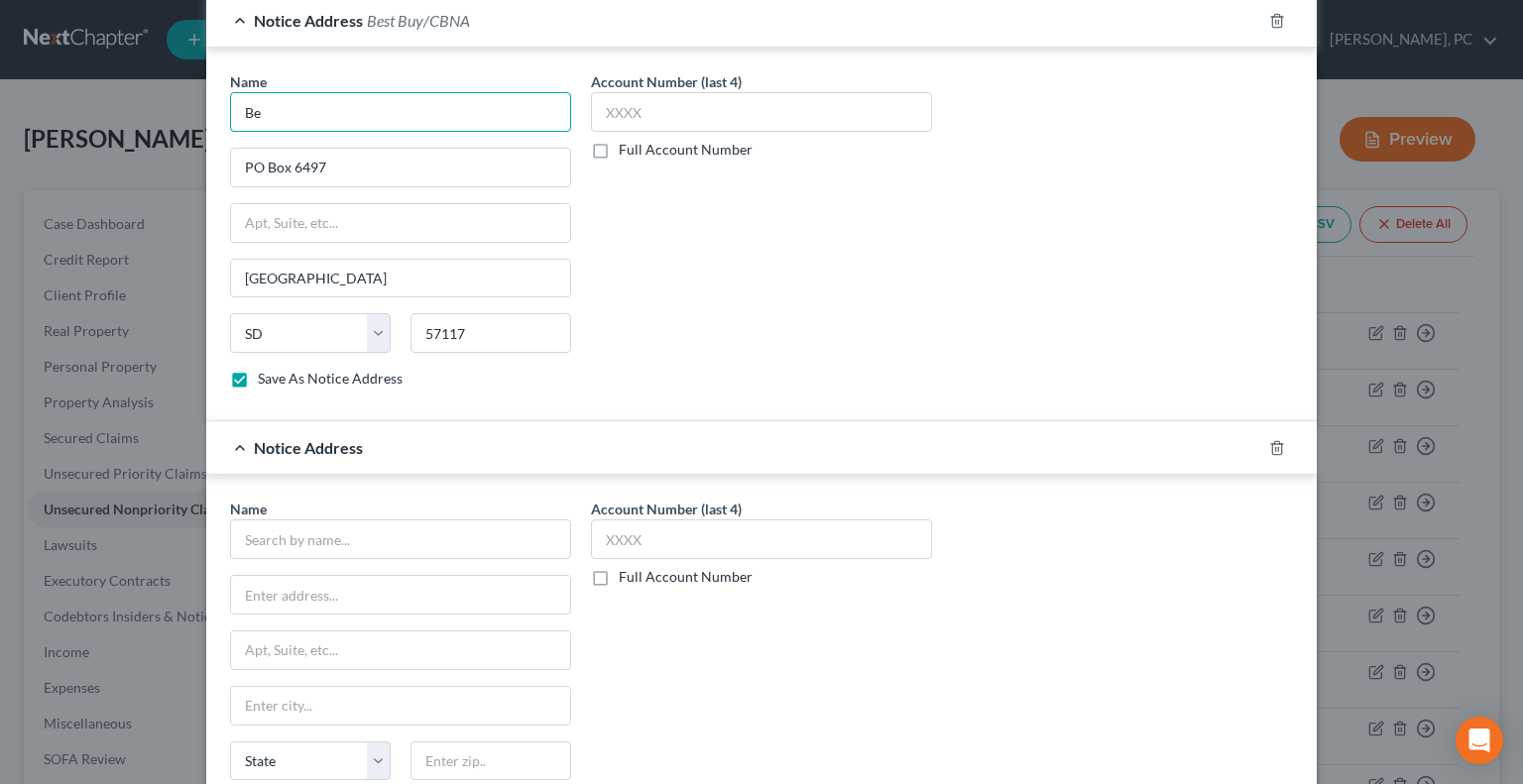 type on "B" 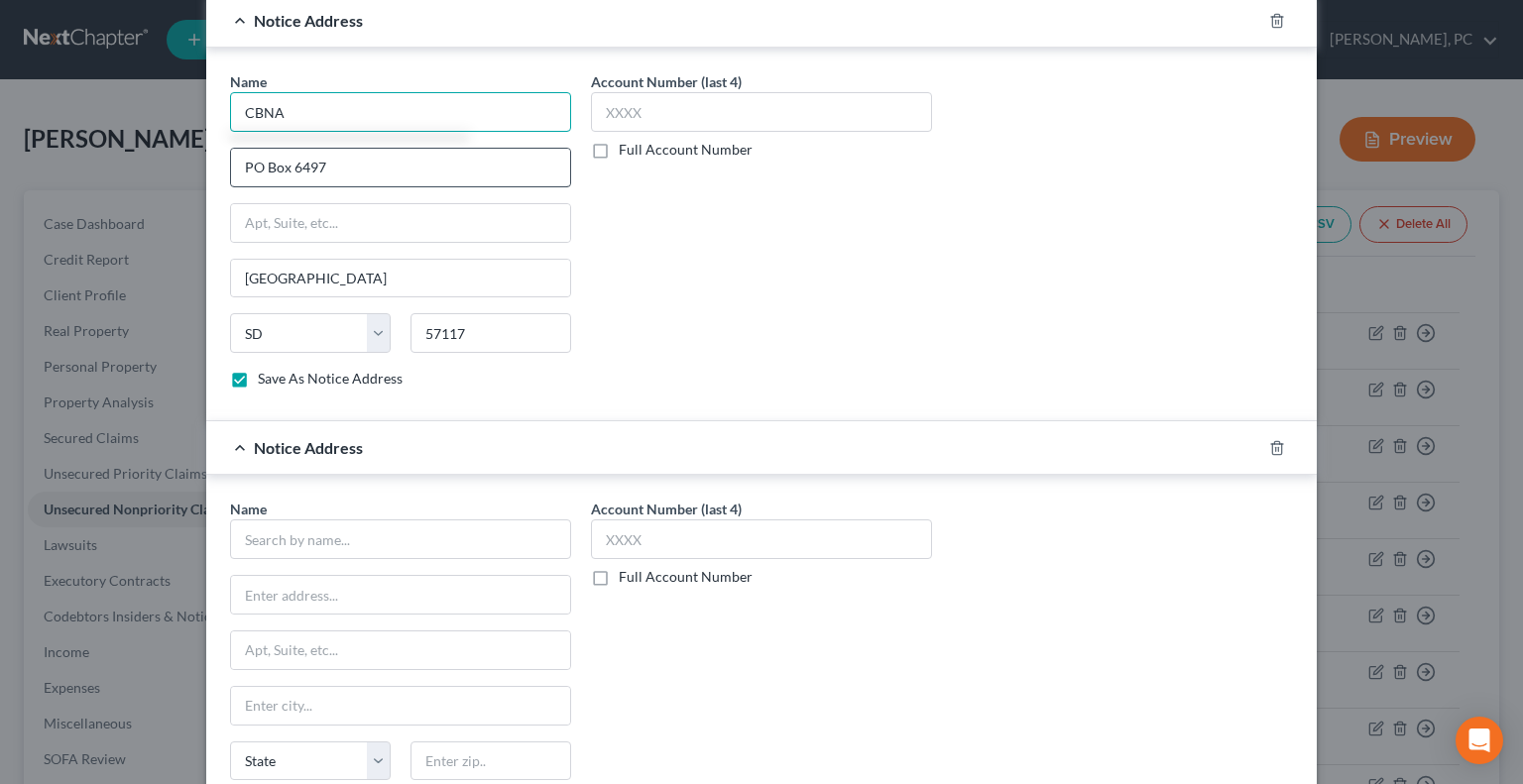 type on "CBNA" 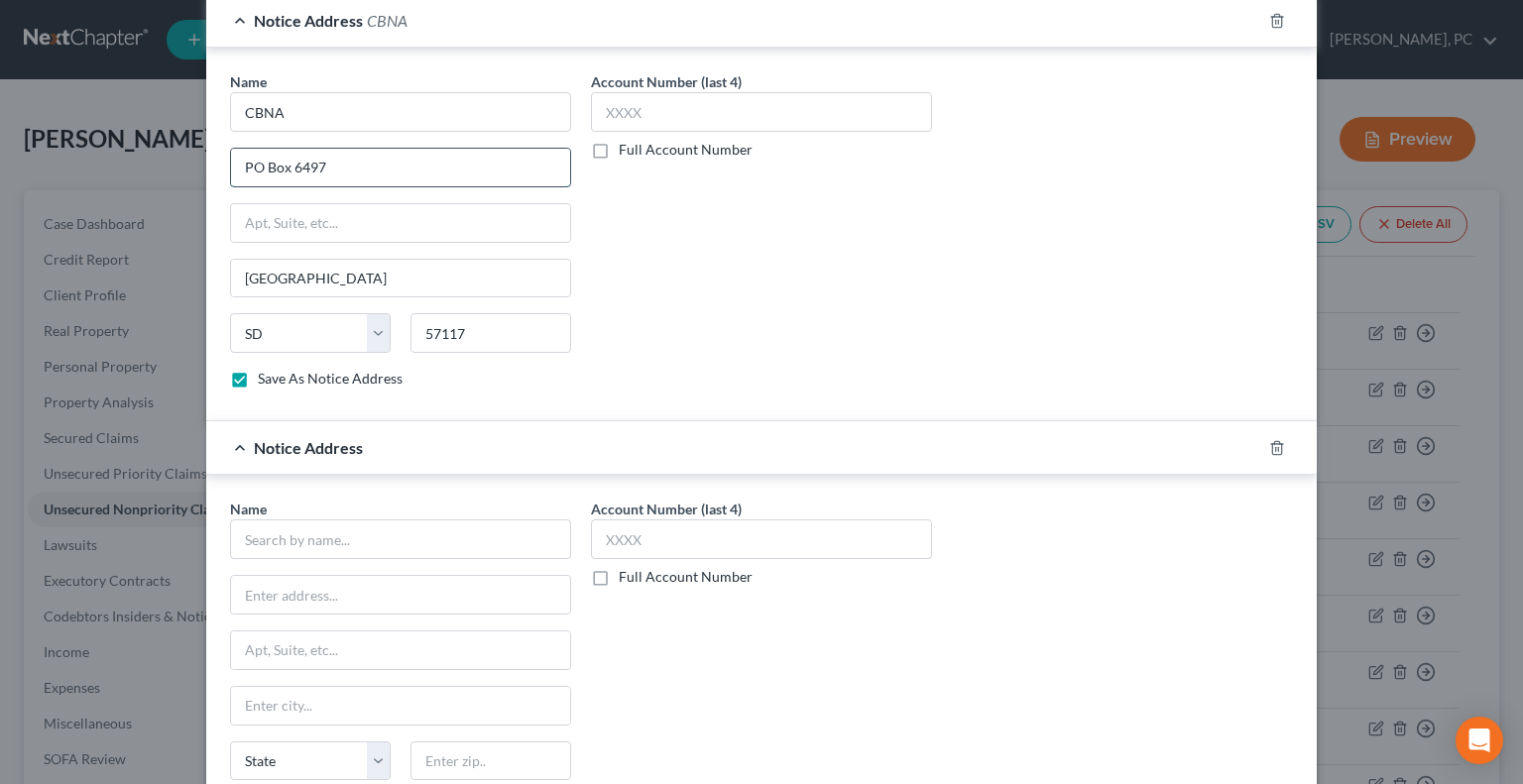 click on "PO Box 6497" at bounding box center (401, 168) 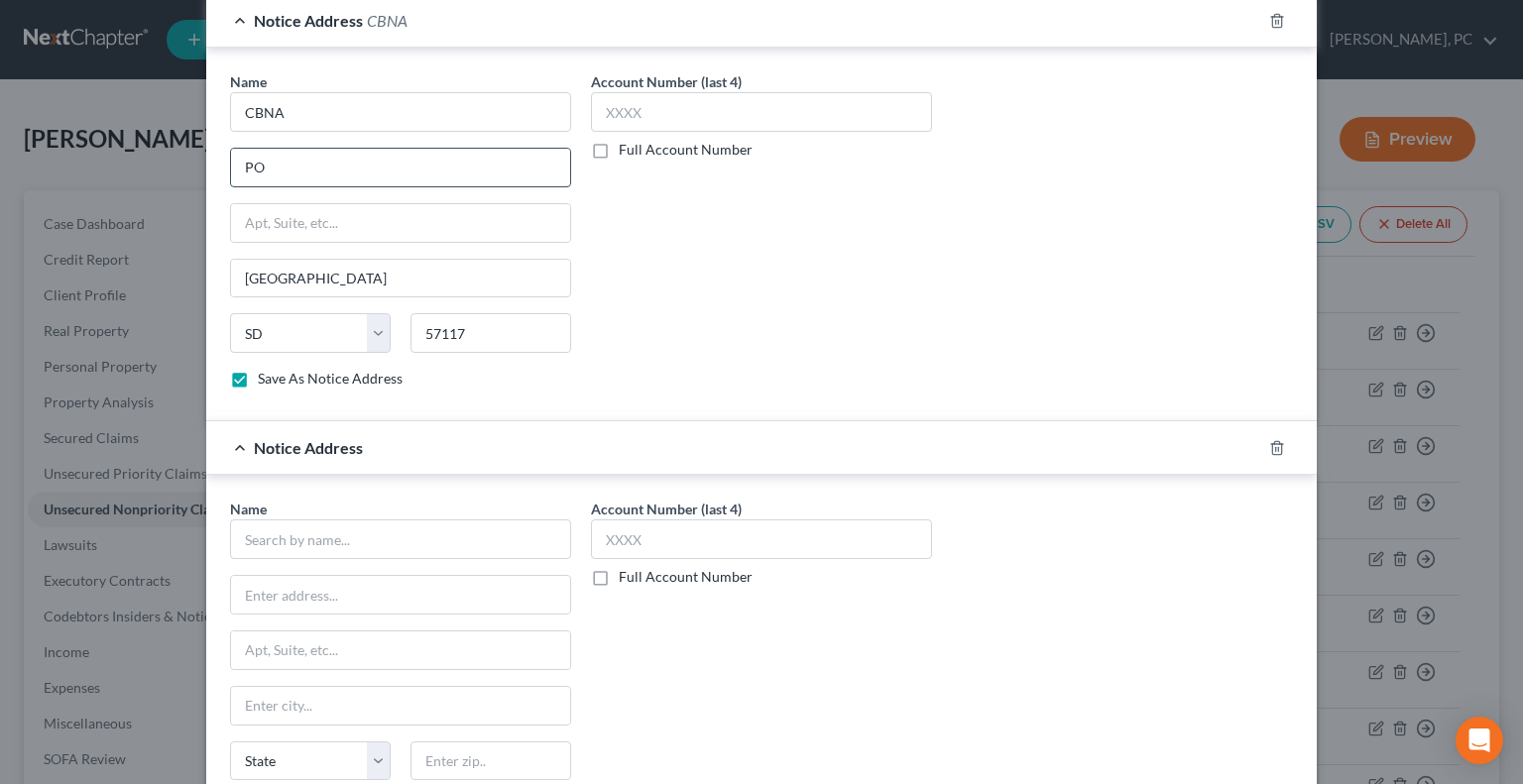 type on "P" 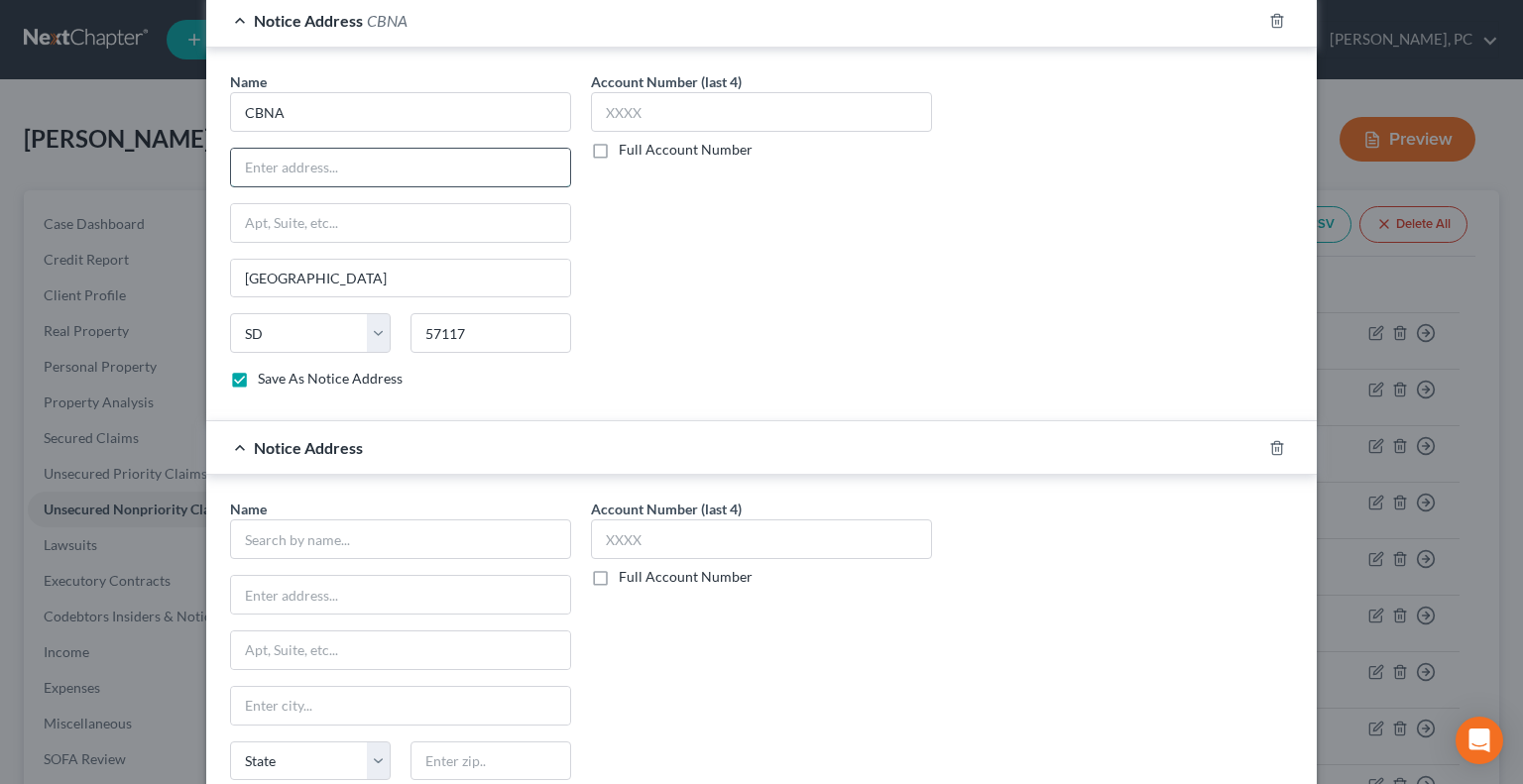 paste on "[GEOGRAPHIC_DATA], IL 60007" 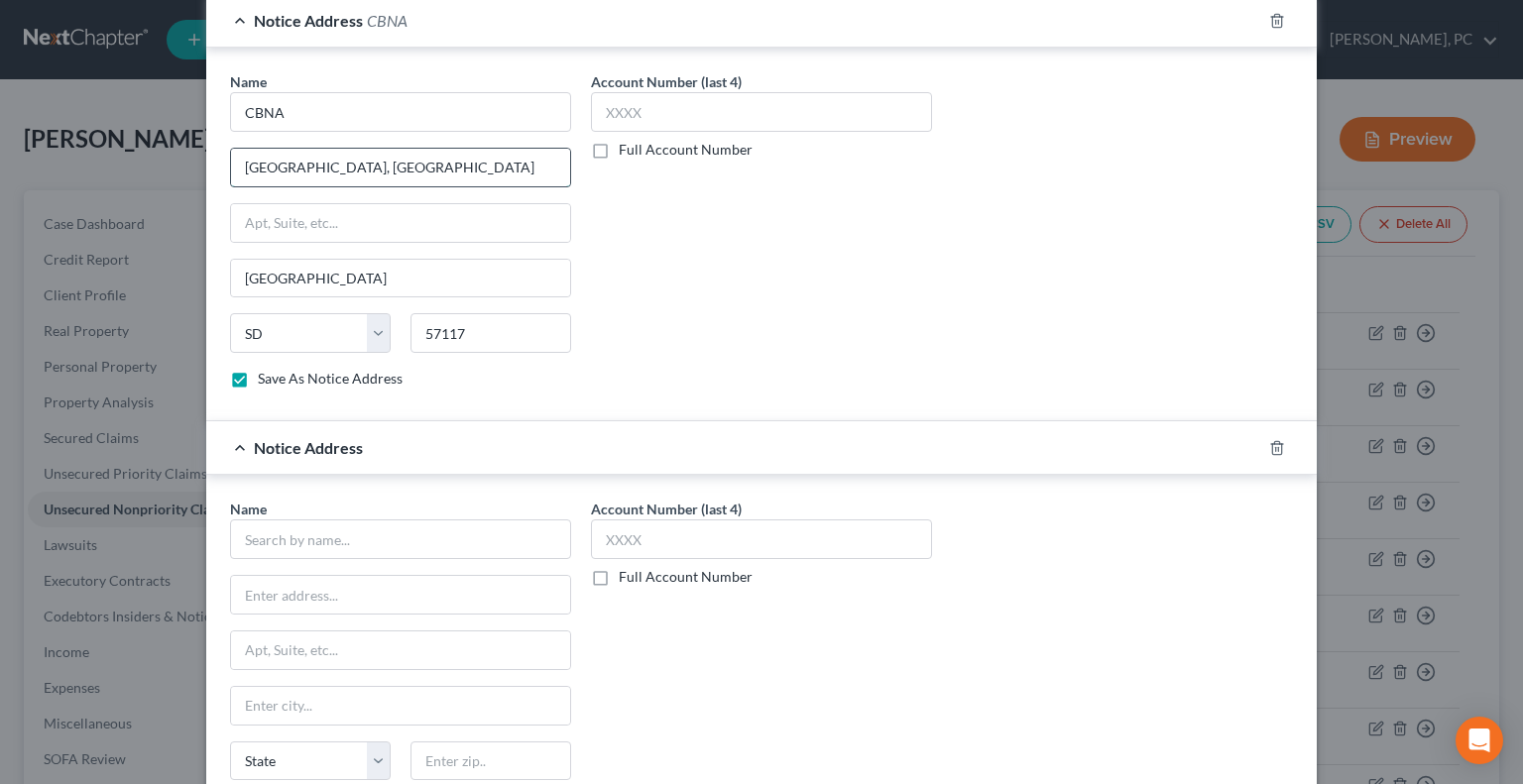 type on "[GEOGRAPHIC_DATA], [GEOGRAPHIC_DATA]" 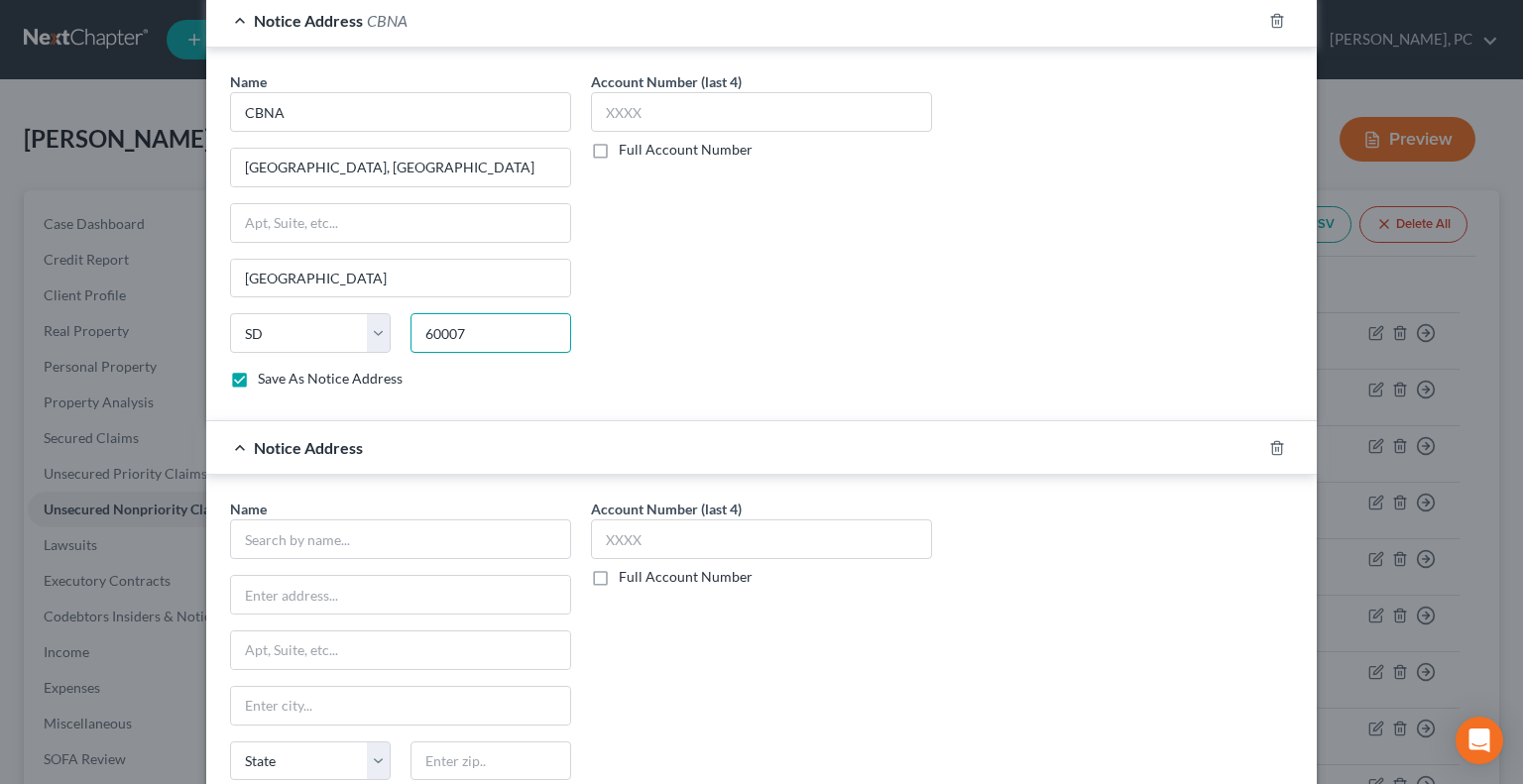 type on "60007" 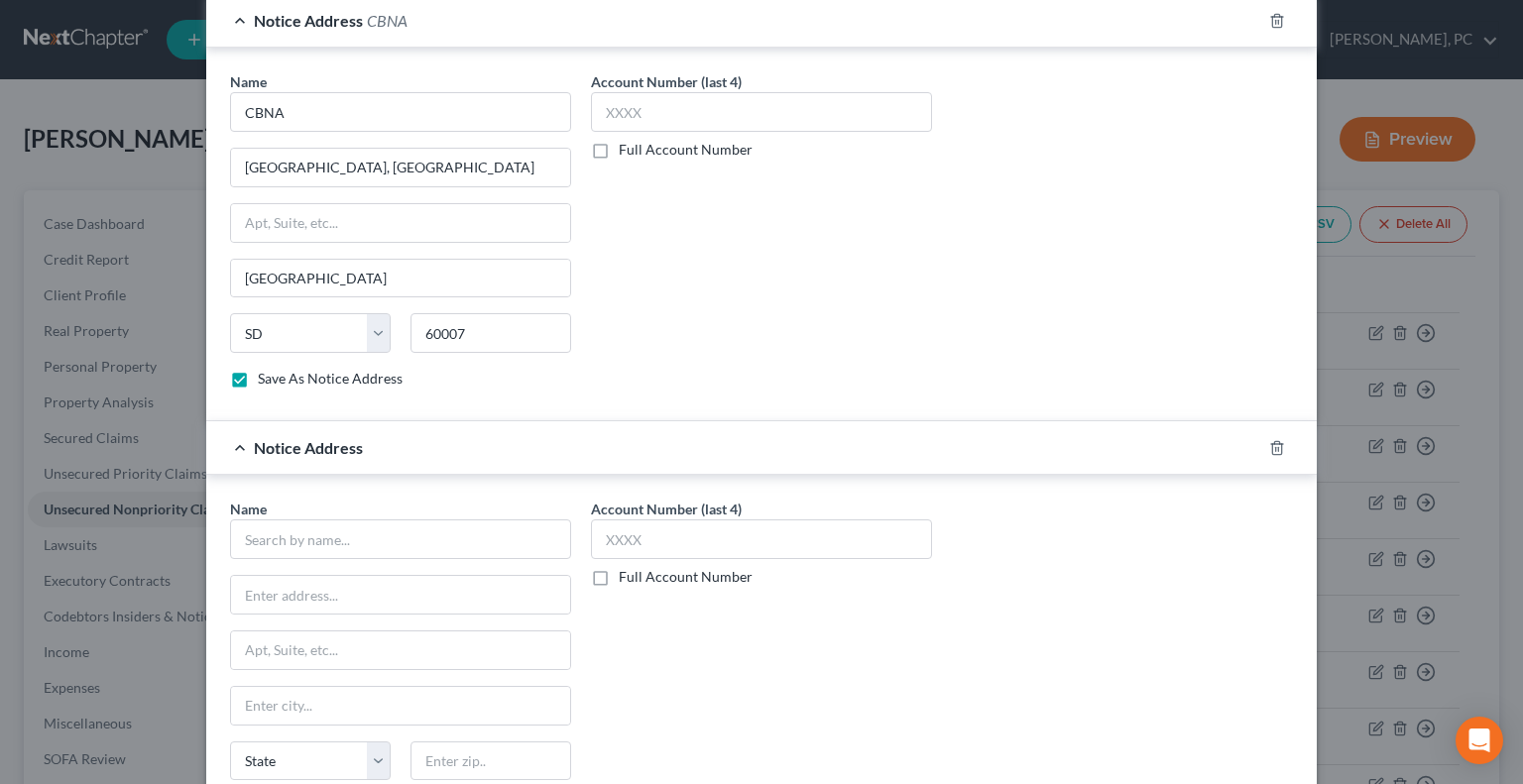 type on "[GEOGRAPHIC_DATA]" 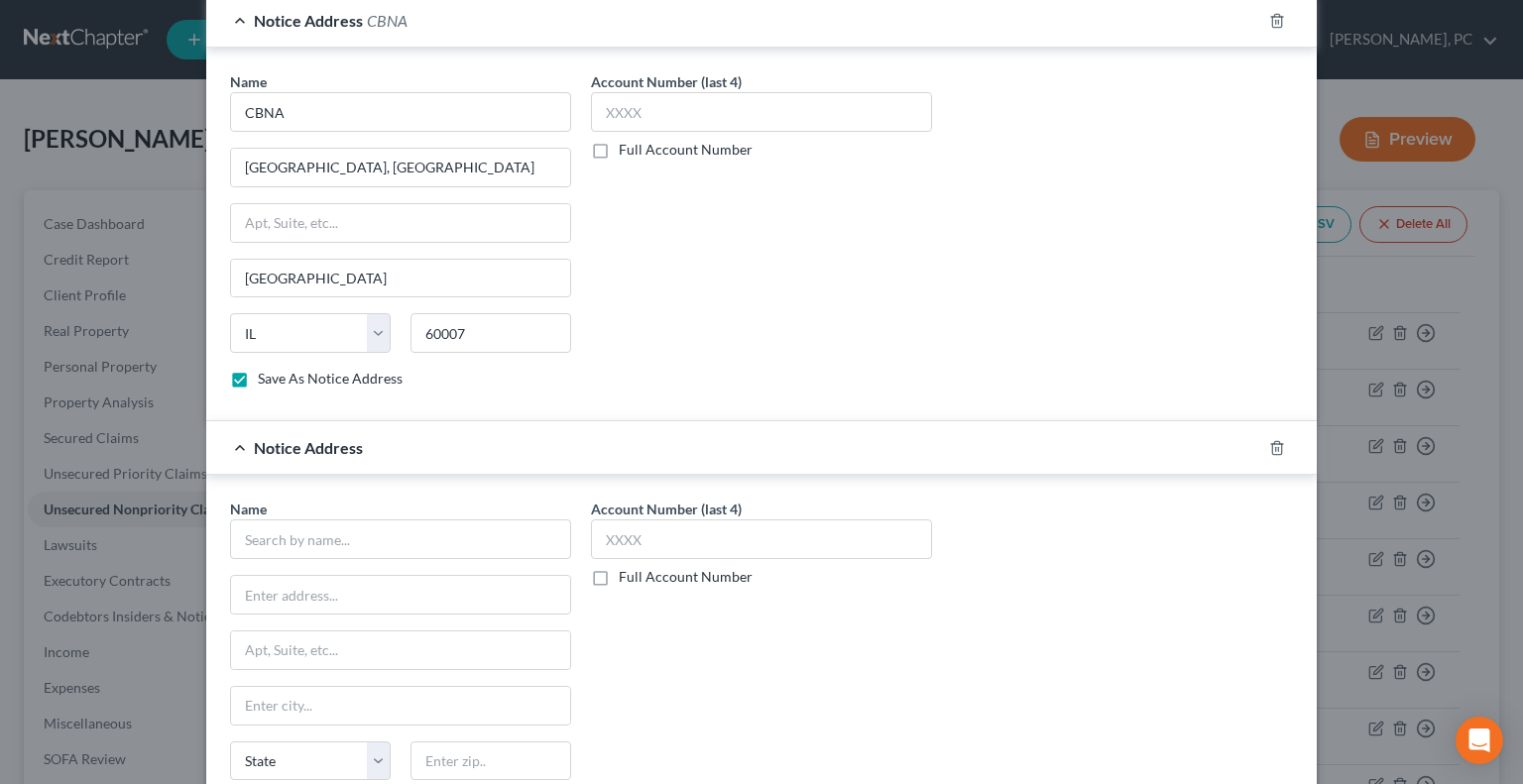 click on "State [US_STATE] AK AR AZ CA CO CT DE DC [GEOGRAPHIC_DATA] [GEOGRAPHIC_DATA] GU HI ID IL IN [GEOGRAPHIC_DATA] [GEOGRAPHIC_DATA] [GEOGRAPHIC_DATA] LA ME MD [GEOGRAPHIC_DATA] [GEOGRAPHIC_DATA] [GEOGRAPHIC_DATA] [GEOGRAPHIC_DATA] [GEOGRAPHIC_DATA] MT [GEOGRAPHIC_DATA] [GEOGRAPHIC_DATA] [GEOGRAPHIC_DATA] [GEOGRAPHIC_DATA] [GEOGRAPHIC_DATA] [GEOGRAPHIC_DATA] [GEOGRAPHIC_DATA] [GEOGRAPHIC_DATA] [GEOGRAPHIC_DATA] [GEOGRAPHIC_DATA] [GEOGRAPHIC_DATA] [GEOGRAPHIC_DATA] PR RI SC SD [GEOGRAPHIC_DATA] [GEOGRAPHIC_DATA] [GEOGRAPHIC_DATA] VI [GEOGRAPHIC_DATA] [GEOGRAPHIC_DATA] [GEOGRAPHIC_DATA] WV WI WY 60007" at bounding box center (401, 341) 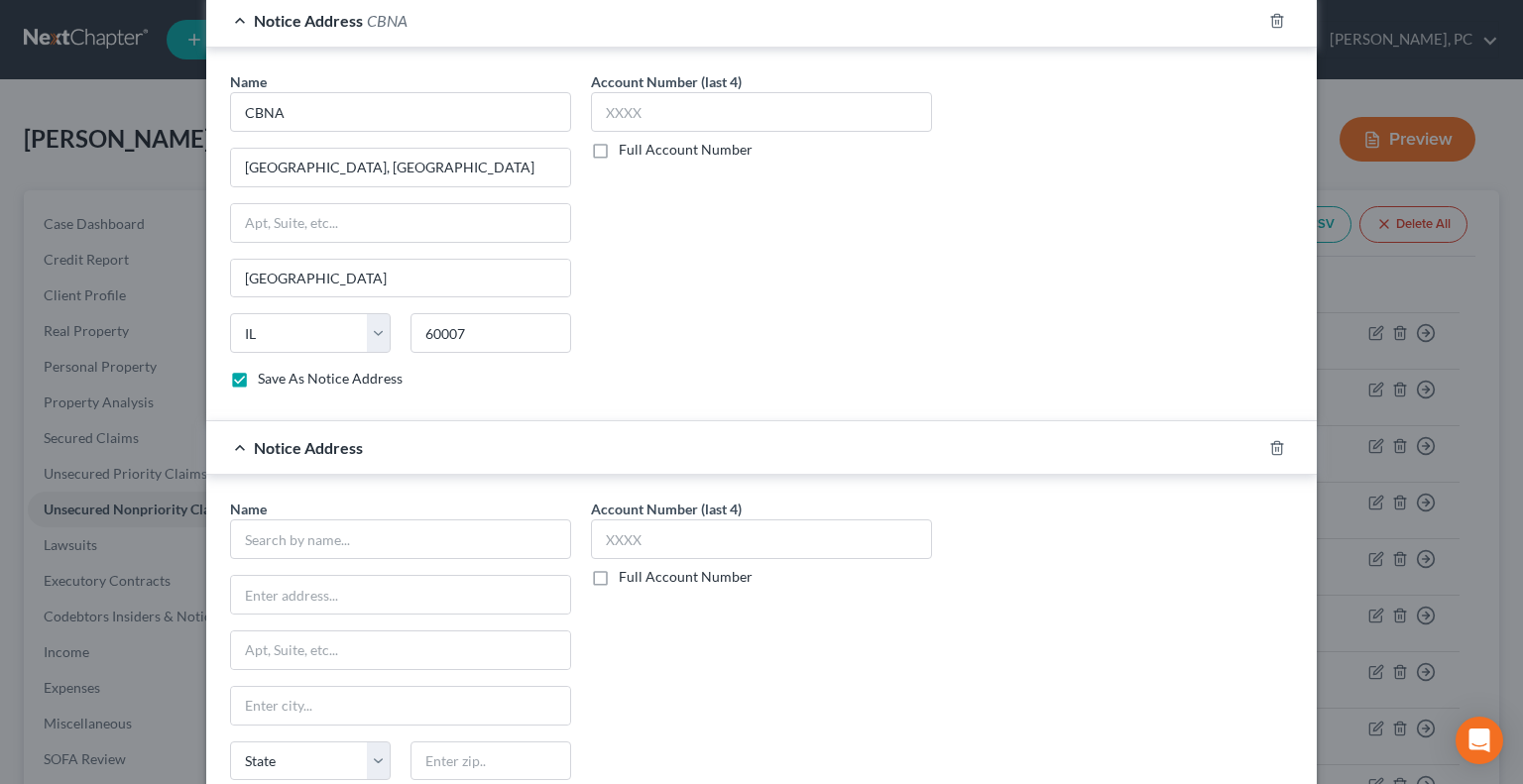 scroll, scrollTop: 1066, scrollLeft: 0, axis: vertical 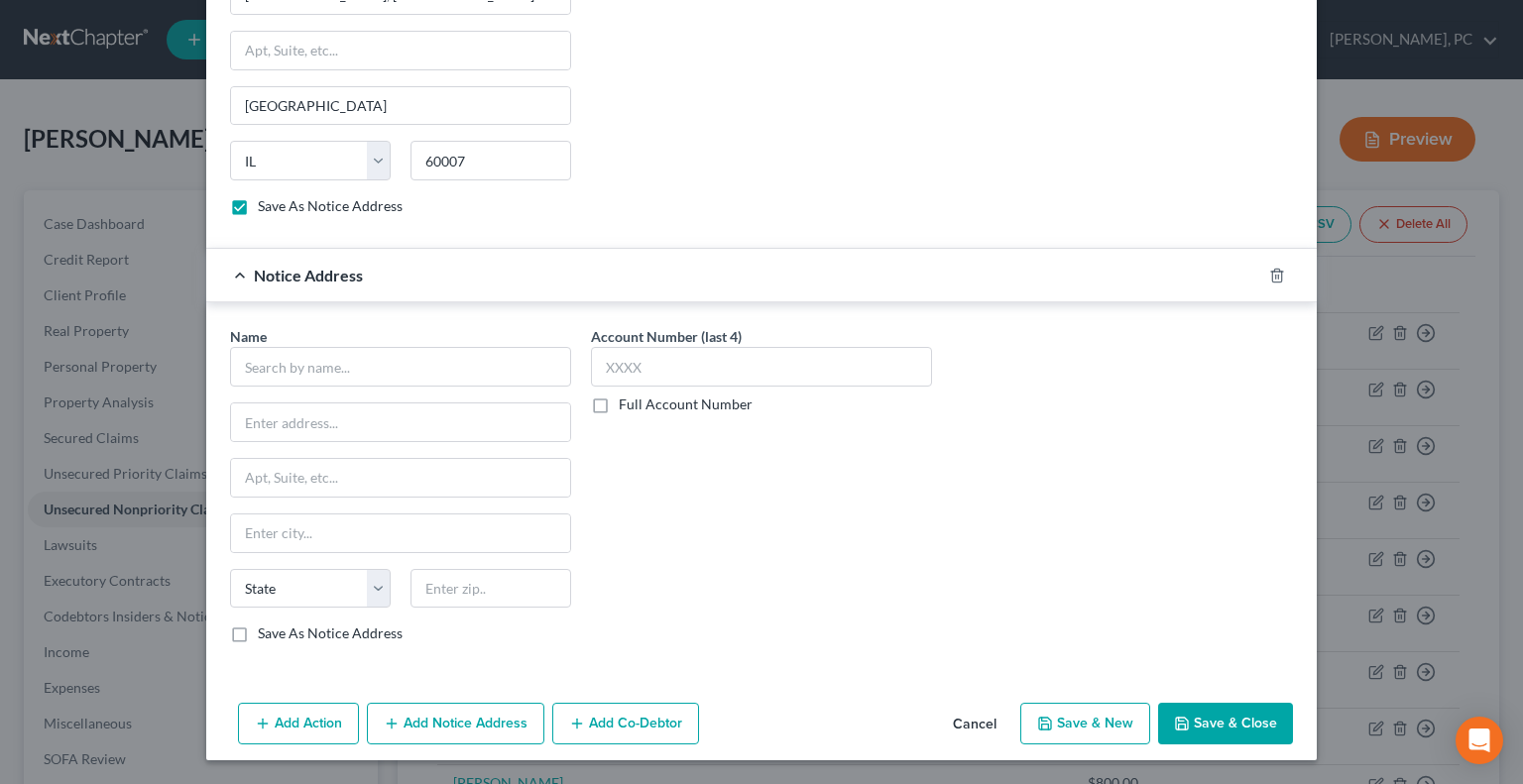 click on "Save & Close" at bounding box center [1226, 724] 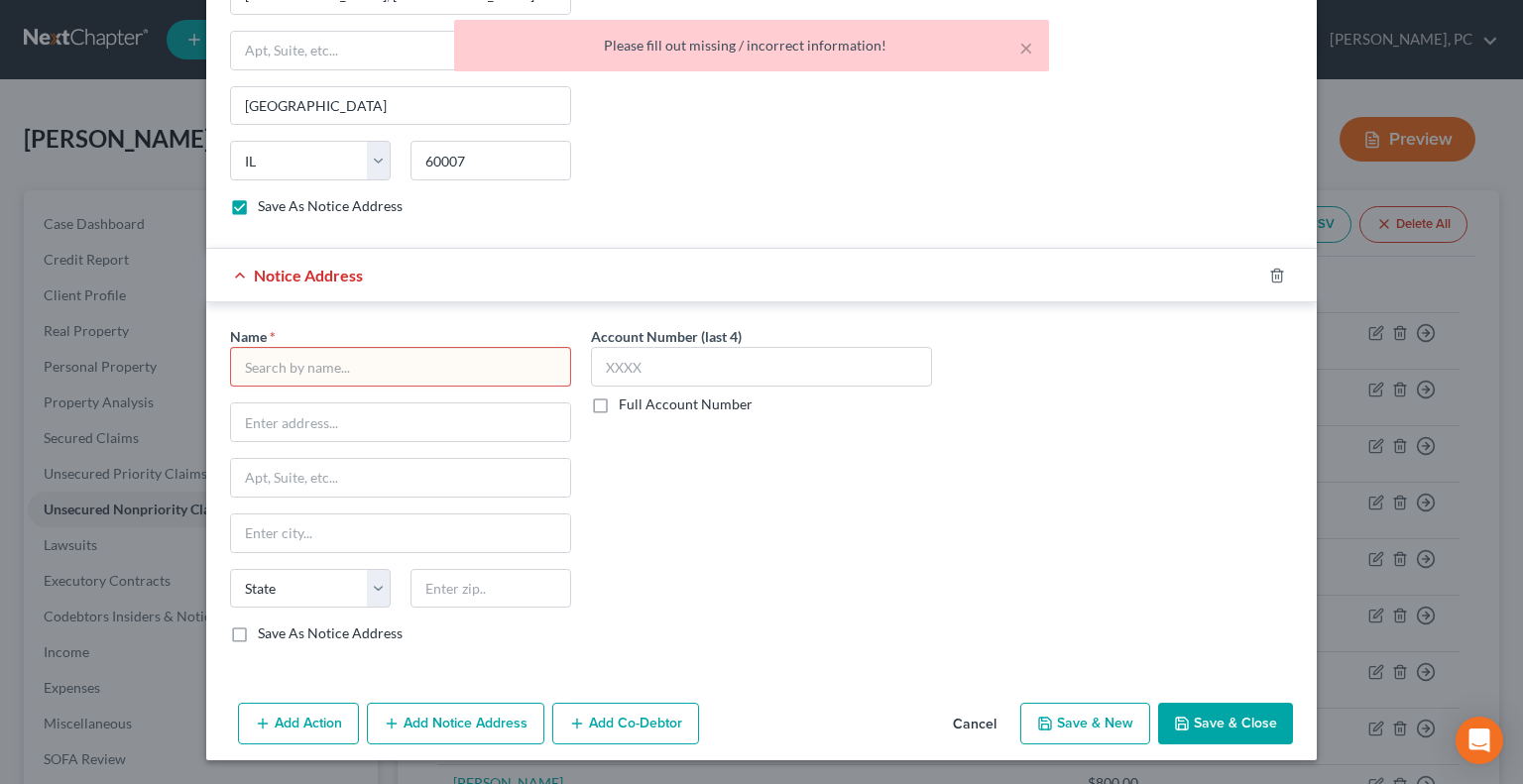 click at bounding box center [401, 367] 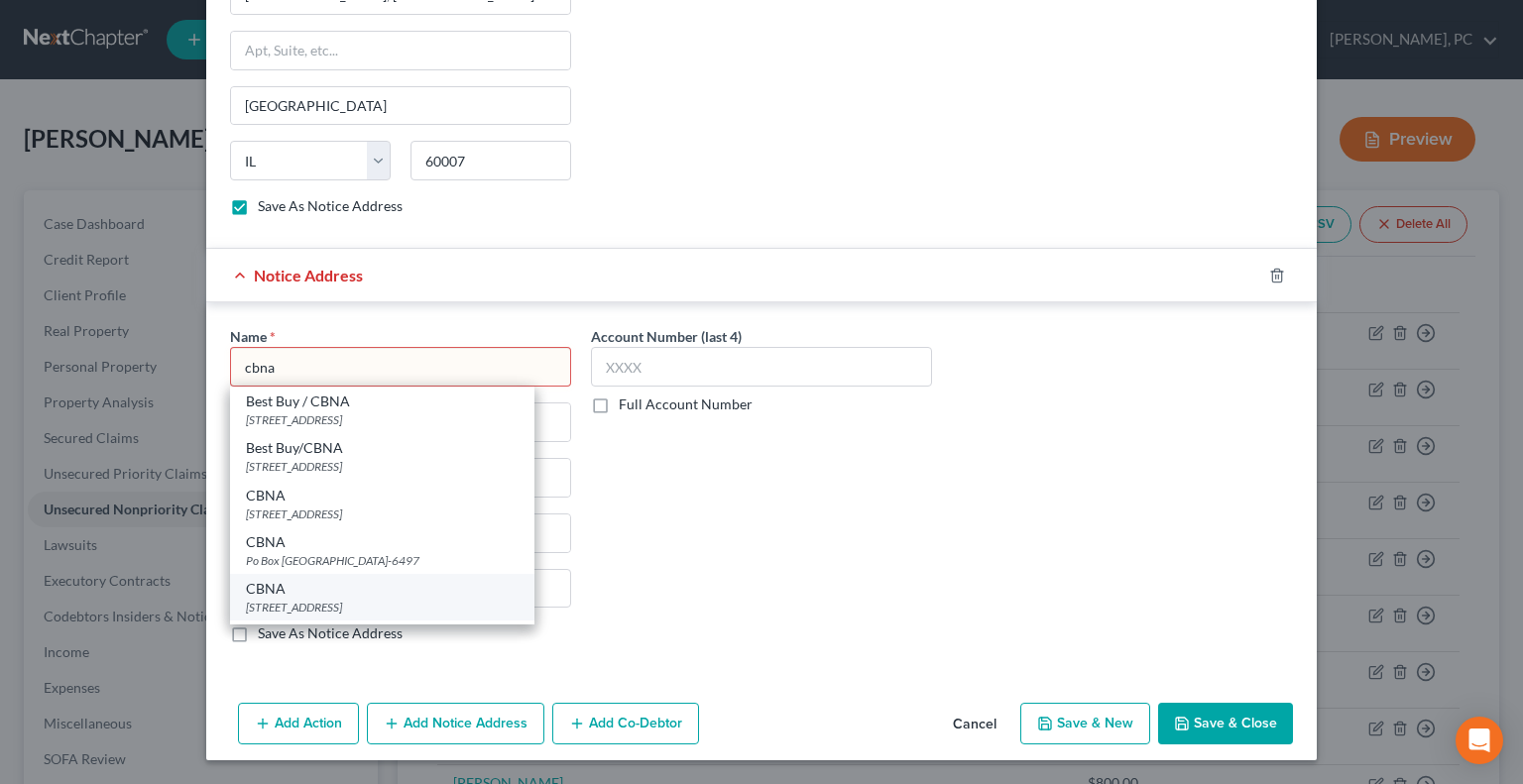 click on "CBNA" at bounding box center [382, 589] 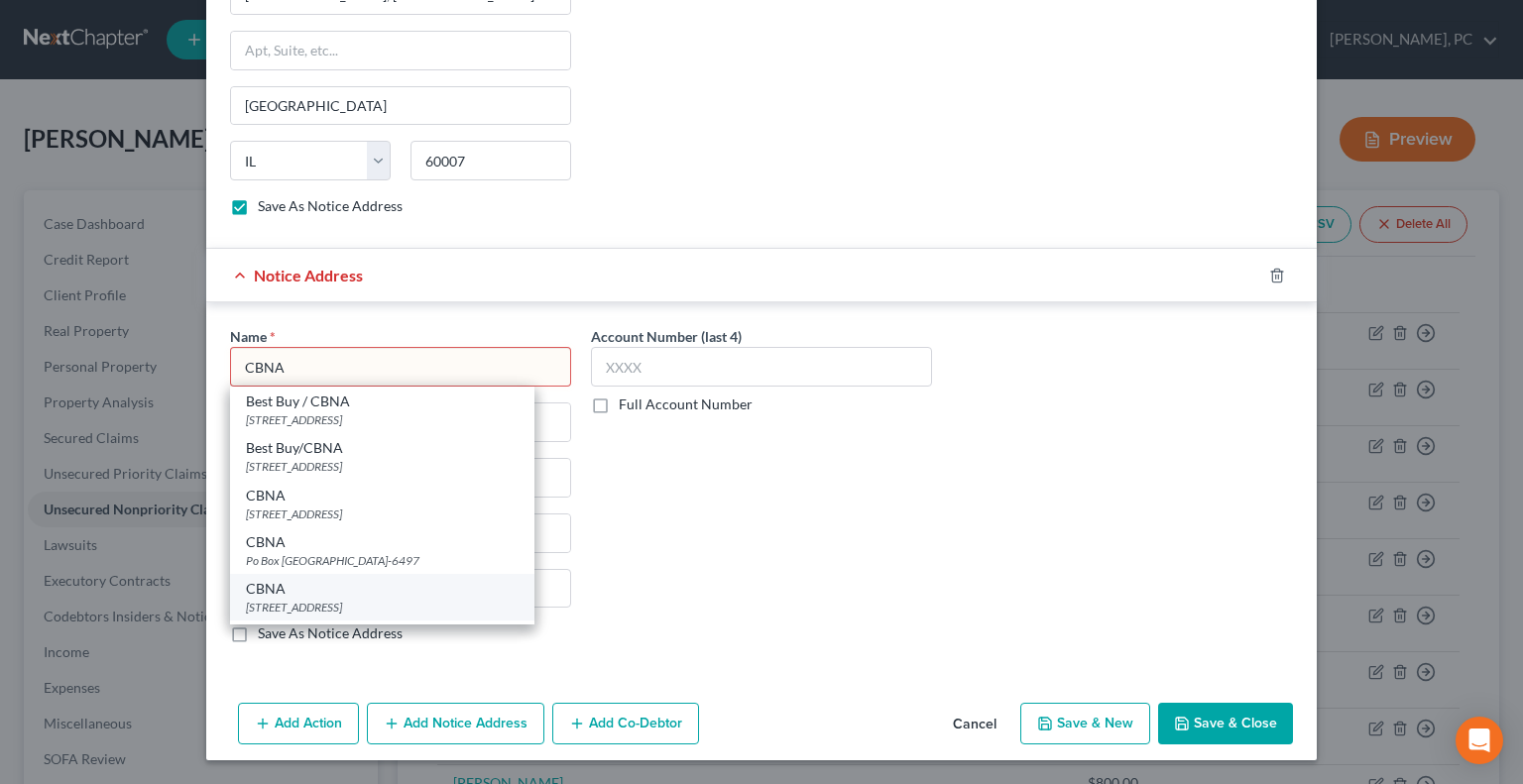 type on "[STREET_ADDRESS]" 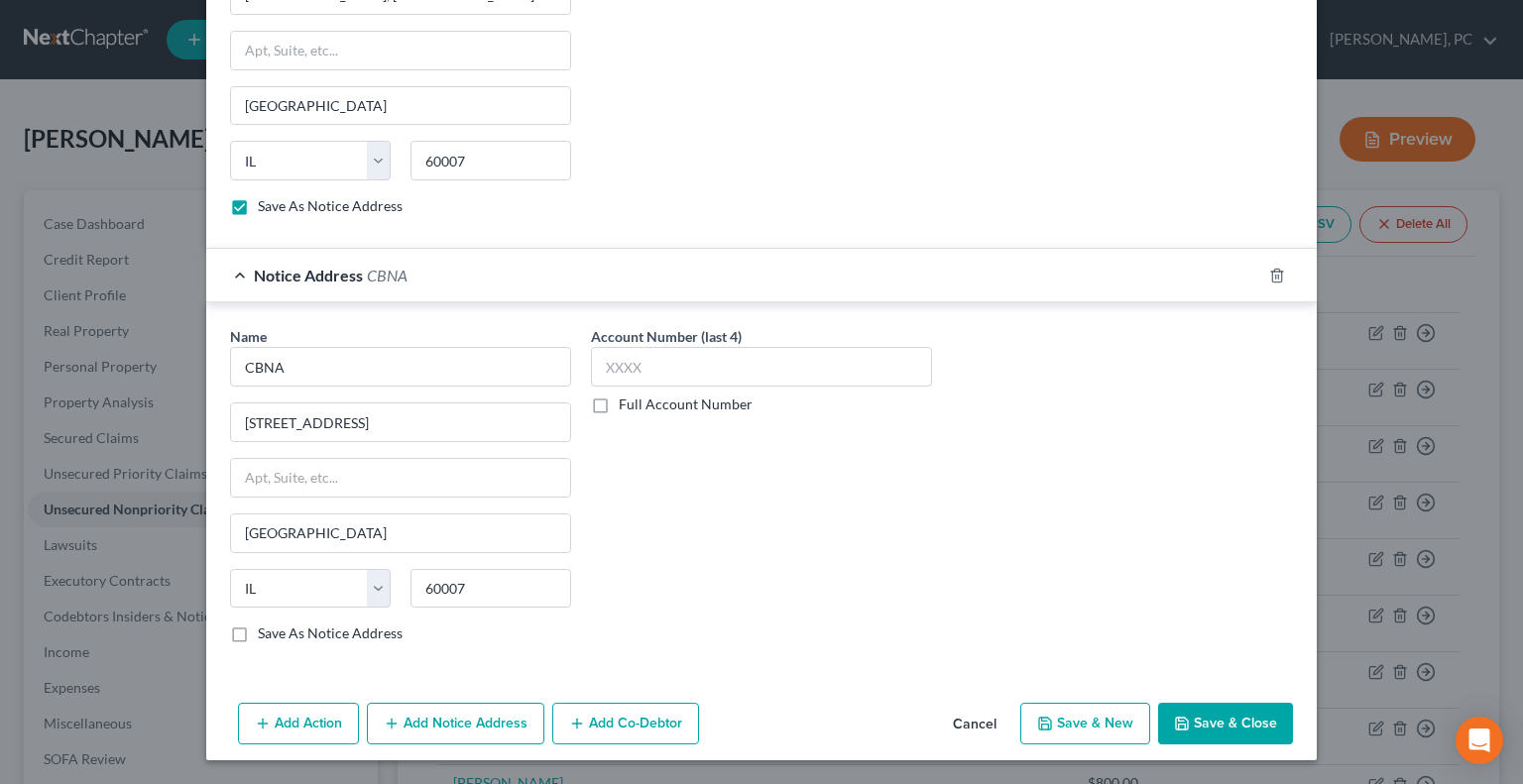 click on "Save & Close" at bounding box center (1226, 724) 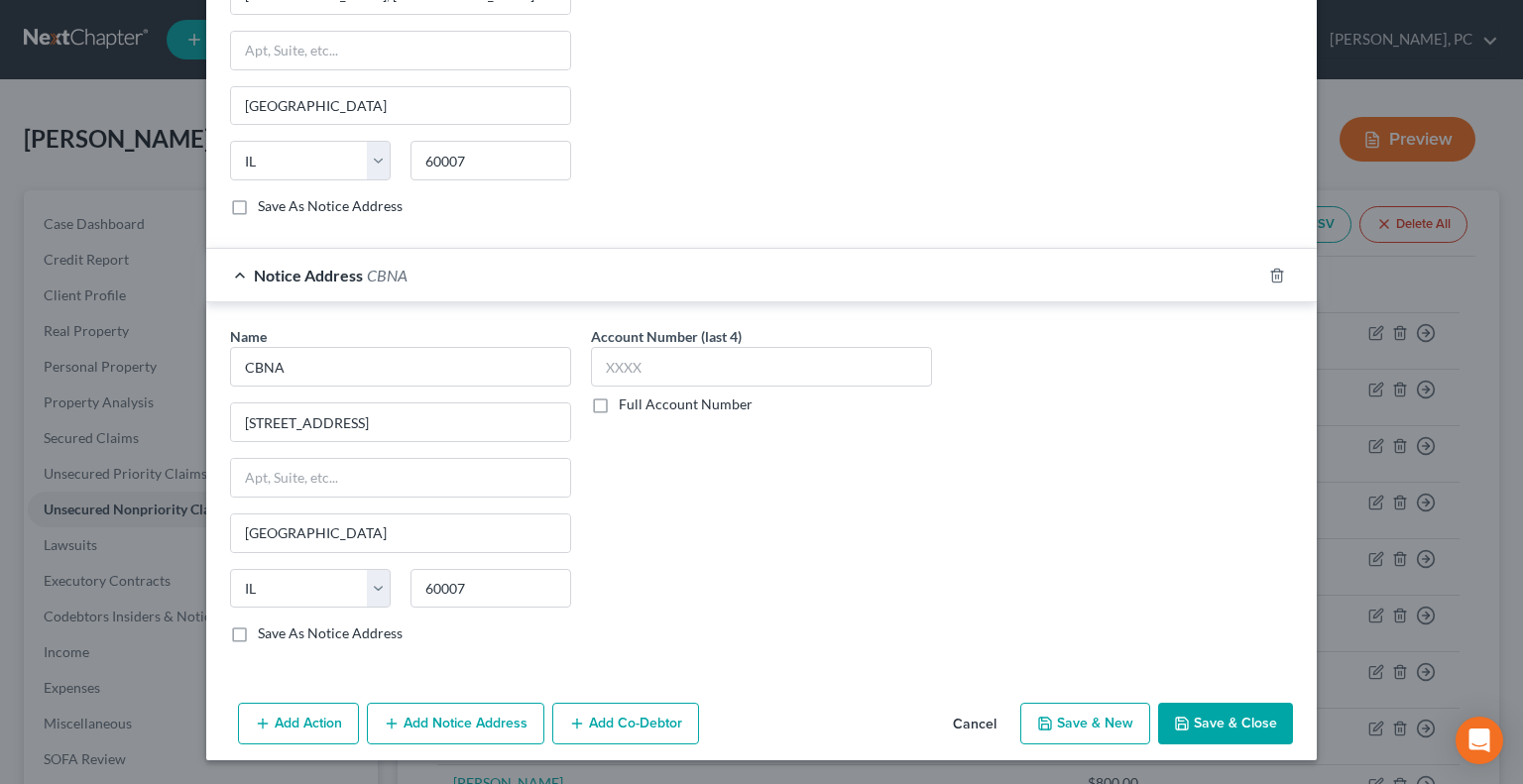 checkbox on "false" 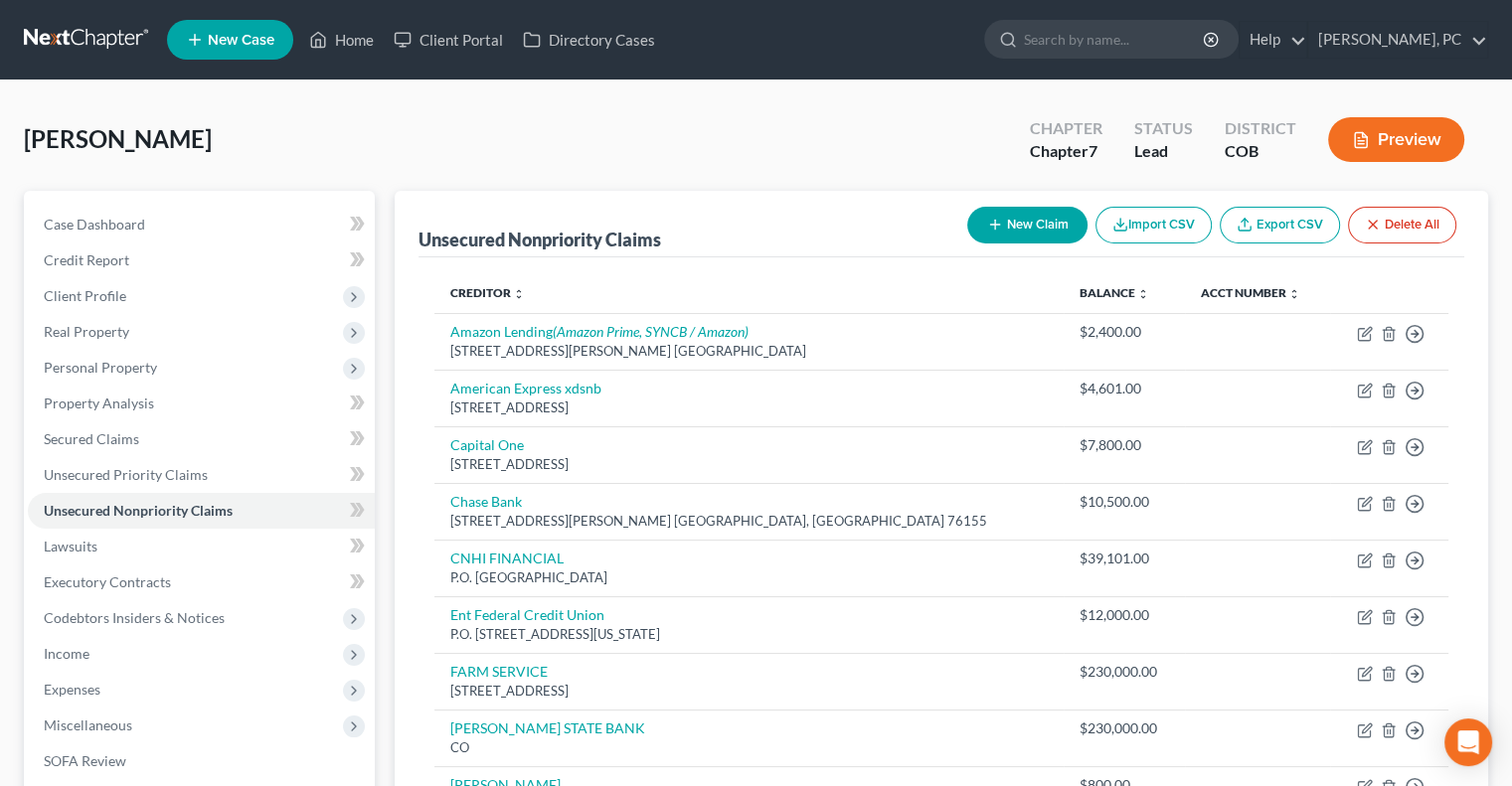 click on "[PERSON_NAME] Upgraded Chapter Chapter  7 Status Lead District COB Preview" at bounding box center [756, 147] 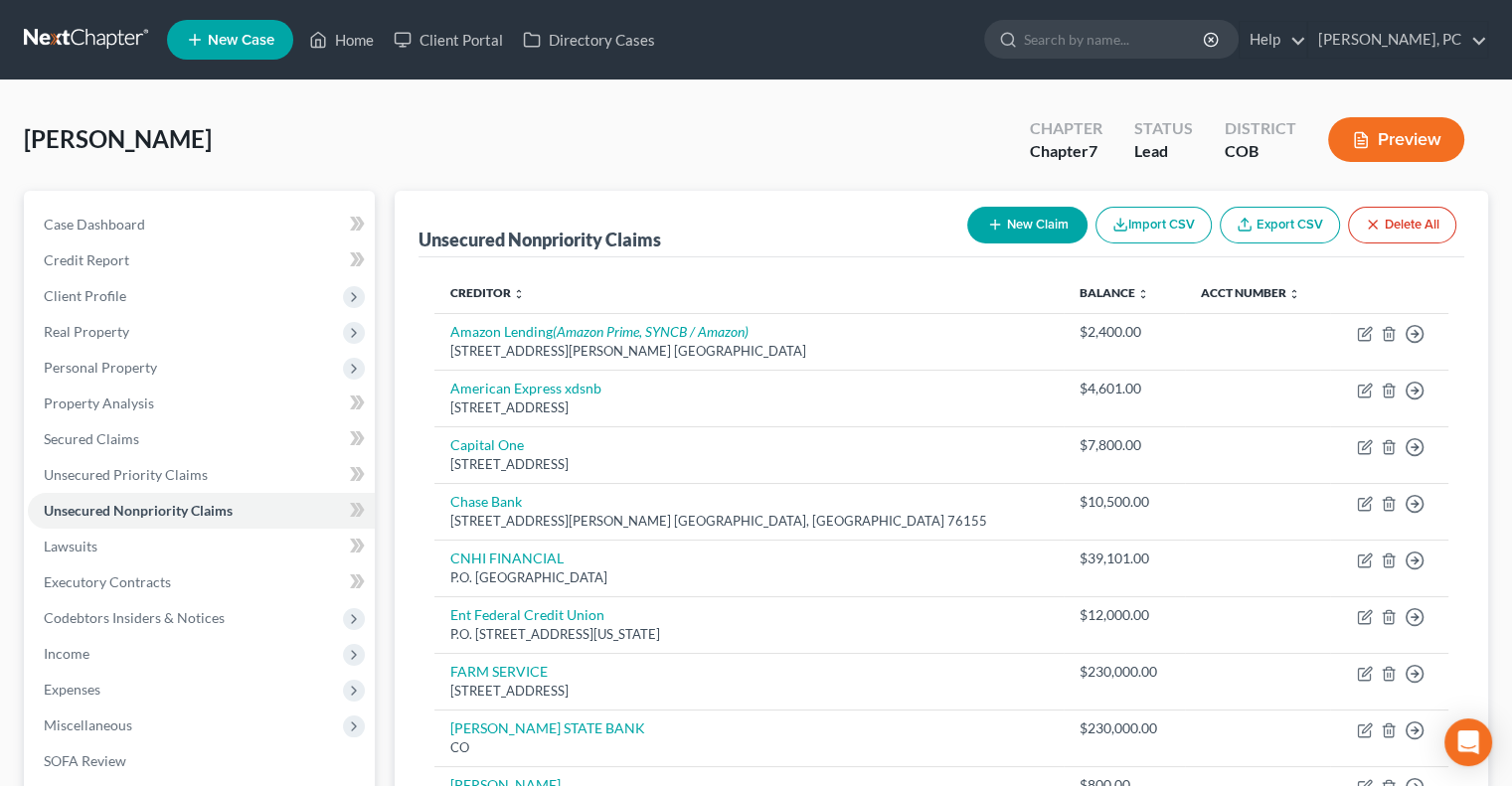 click on "New Claim" at bounding box center (1027, 225) 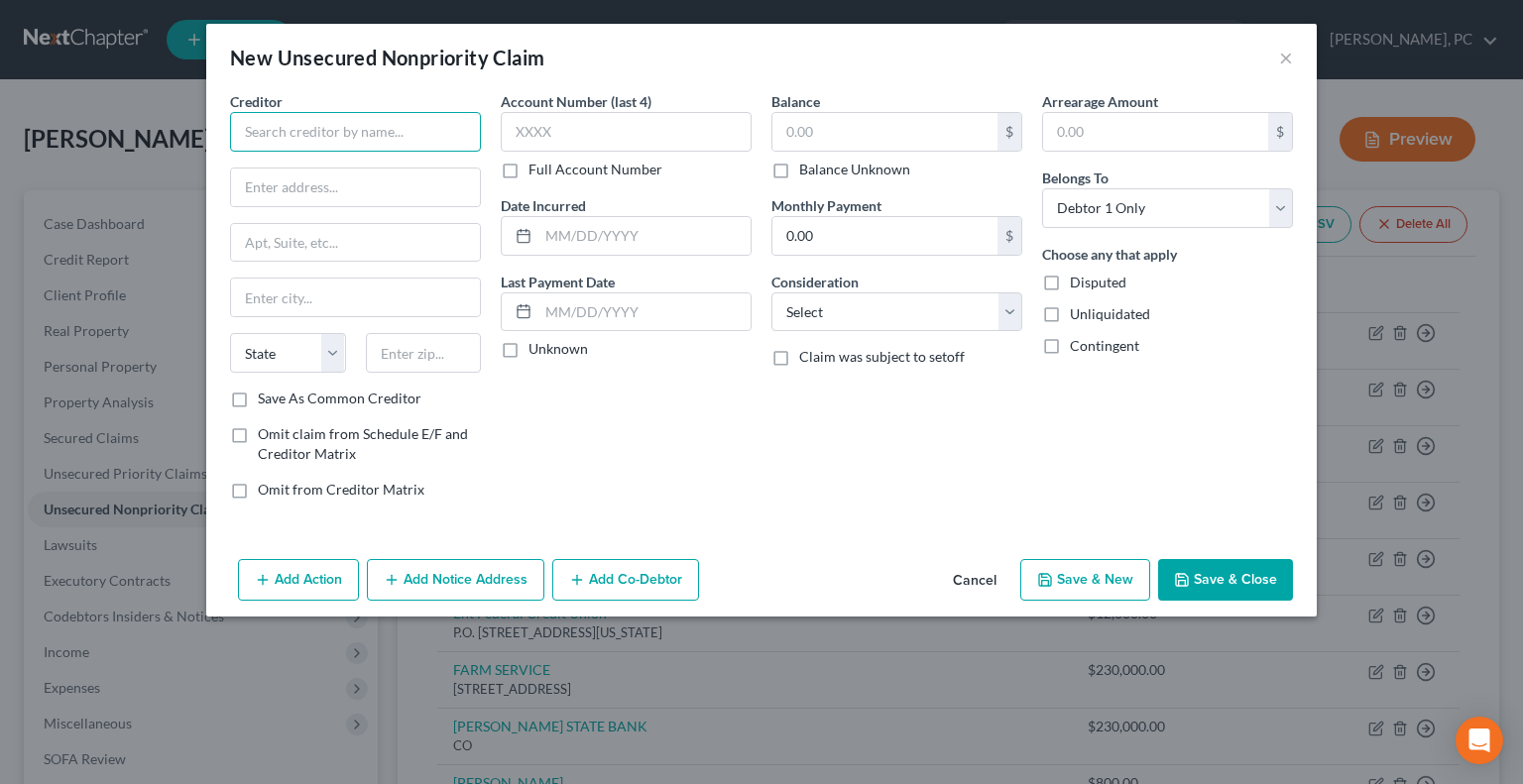 click at bounding box center (355, 132) 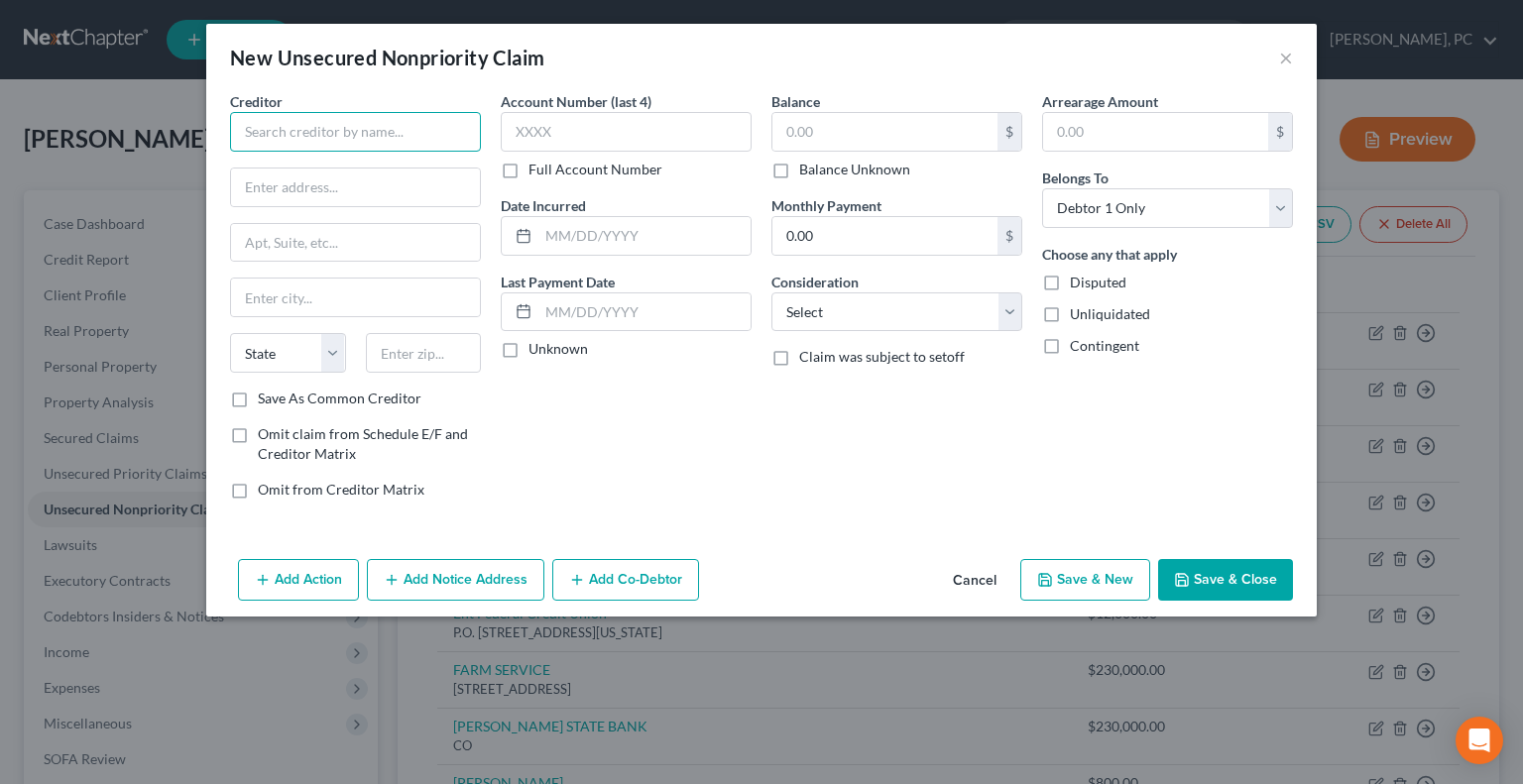 type on "s" 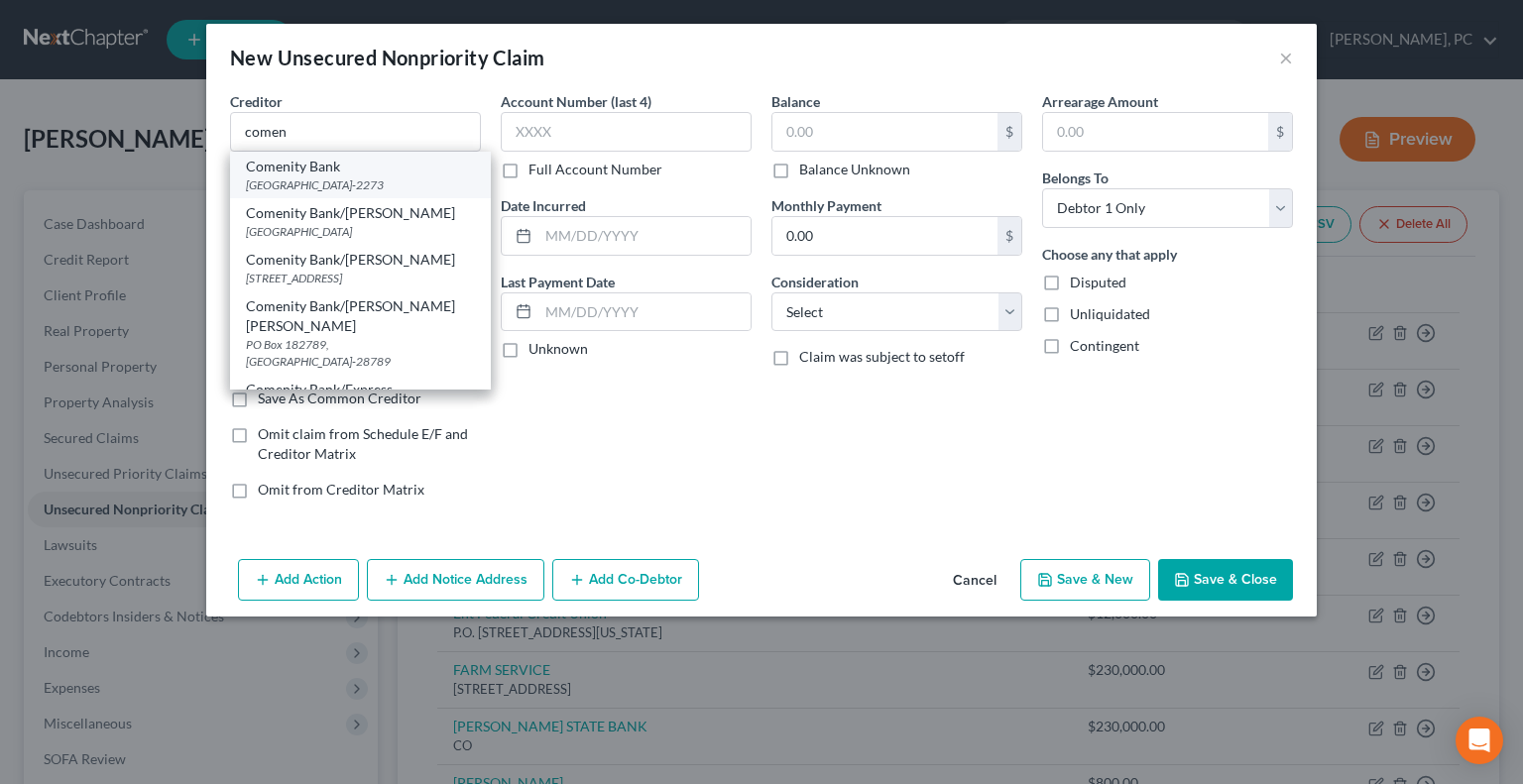 click on "Comenity Bank" at bounding box center [360, 167] 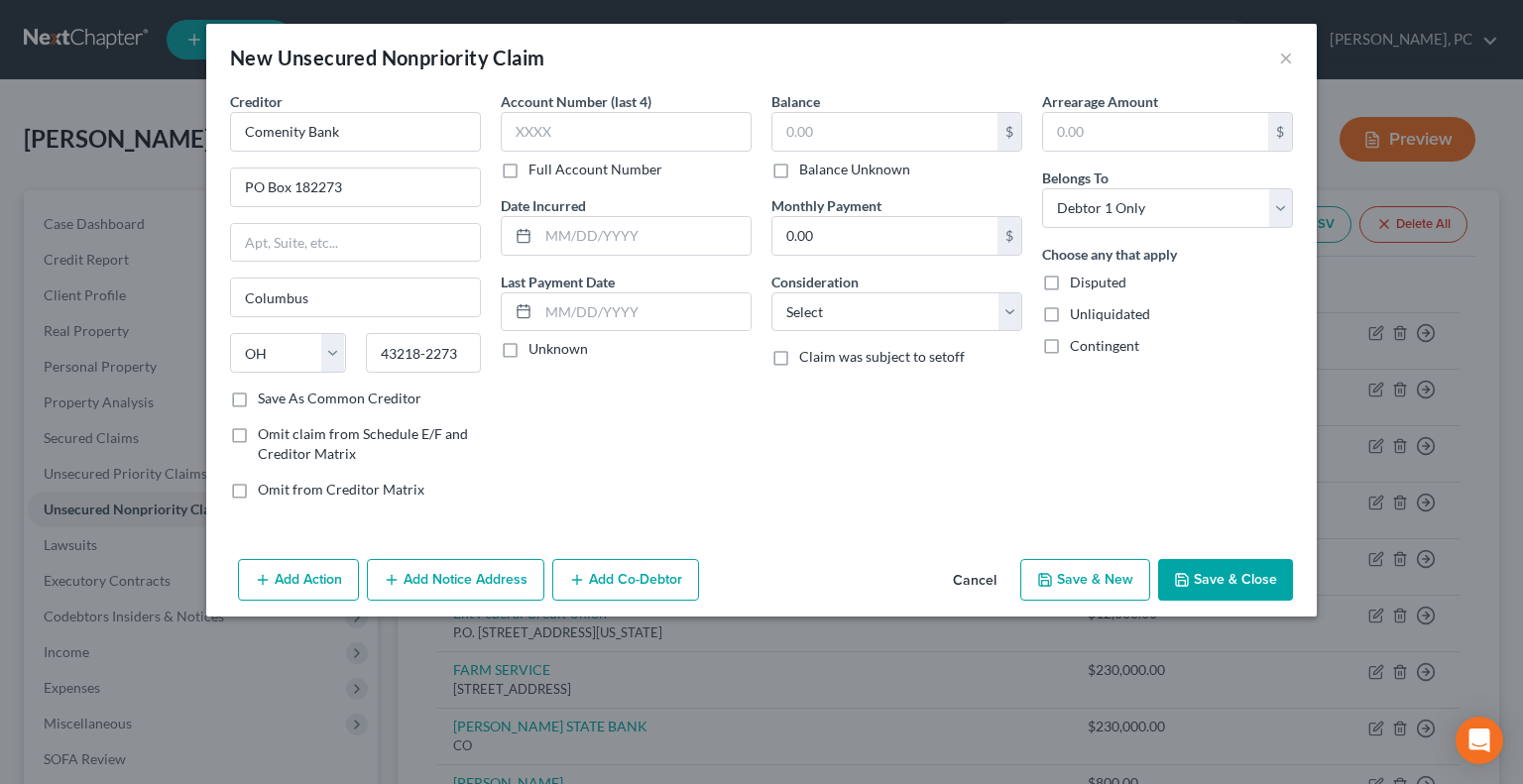 click on "Add Notice Address" at bounding box center [455, 580] 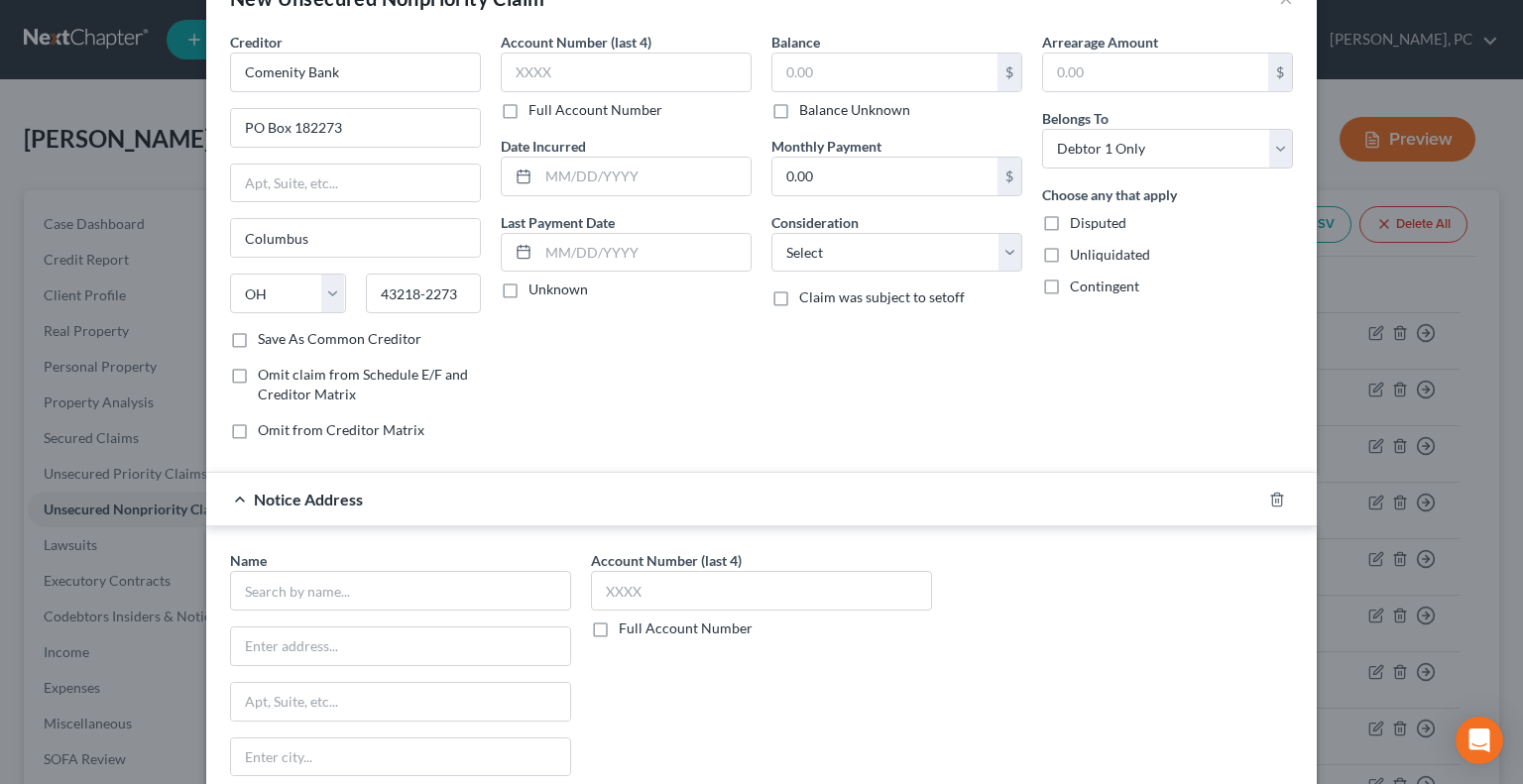 scroll, scrollTop: 79, scrollLeft: 0, axis: vertical 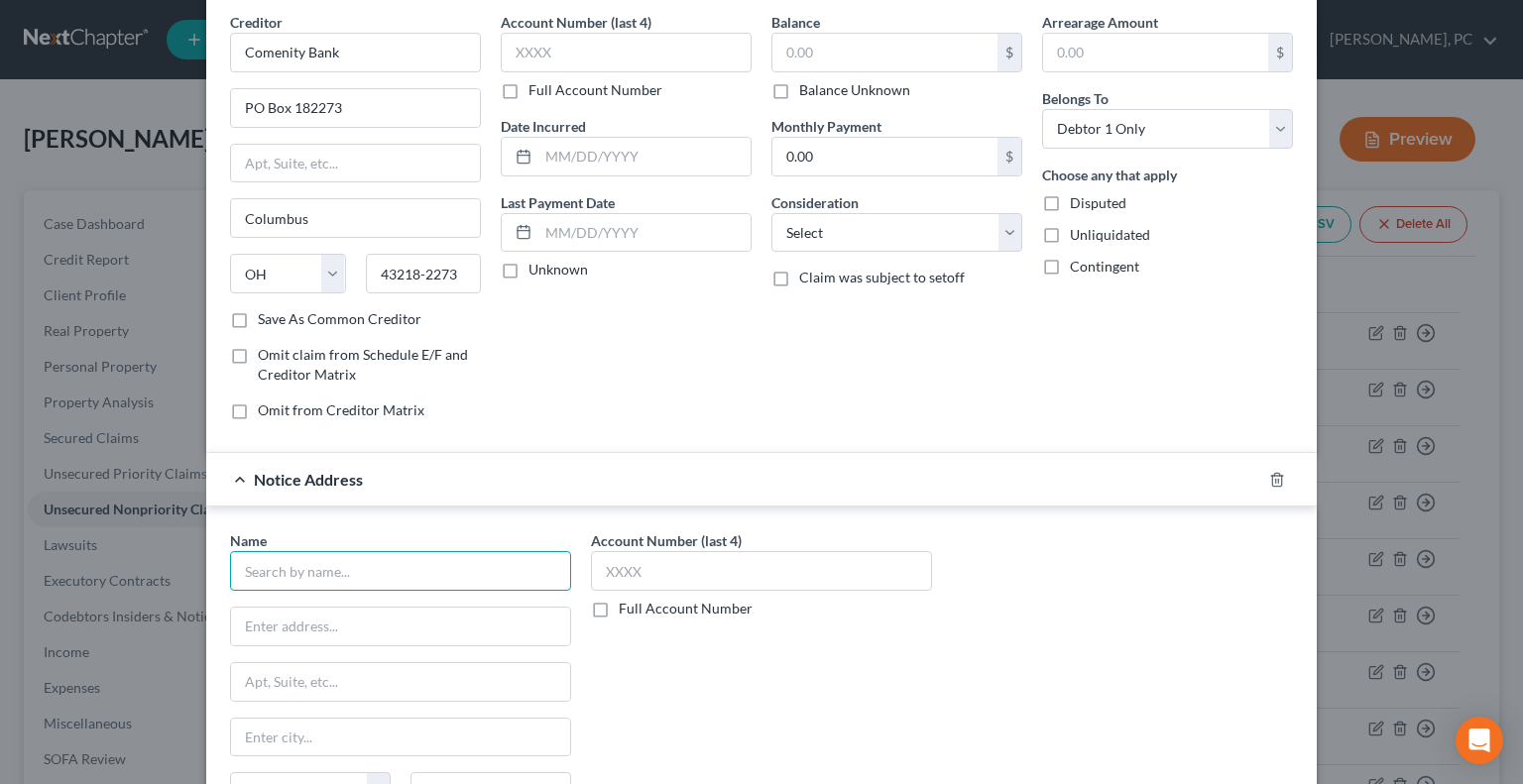 click at bounding box center [401, 571] 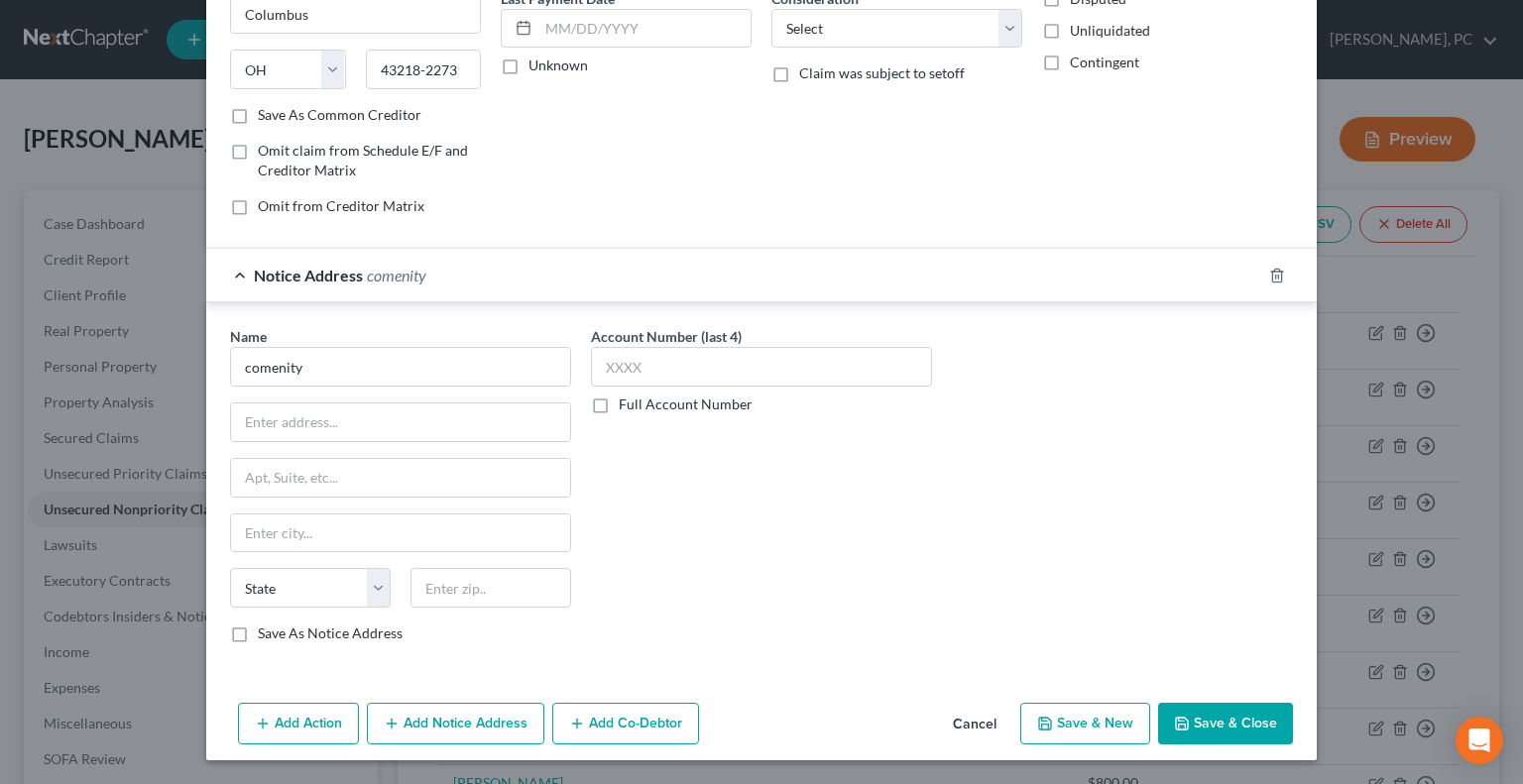 scroll, scrollTop: 357, scrollLeft: 0, axis: vertical 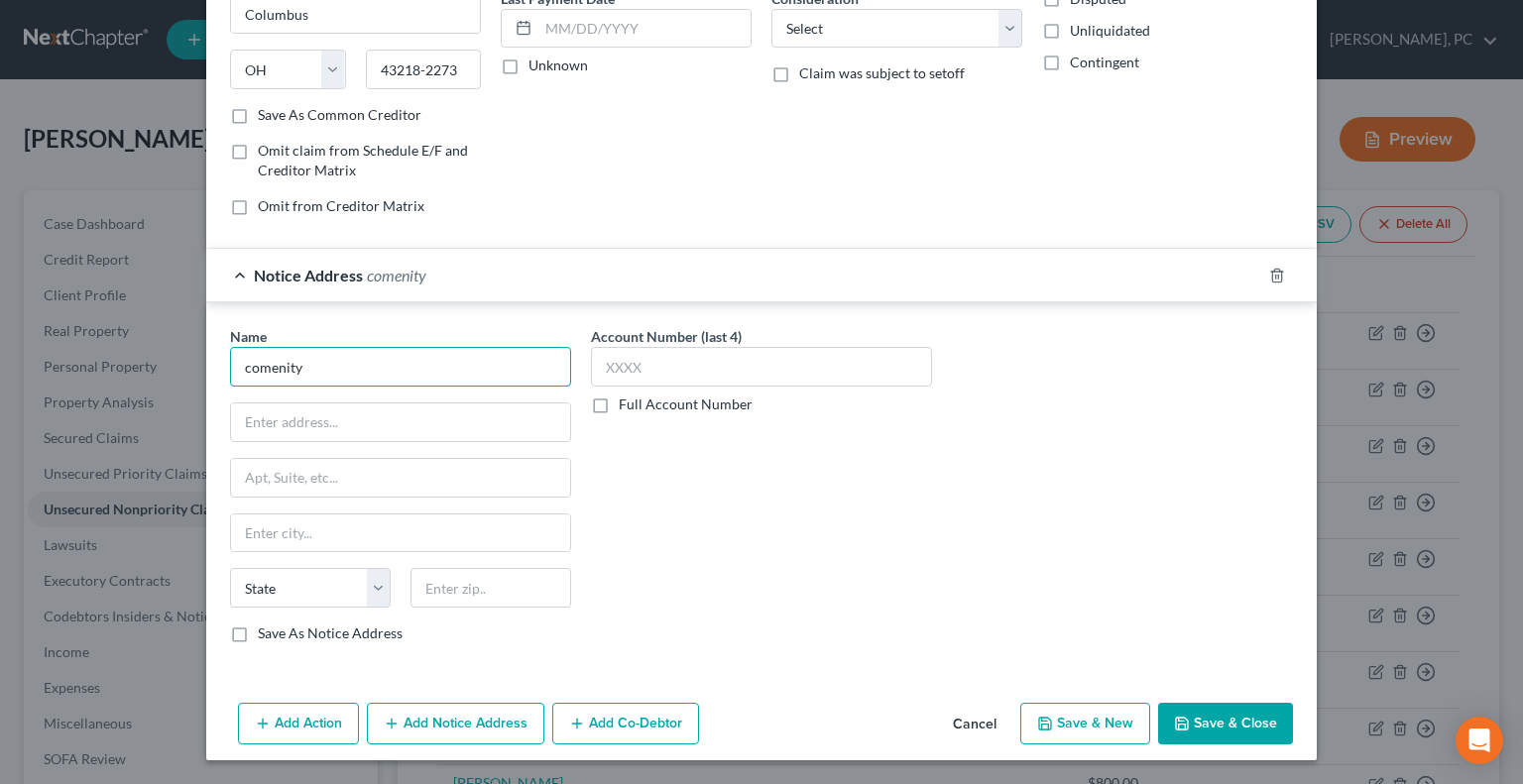 click on "comenity" at bounding box center [401, 367] 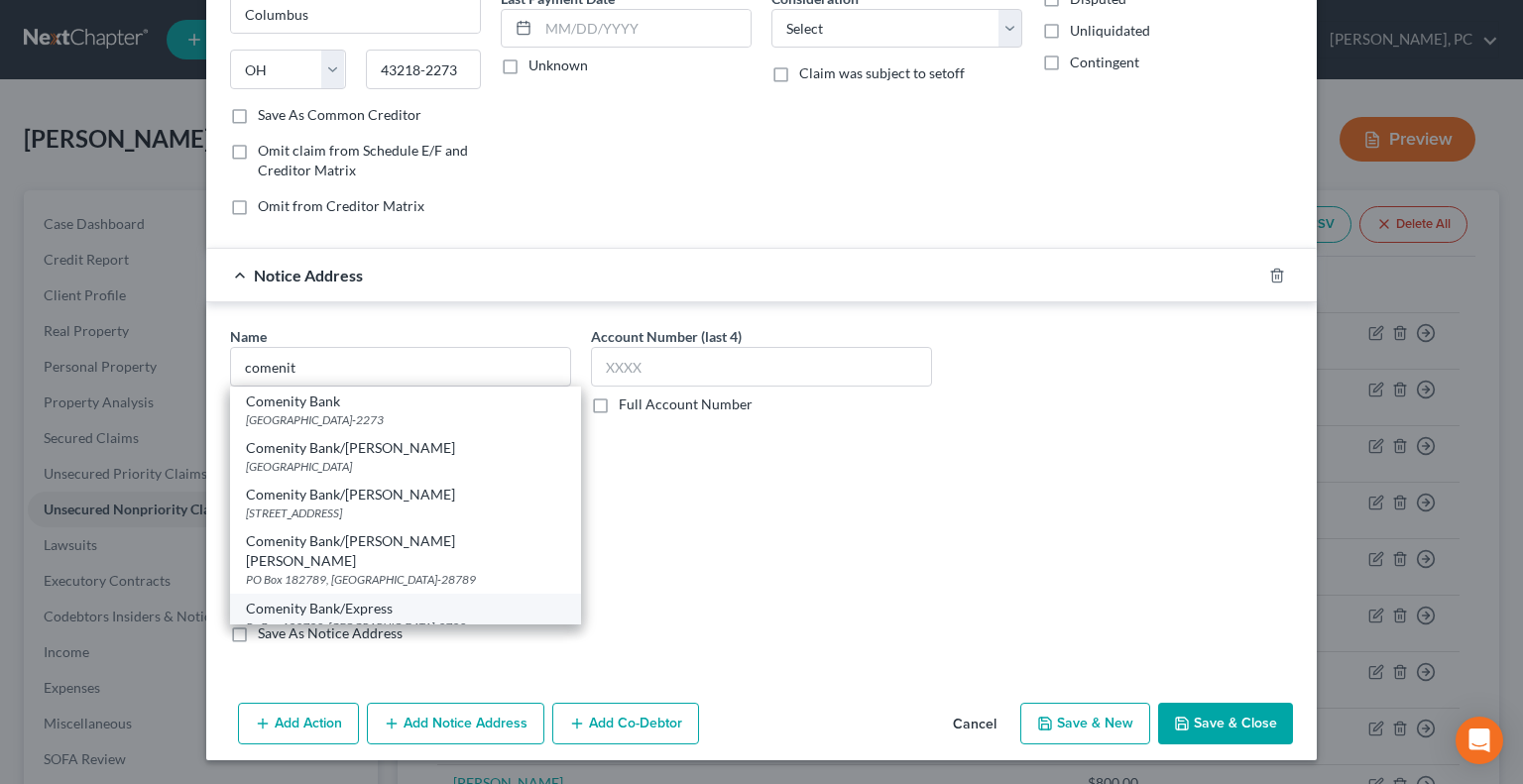 click on "Comenity Bank/Express" at bounding box center [406, 609] 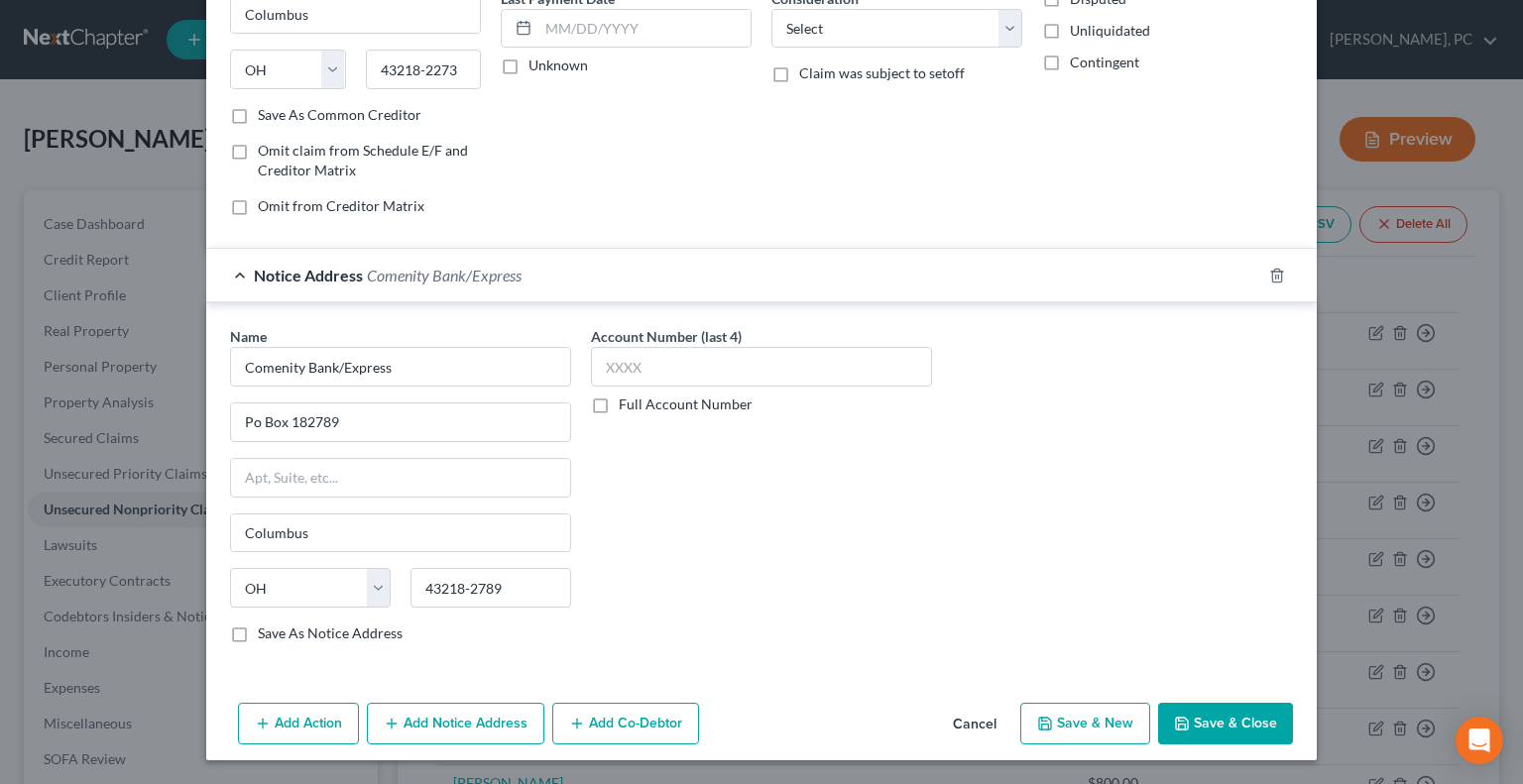 scroll, scrollTop: 538, scrollLeft: 0, axis: vertical 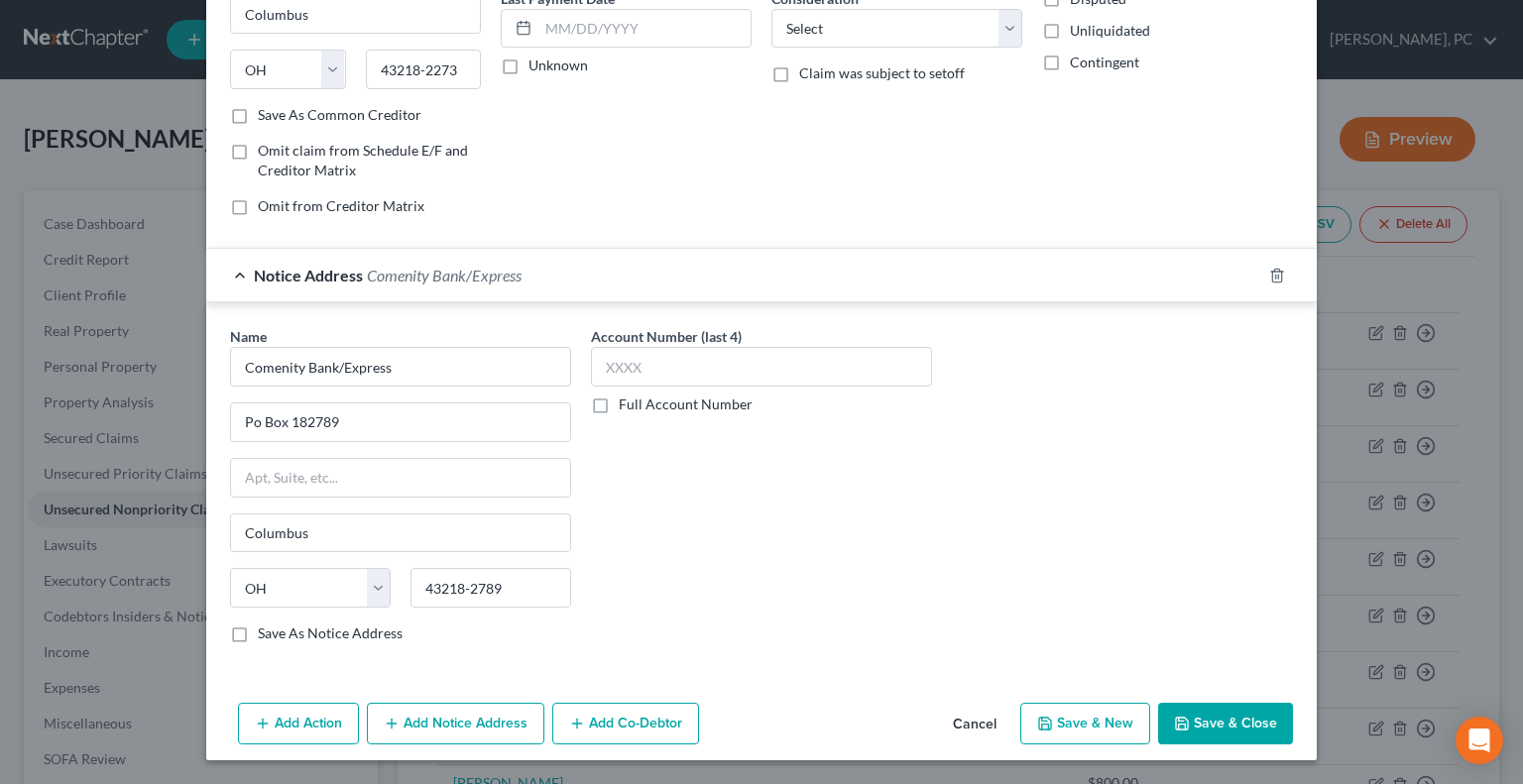 click on "Save As Notice Address" at bounding box center (272, 629) 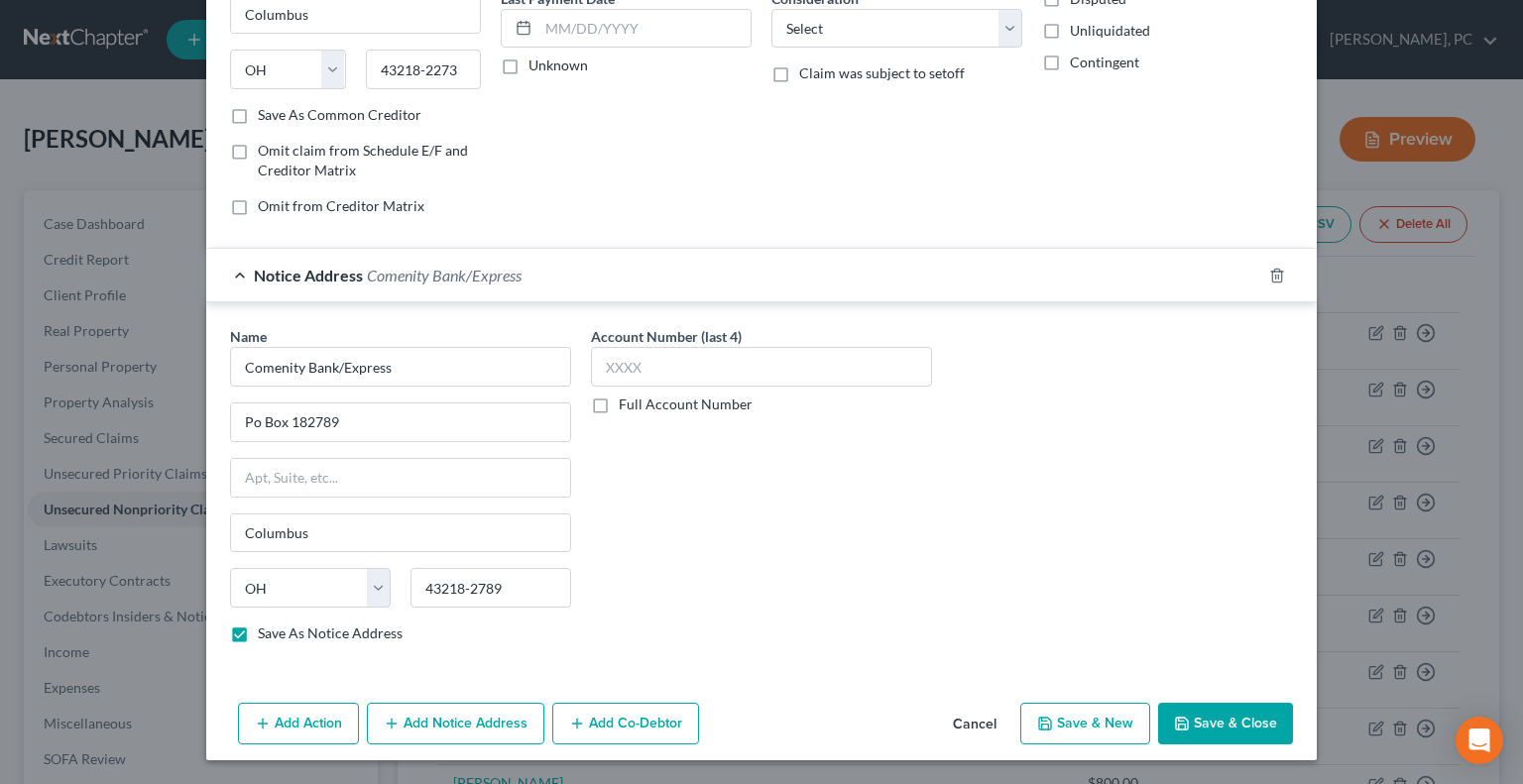 click on "Save & Close" at bounding box center [1226, 724] 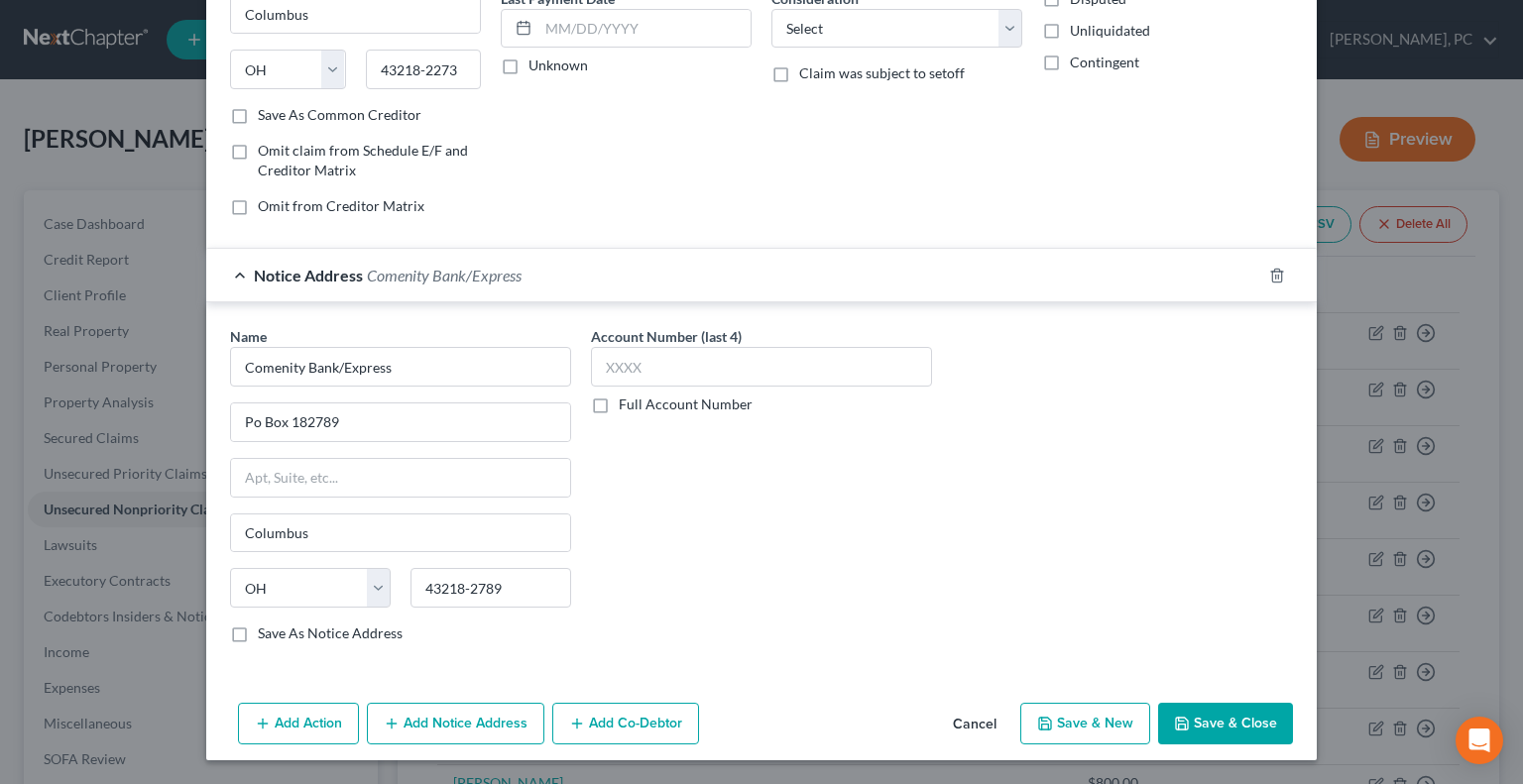 checkbox on "false" 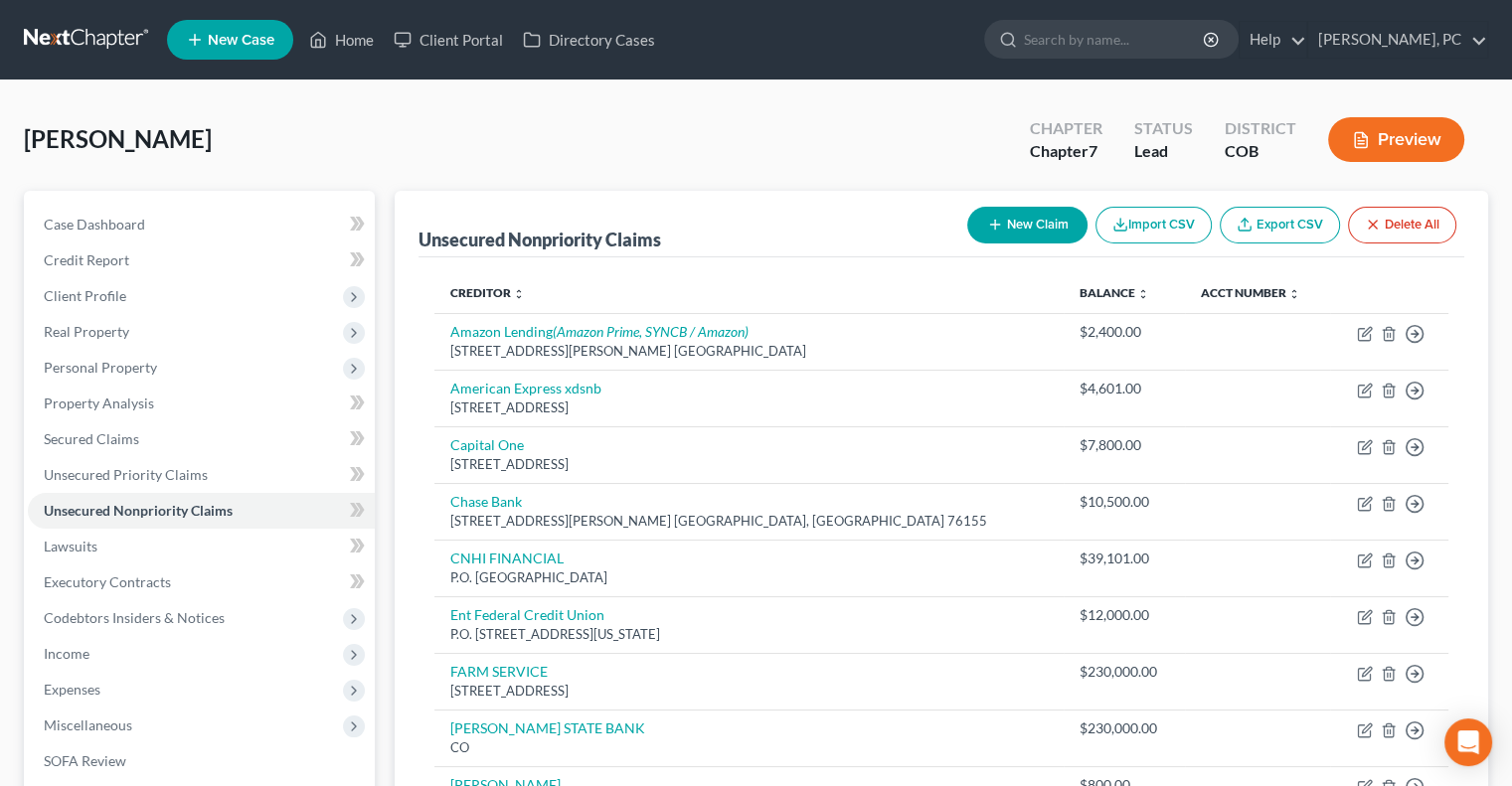 click on "New Claim" at bounding box center (1027, 225) 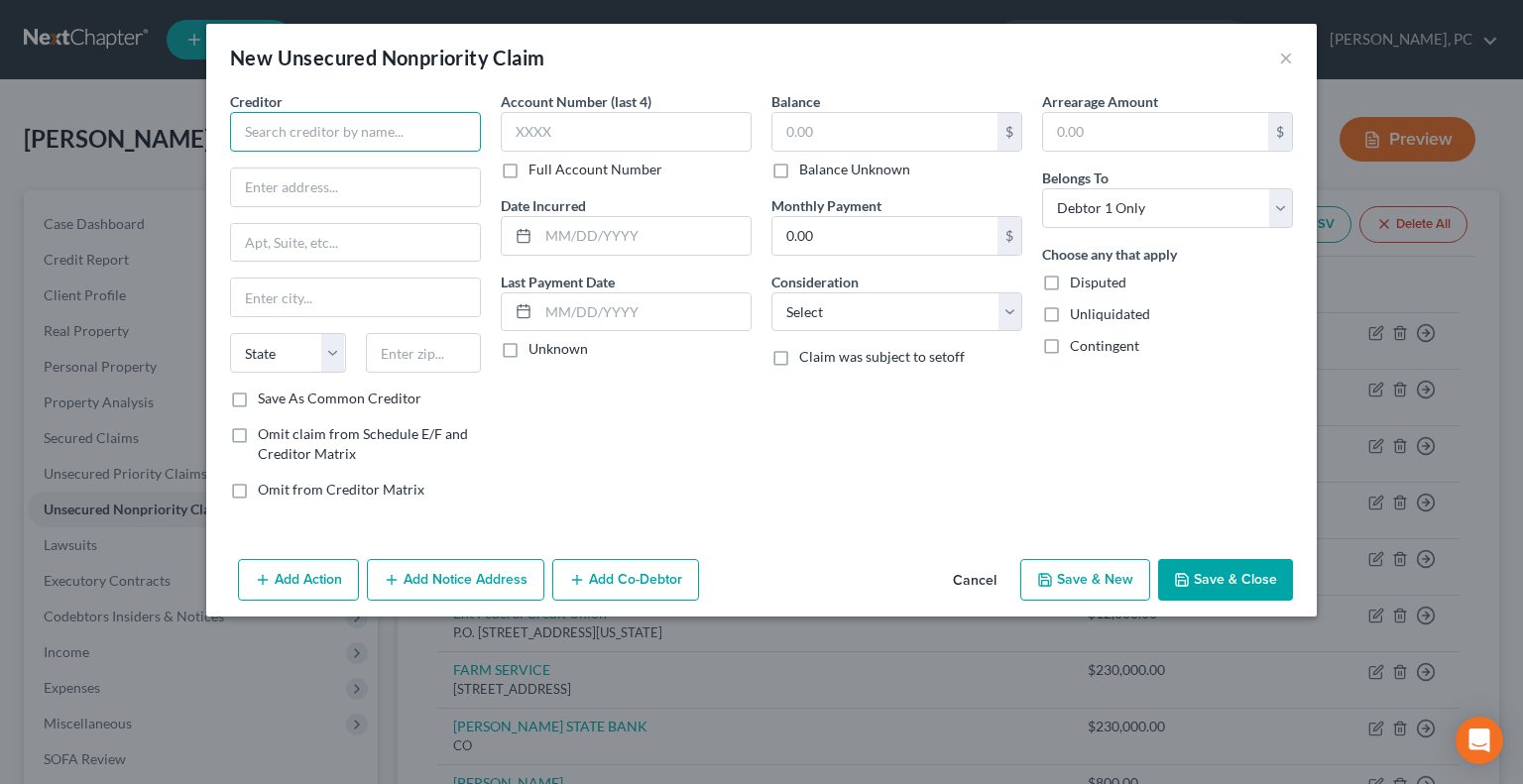 click at bounding box center (355, 132) 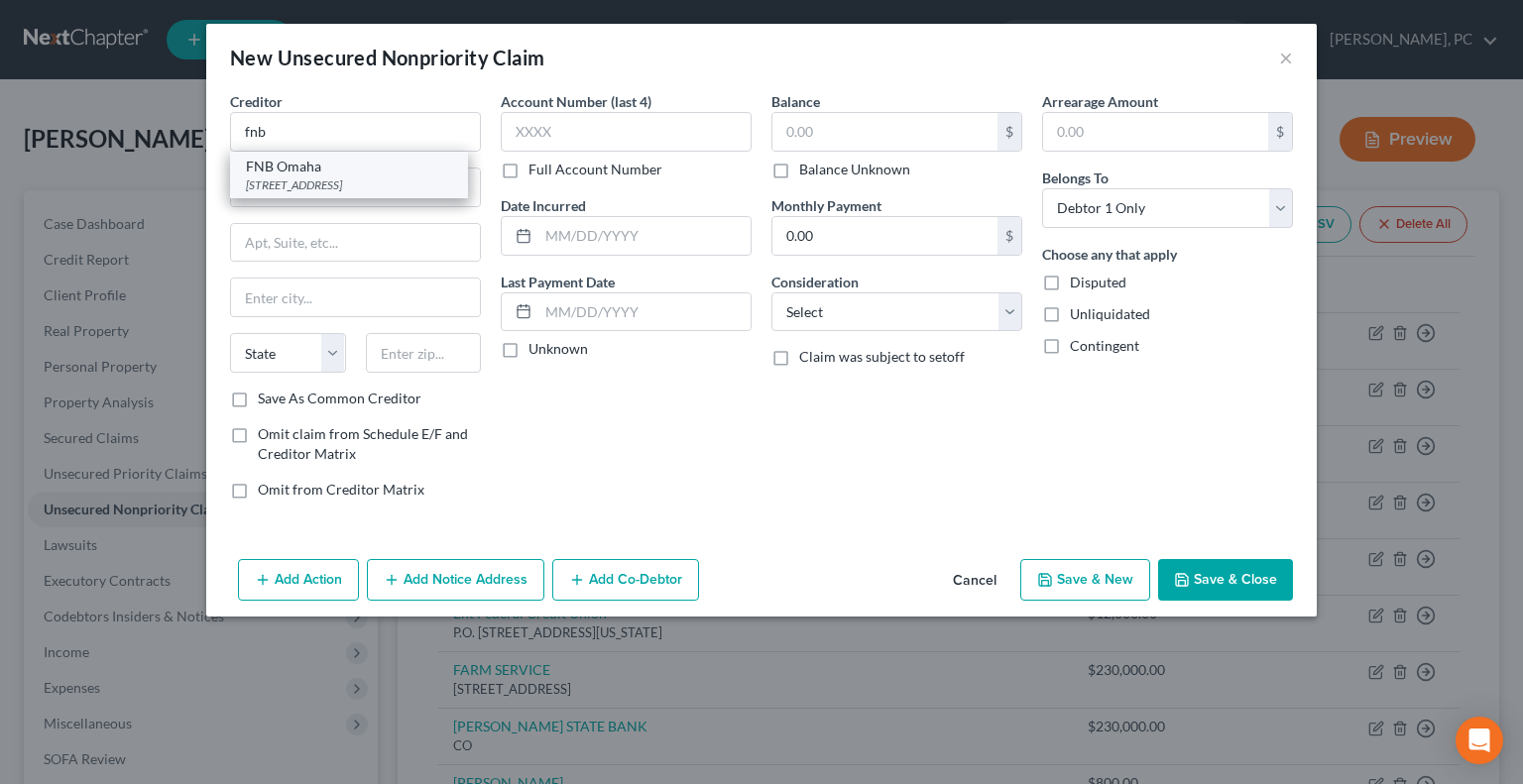 click on "FNB Omaha" at bounding box center [349, 167] 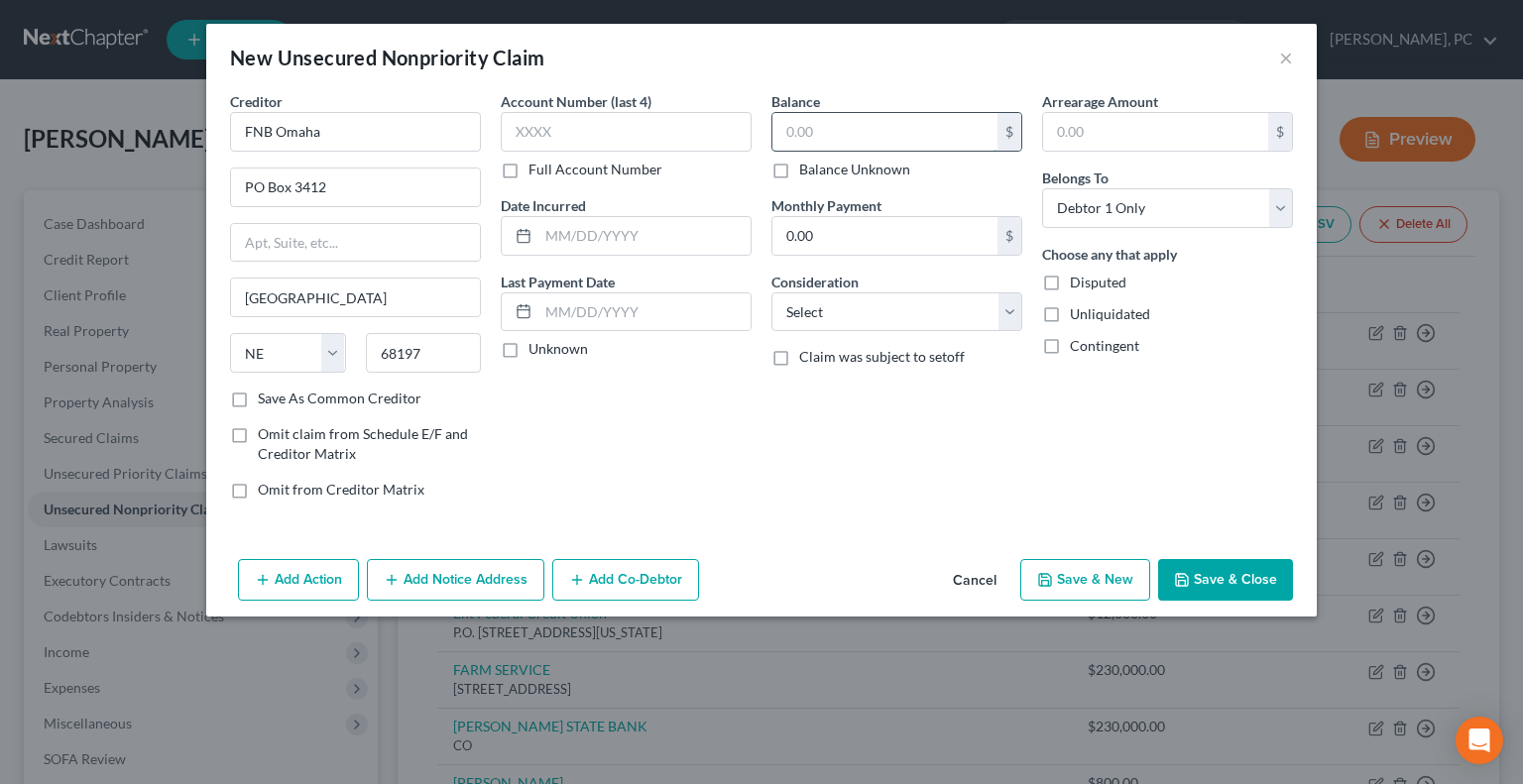 click at bounding box center [884, 132] 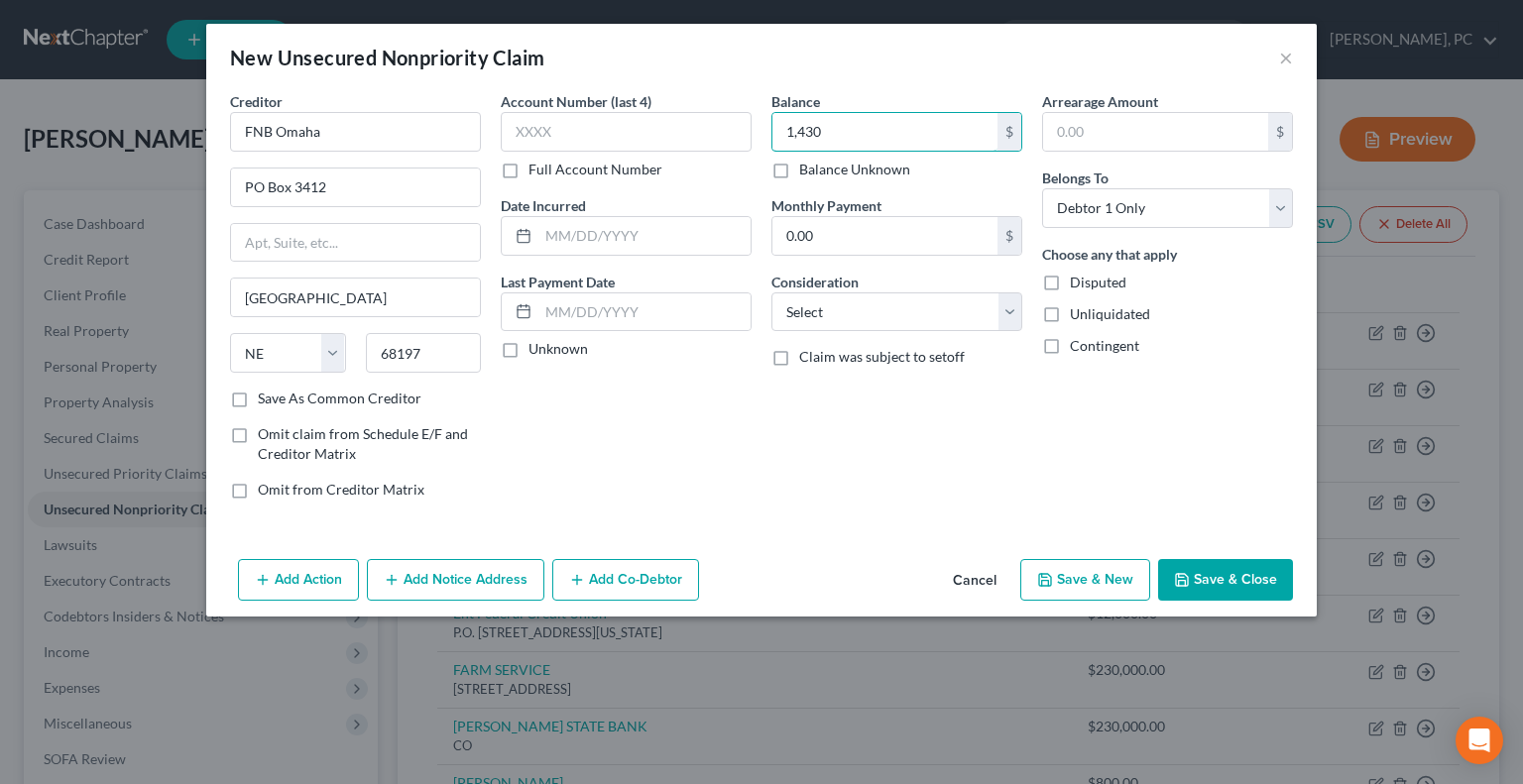 type on "1,430" 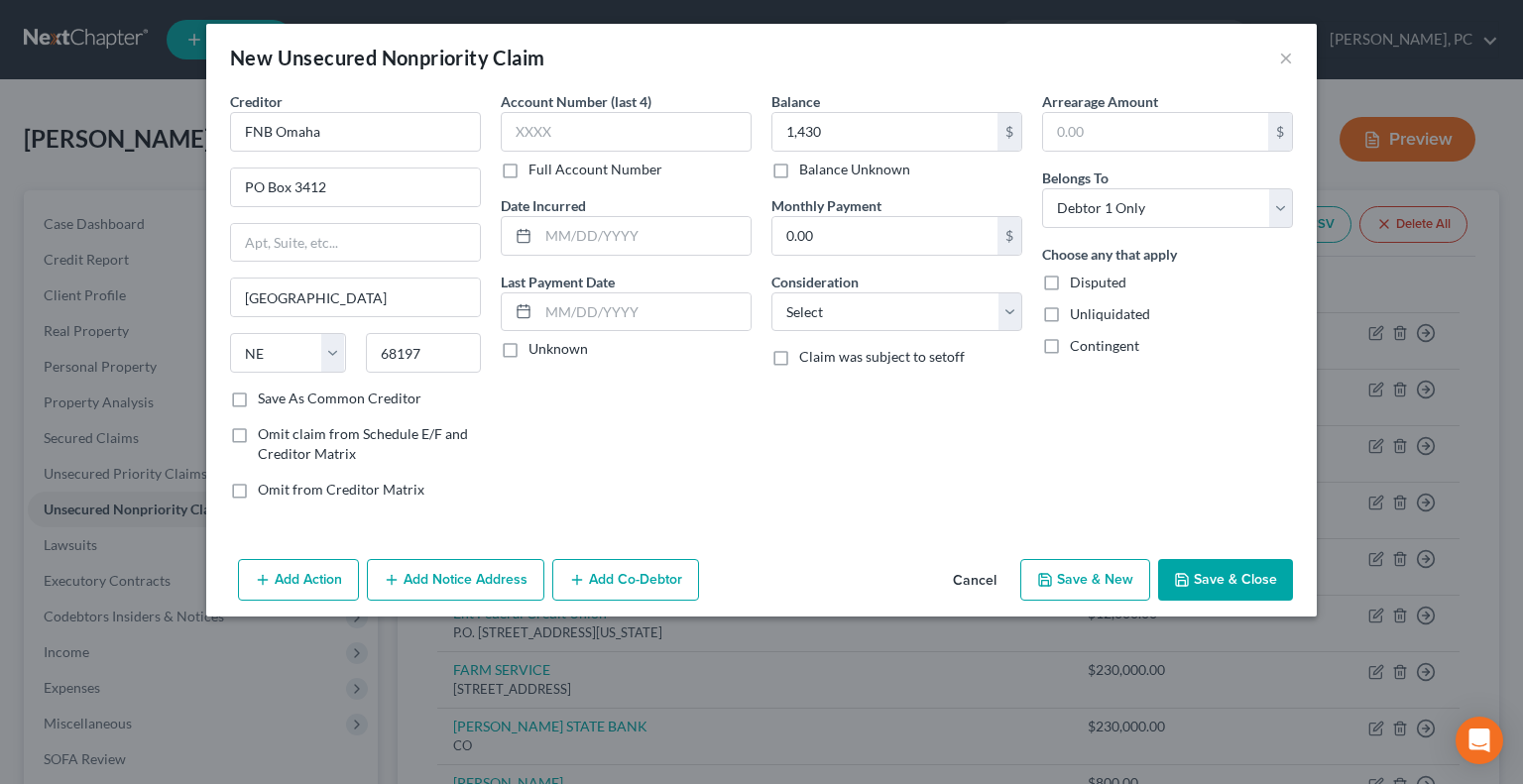 click 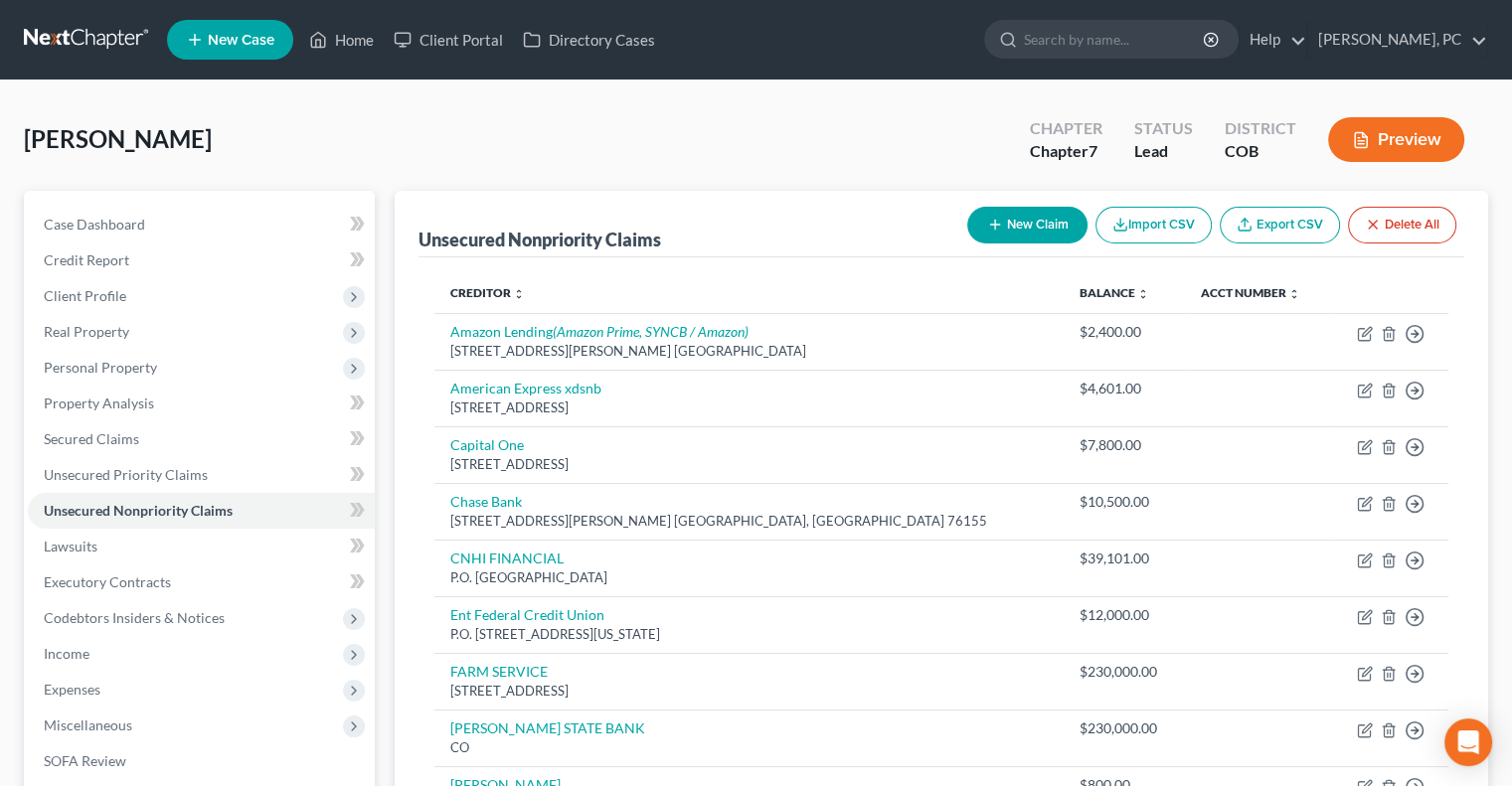 click on "New Claim" at bounding box center (1027, 225) 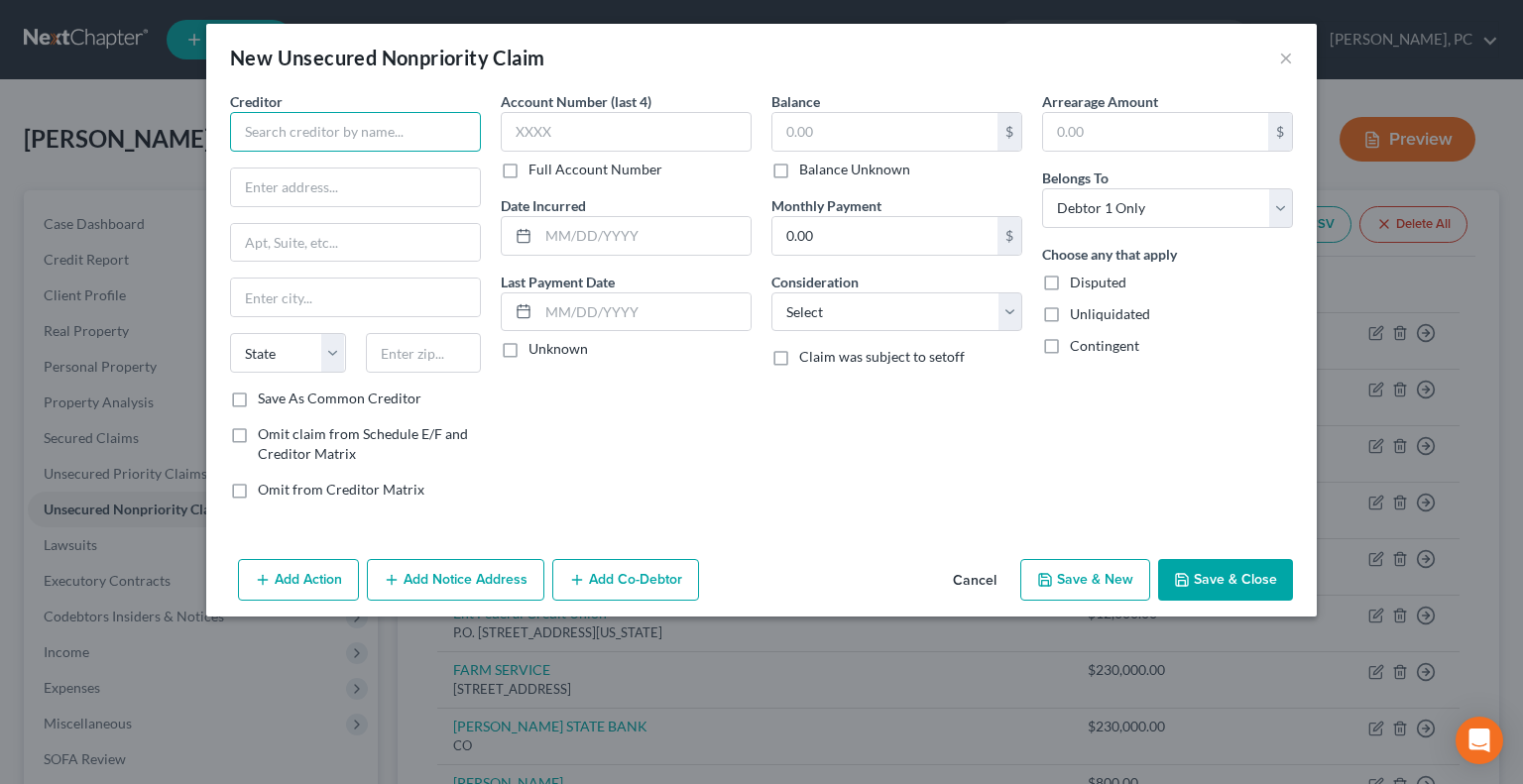 click at bounding box center (355, 132) 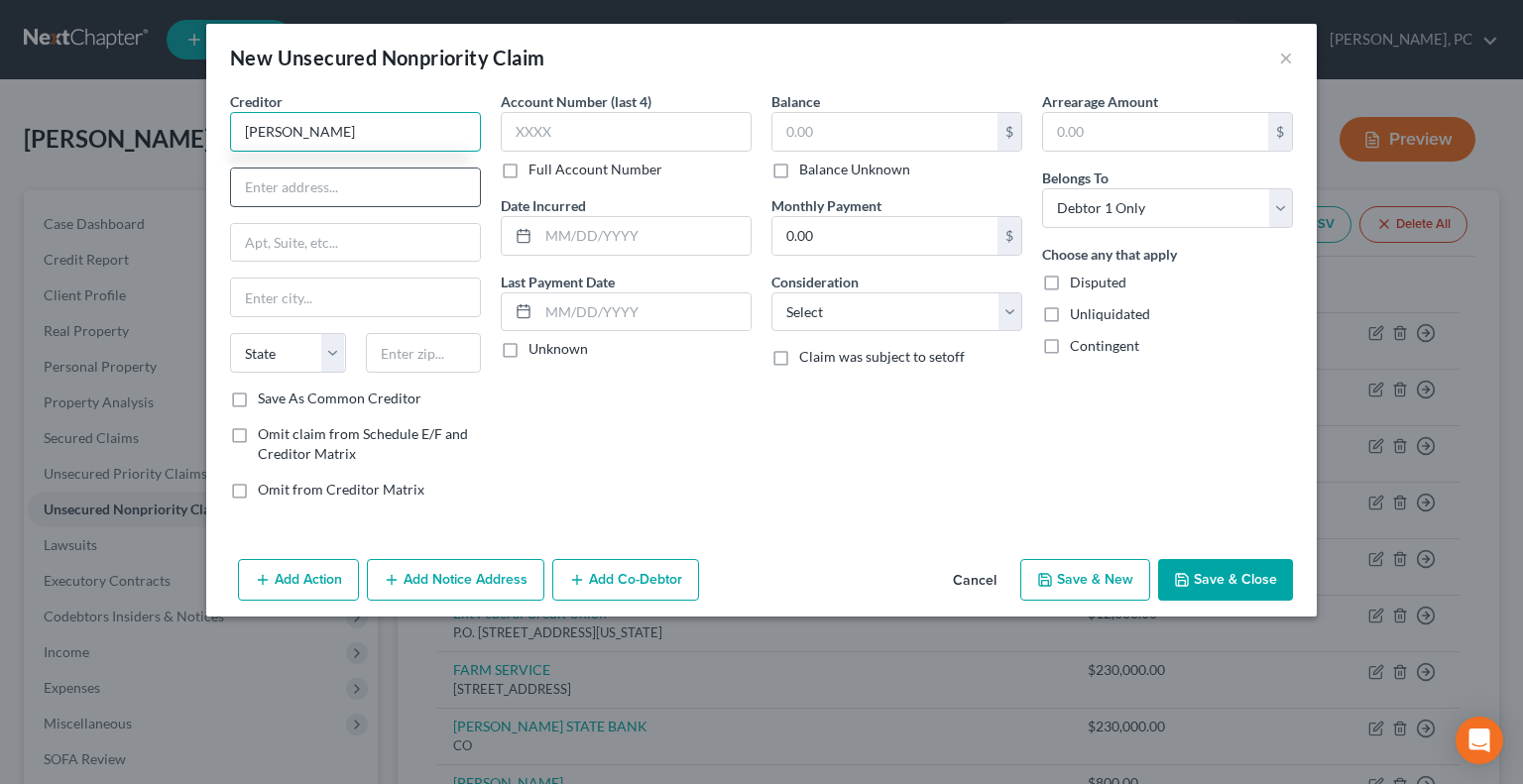 type on "[PERSON_NAME]" 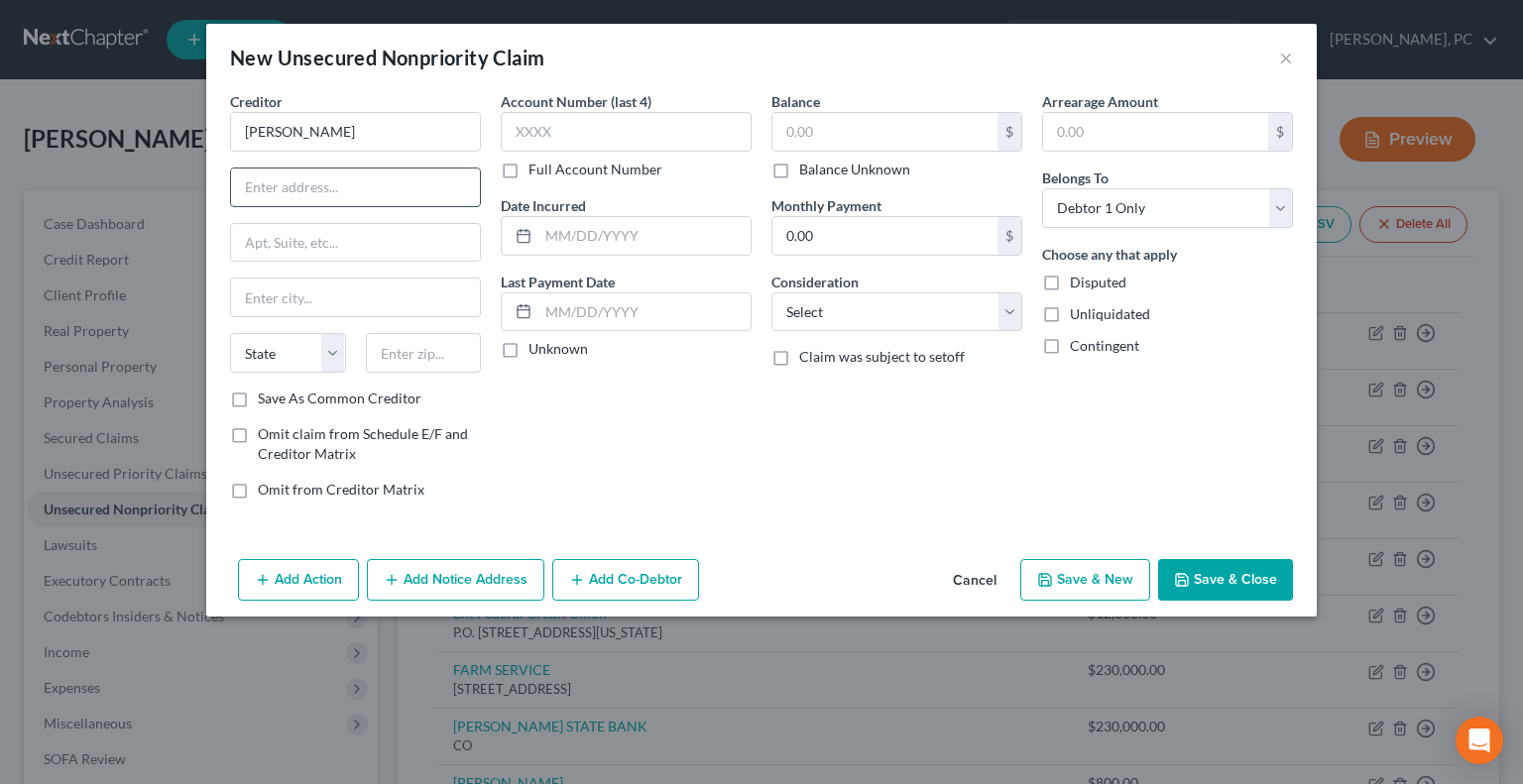 click at bounding box center (355, 187) 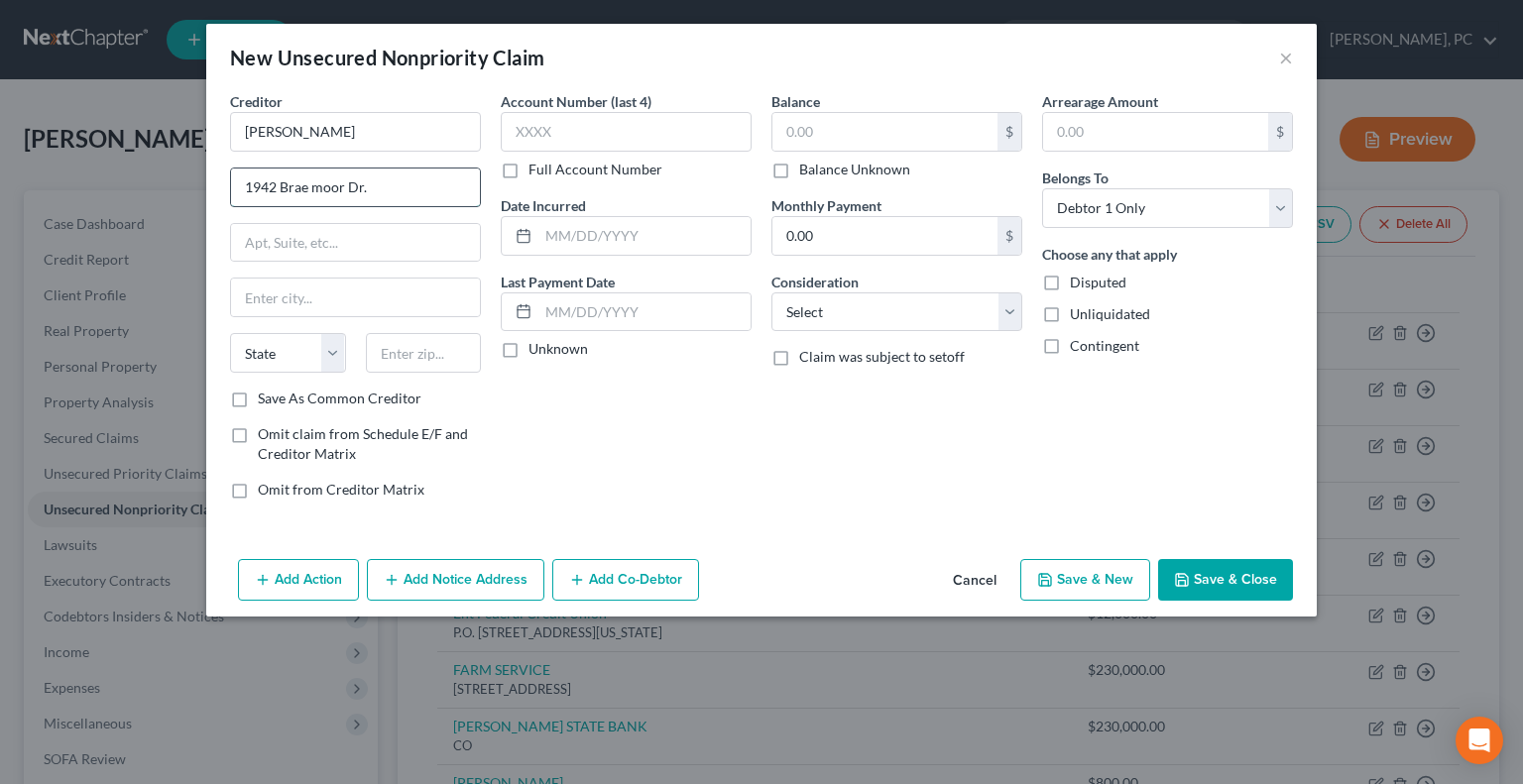 click on "1942 Brae moor Dr." at bounding box center (355, 187) 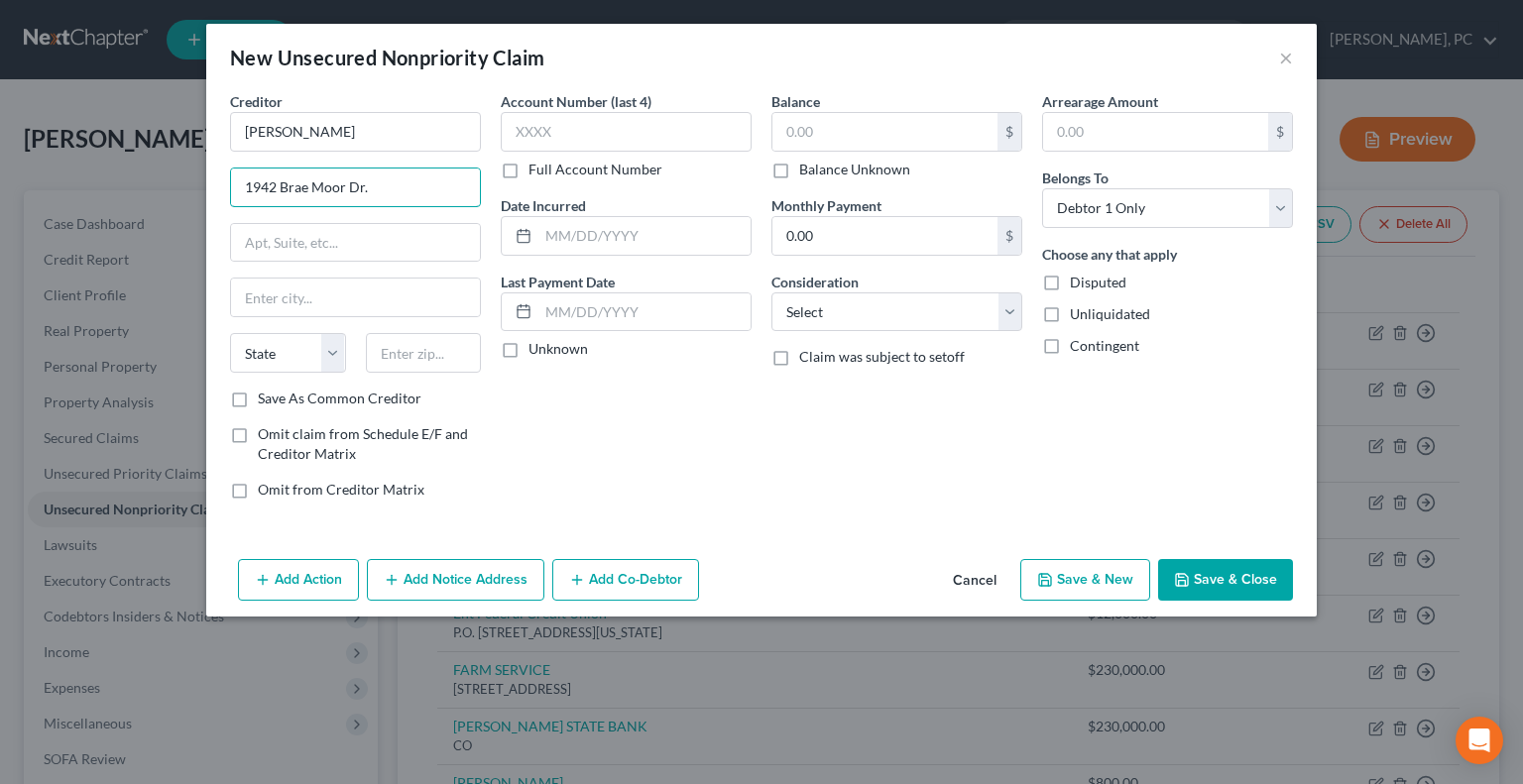 type on "1942 Brae Moor Dr." 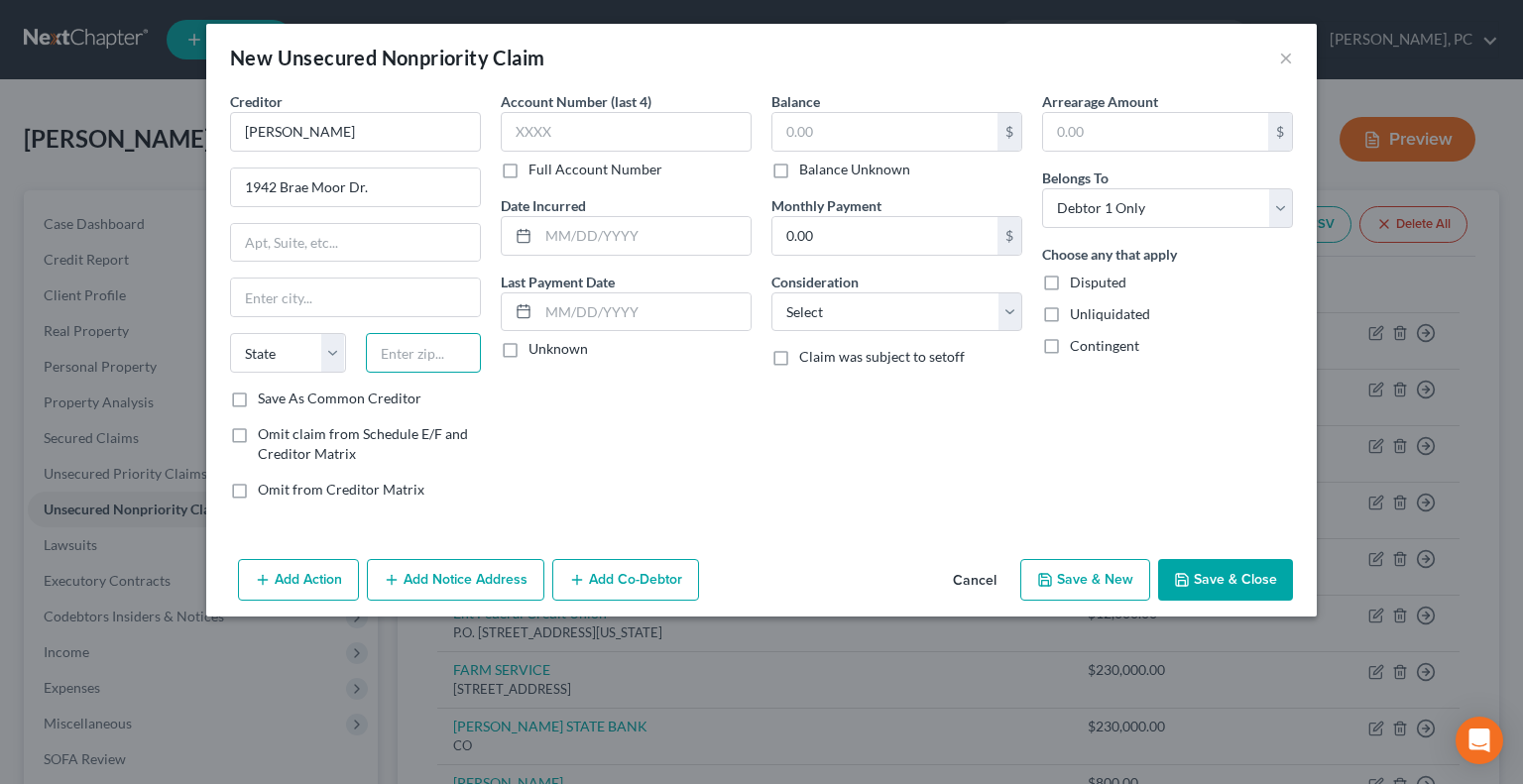 click at bounding box center (423, 353) 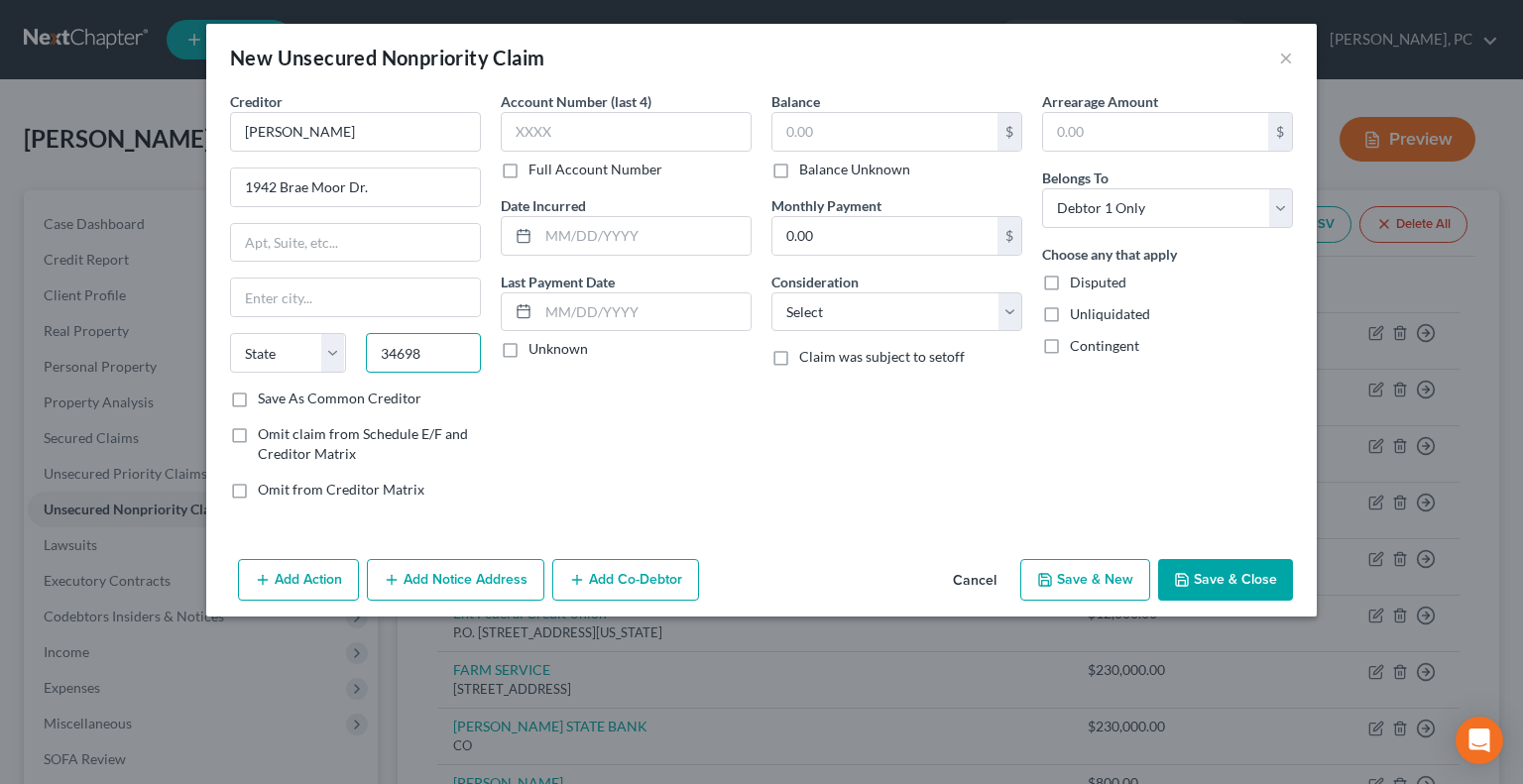 type on "34698" 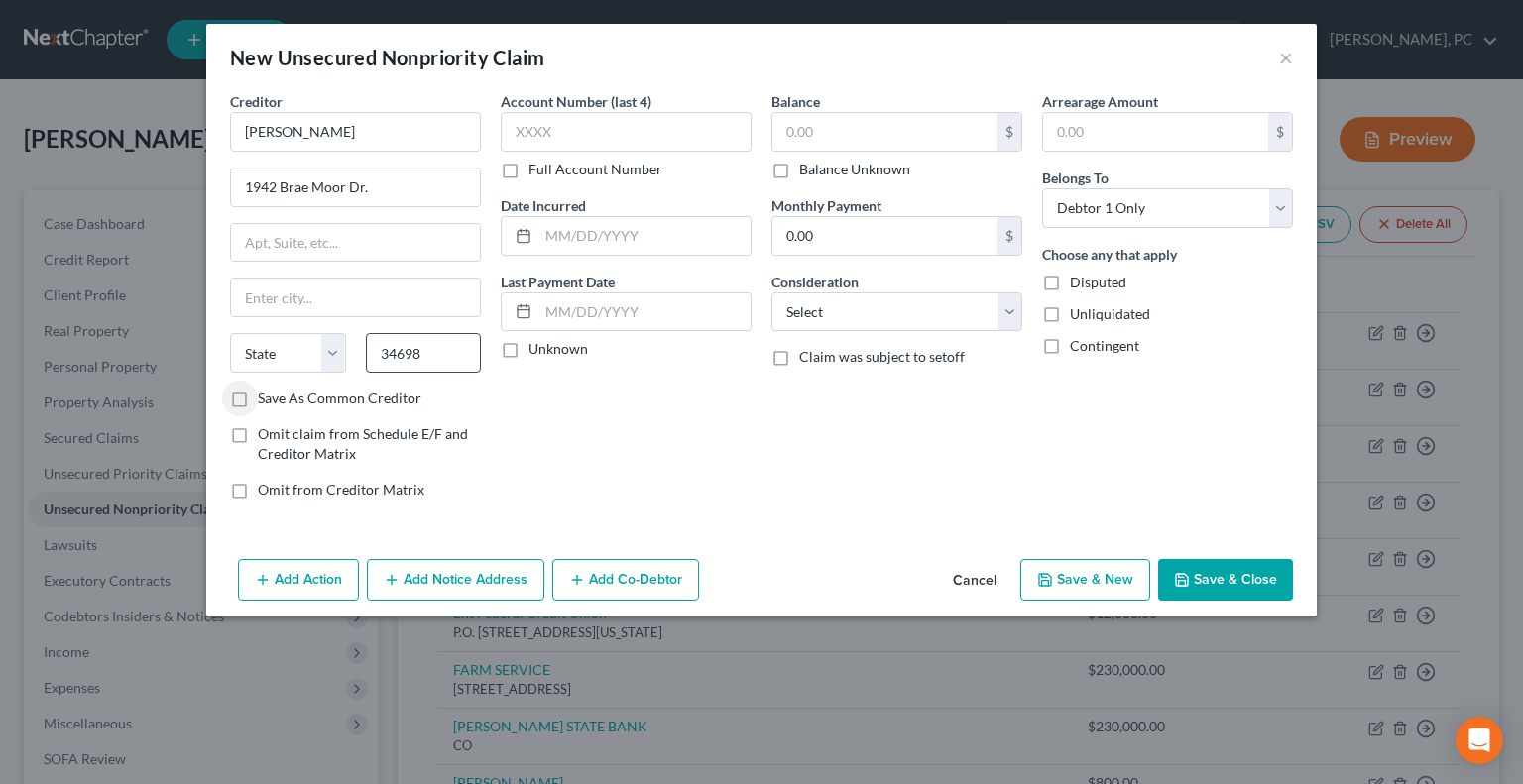 type on "Dunedin" 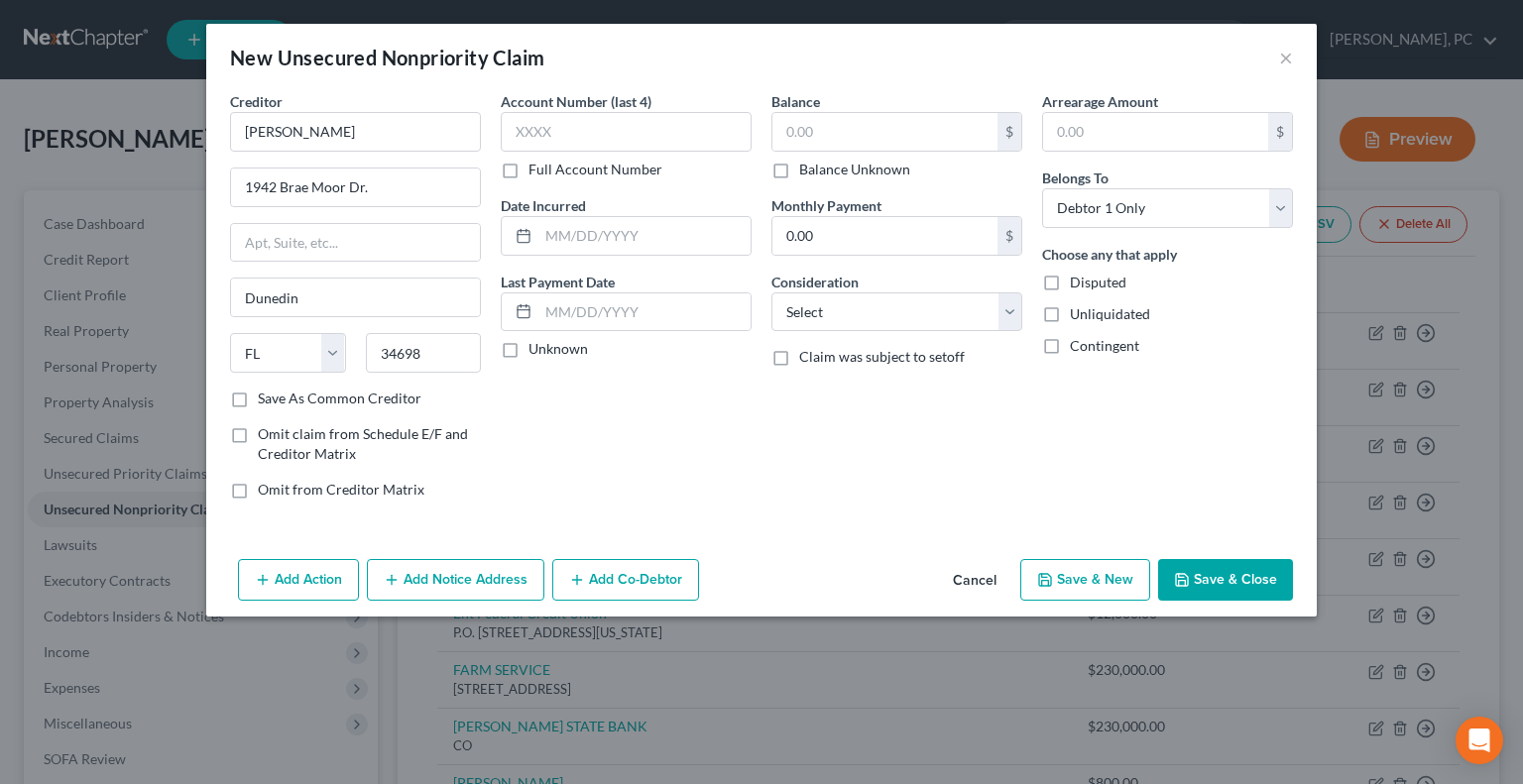 click on "Save As Common Creditor" at bounding box center [339, 398] 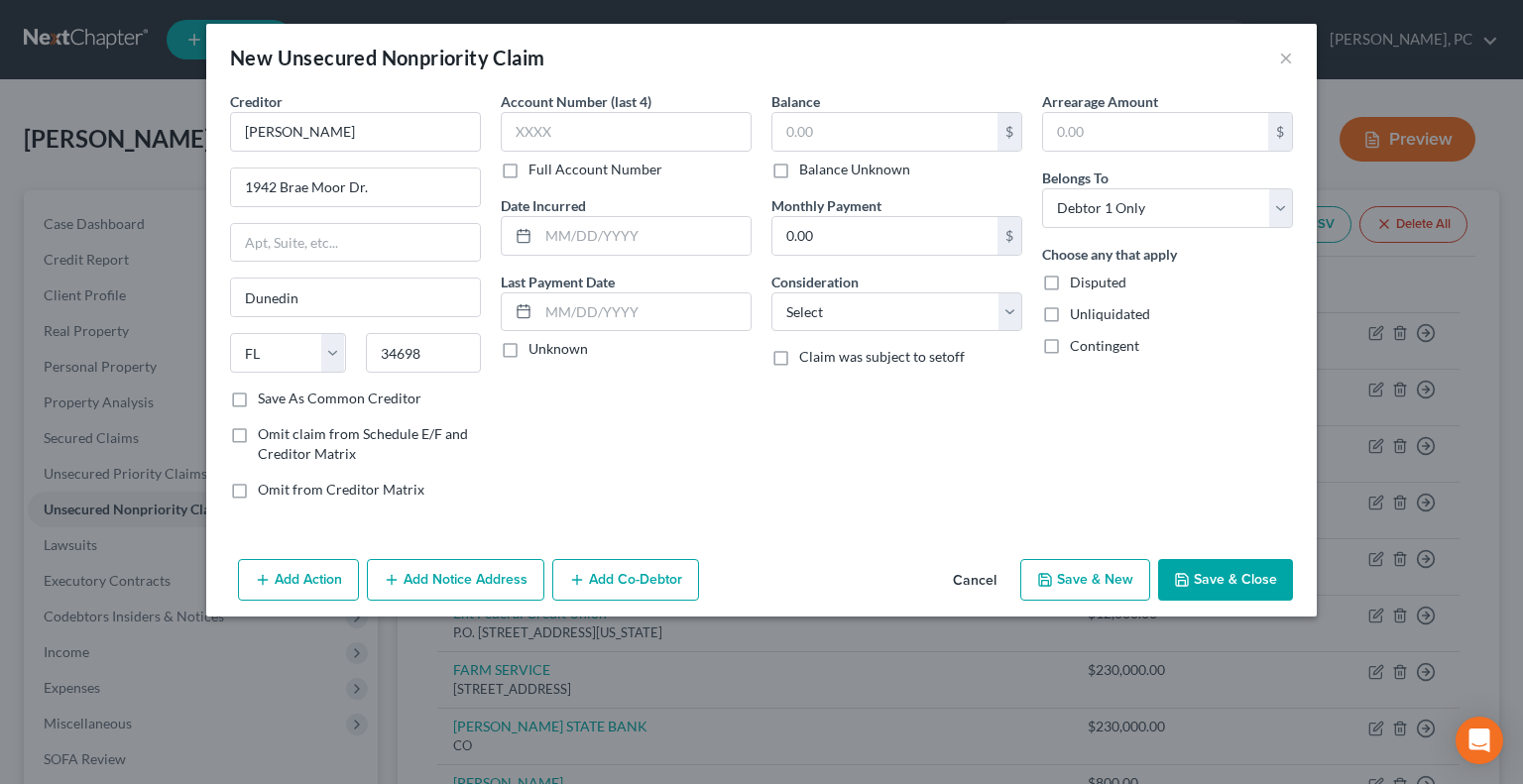 click on "Save As Common Creditor" at bounding box center [272, 394] 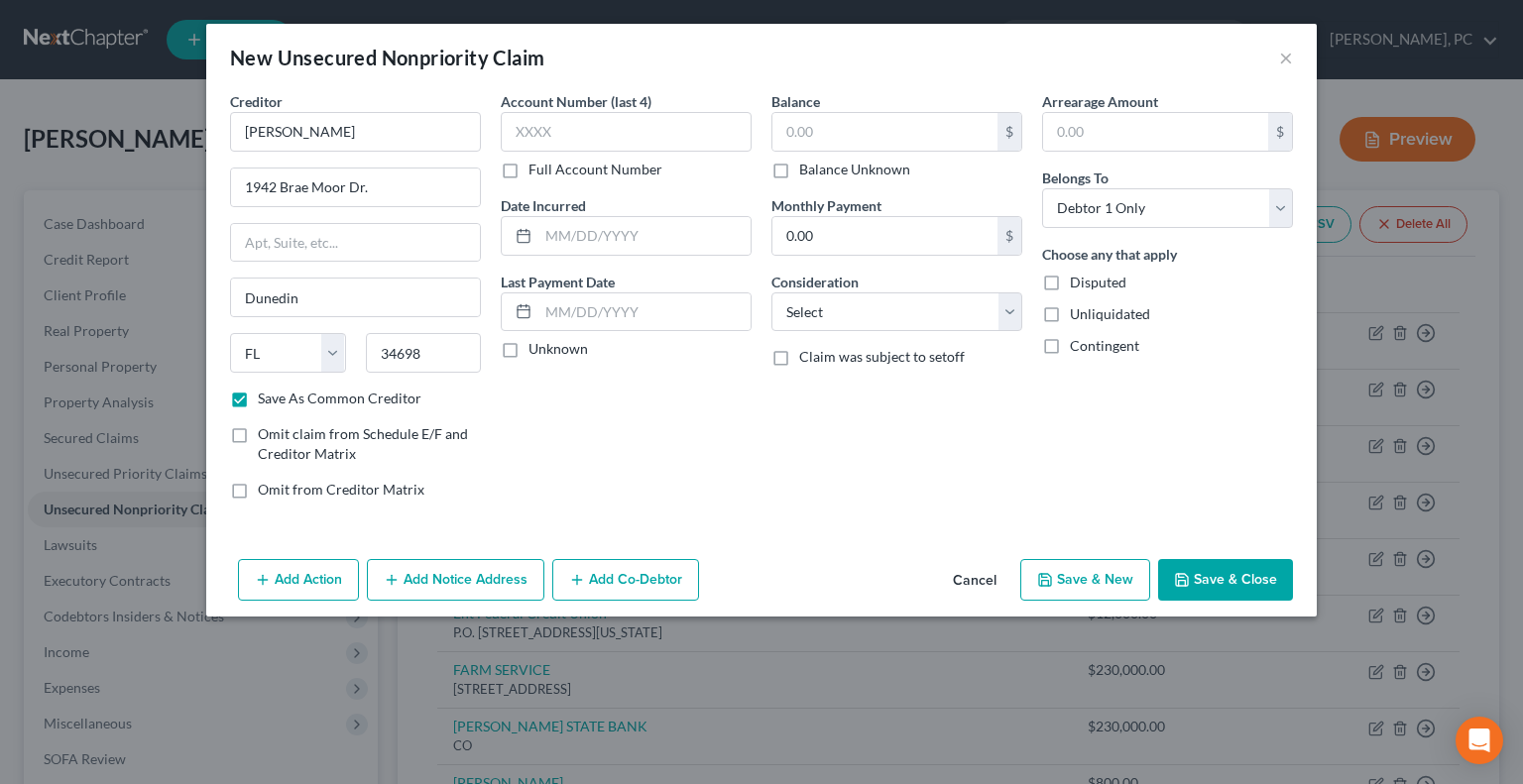 click on "Add Notice Address" at bounding box center [455, 580] 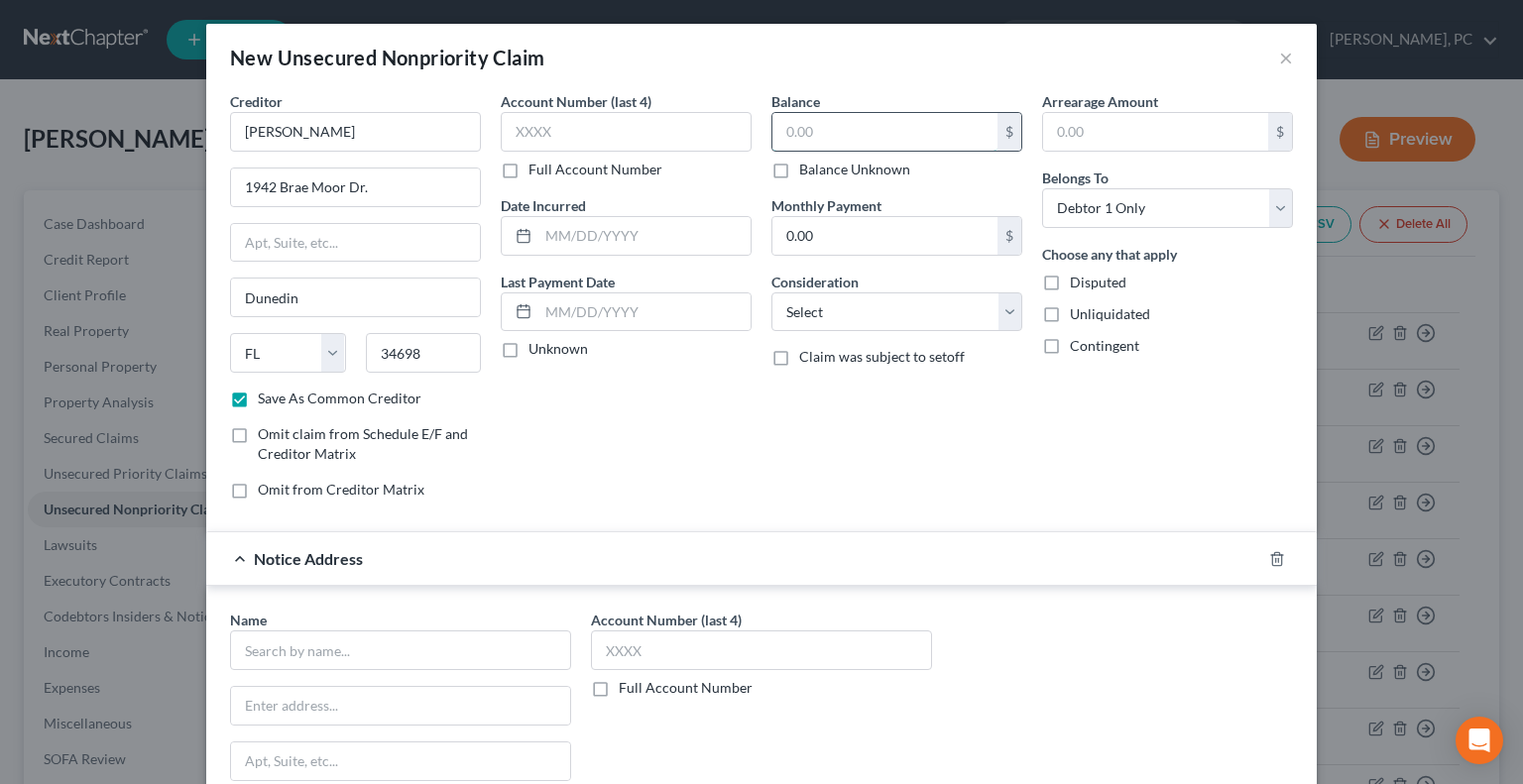 click at bounding box center (884, 132) 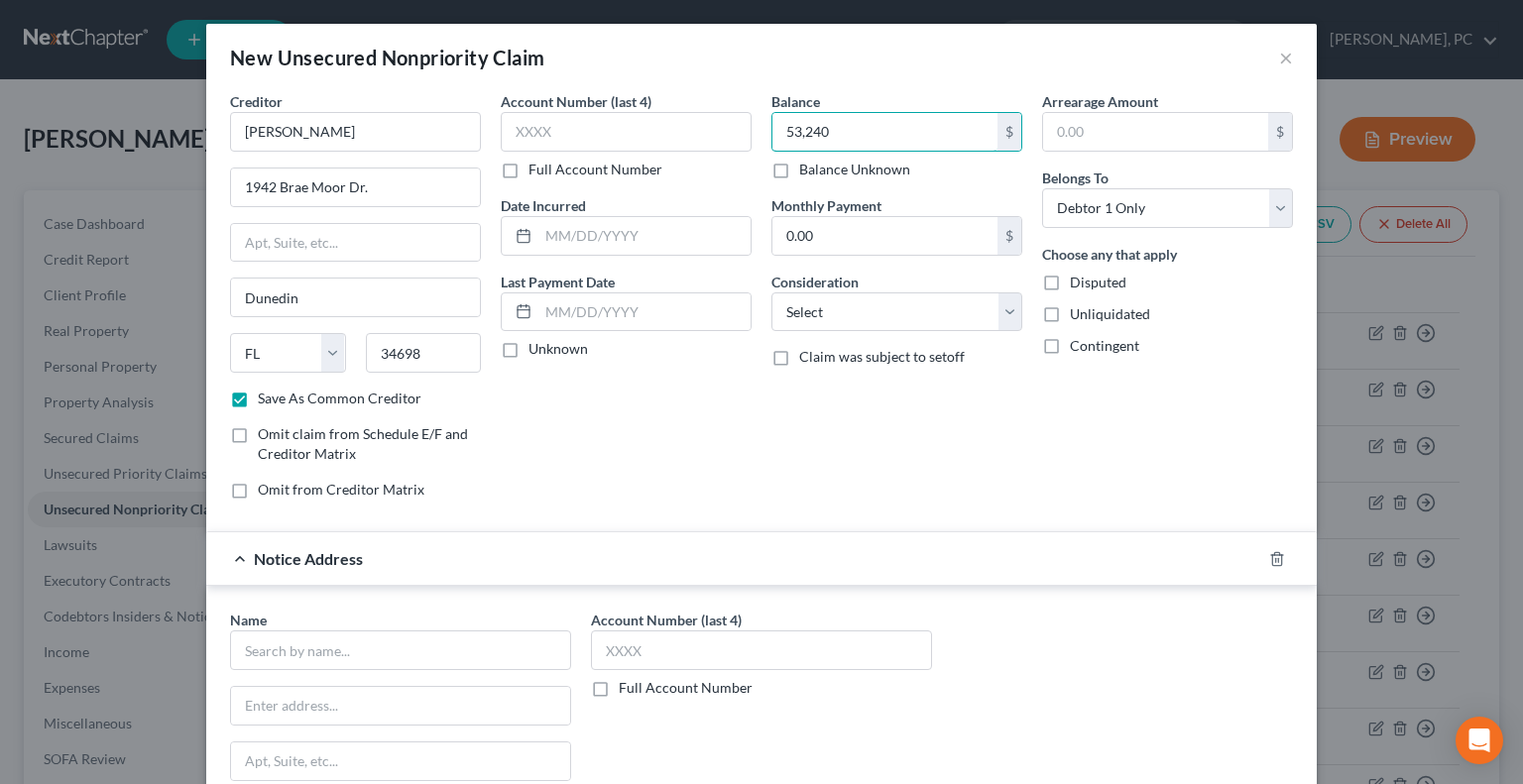 type on "53,240" 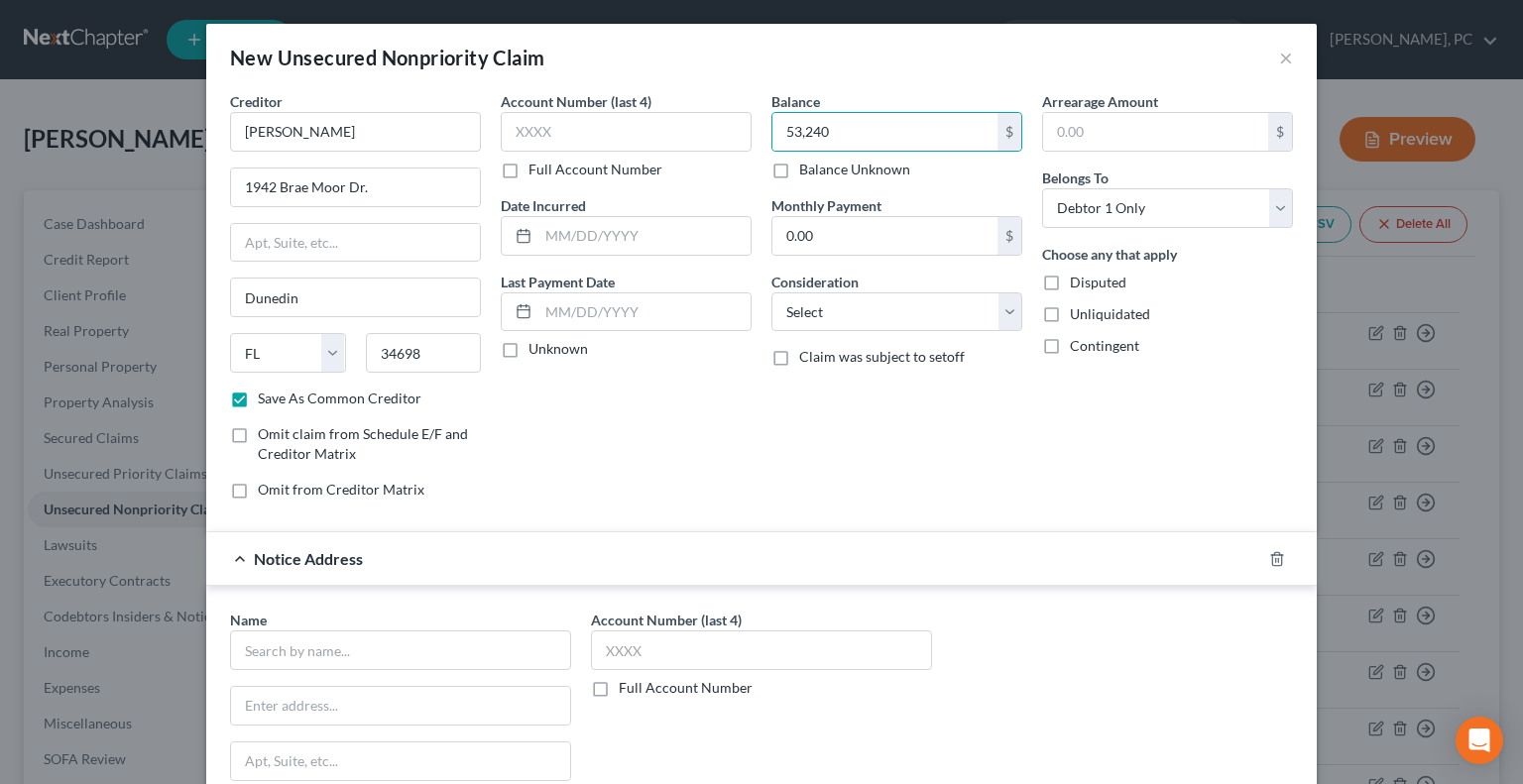 click on "Balance
53,240.00 $
Balance Unknown
Balance Undetermined
53,240 $
Balance Unknown
Monthly Payment 0.00 $ Consideration Select Cable / Satellite Services Collection Agency Credit Card Debt Debt Counseling / Attorneys Deficiency Balance Domestic Support Obligations Home / Car Repairs Income Taxes Judgment Liens Medical Services Monies Loaned / Advanced Mortgage Obligation From Divorce Or Separation Obligation To Pensions Other Overdrawn Bank Account Promised To Help Pay Creditors Student Loans Suppliers And Vendors Telephone / Internet Services Utility Services Claim was subject to setoff" at bounding box center (896, 303) 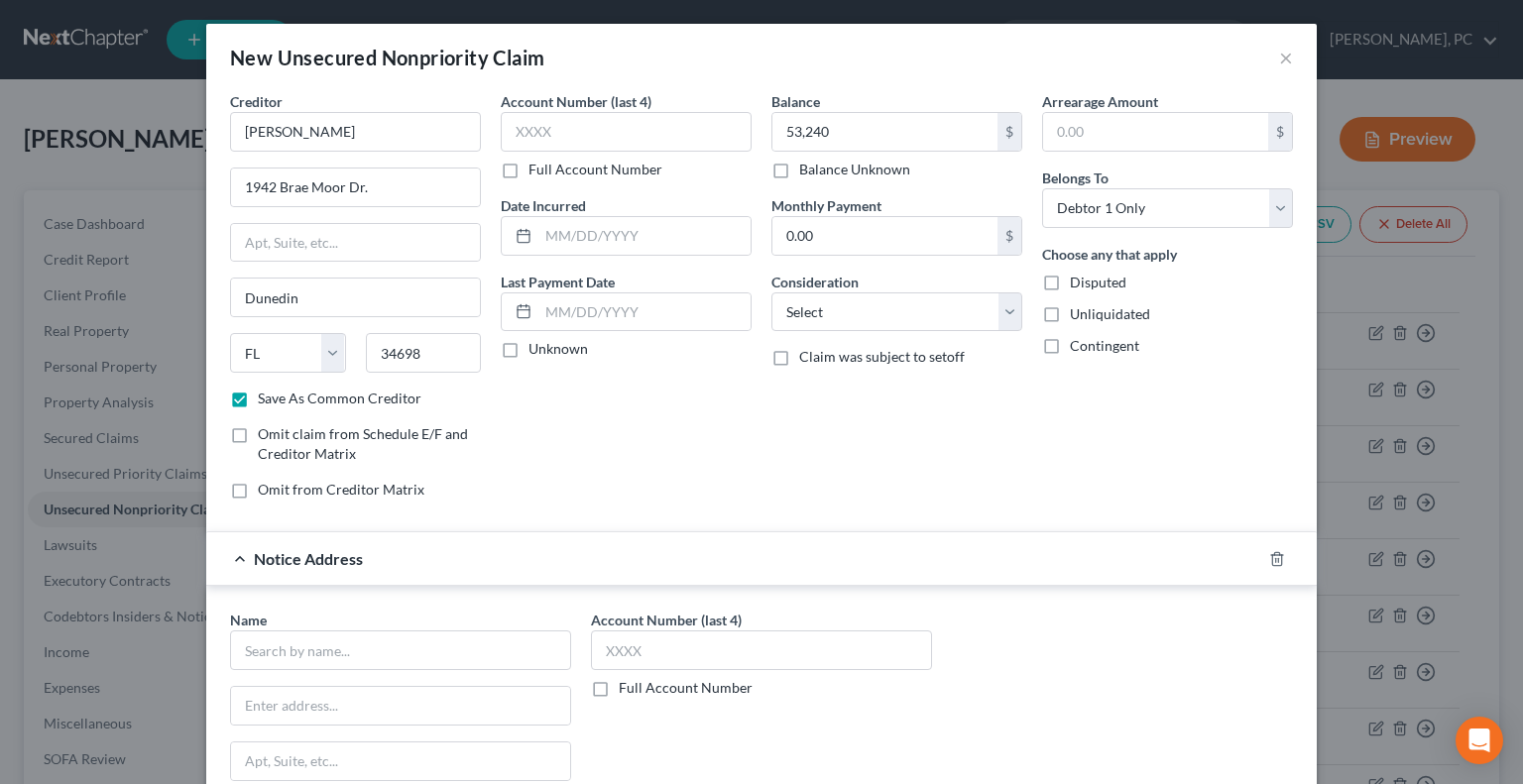scroll, scrollTop: 538, scrollLeft: 0, axis: vertical 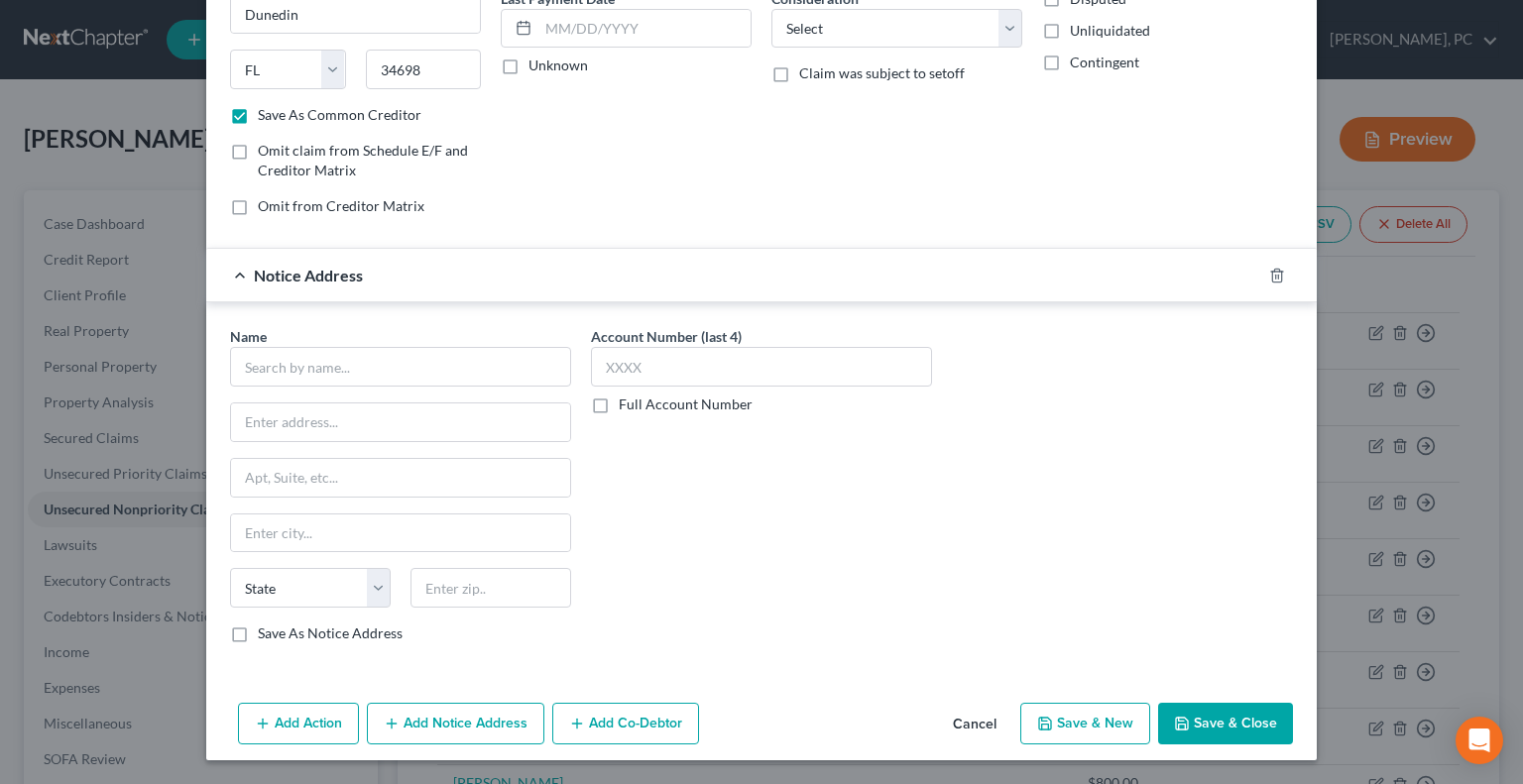 click 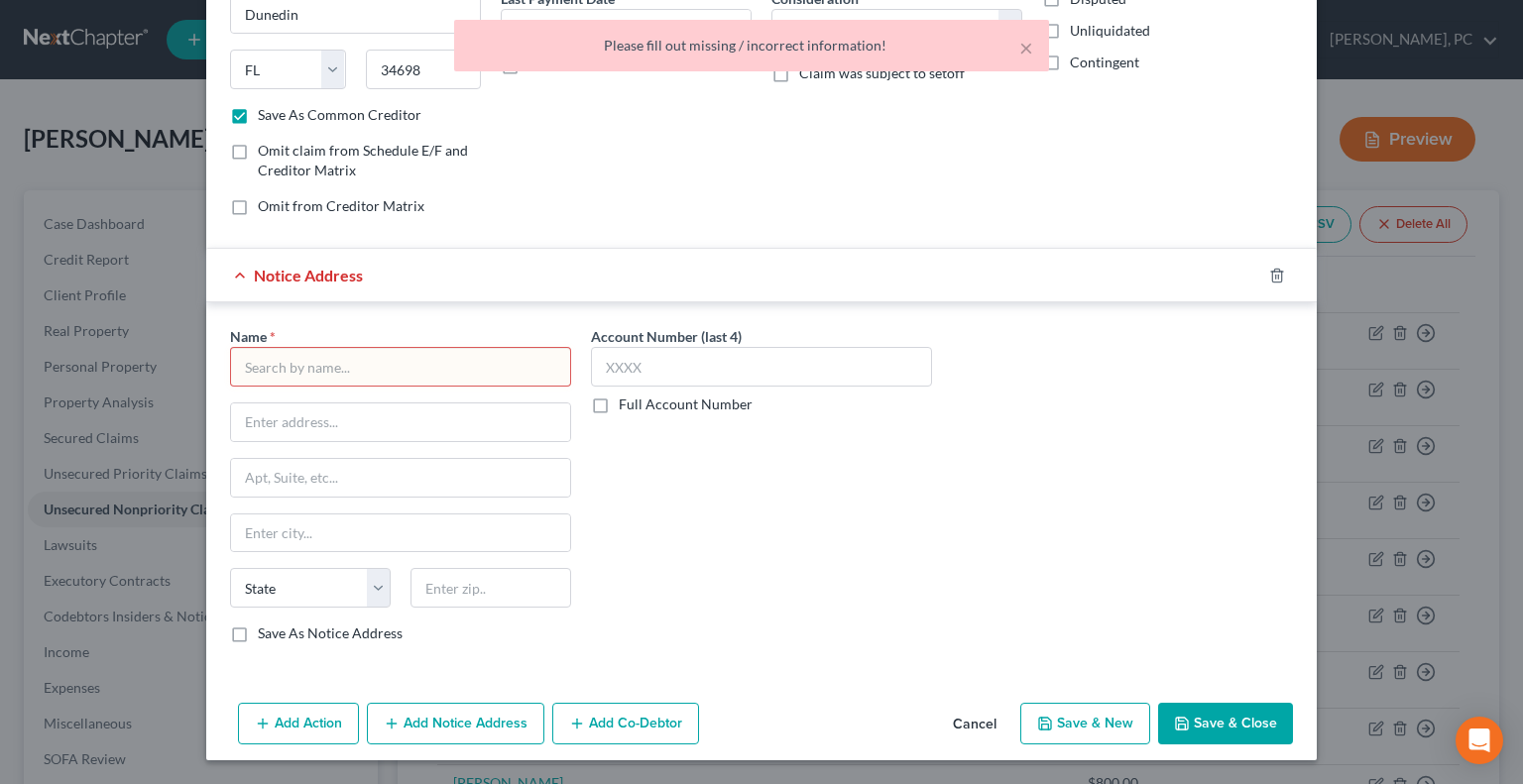click at bounding box center [401, 367] 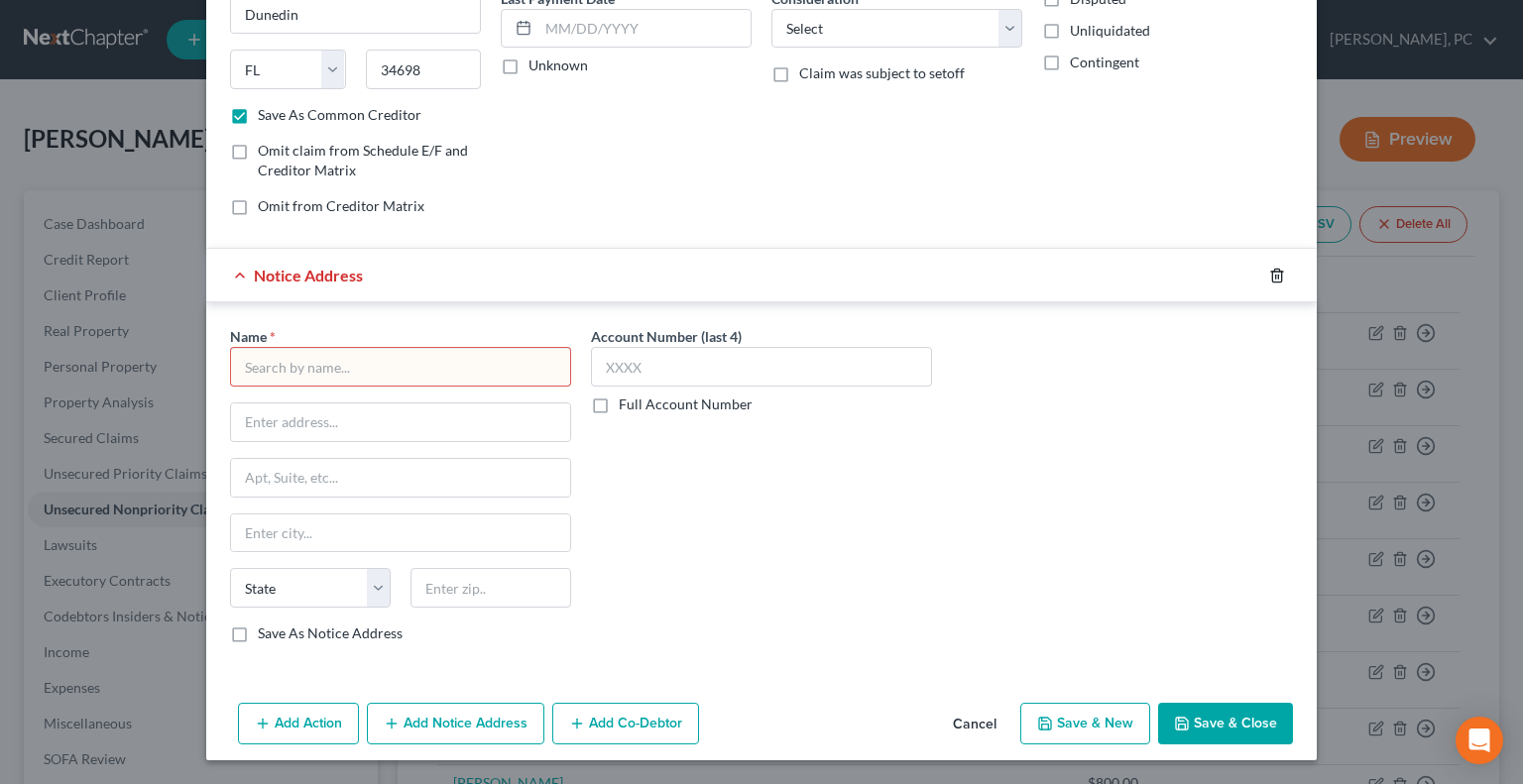 click 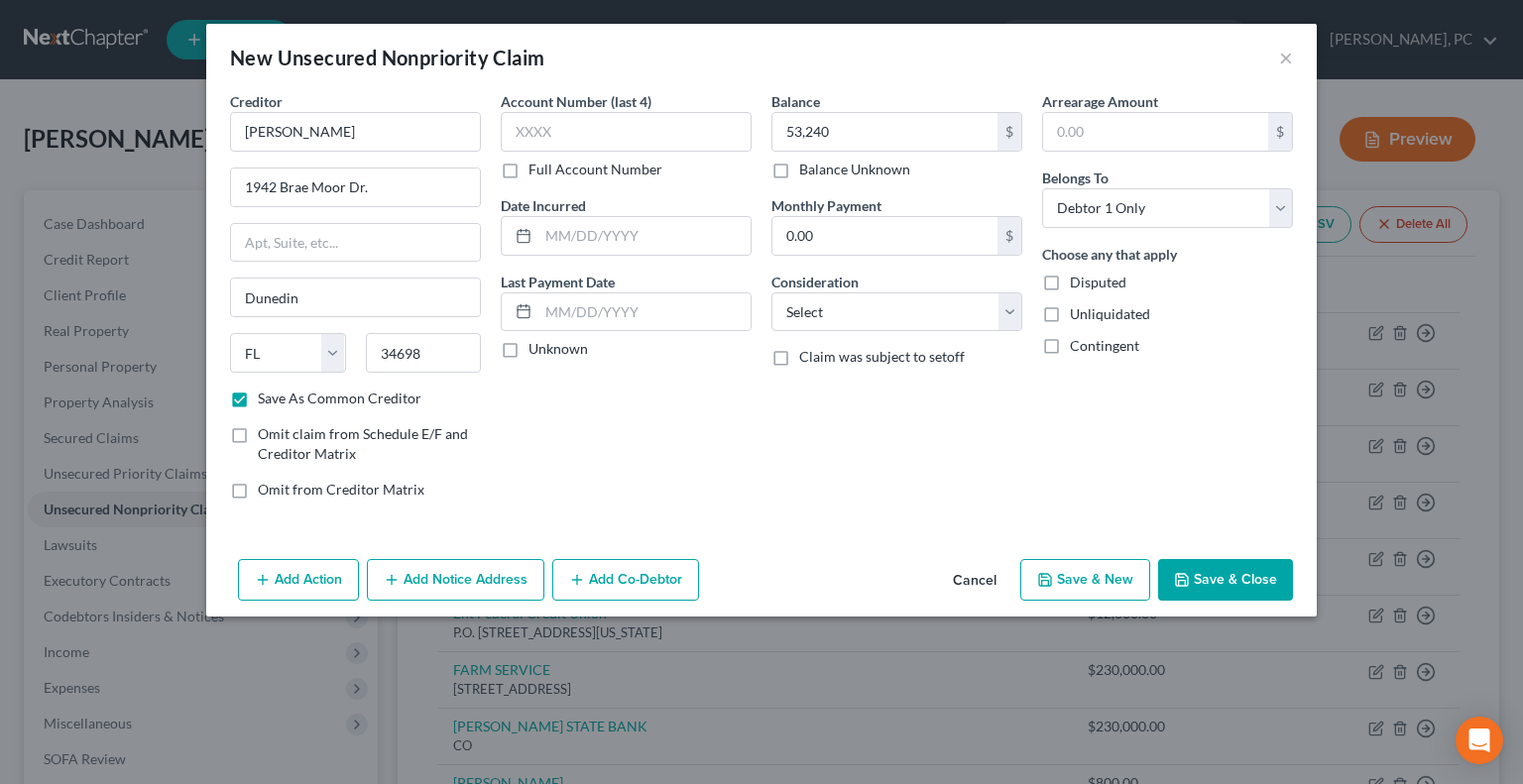 scroll, scrollTop: 9, scrollLeft: 0, axis: vertical 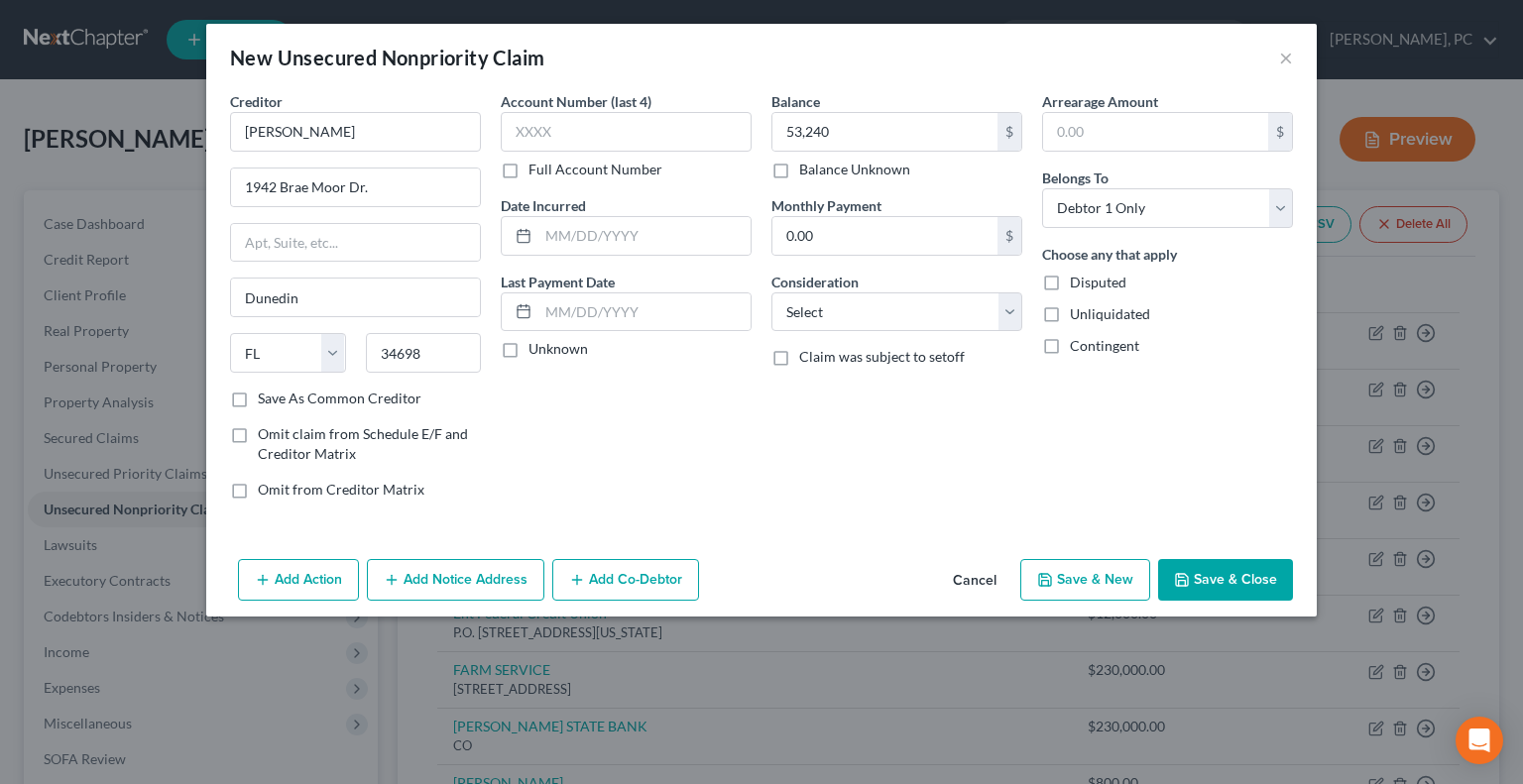 checkbox on "false" 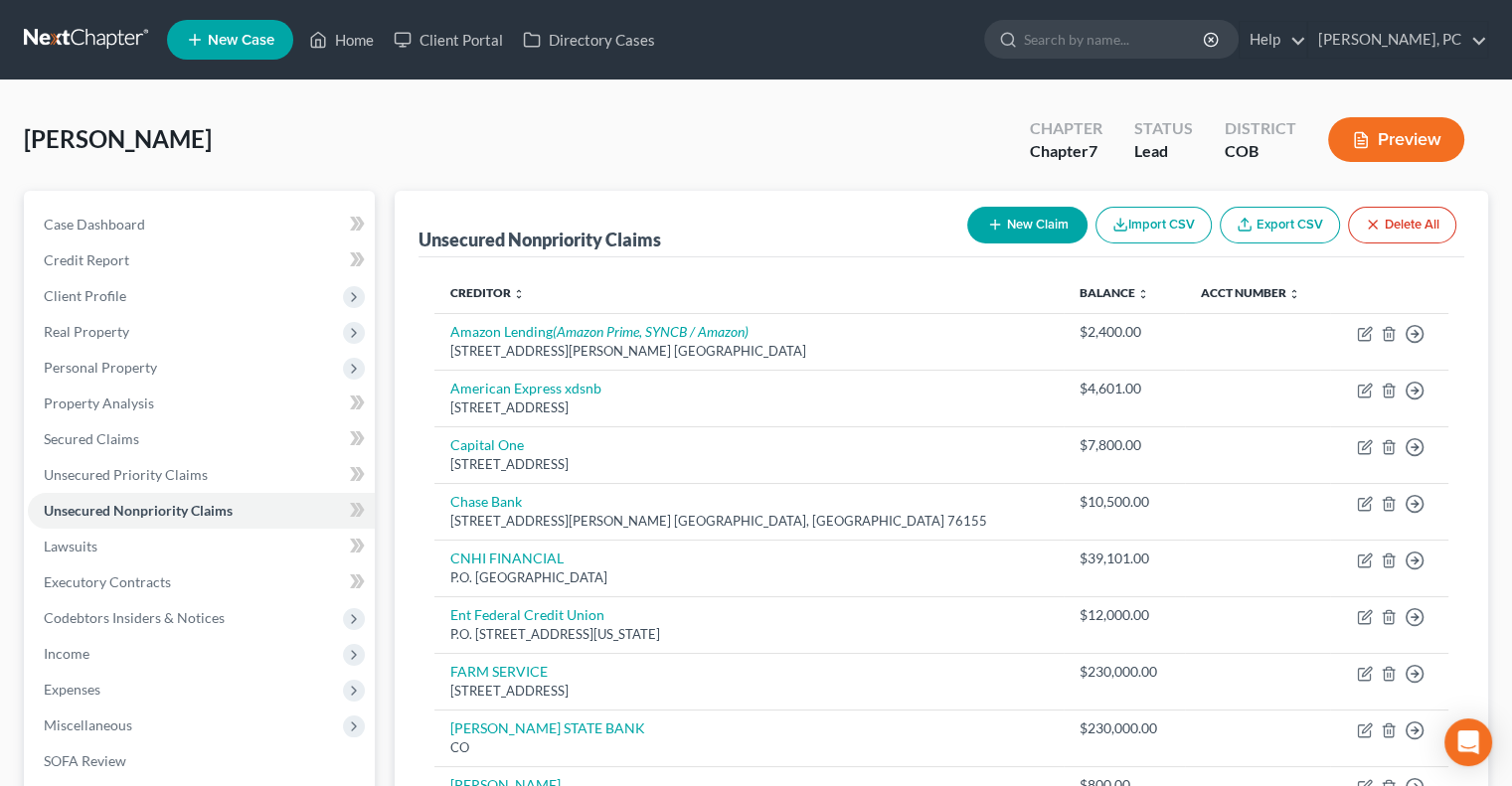 click on "New Claim" at bounding box center [1027, 225] 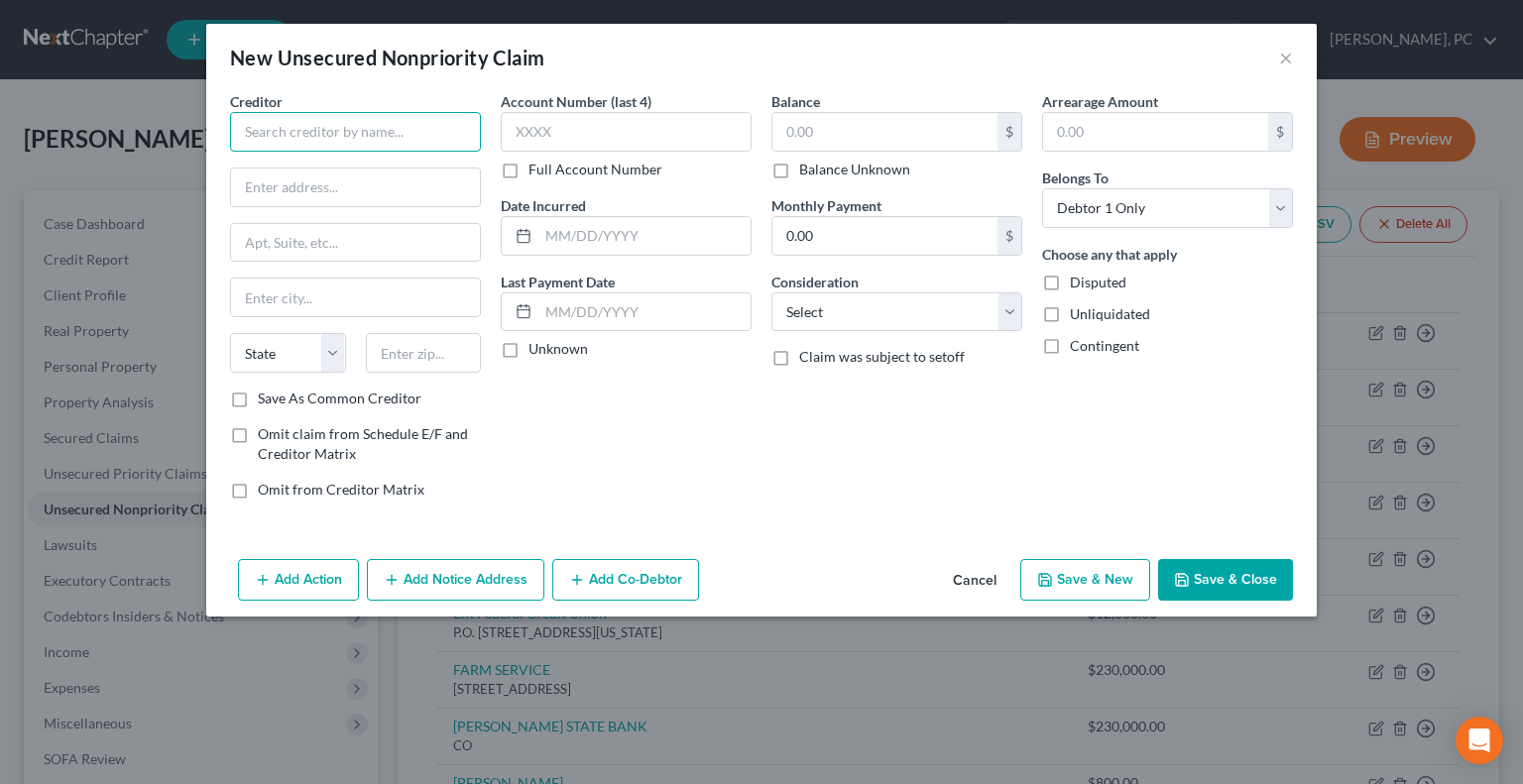click at bounding box center [355, 132] 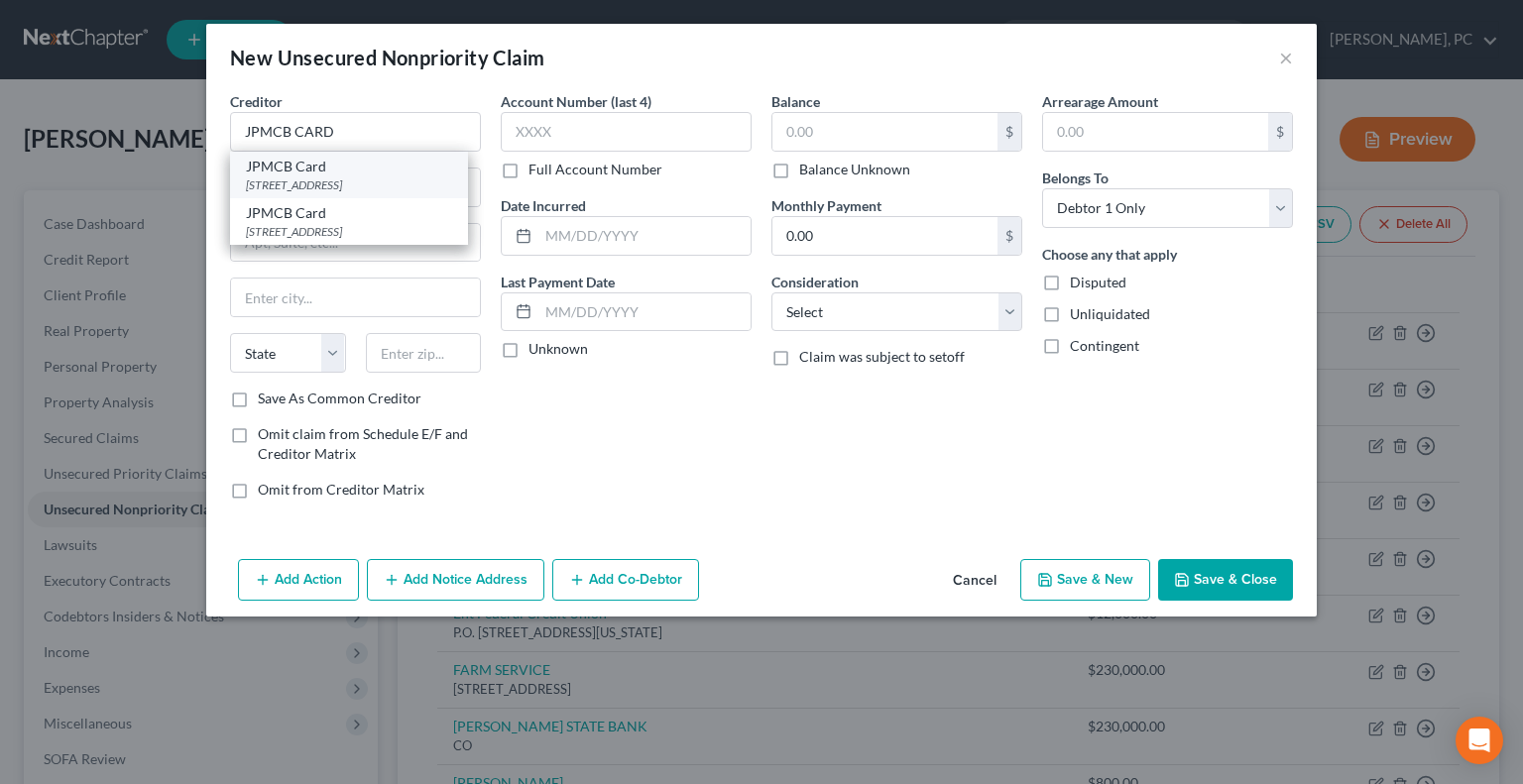 click on "JPMCB Card               [STREET_ADDRESS]" at bounding box center [349, 174] 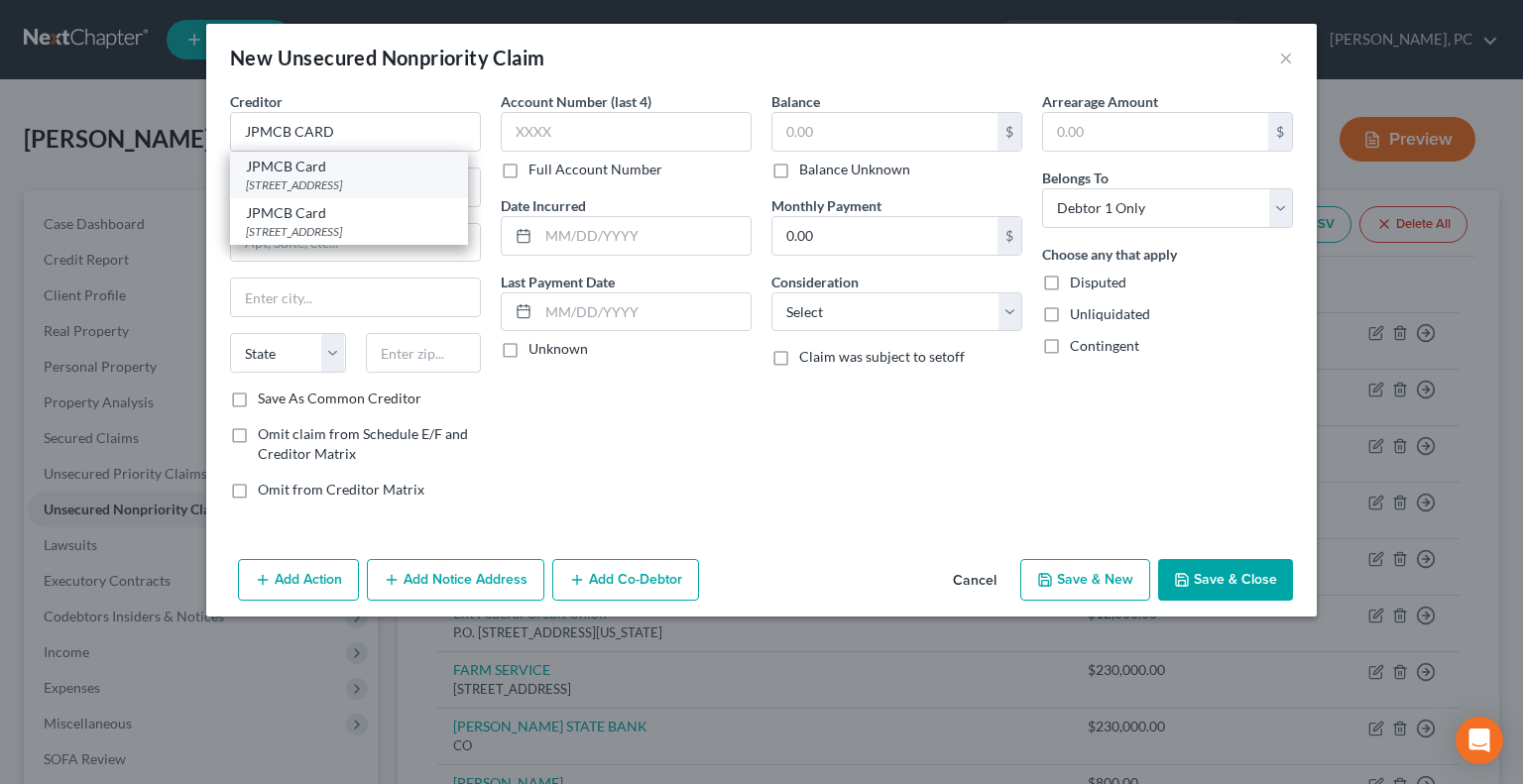 type on "Wilmington" 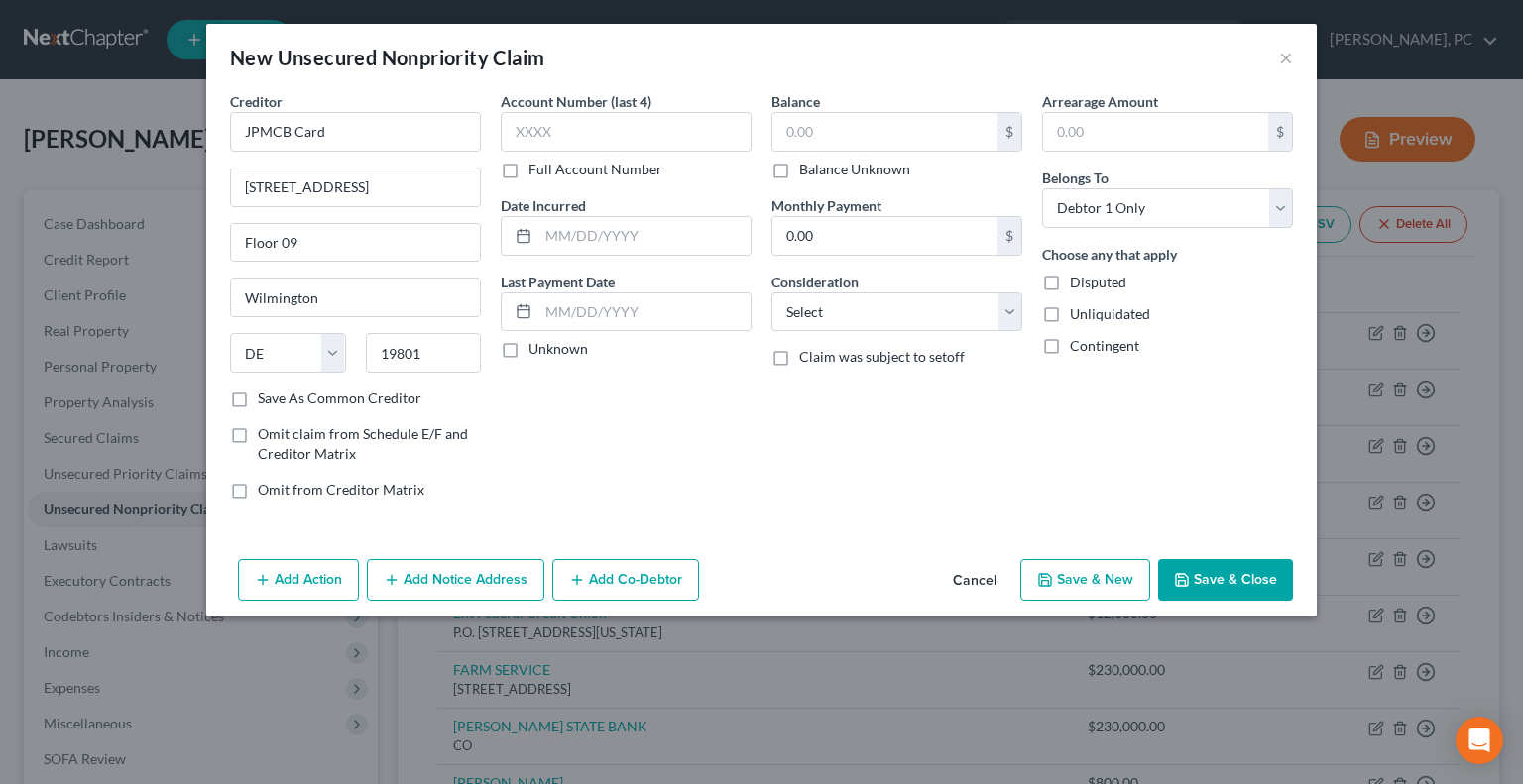 click on "Add Notice Address" at bounding box center [455, 580] 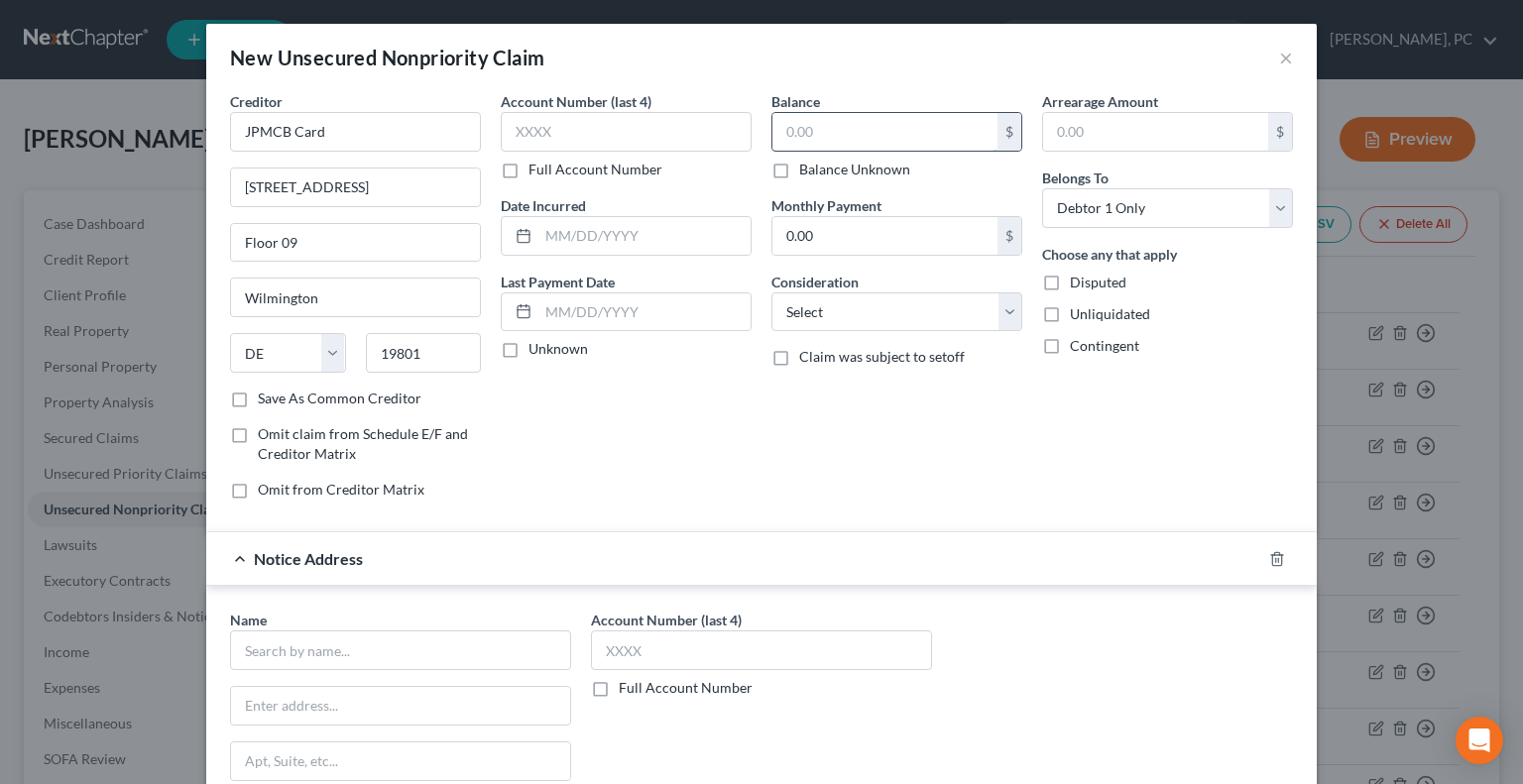click at bounding box center (884, 132) 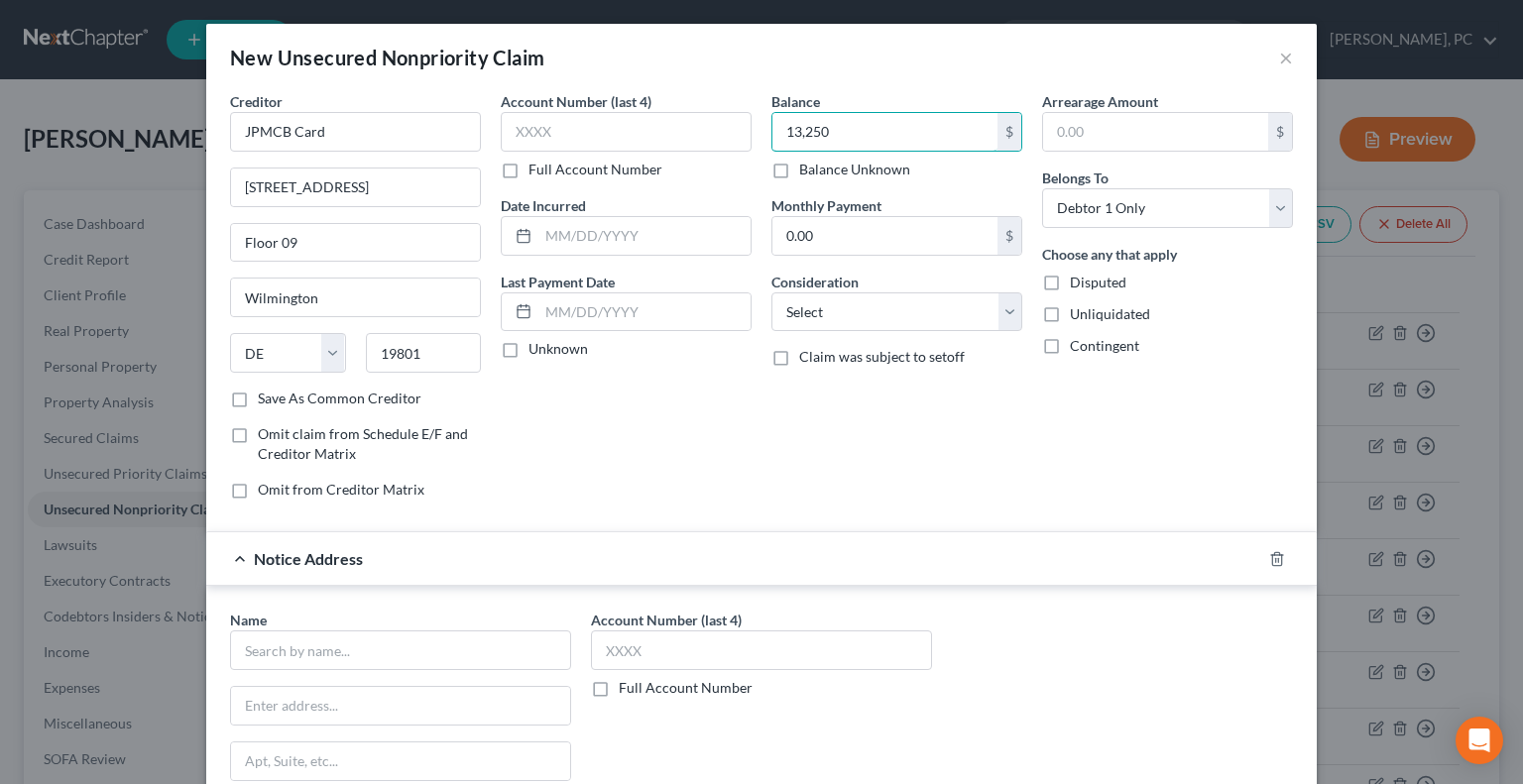 type on "13,250" 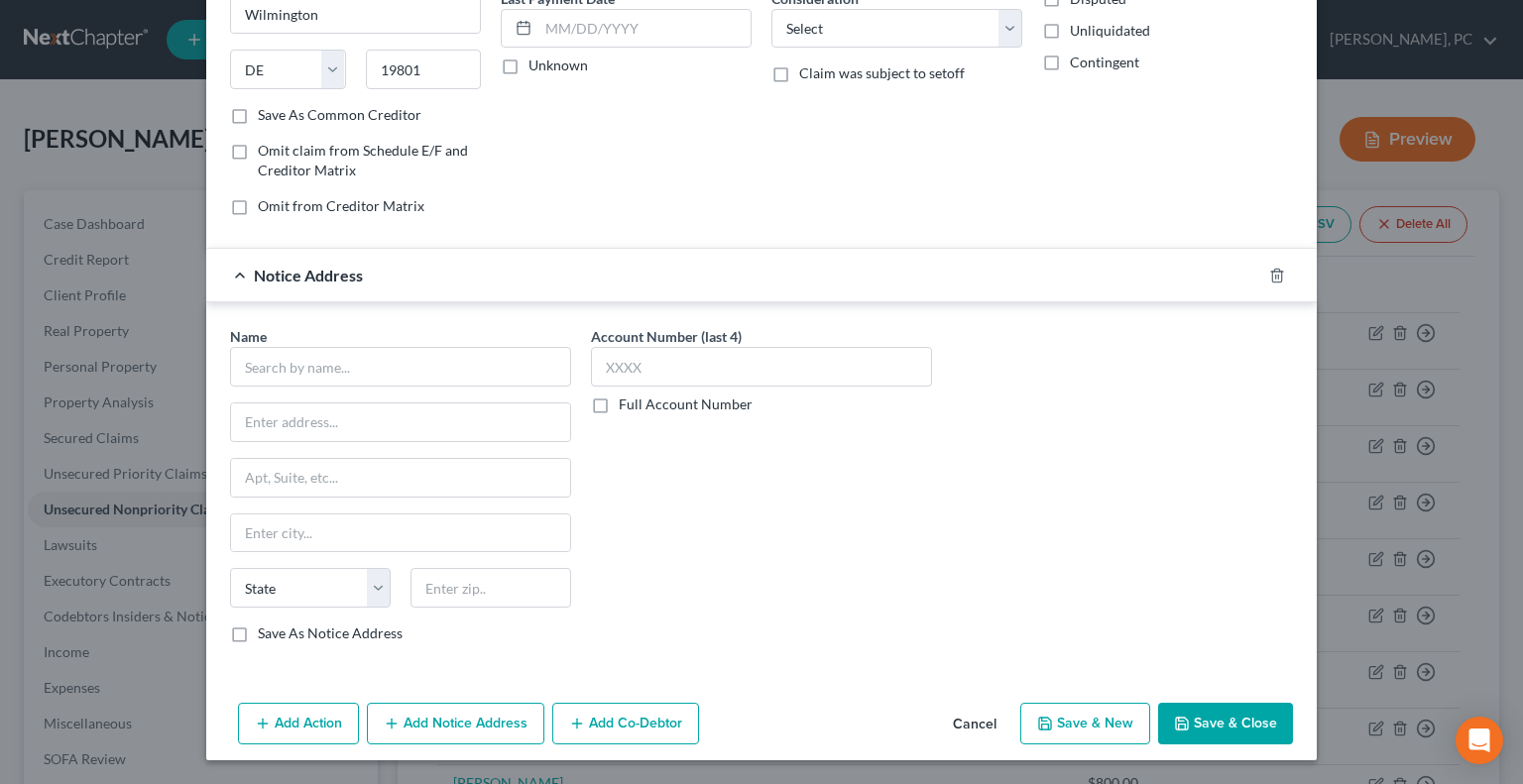 scroll, scrollTop: 538, scrollLeft: 0, axis: vertical 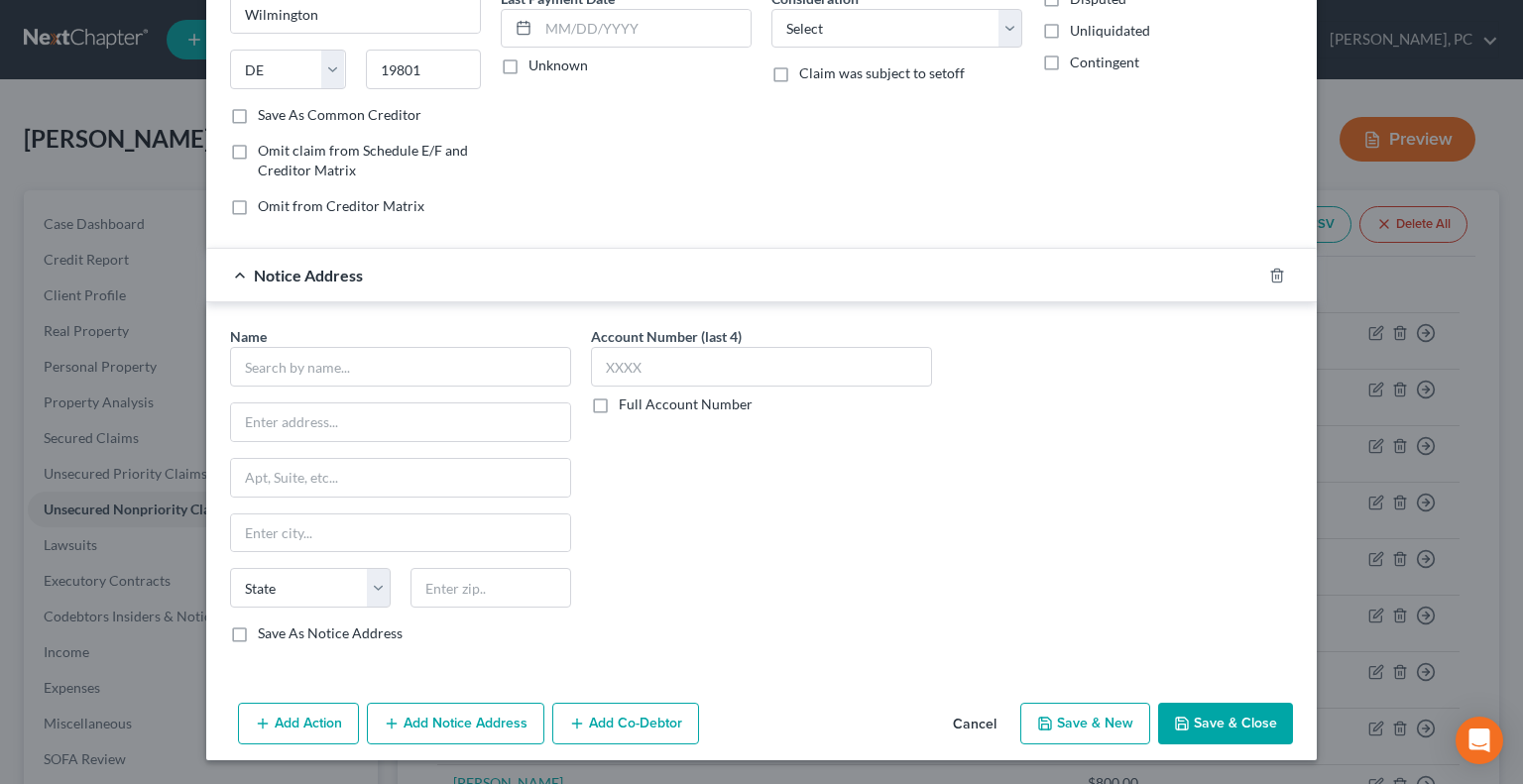 click on "Save & Close" at bounding box center (1226, 724) 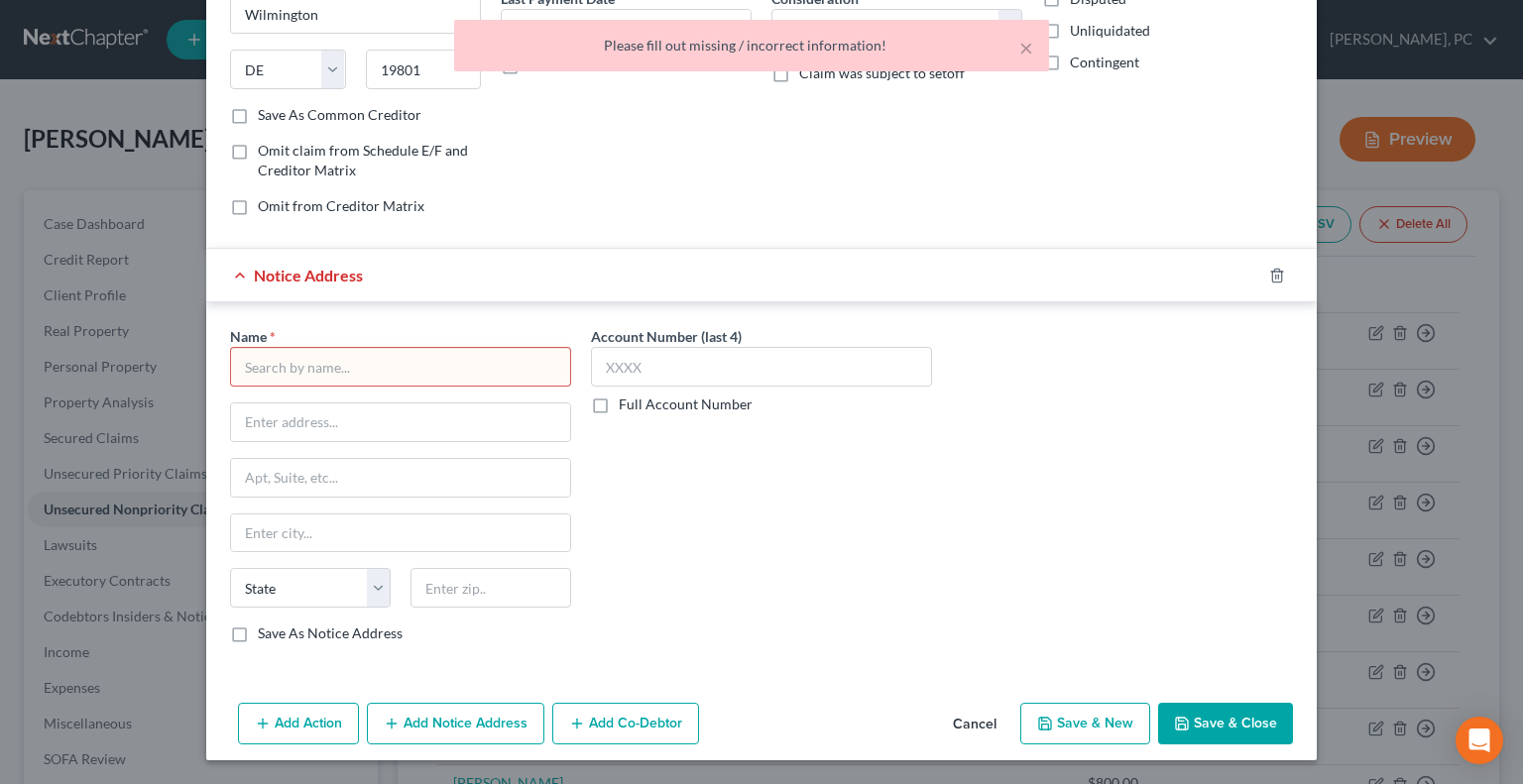 click at bounding box center (401, 367) 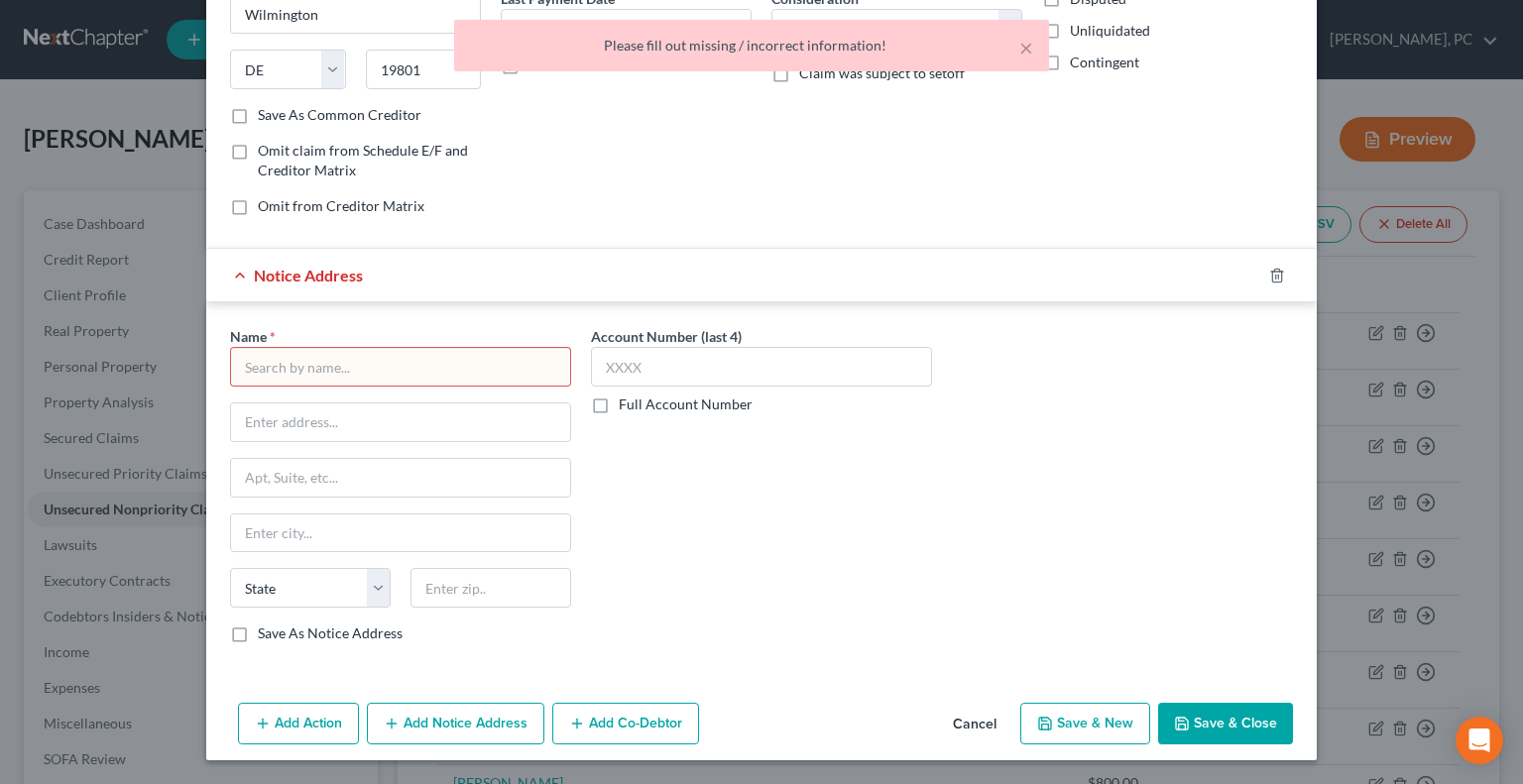 scroll, scrollTop: 0, scrollLeft: 0, axis: both 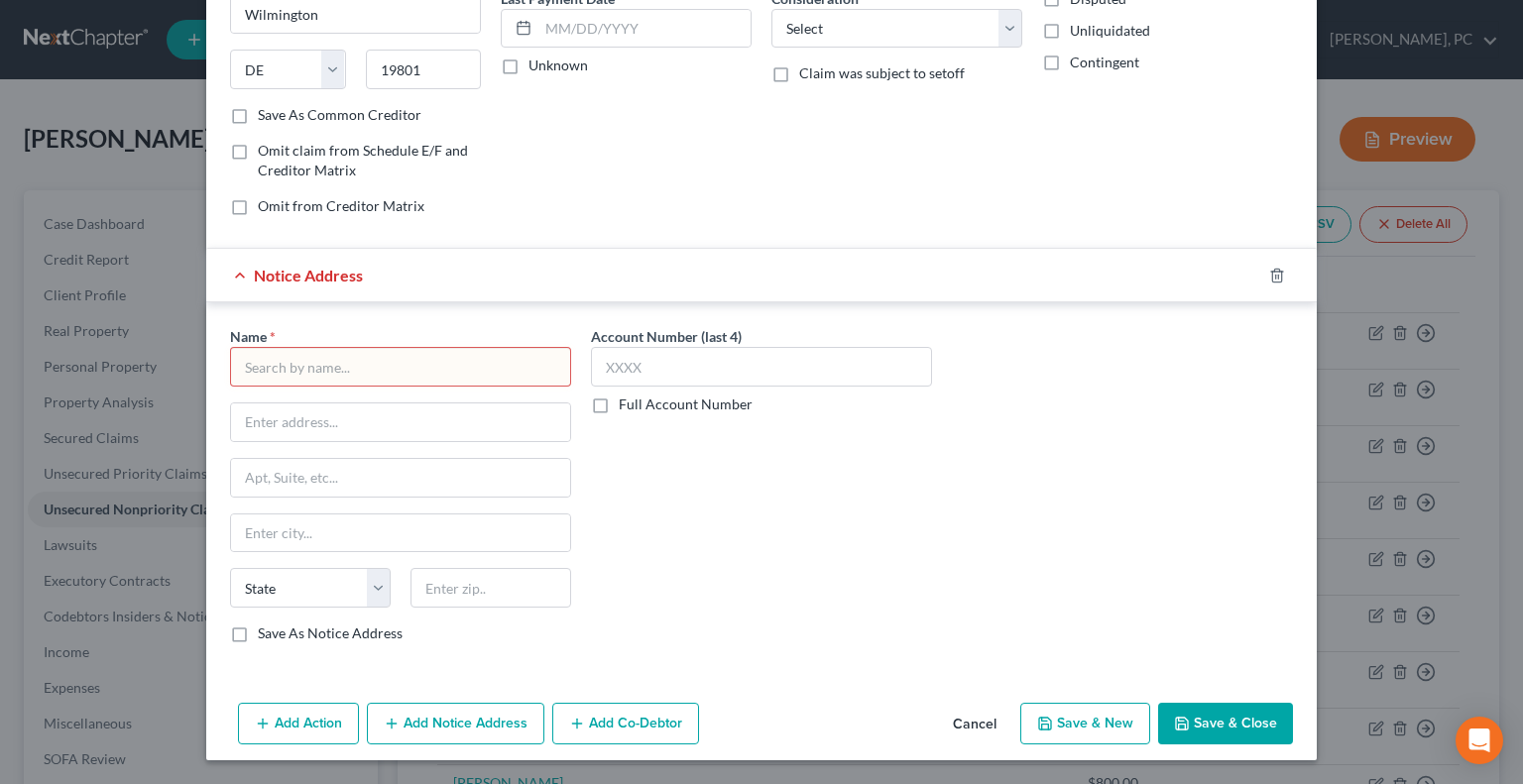 click at bounding box center (401, 367) 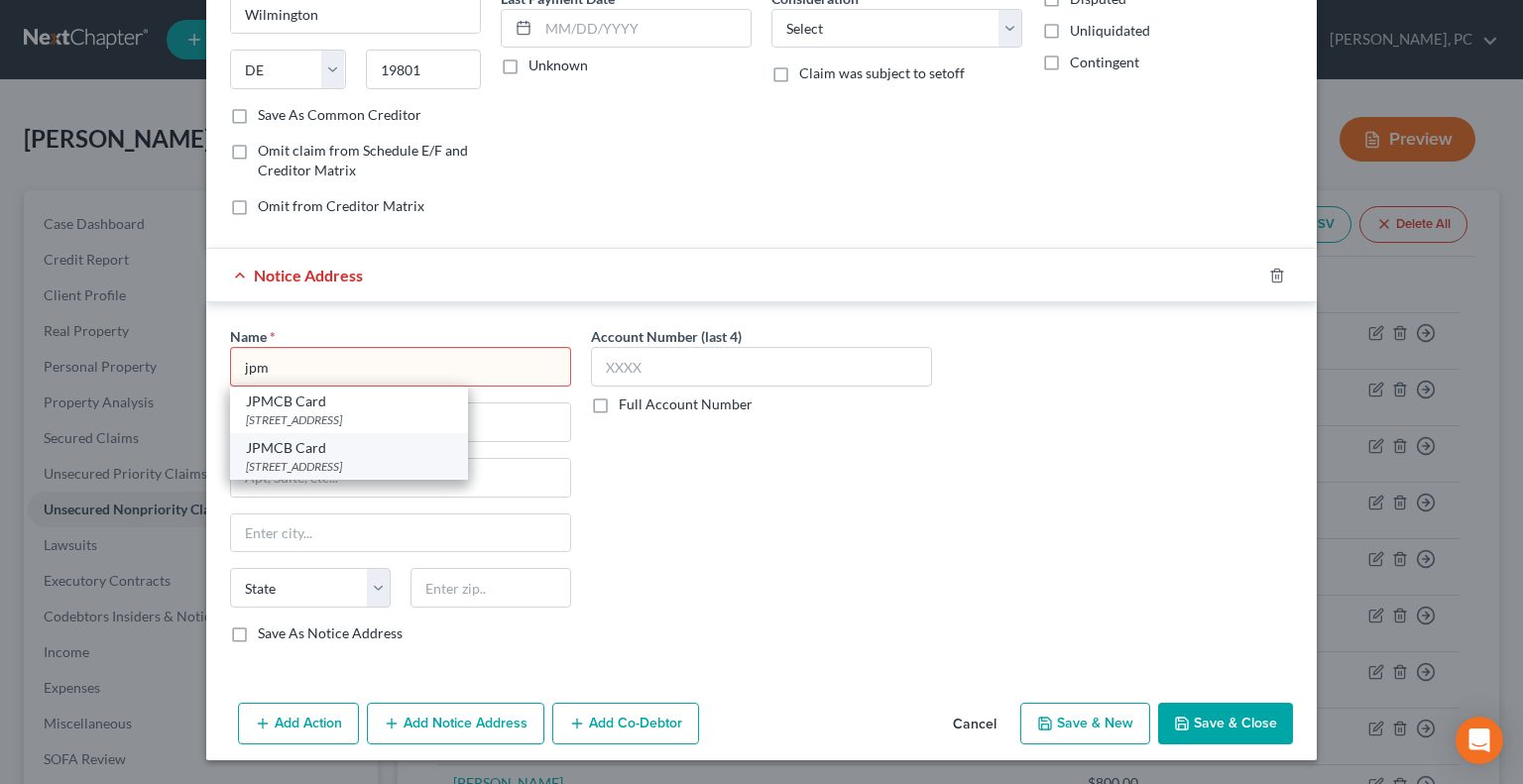 click on "JPMCB Card" at bounding box center [349, 448] 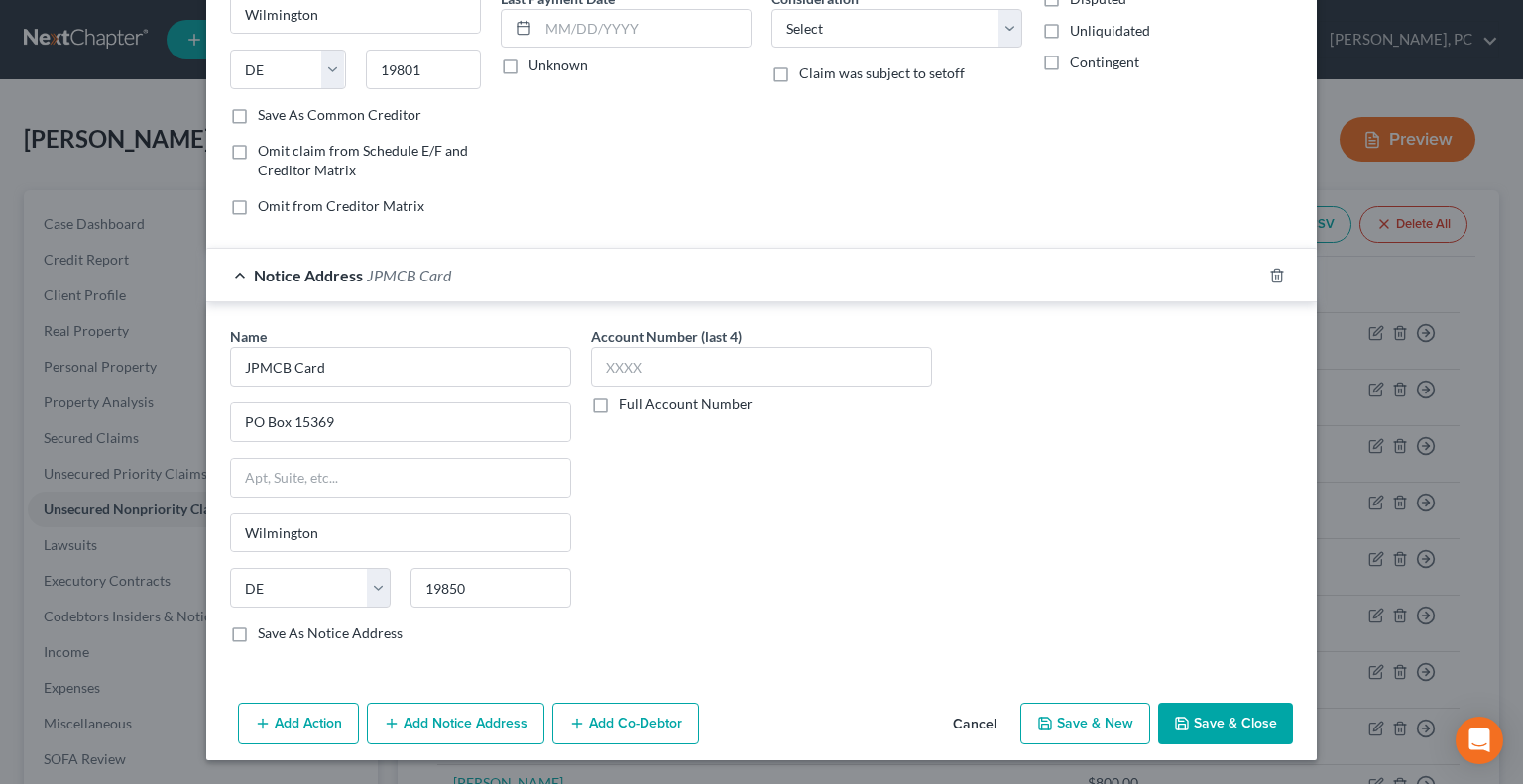 click on "Save & Close" at bounding box center [1226, 724] 